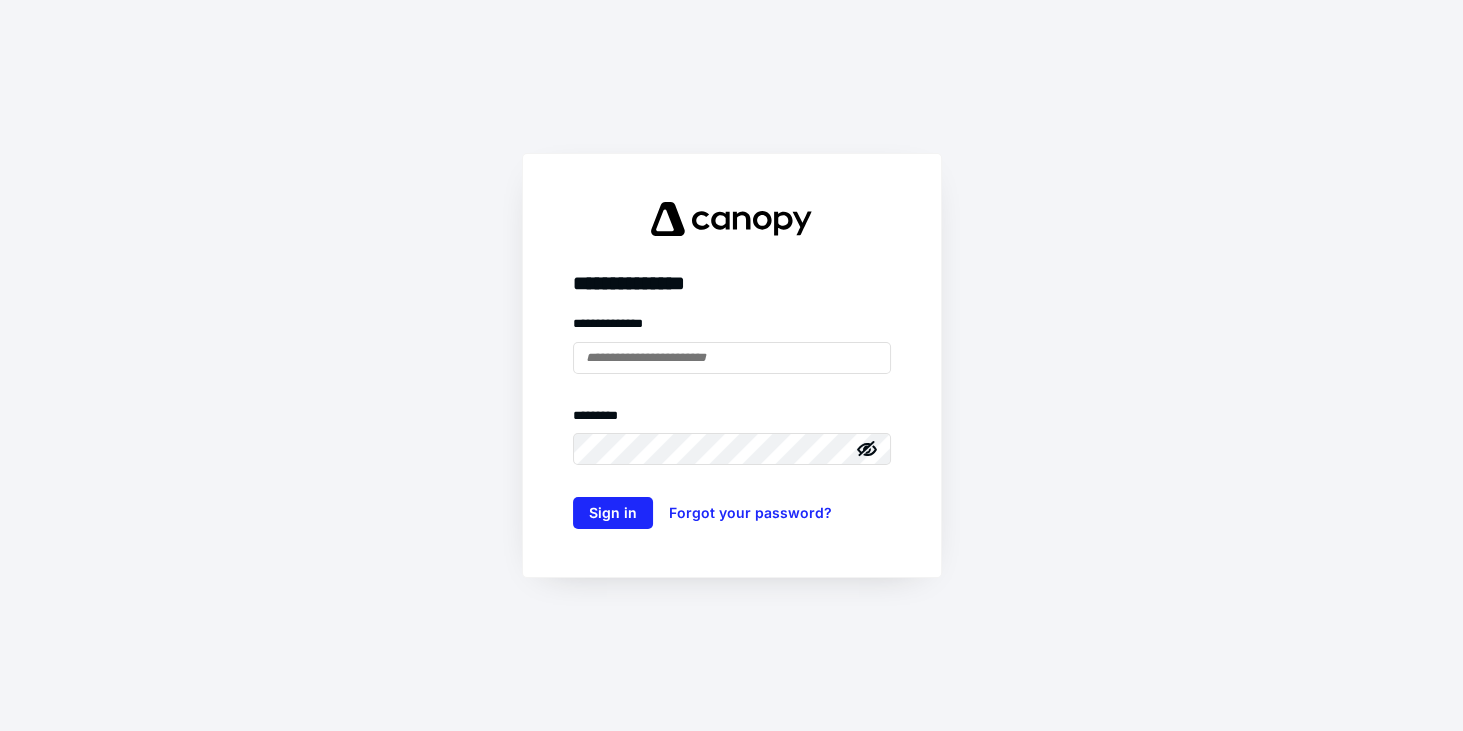 scroll, scrollTop: 0, scrollLeft: 0, axis: both 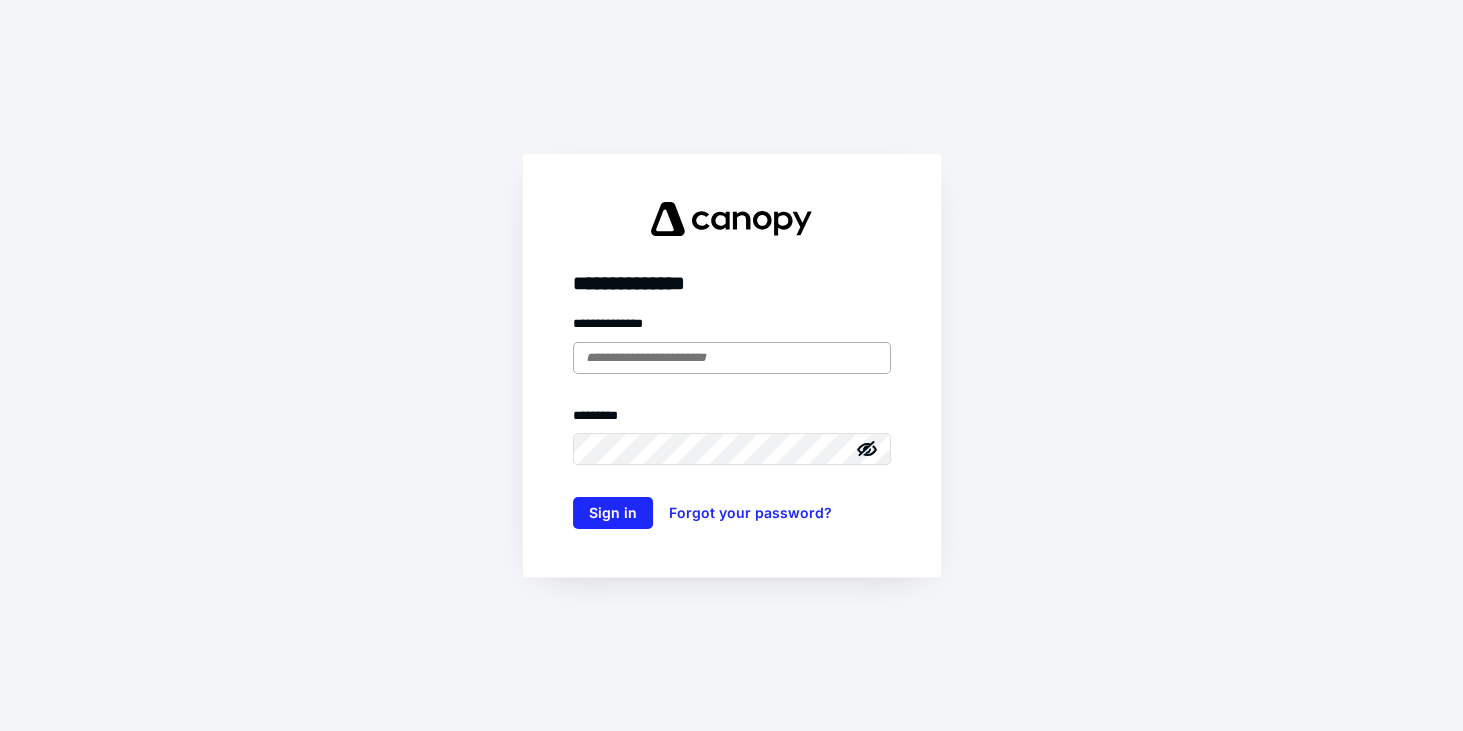 click at bounding box center [732, 358] 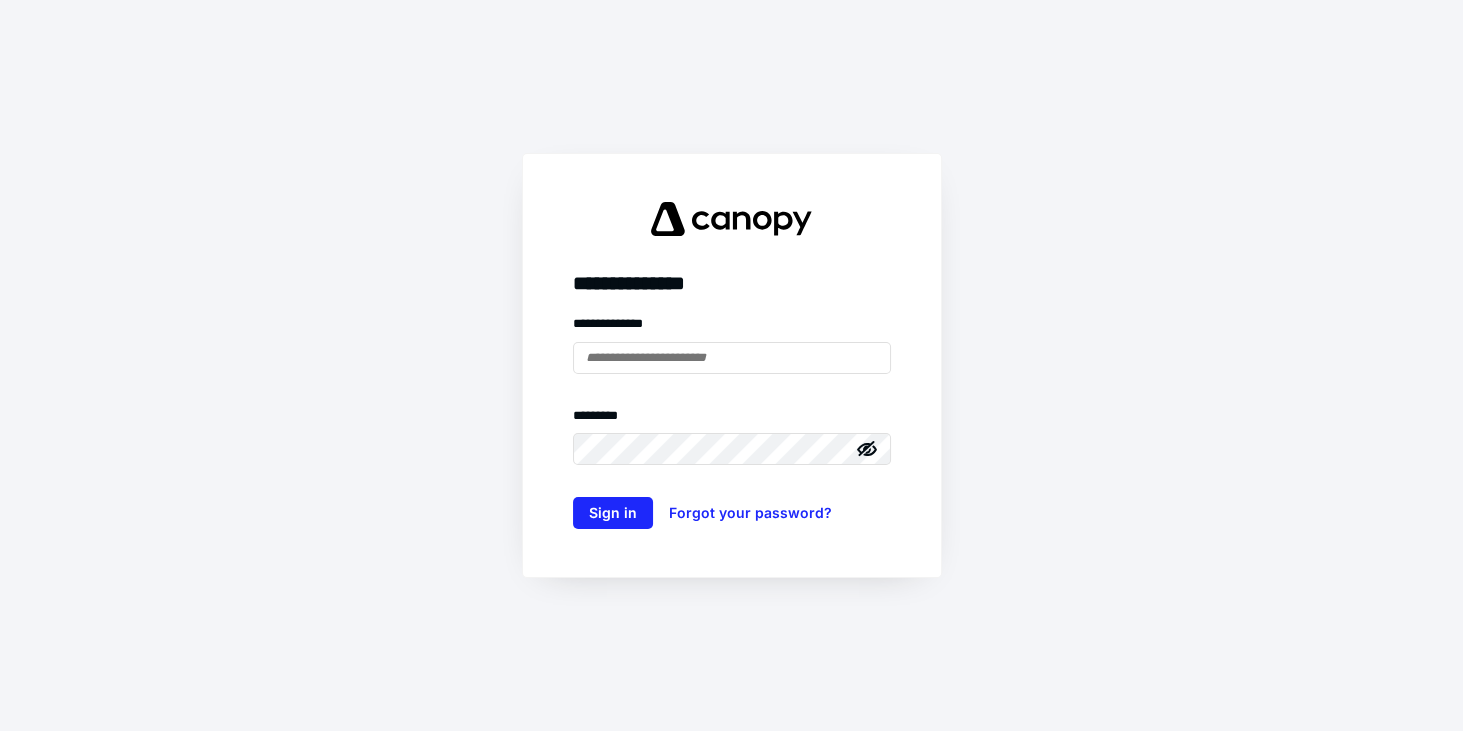 type on "**********" 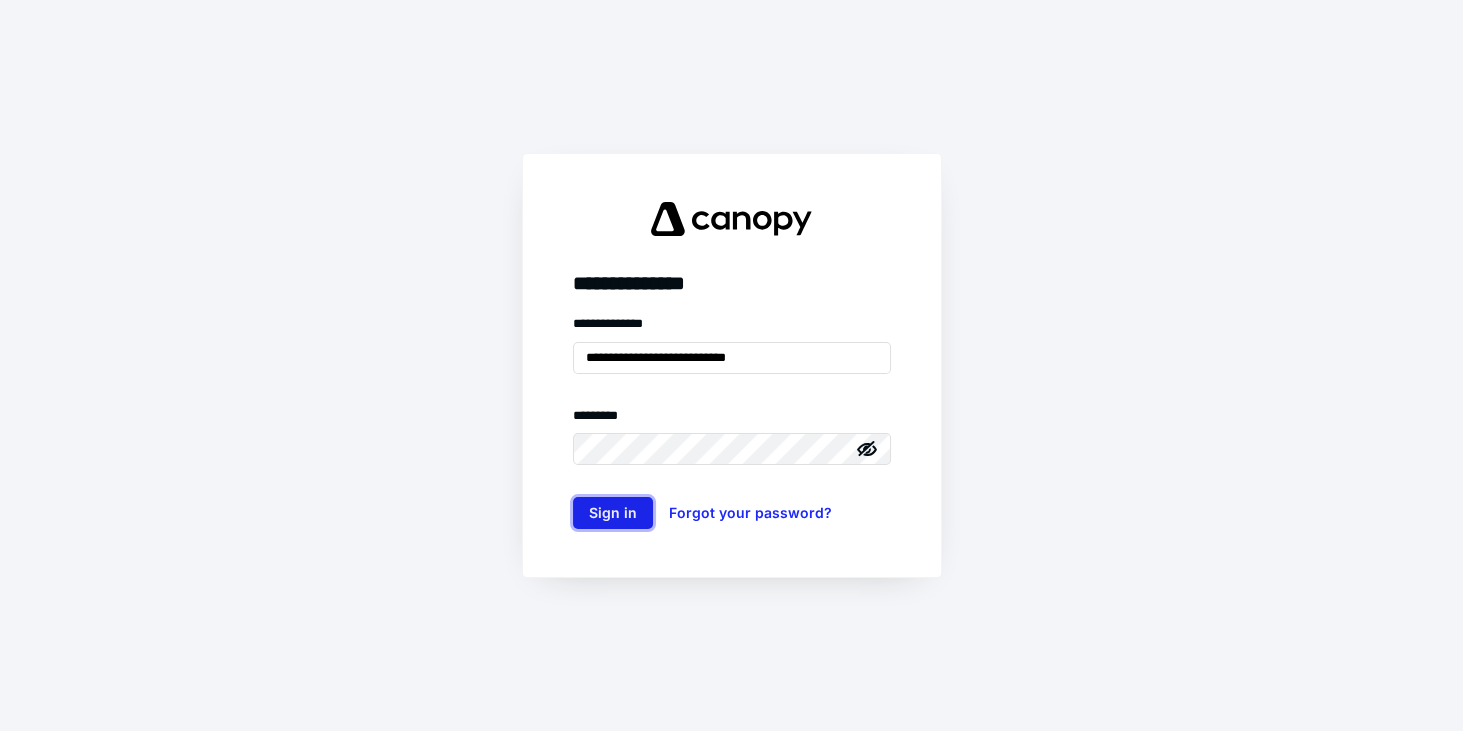 click on "Sign in" at bounding box center (613, 513) 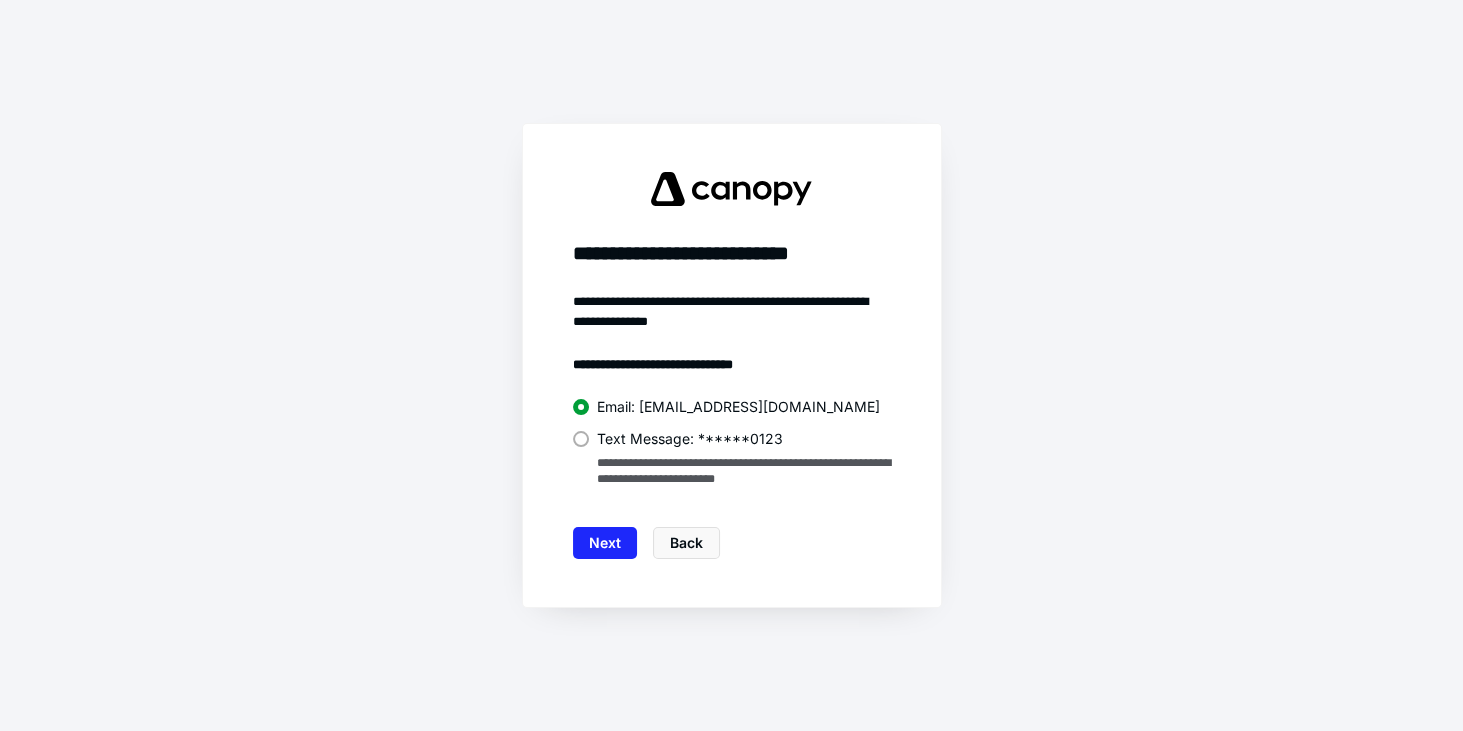 click at bounding box center (581, 439) 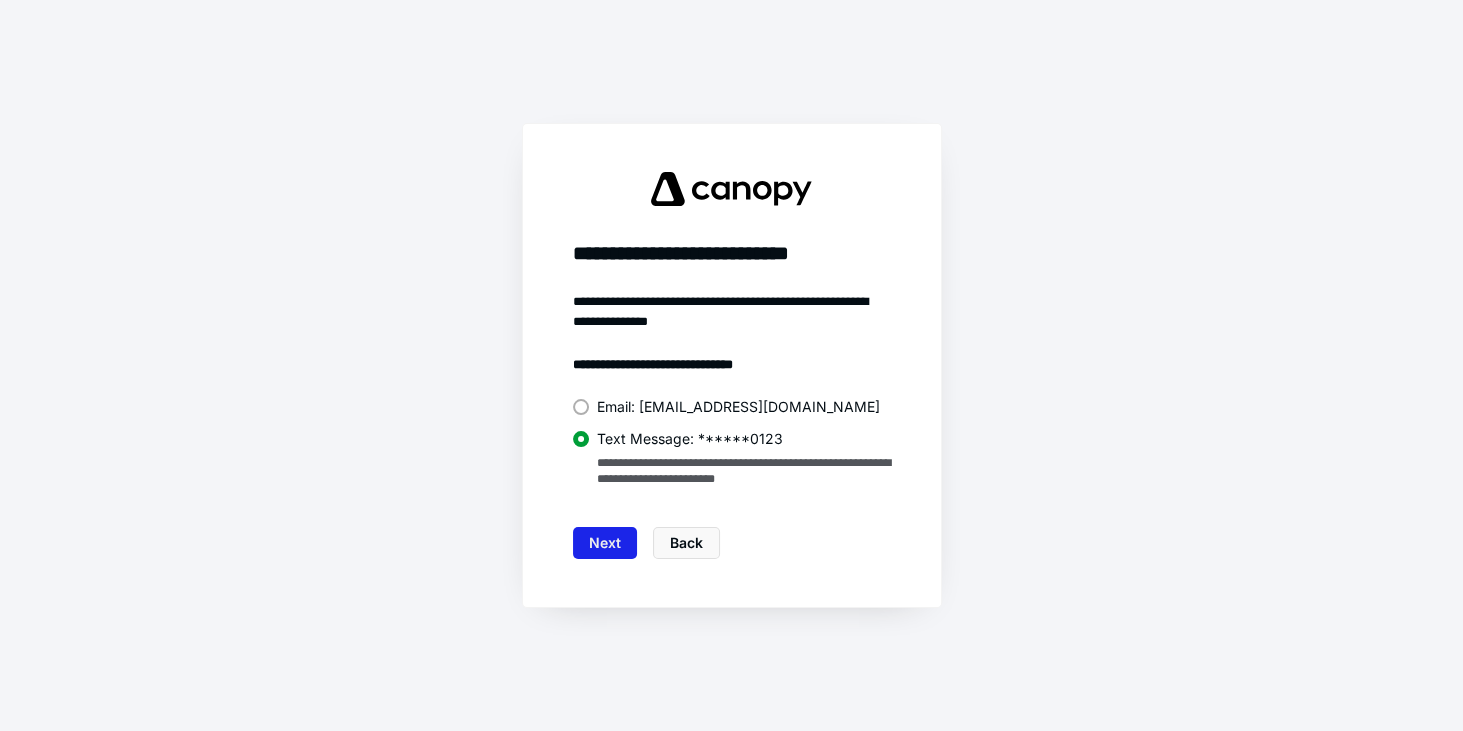 click on "Next" at bounding box center [605, 543] 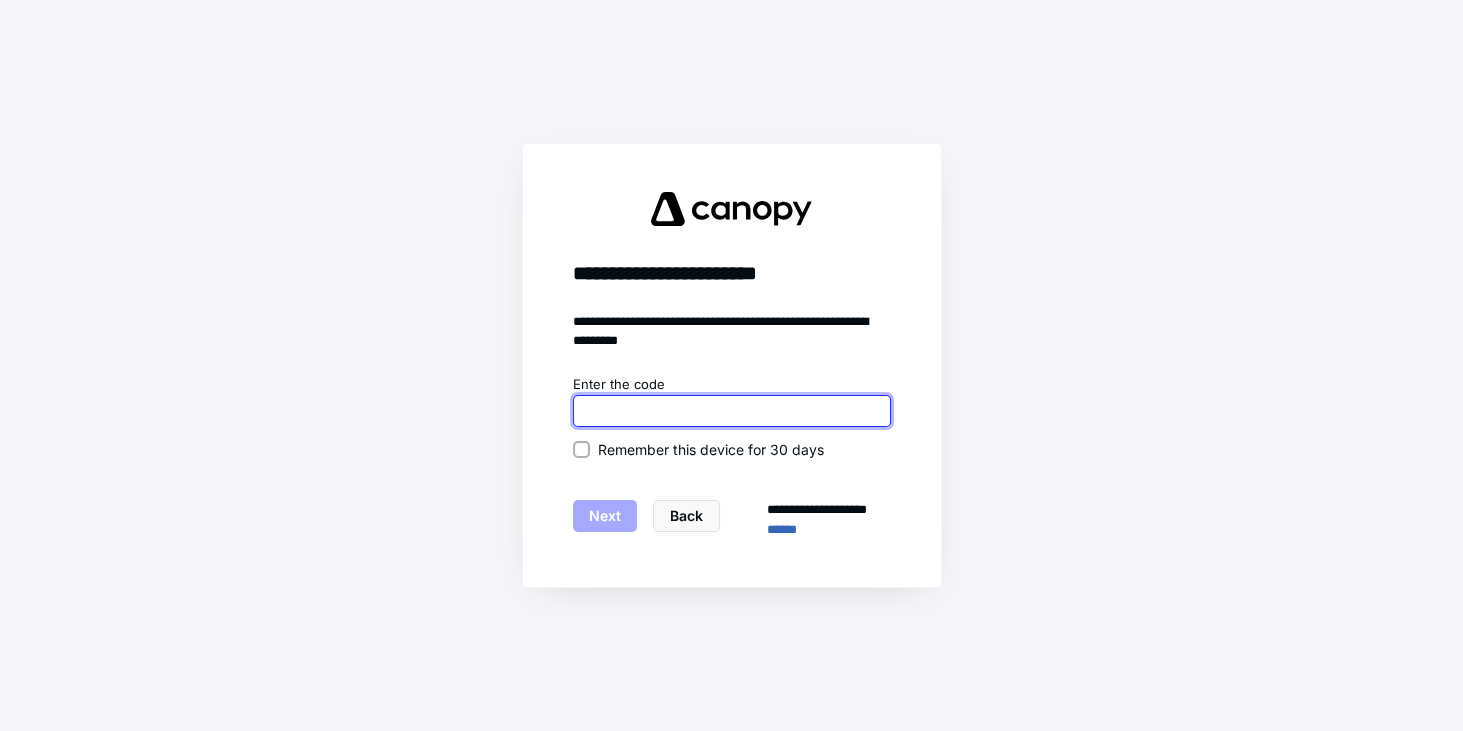 click at bounding box center [732, 411] 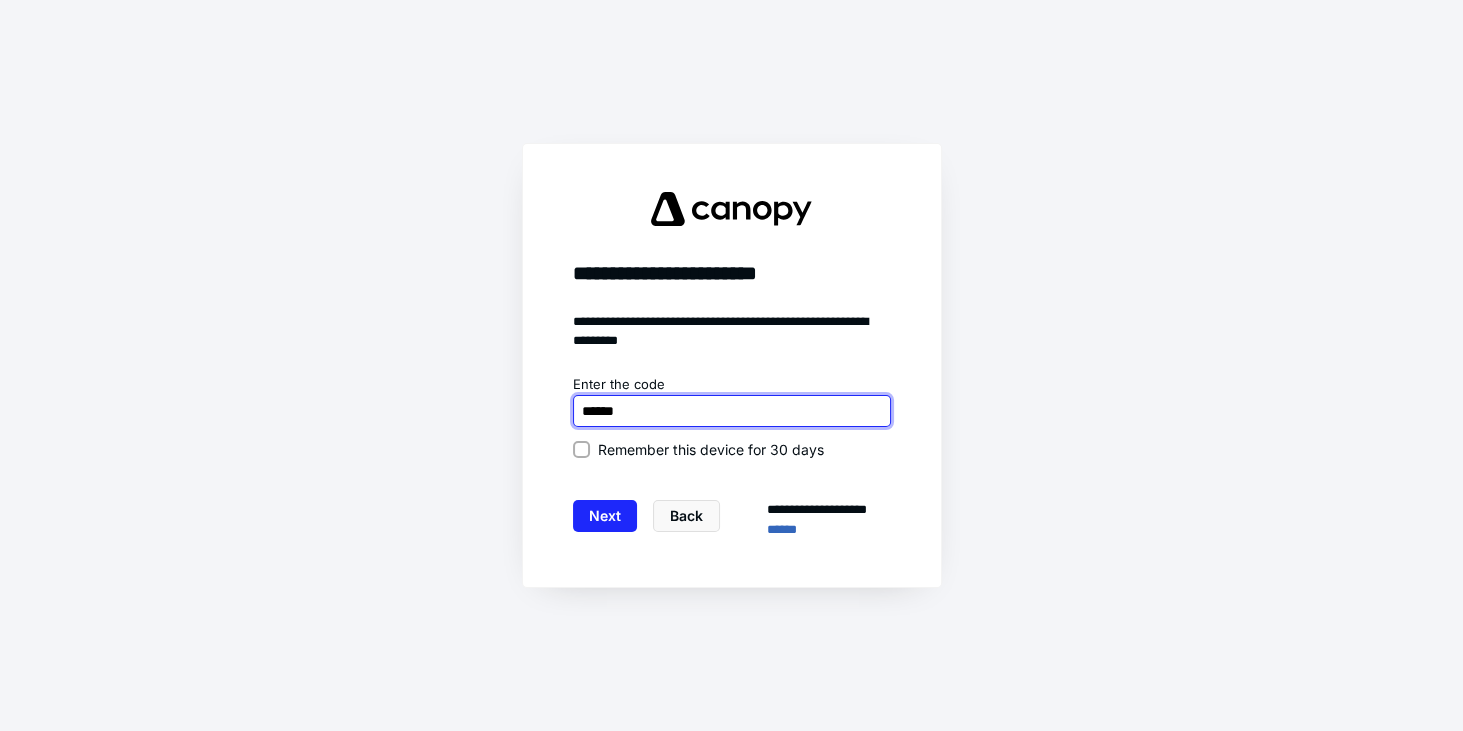 type on "******" 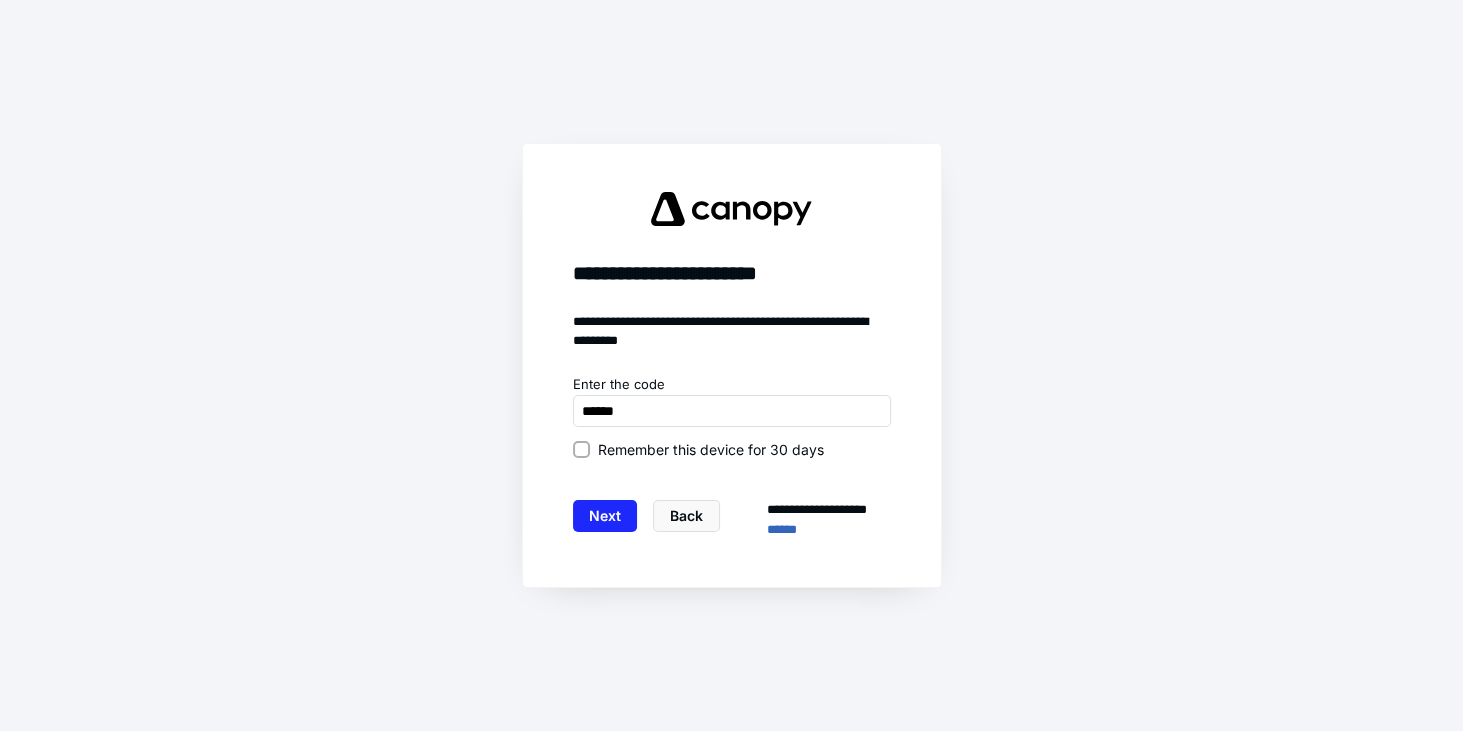 click on "Remember this device for 30 days" at bounding box center [732, 449] 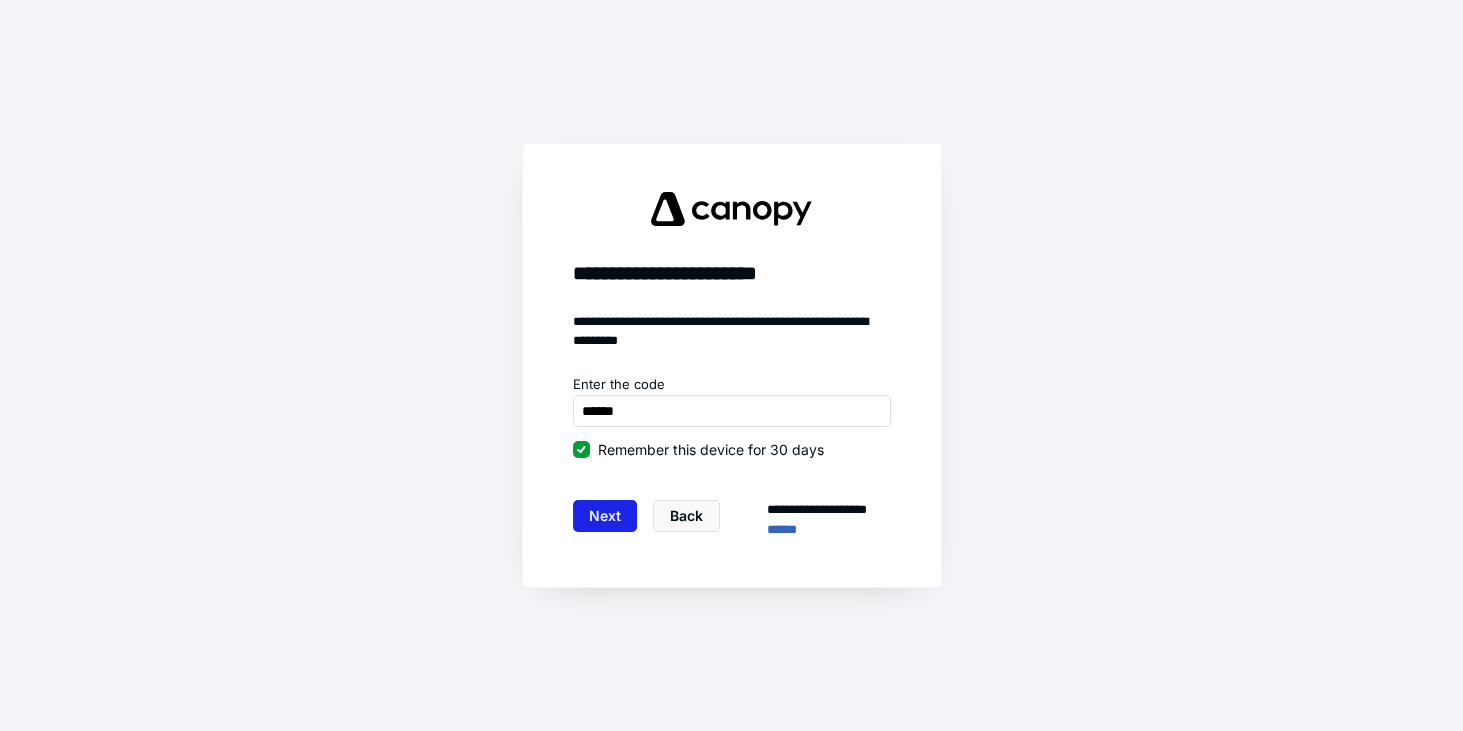 click on "Next" at bounding box center (605, 516) 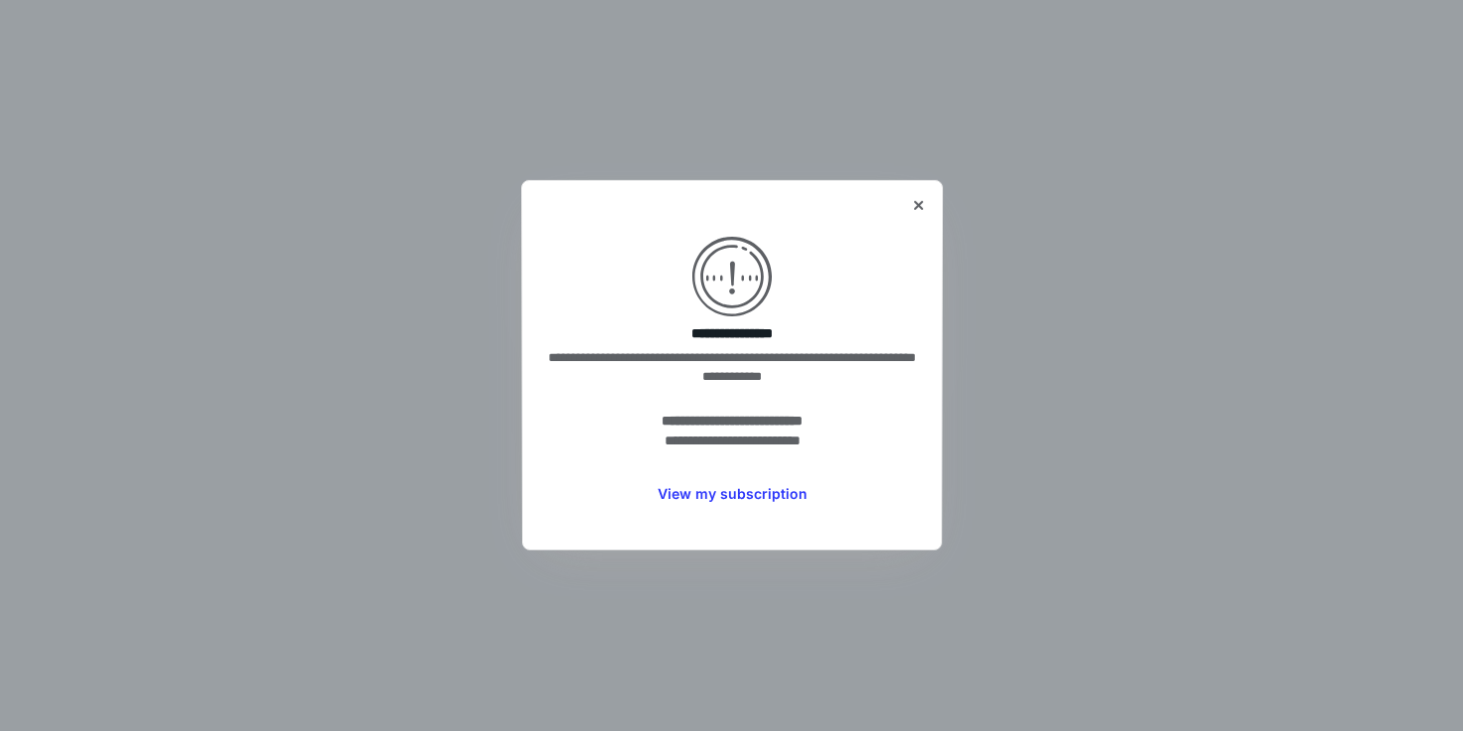 scroll, scrollTop: 0, scrollLeft: 0, axis: both 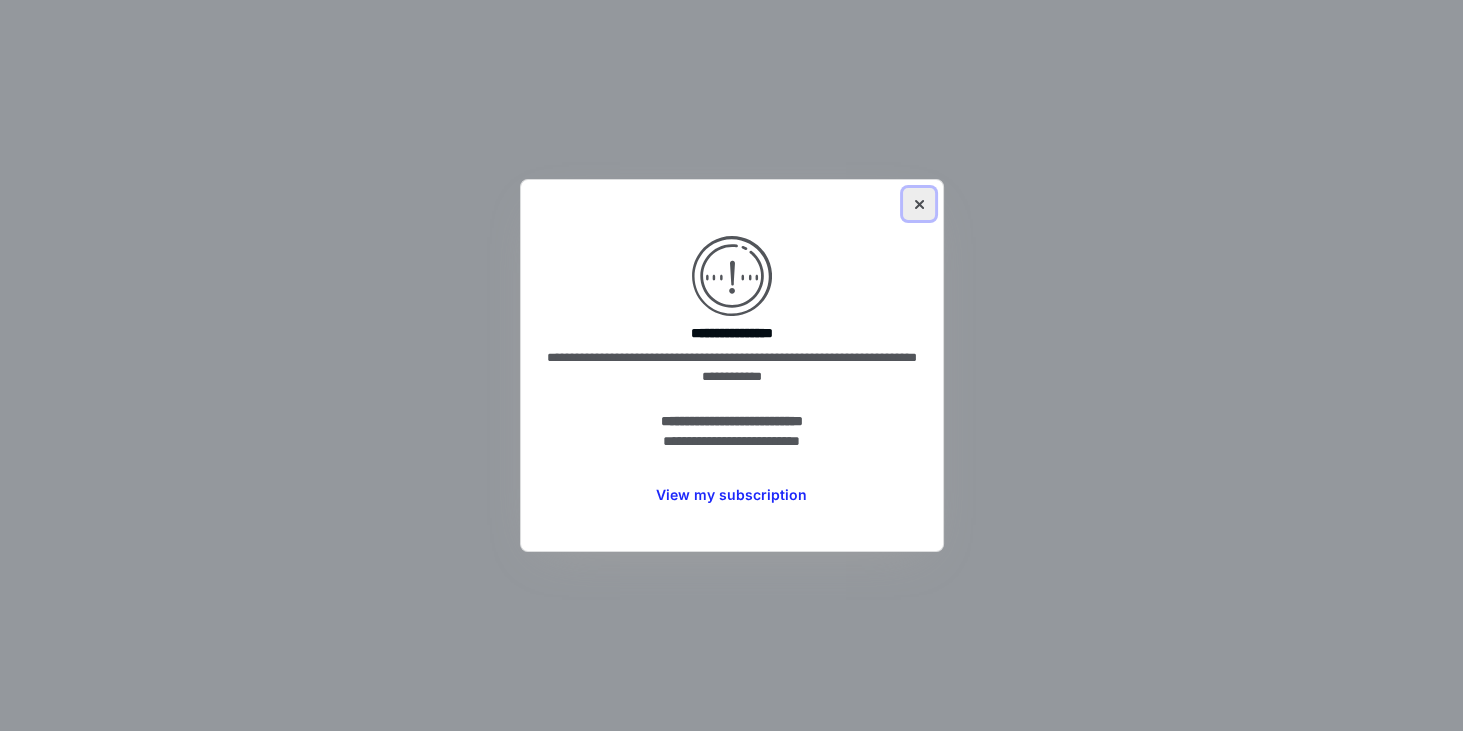 click at bounding box center [919, 204] 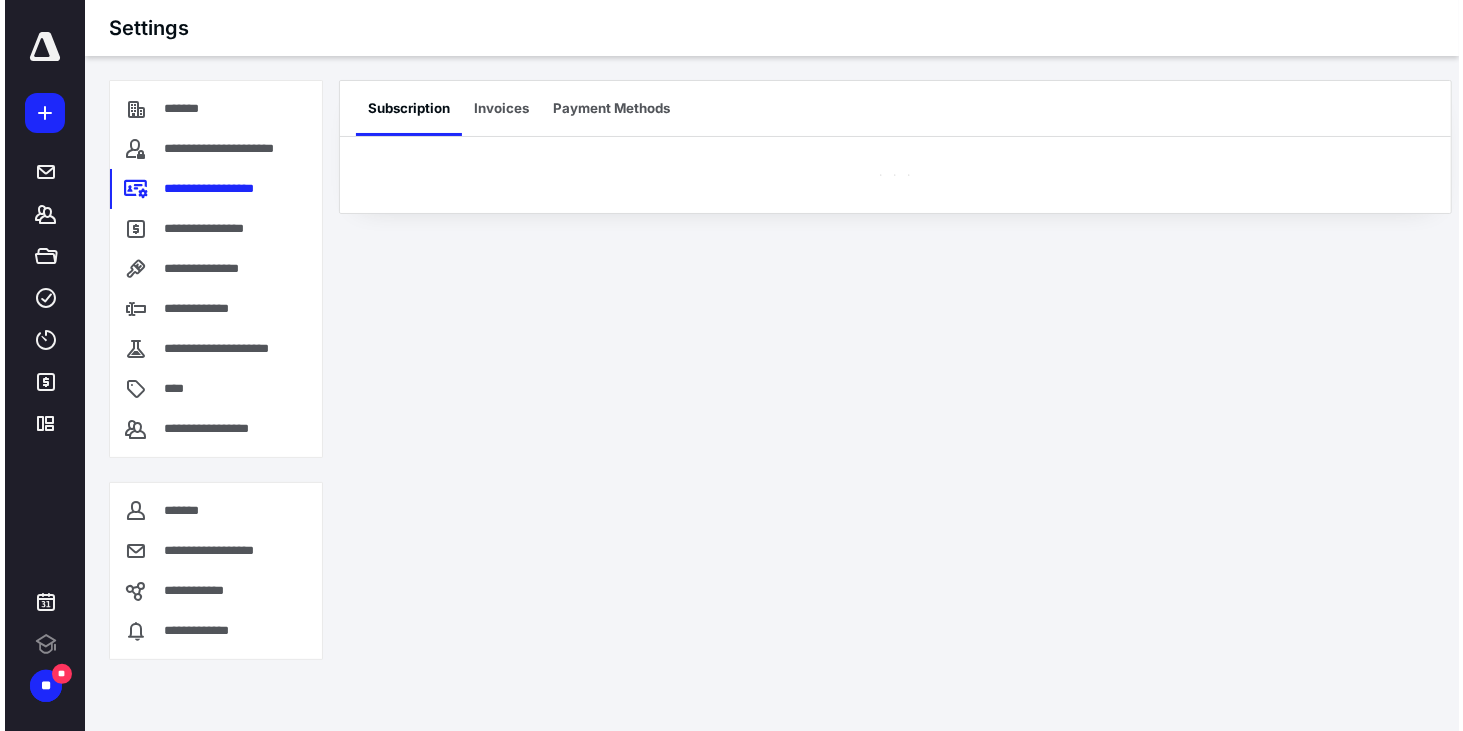 scroll, scrollTop: 0, scrollLeft: 0, axis: both 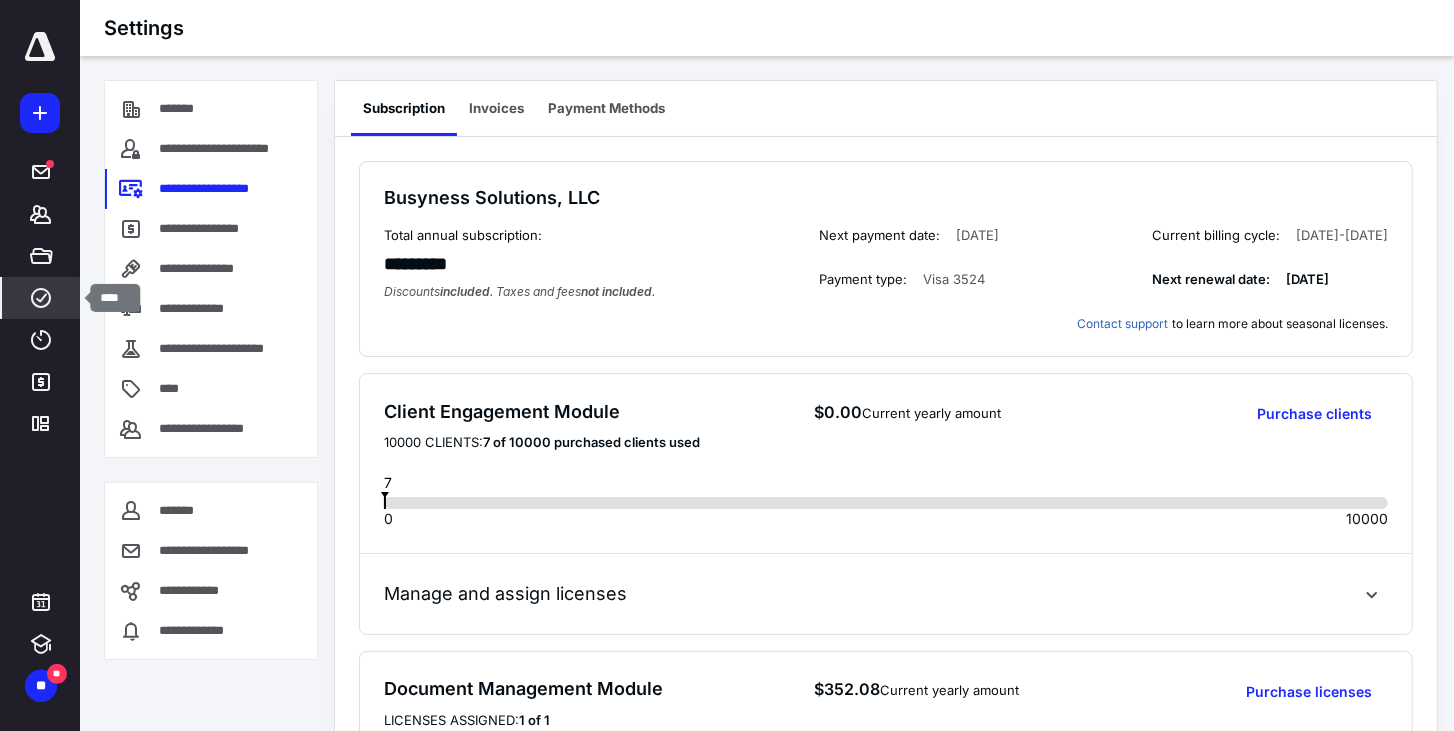 click 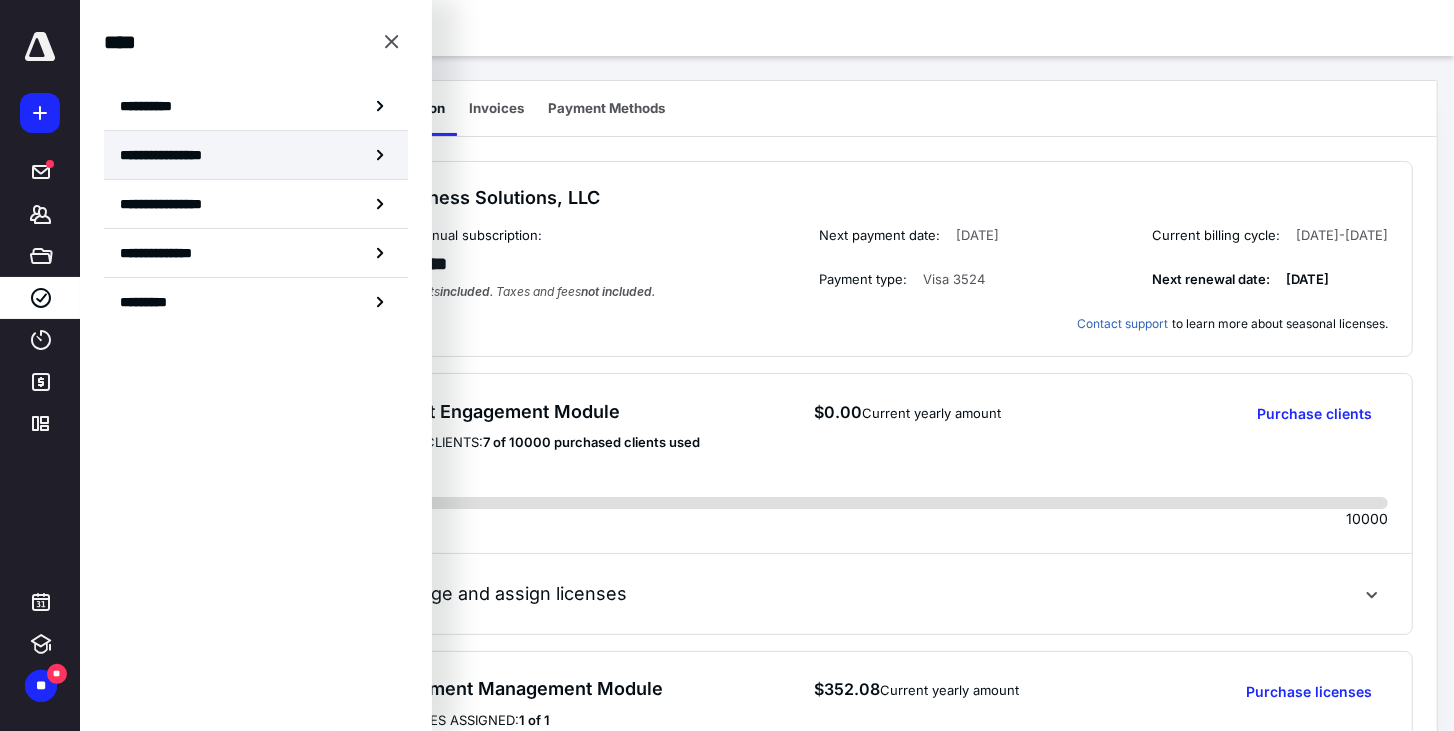 click on "**********" at bounding box center (256, 155) 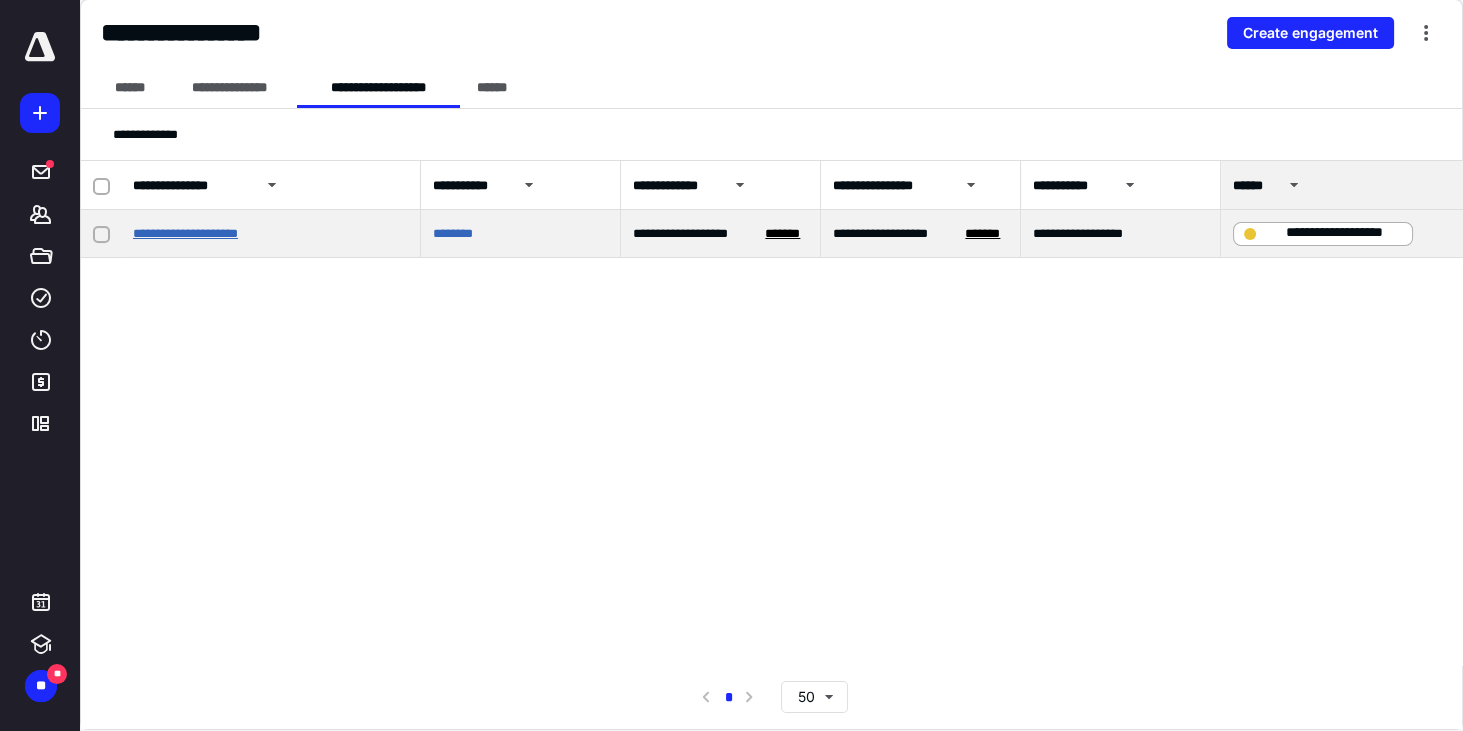 click on "**********" at bounding box center (185, 233) 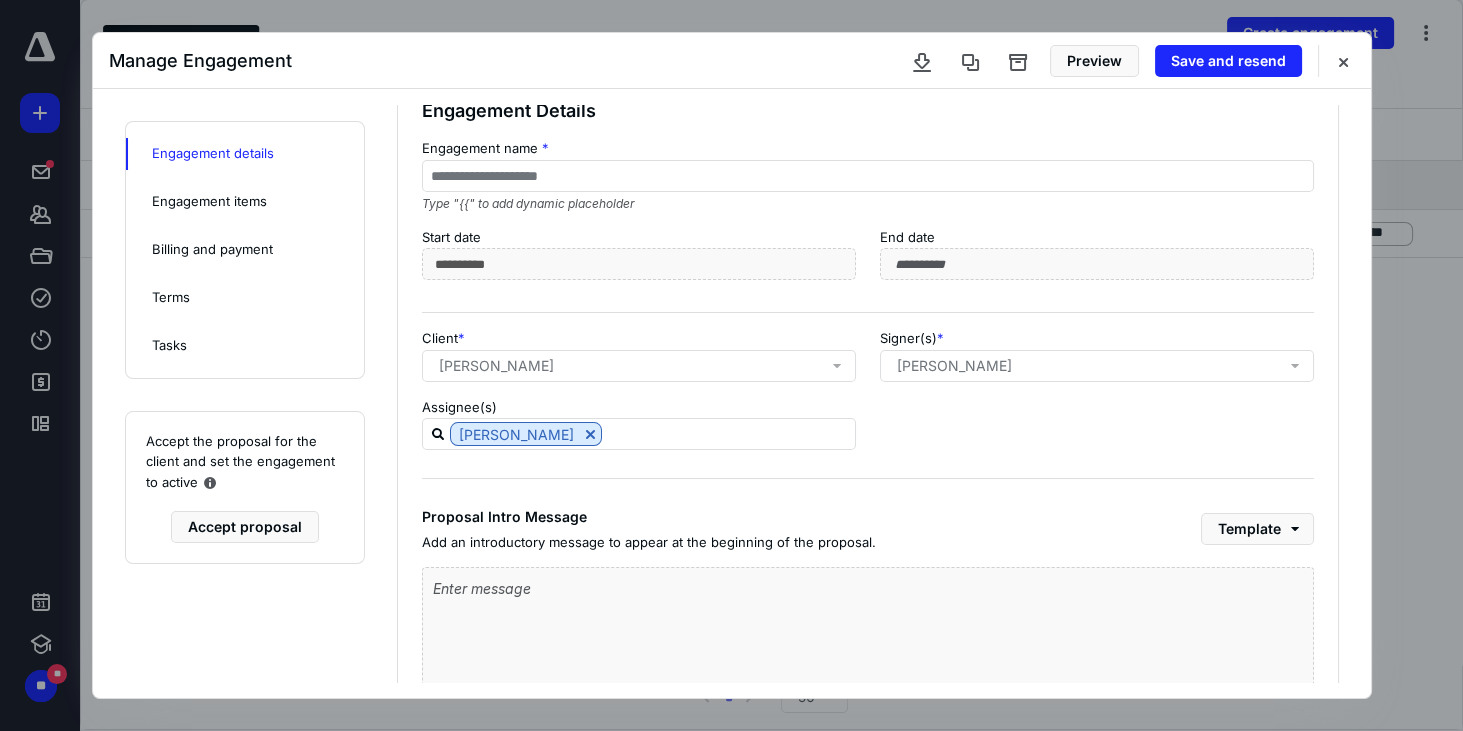 scroll, scrollTop: 0, scrollLeft: 0, axis: both 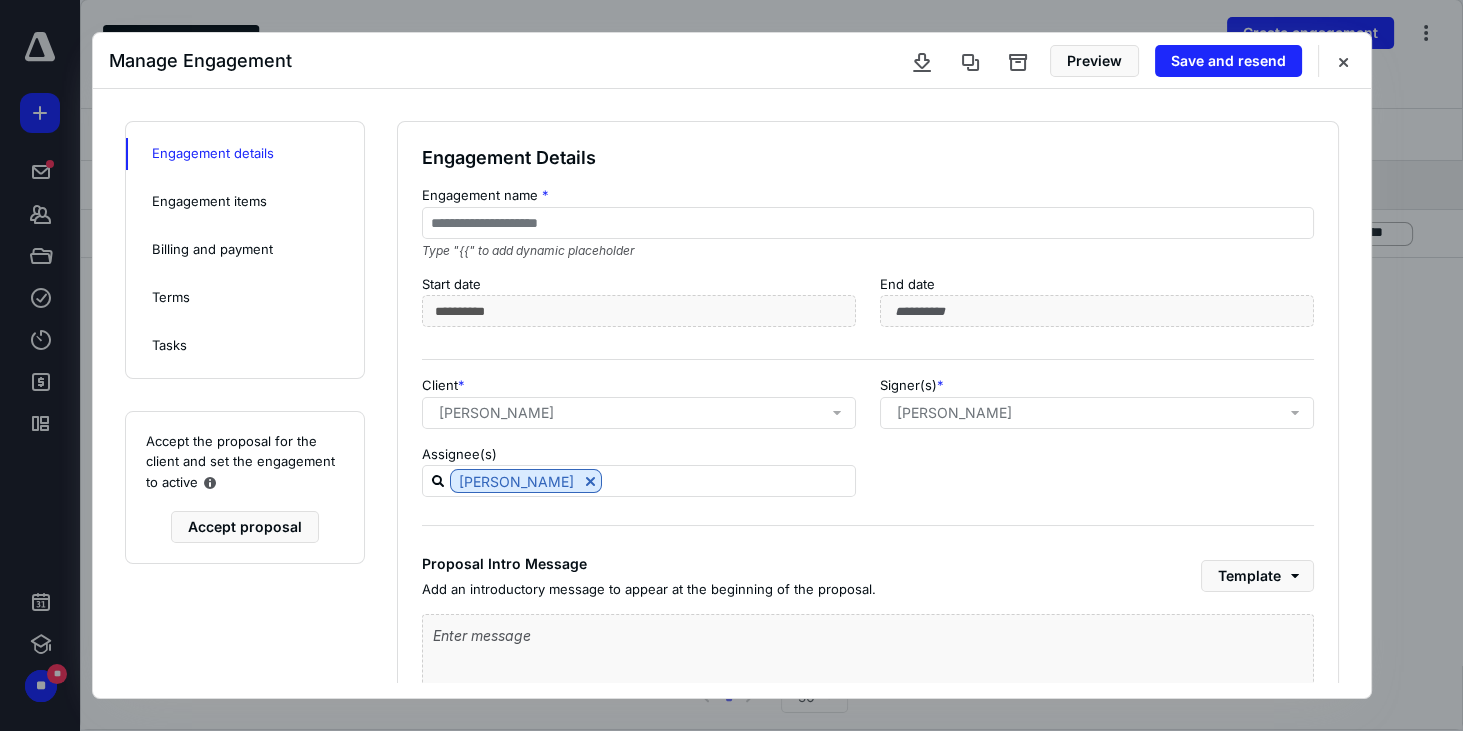click on "Engagement items" at bounding box center [209, 202] 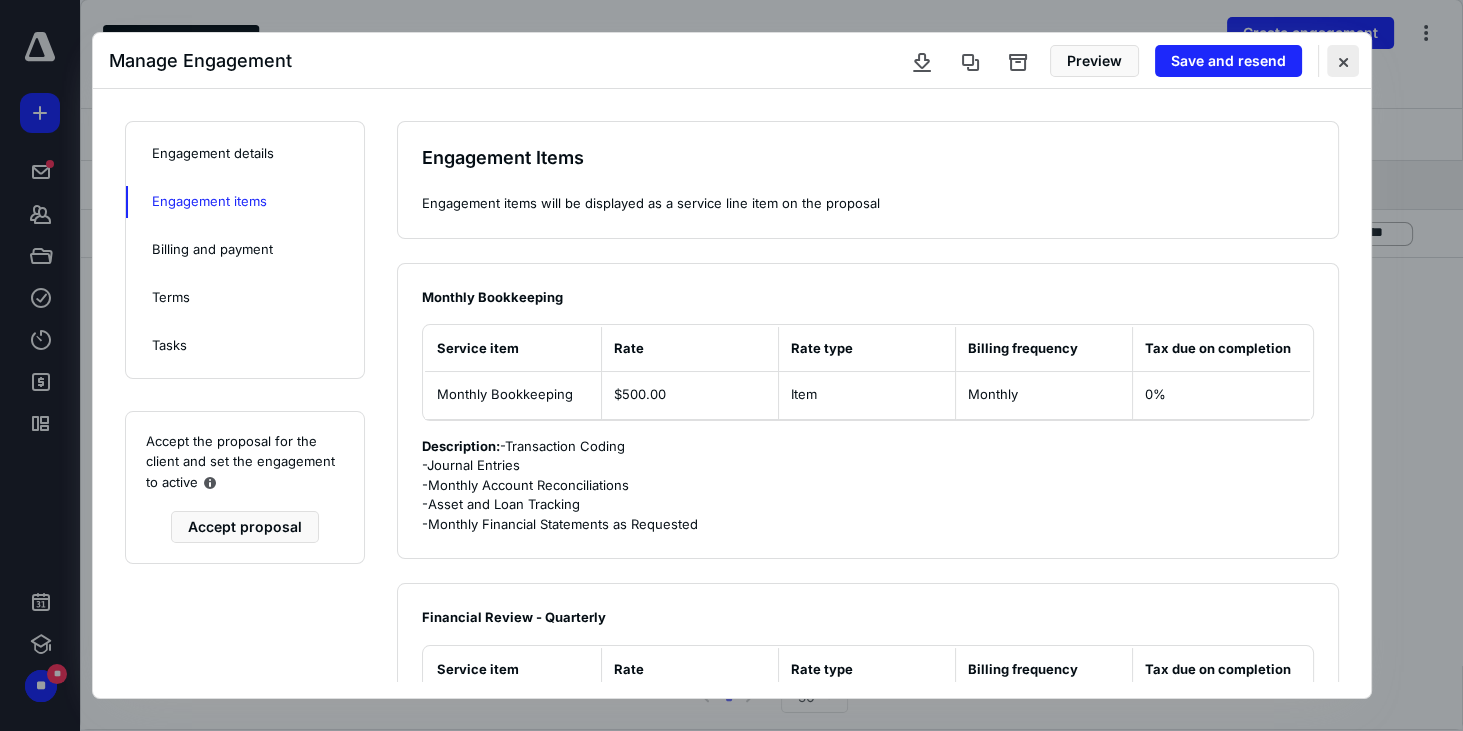 click at bounding box center (1343, 61) 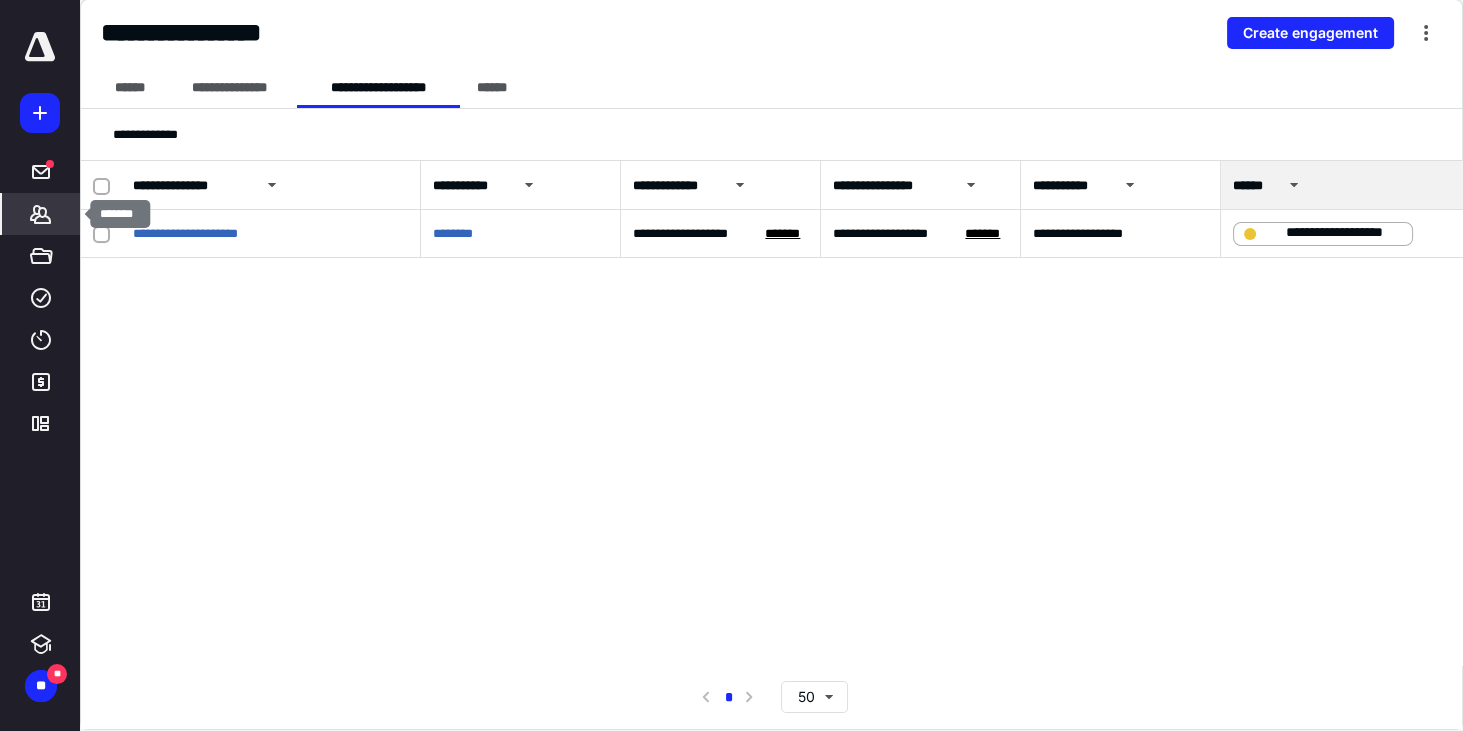 click 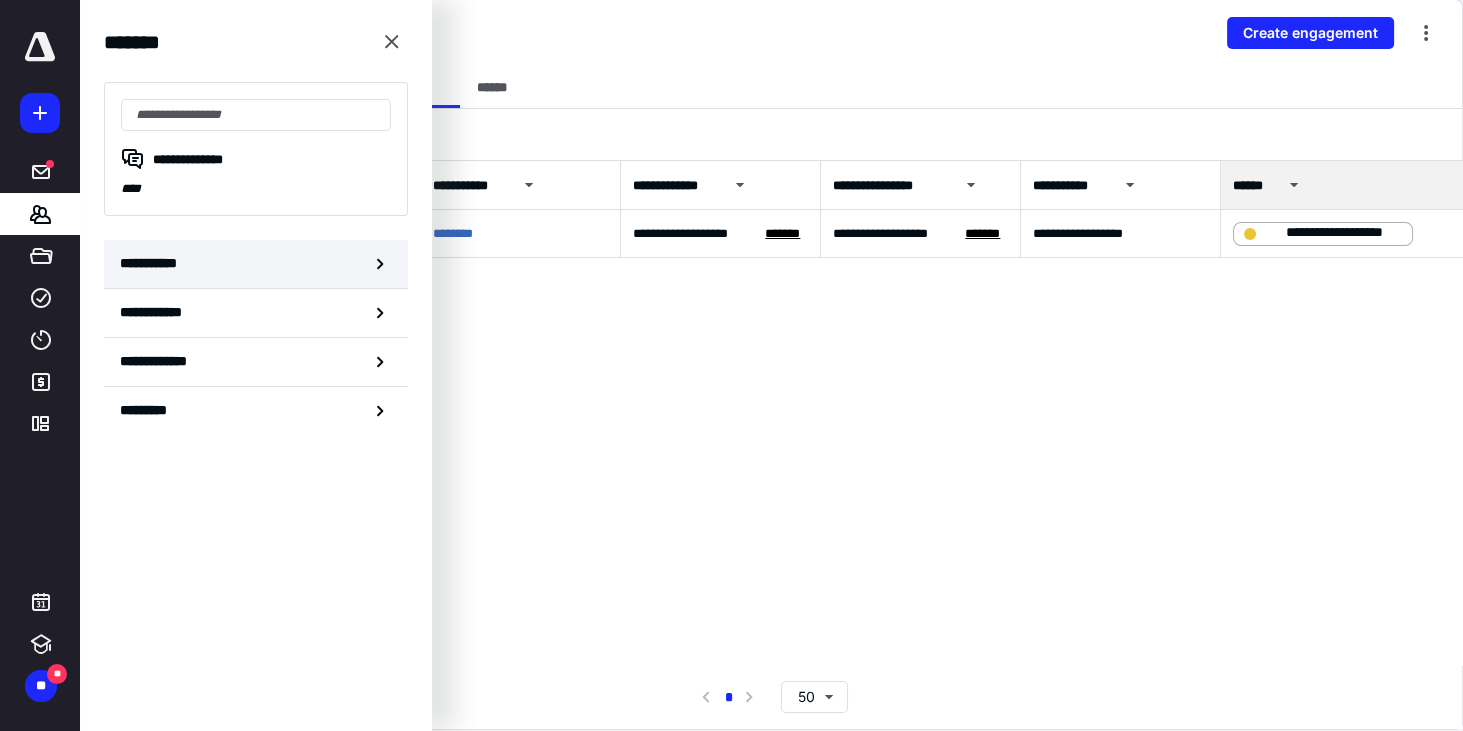 click on "**********" at bounding box center (256, 264) 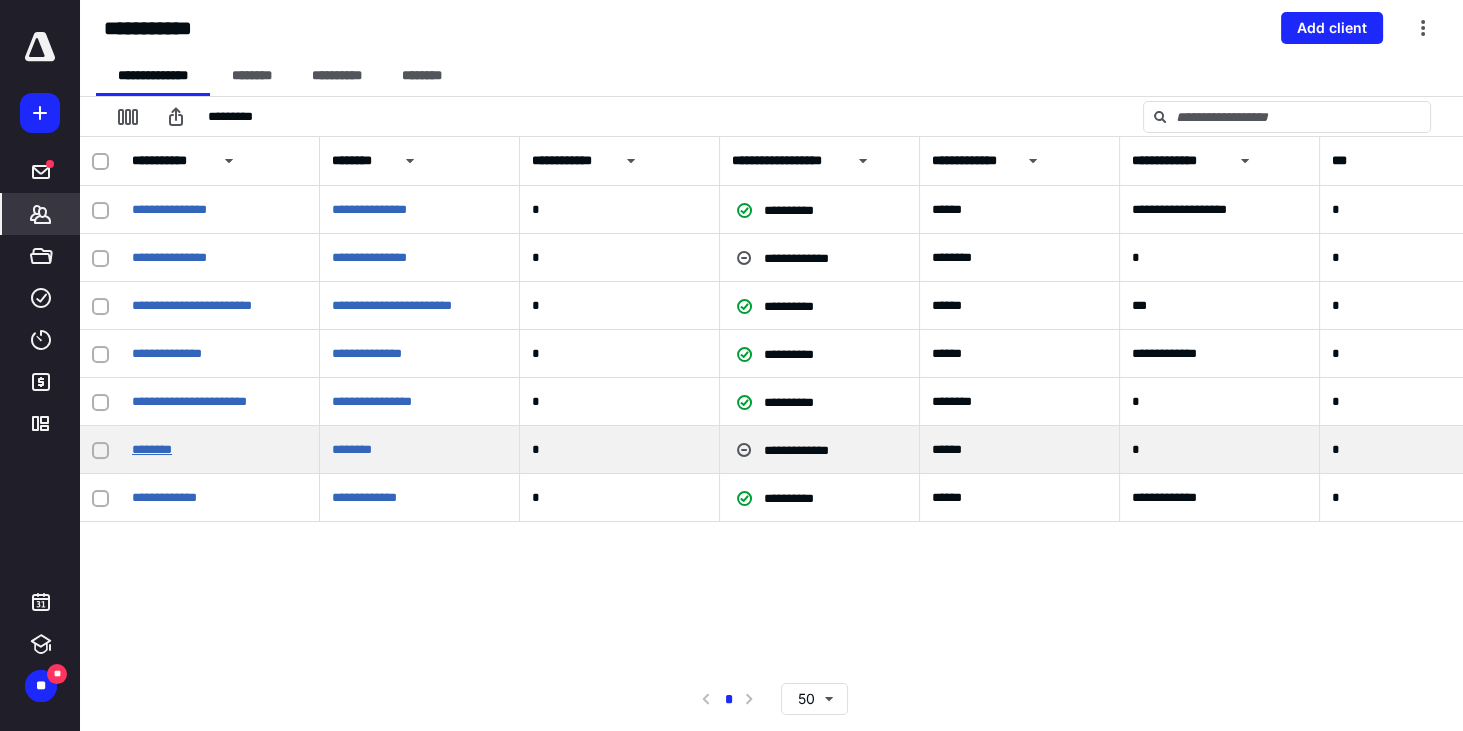 click on "********" at bounding box center [152, 449] 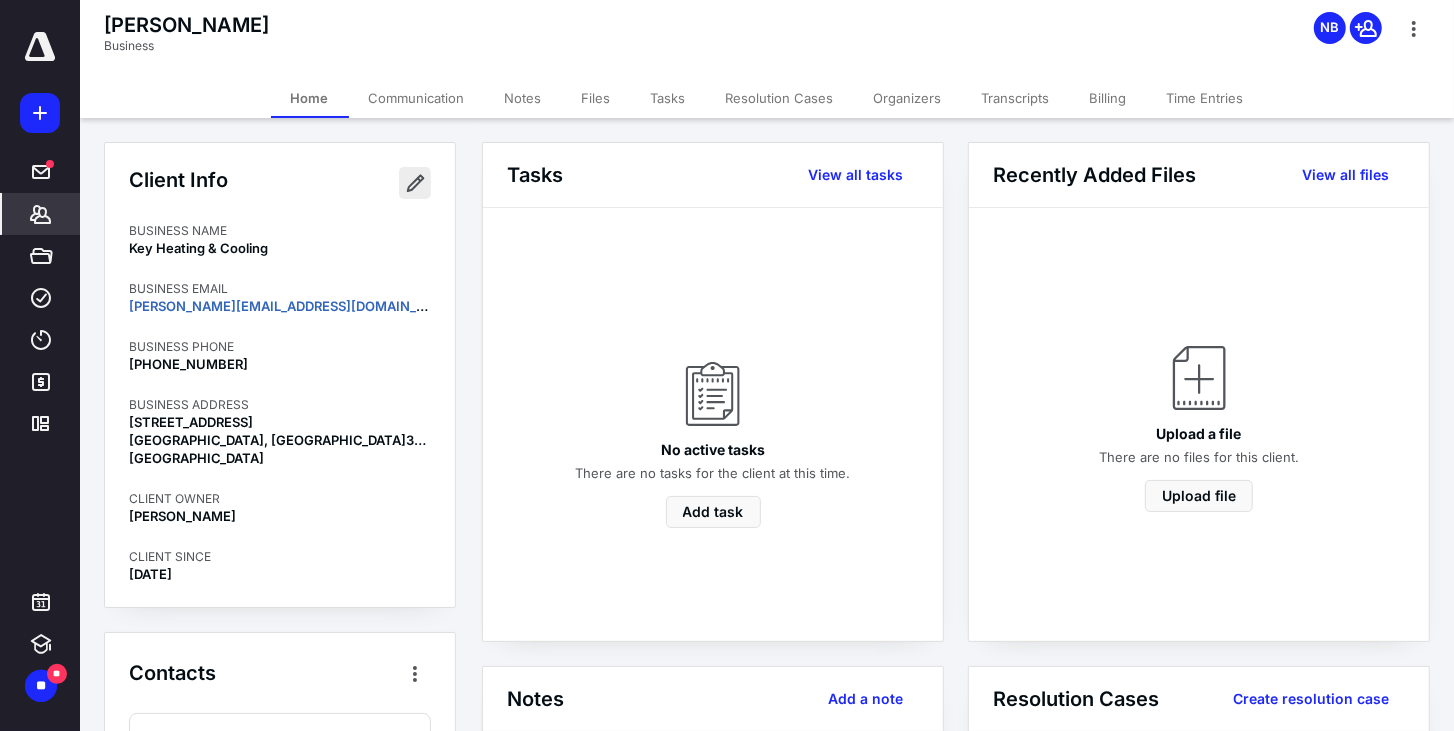 click at bounding box center [415, 183] 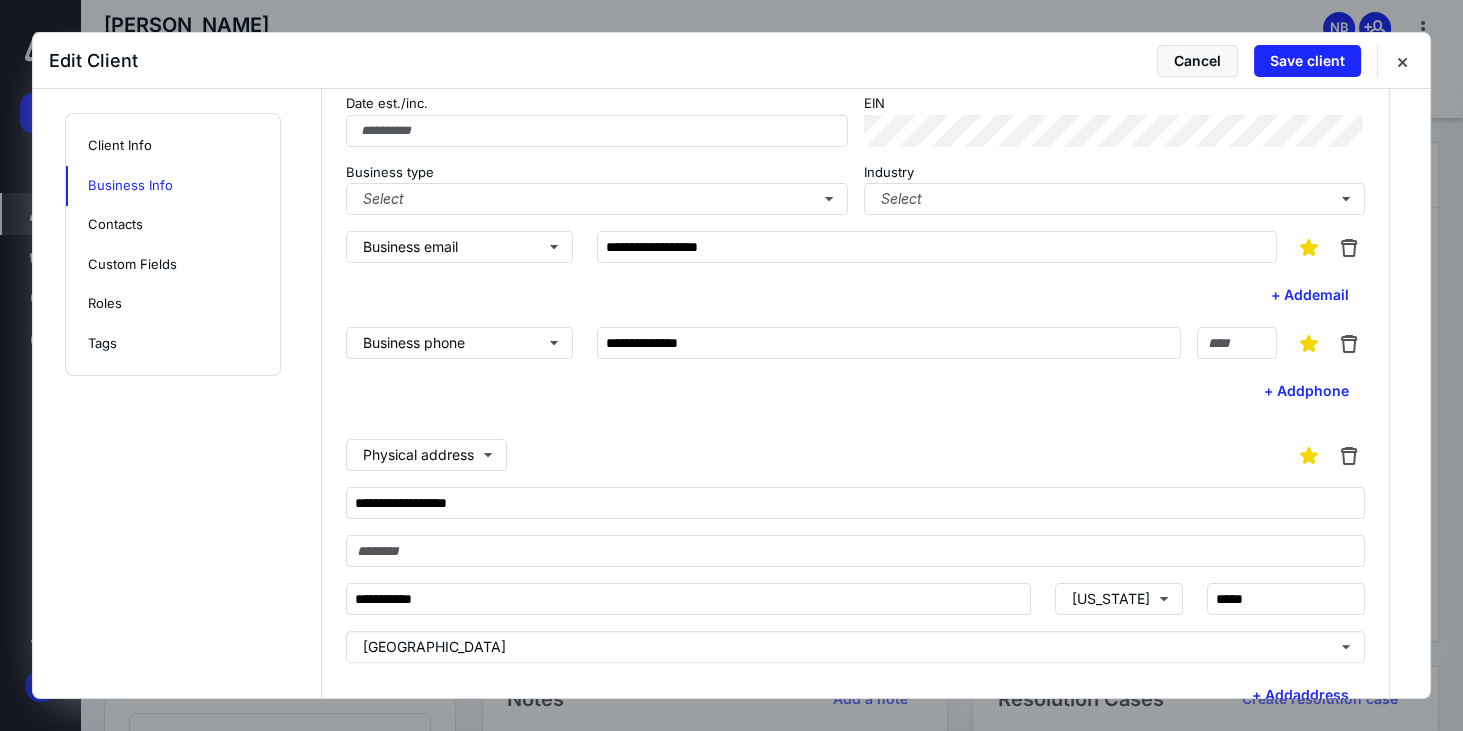 scroll, scrollTop: 742, scrollLeft: 0, axis: vertical 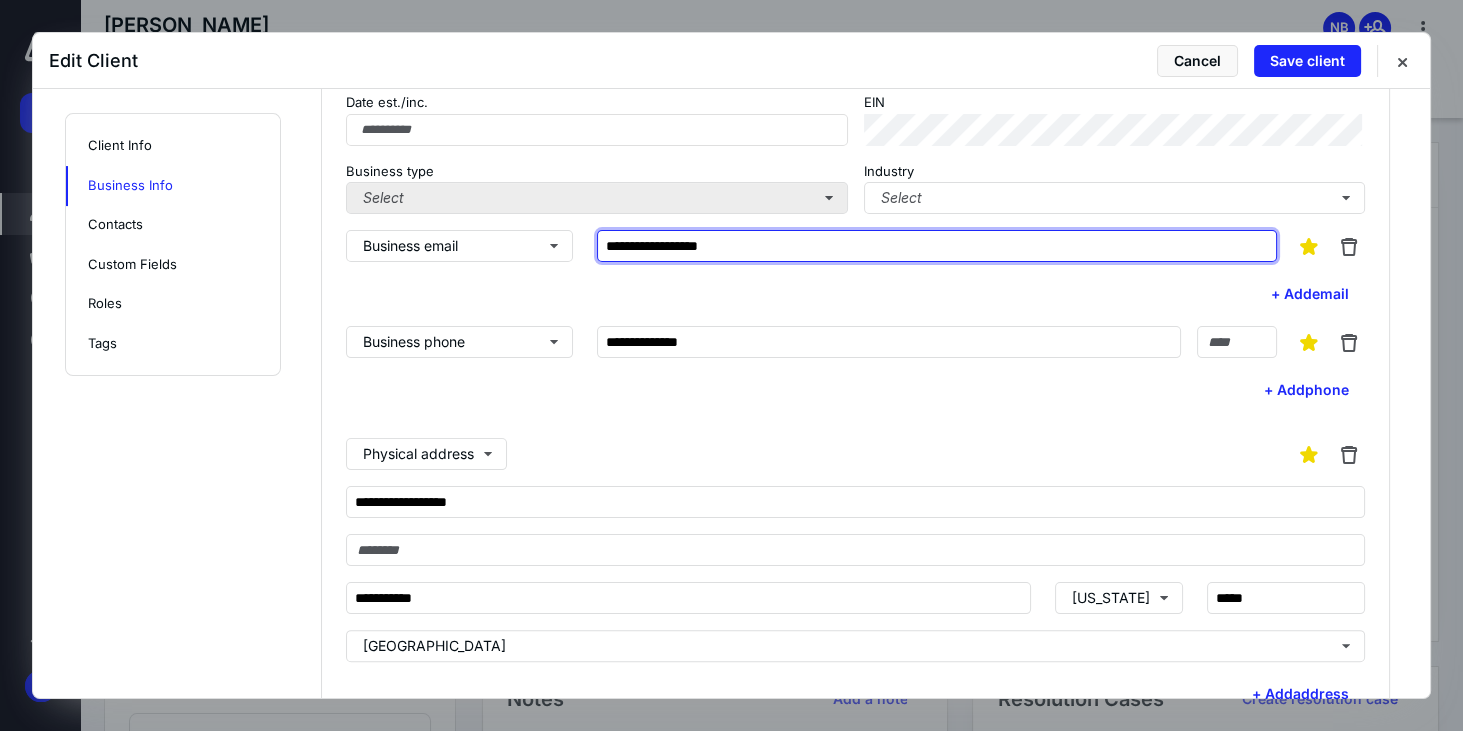 drag, startPoint x: 822, startPoint y: 236, endPoint x: 316, endPoint y: 186, distance: 508.46436 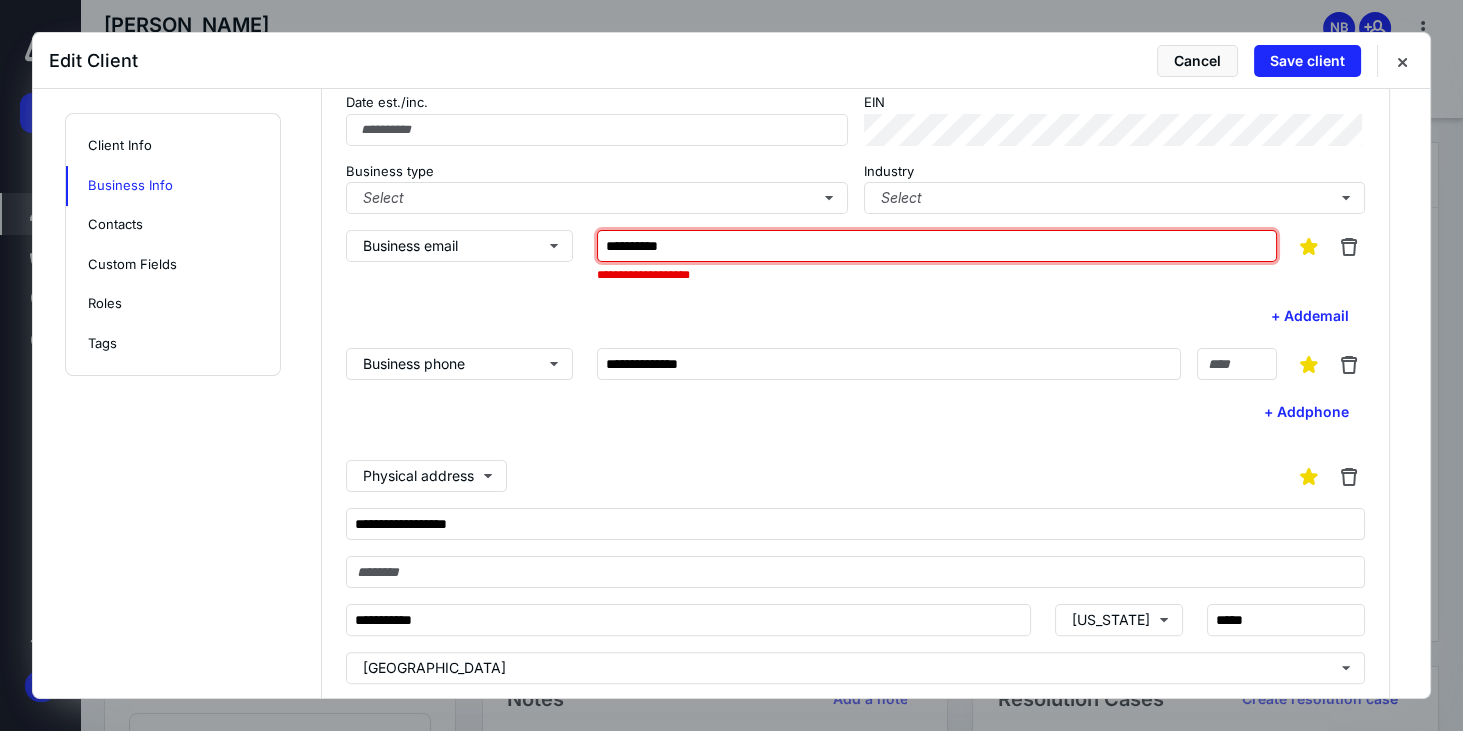 type on "**********" 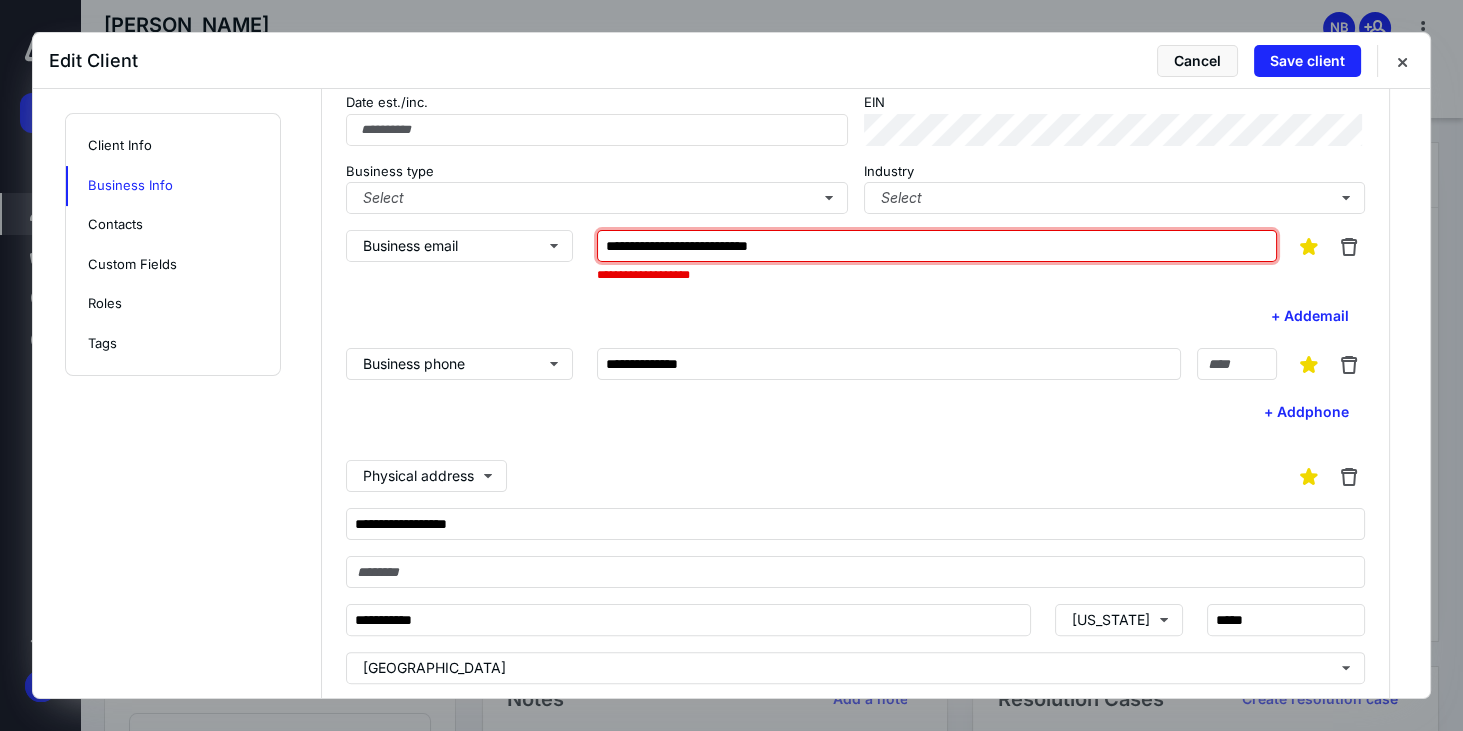 type on "*********" 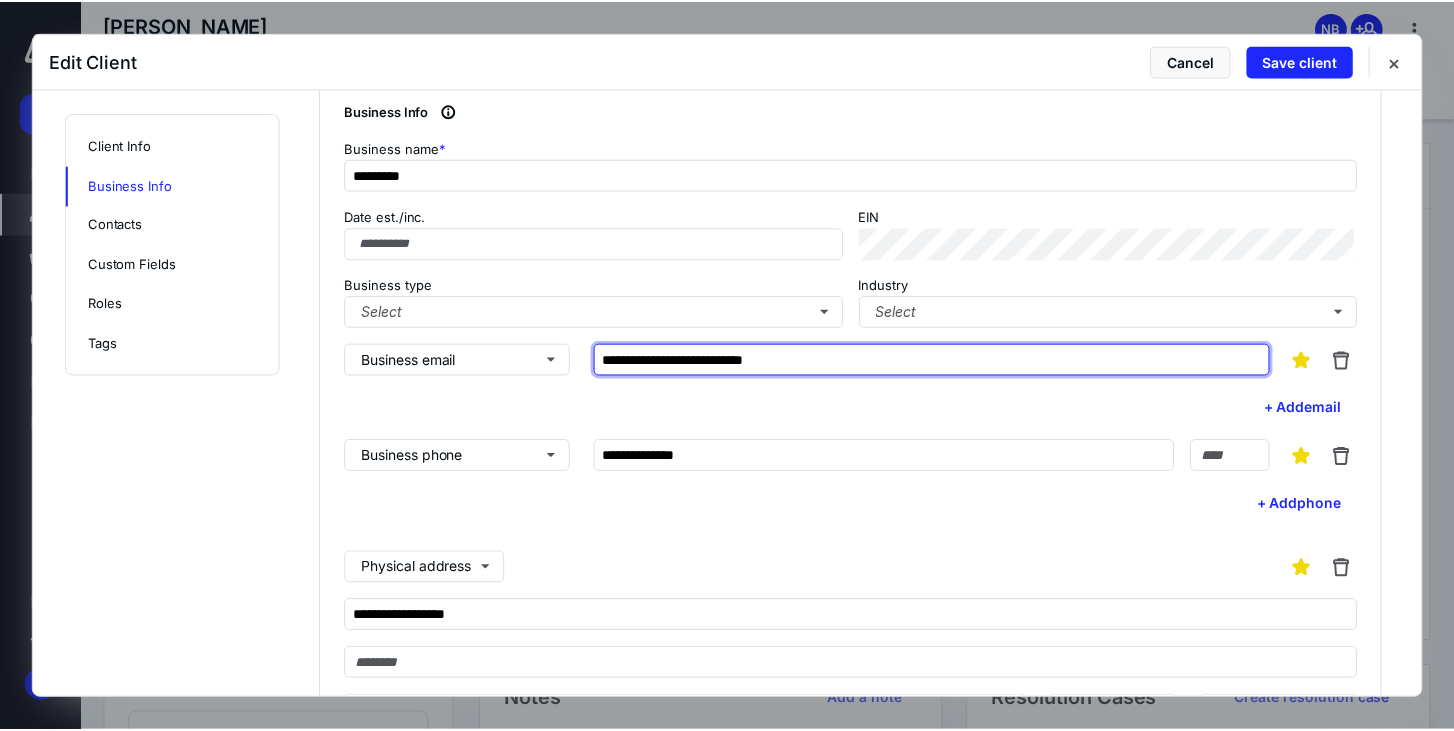 scroll, scrollTop: 571, scrollLeft: 0, axis: vertical 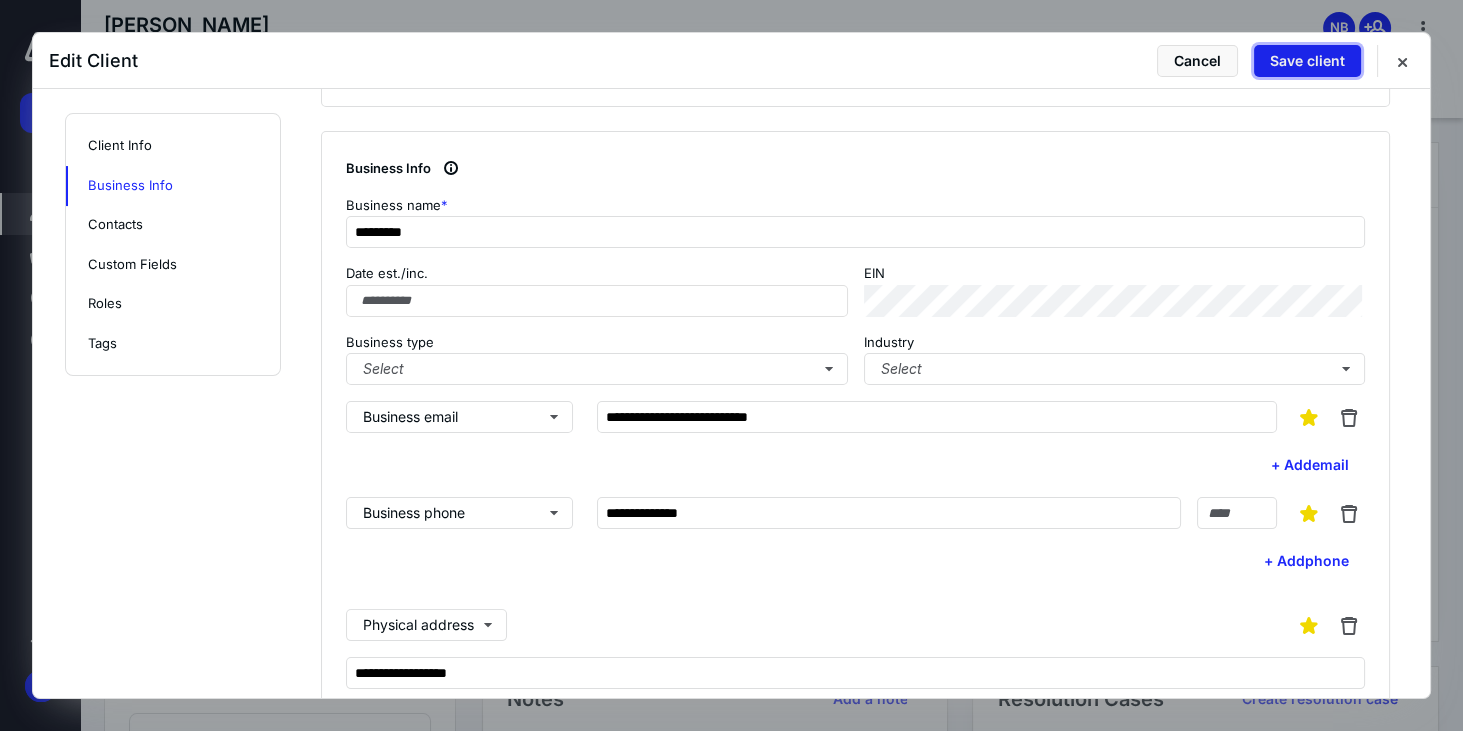 click on "Save client" at bounding box center (1307, 61) 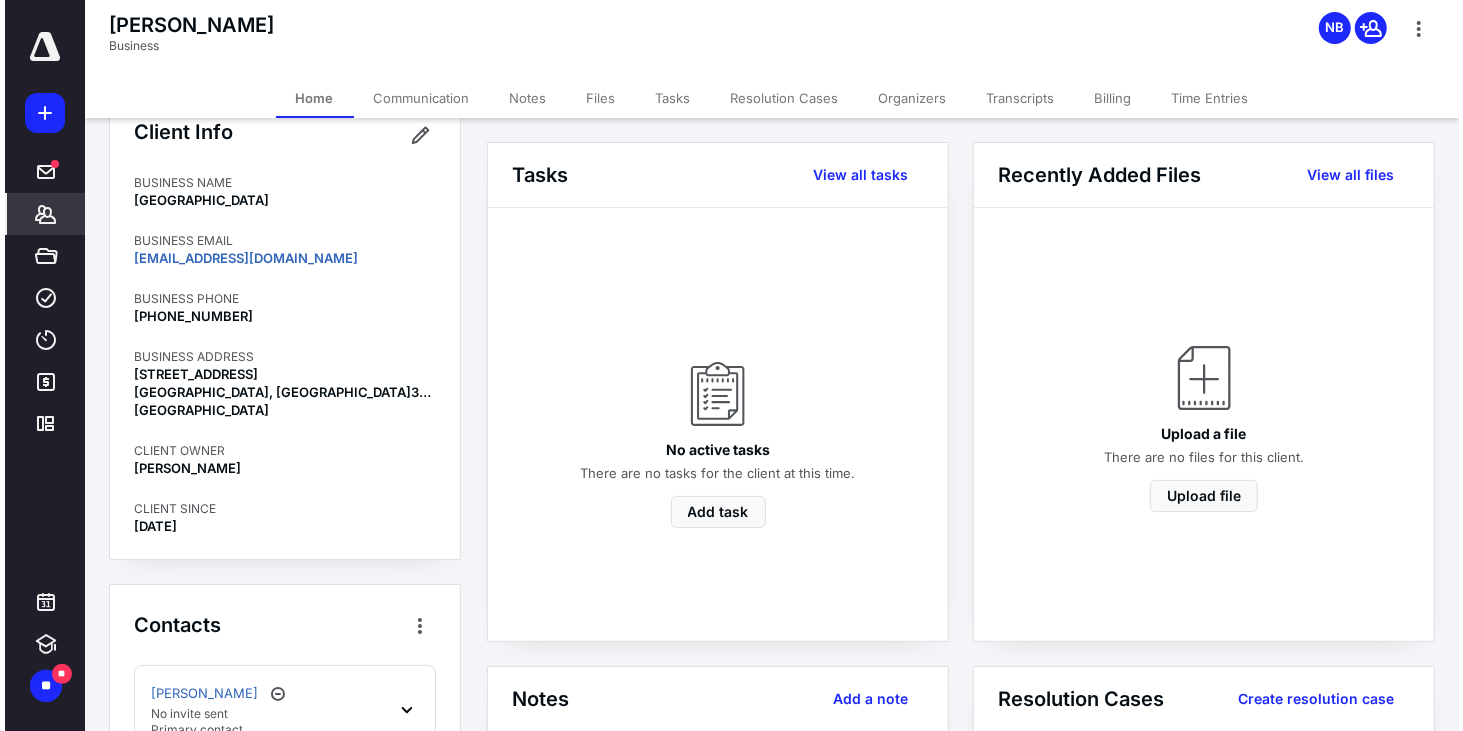 scroll, scrollTop: 57, scrollLeft: 0, axis: vertical 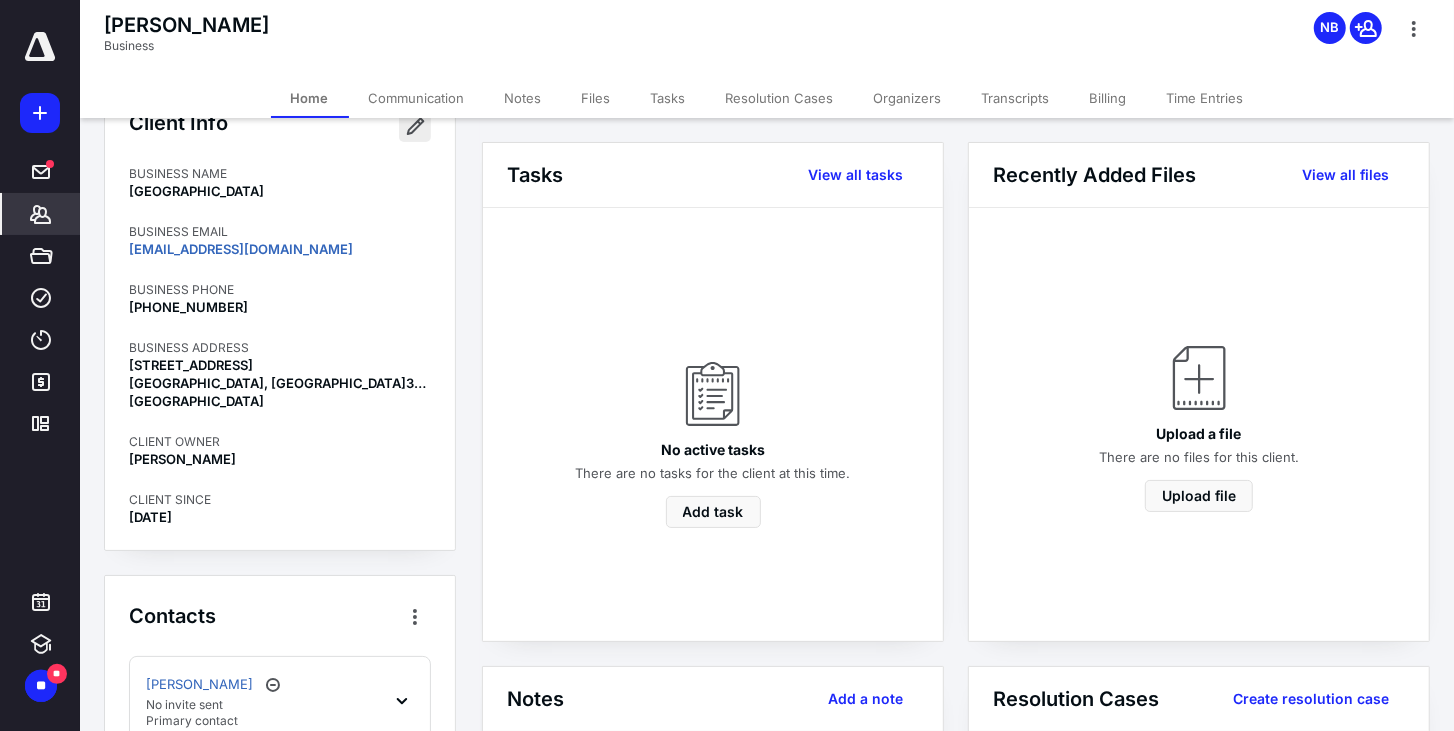 click at bounding box center [415, 126] 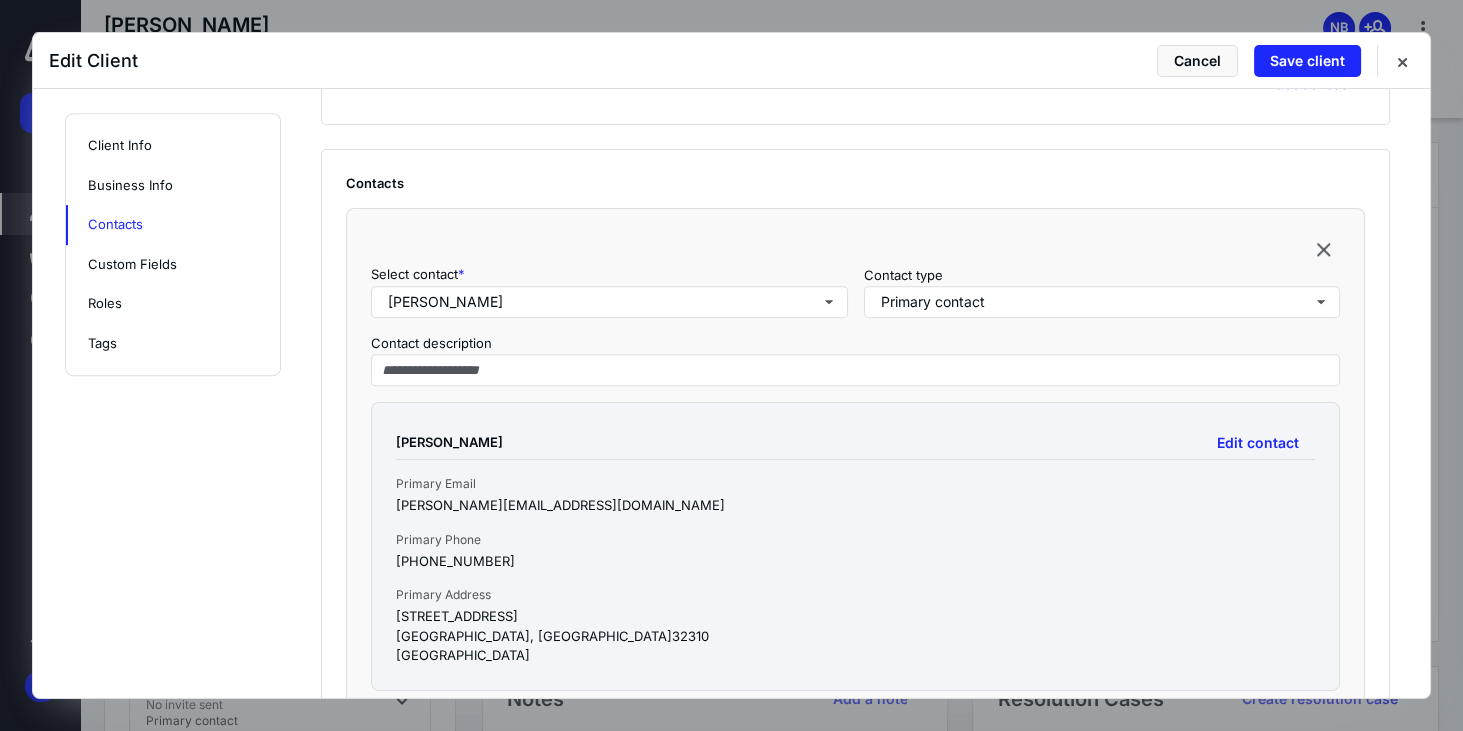 scroll, scrollTop: 1600, scrollLeft: 0, axis: vertical 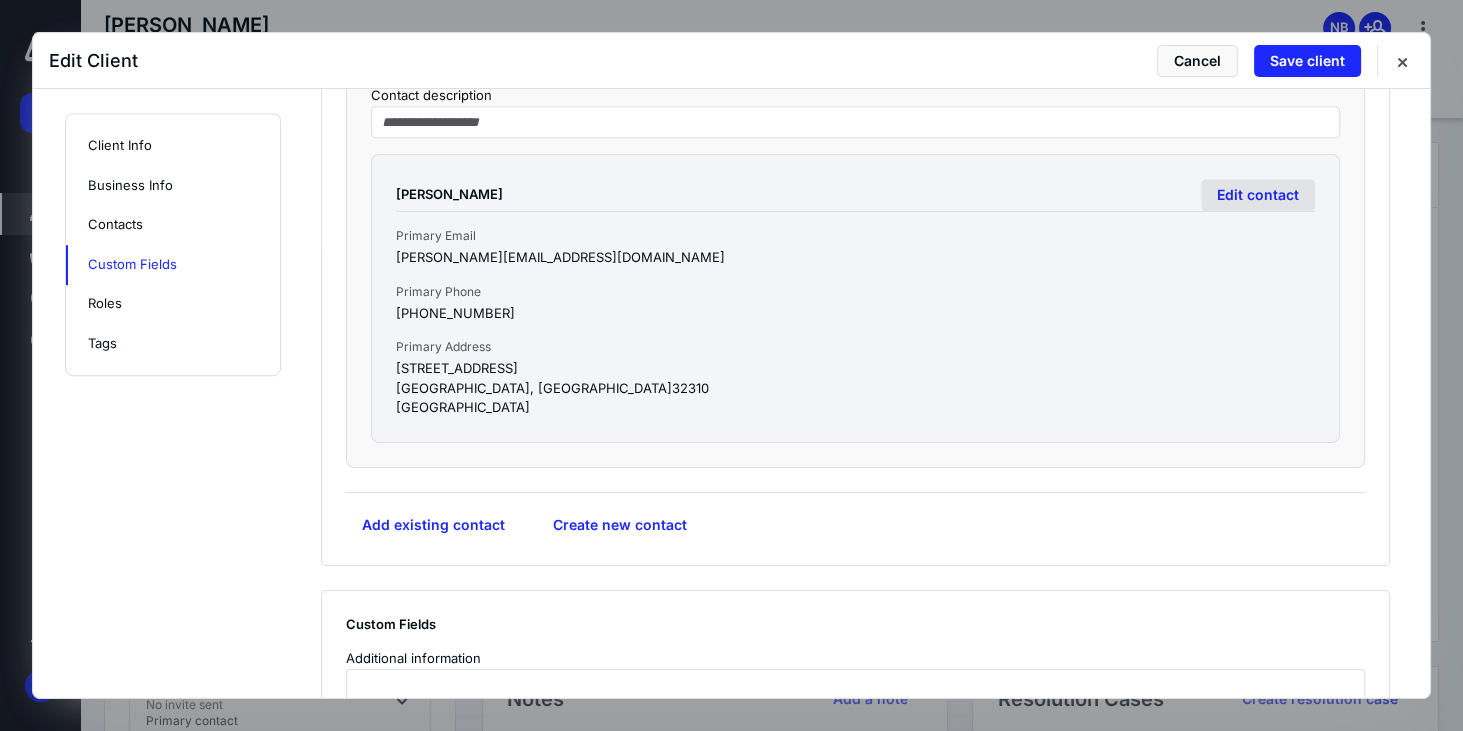 click on "Edit contact" at bounding box center [1258, 195] 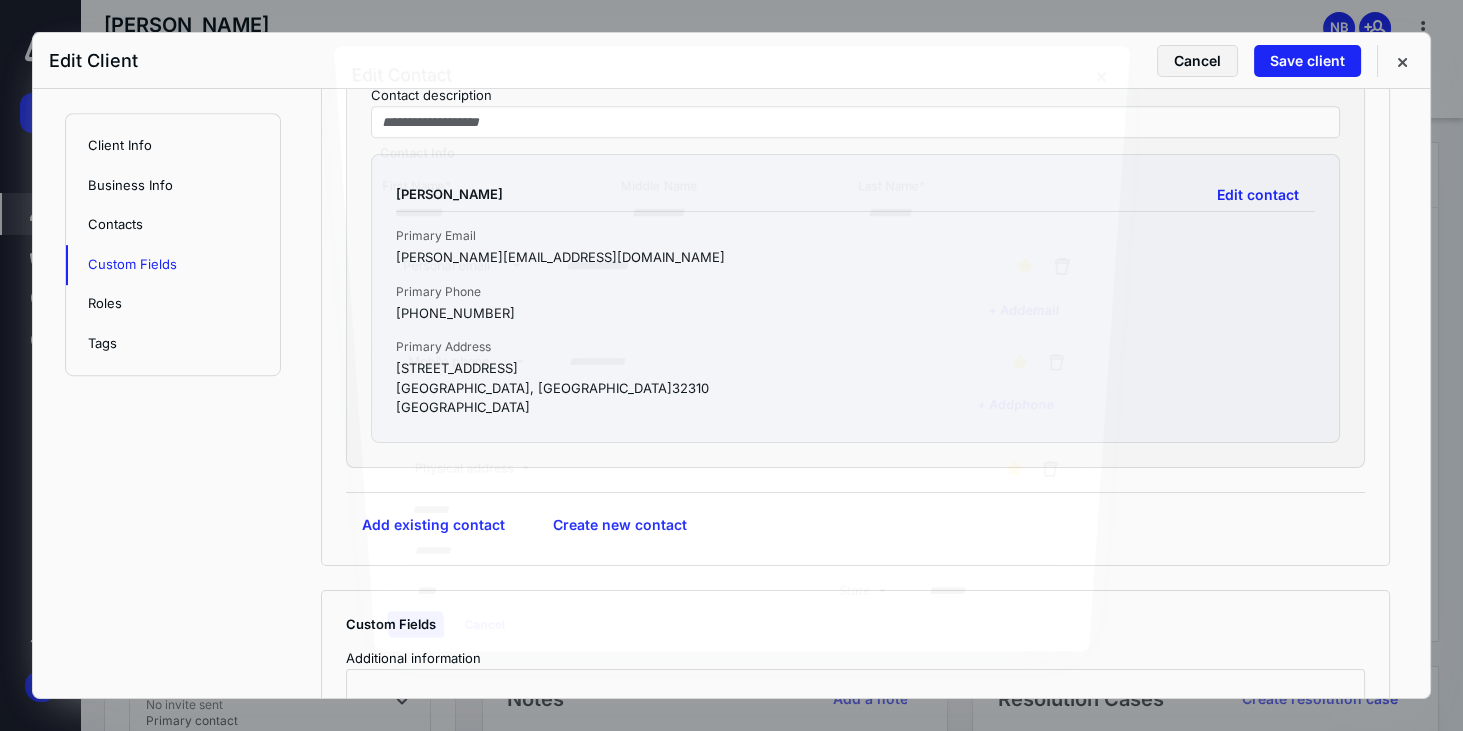 type on "****" 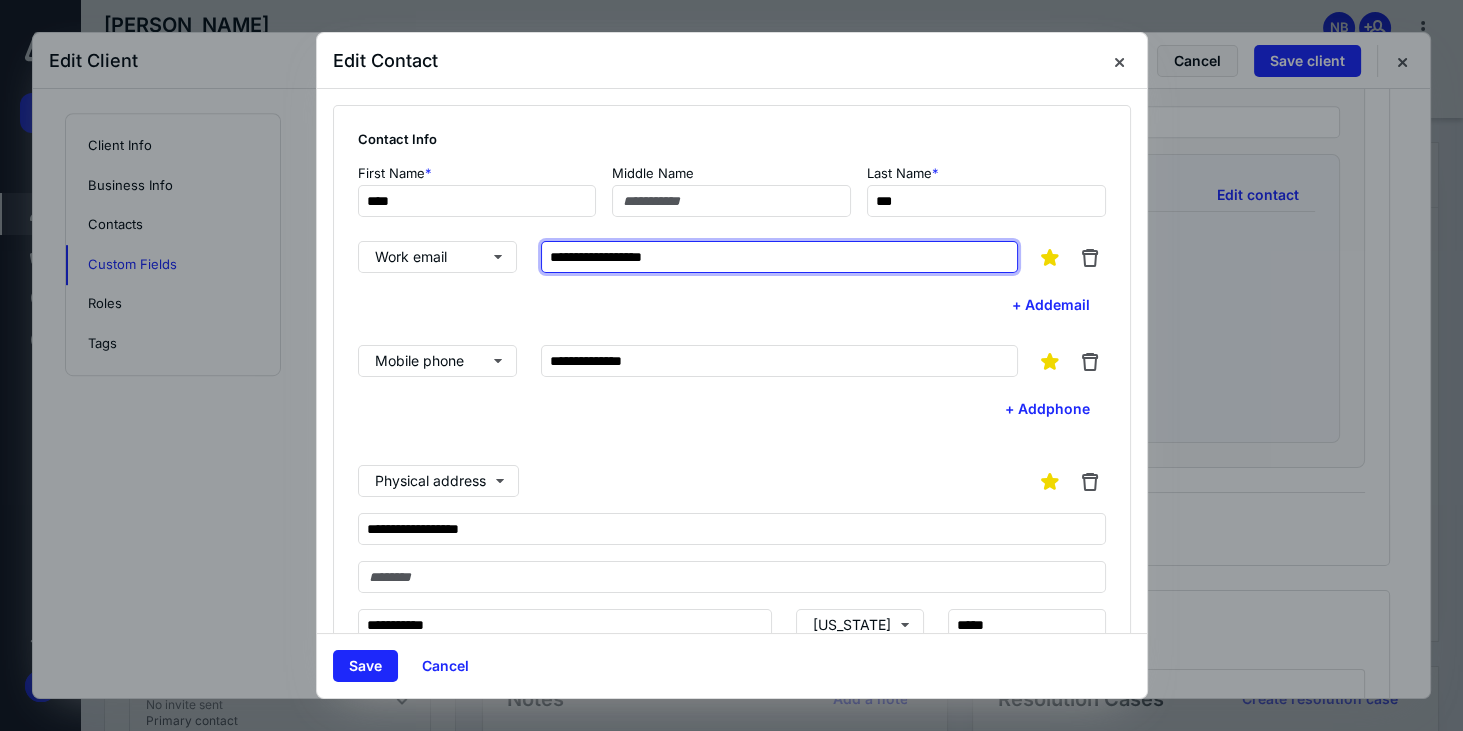 drag, startPoint x: 752, startPoint y: 261, endPoint x: 298, endPoint y: 244, distance: 454.31818 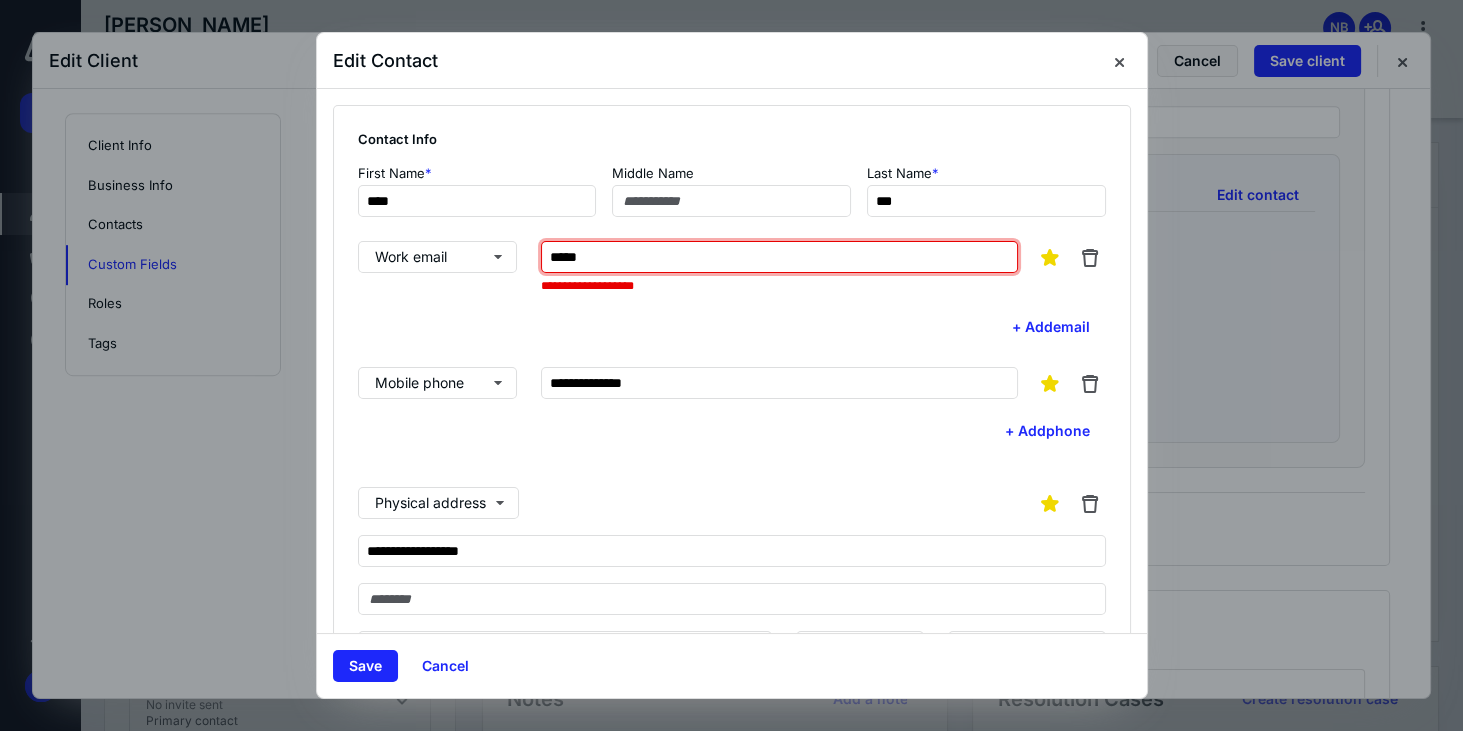 type on "**********" 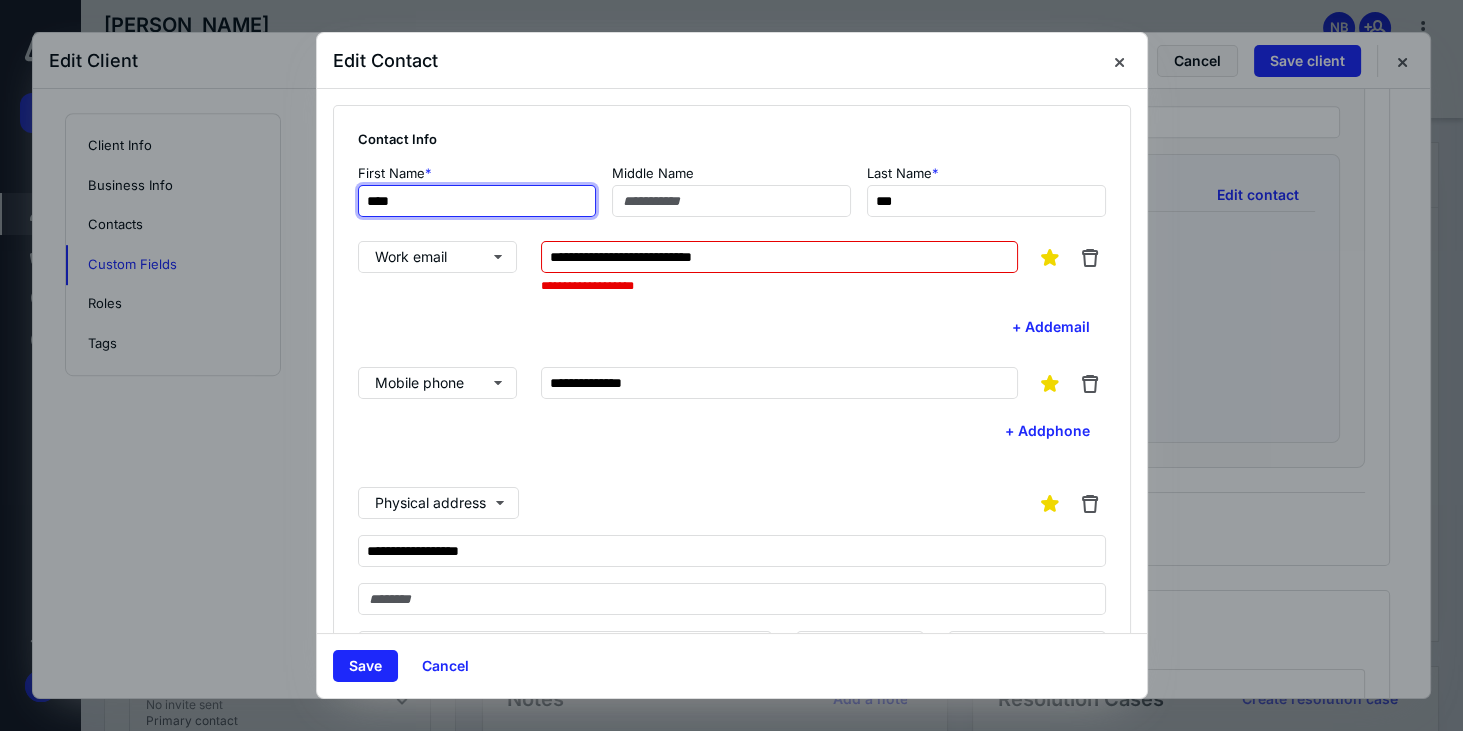 type on "********" 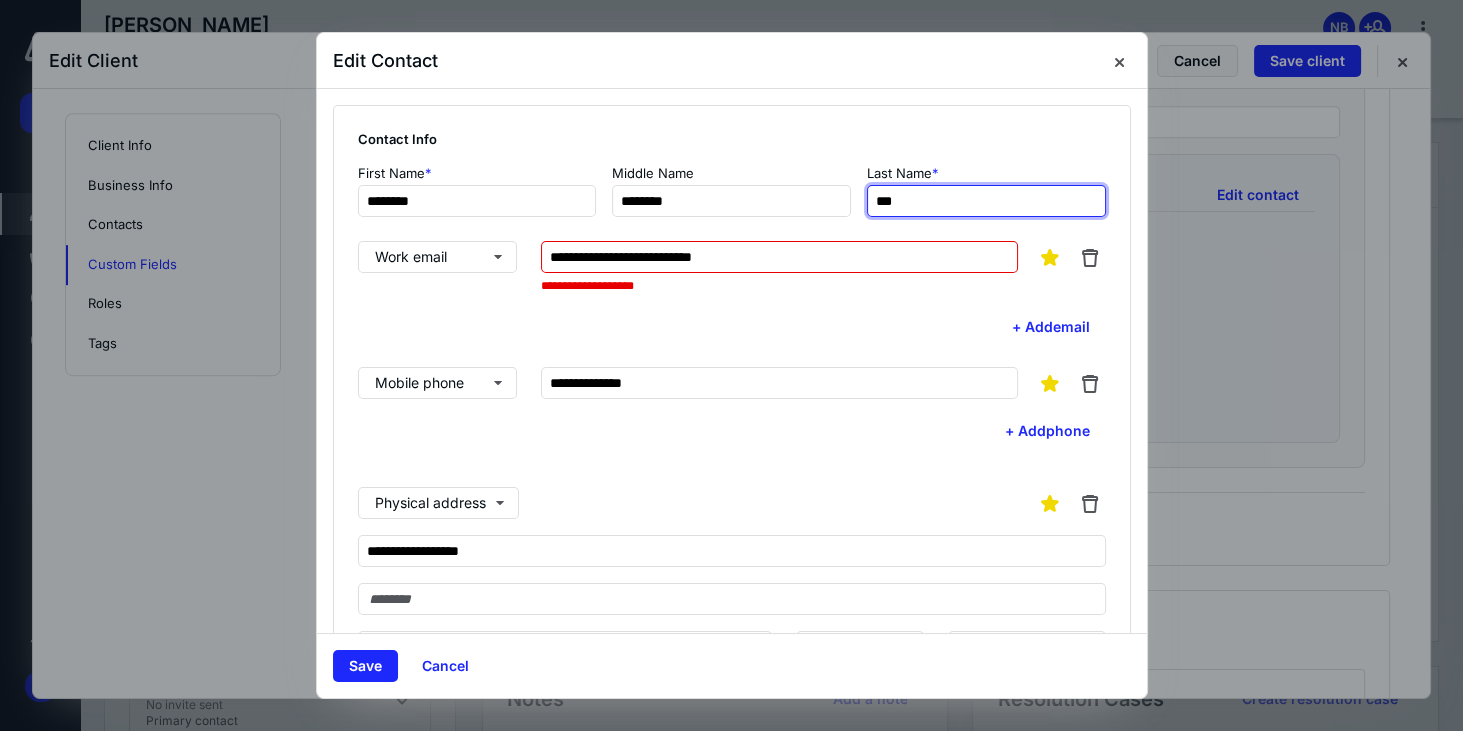 type on "*********" 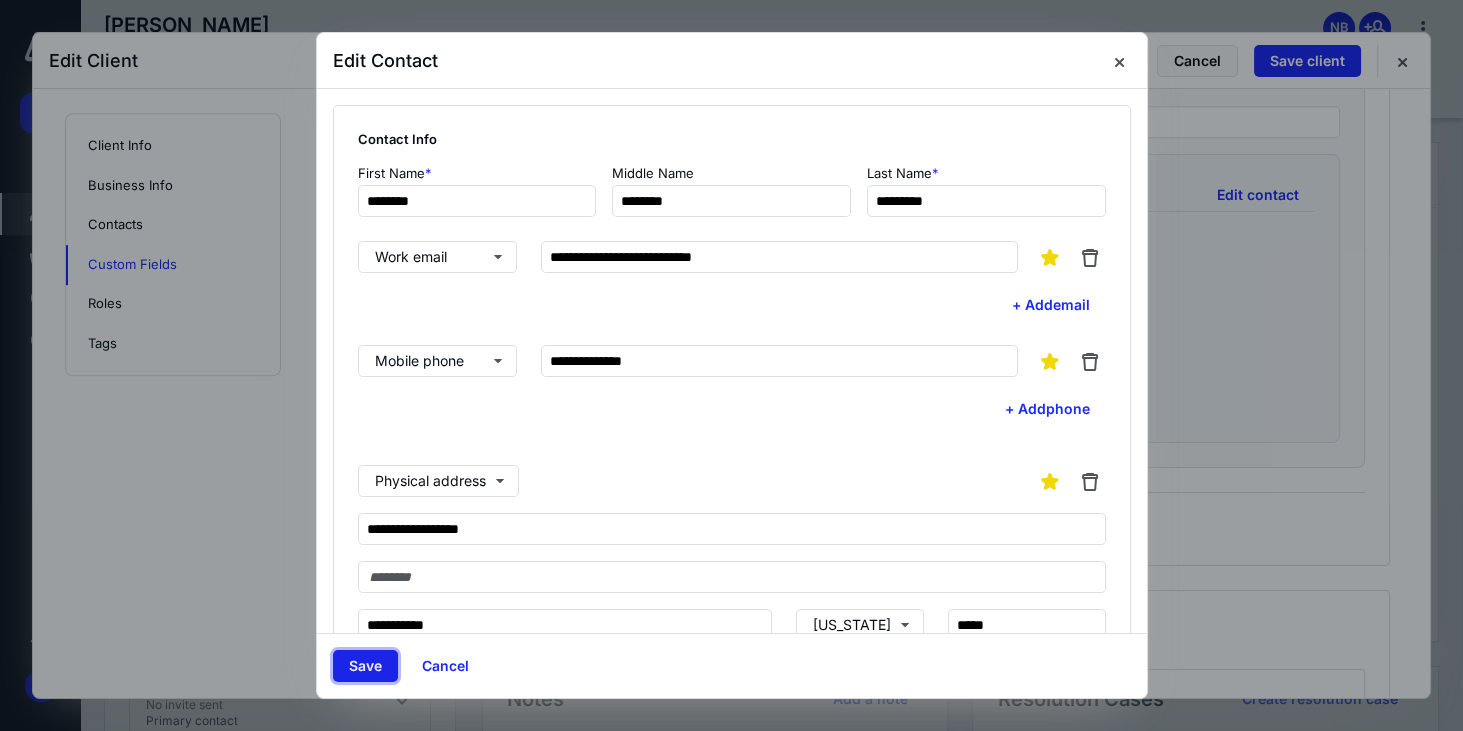 click on "Save" at bounding box center (365, 666) 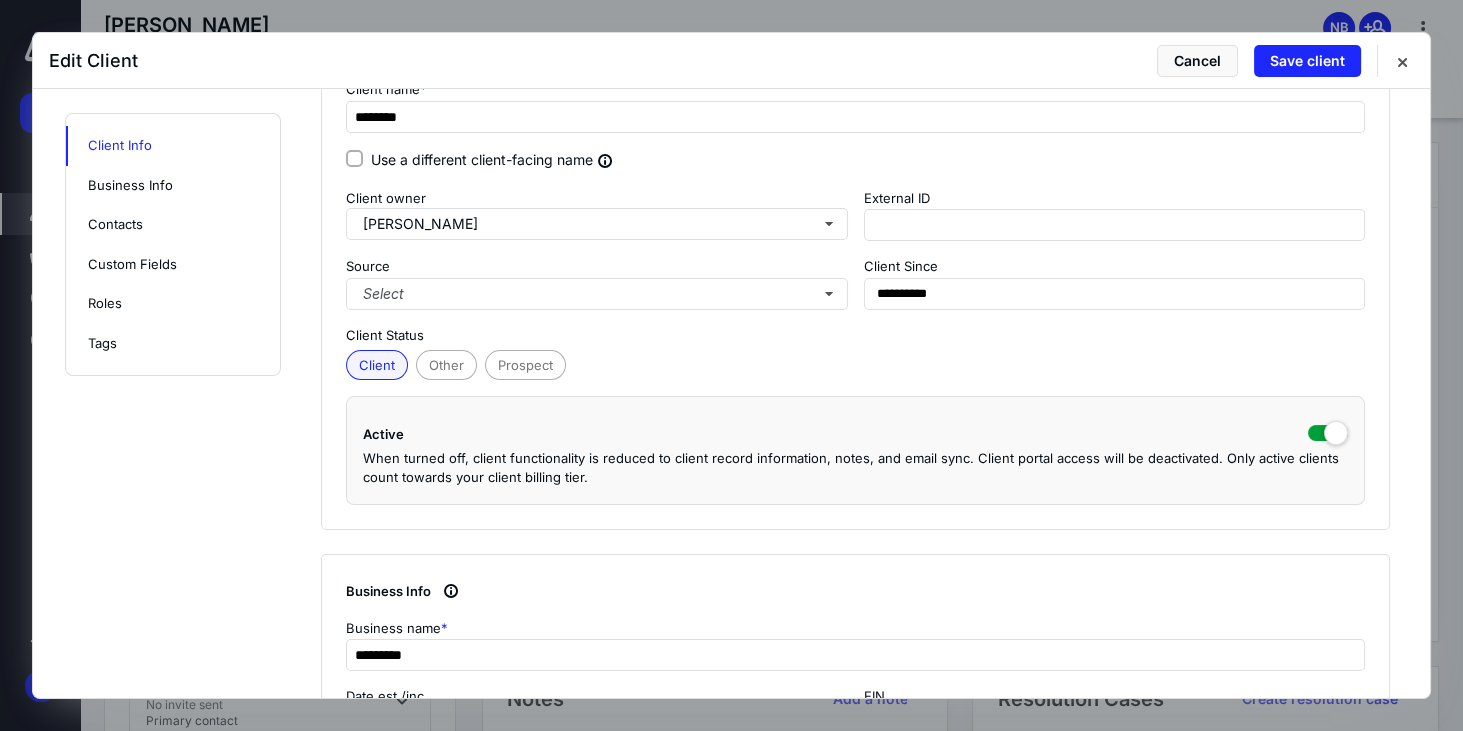 scroll, scrollTop: 0, scrollLeft: 0, axis: both 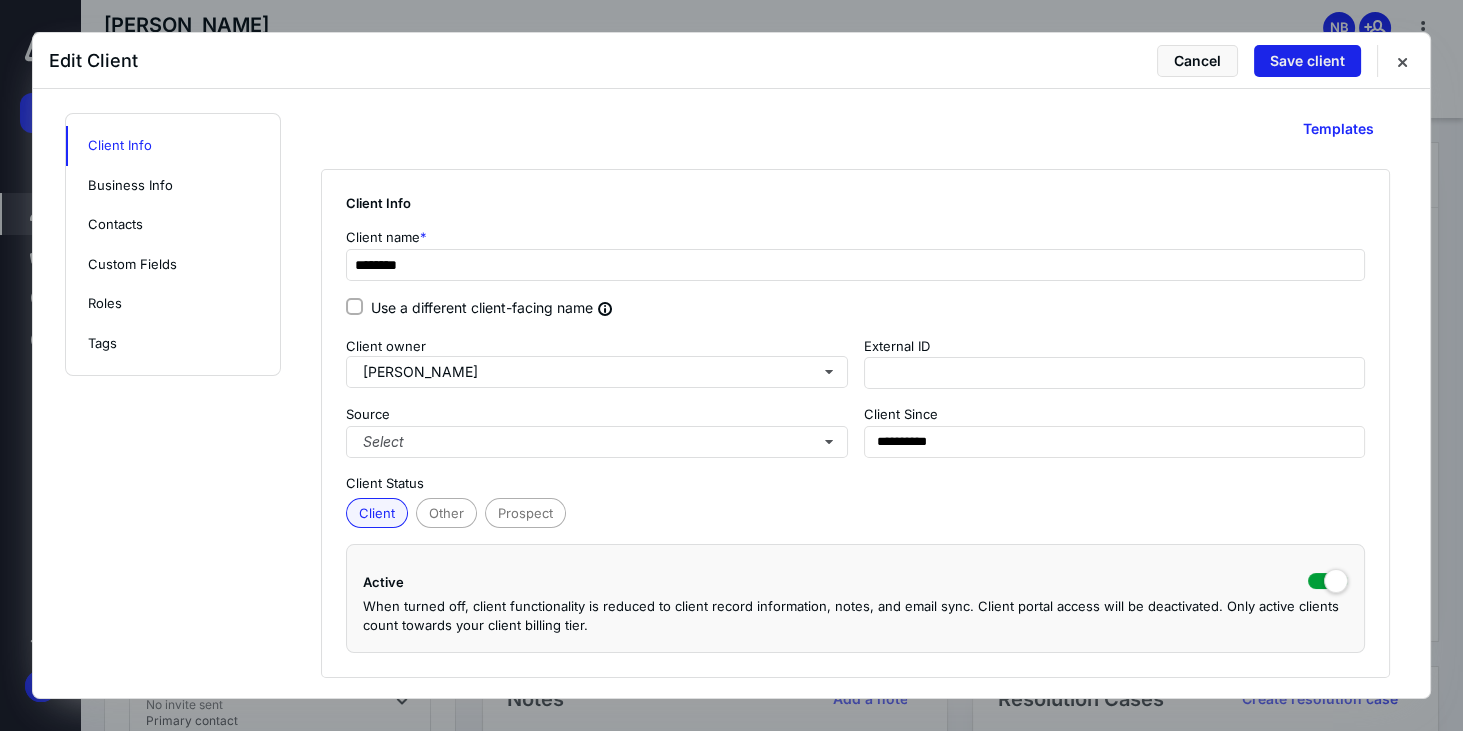 click on "Save client" at bounding box center (1307, 61) 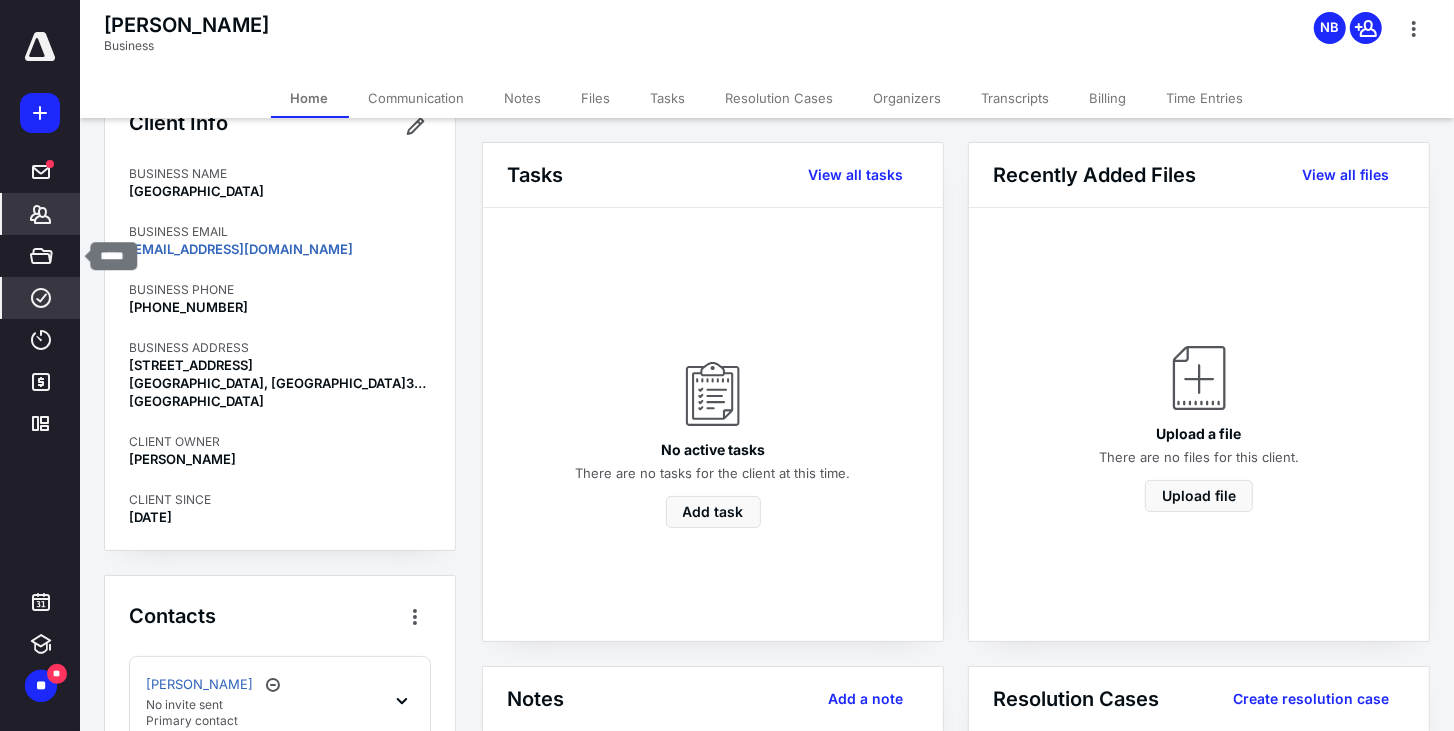 click 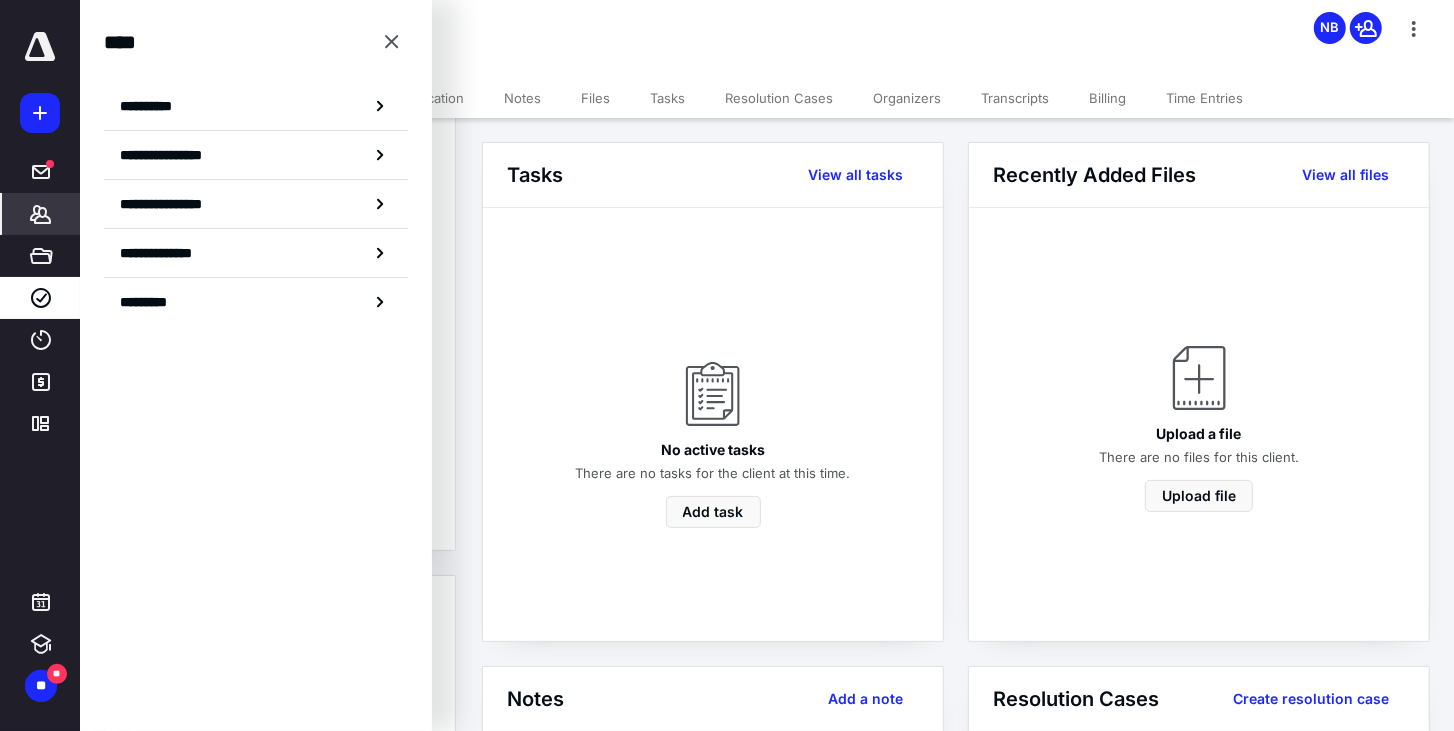click on "**********" at bounding box center (180, 155) 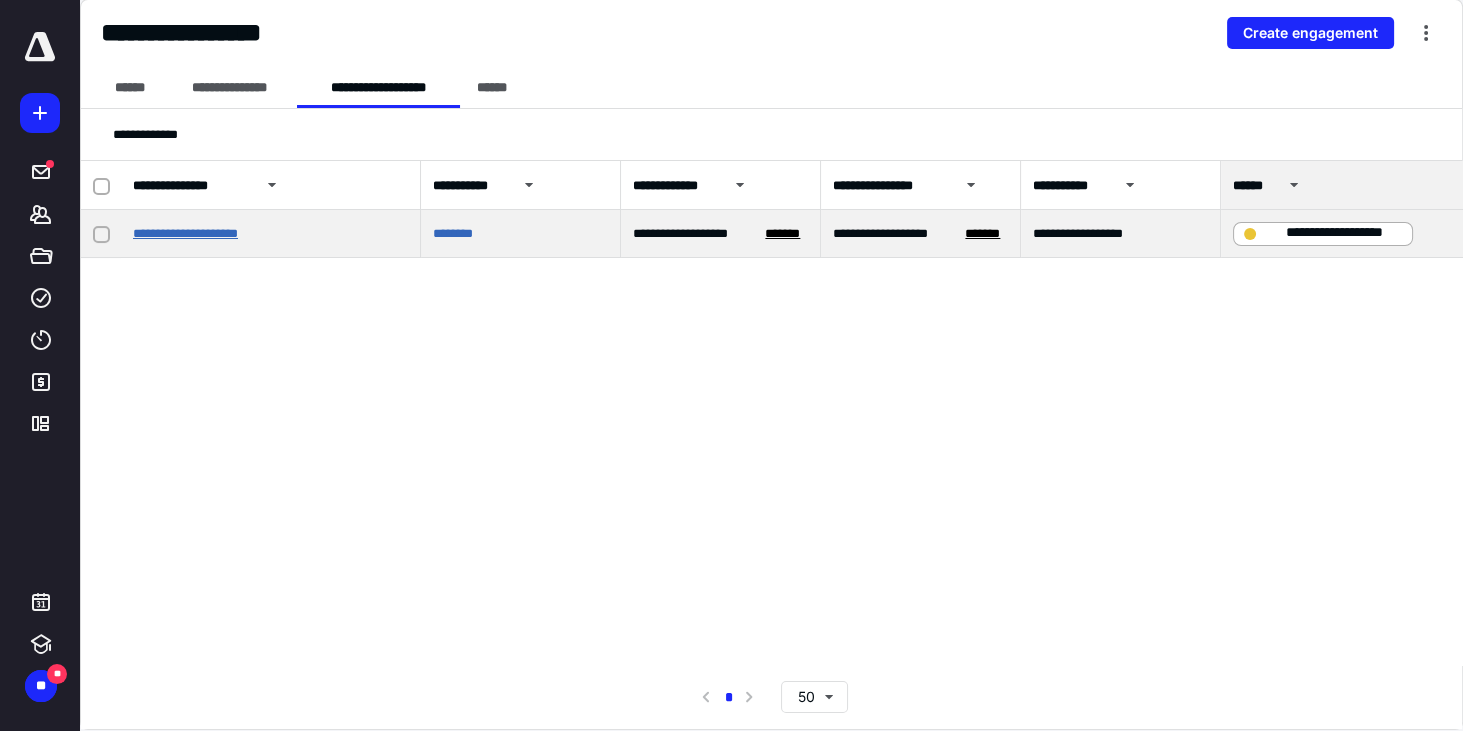 click on "**********" at bounding box center (185, 233) 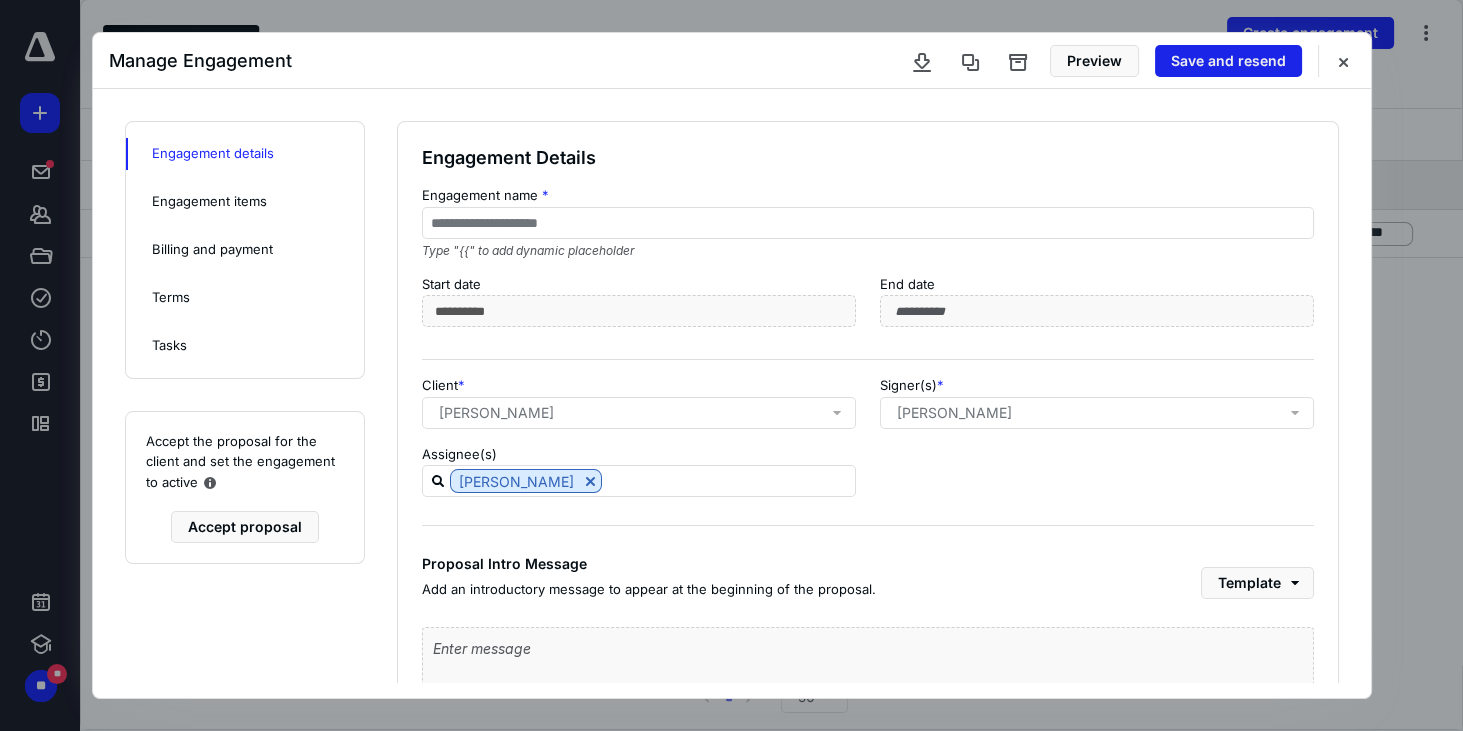 click on "Save and resend" at bounding box center (1228, 61) 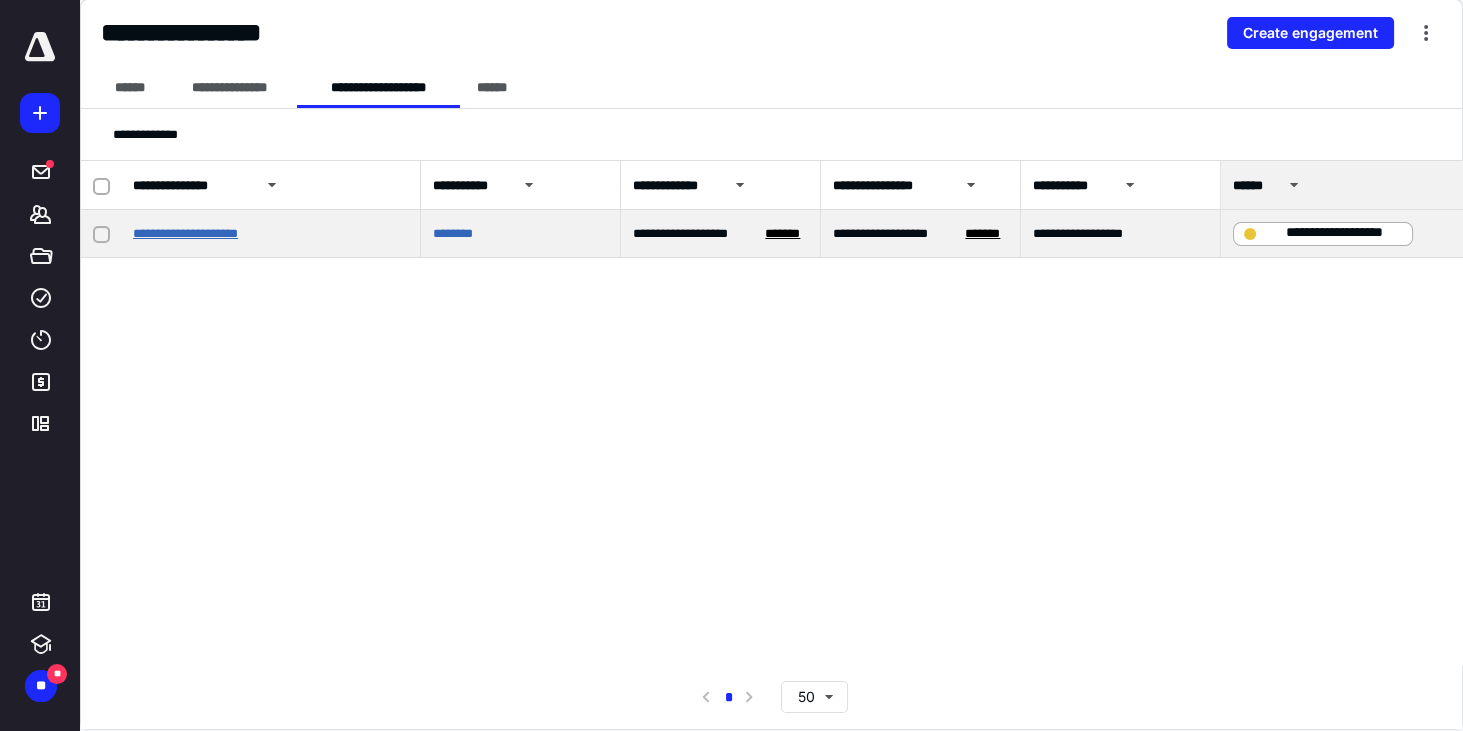 click on "**********" at bounding box center [185, 233] 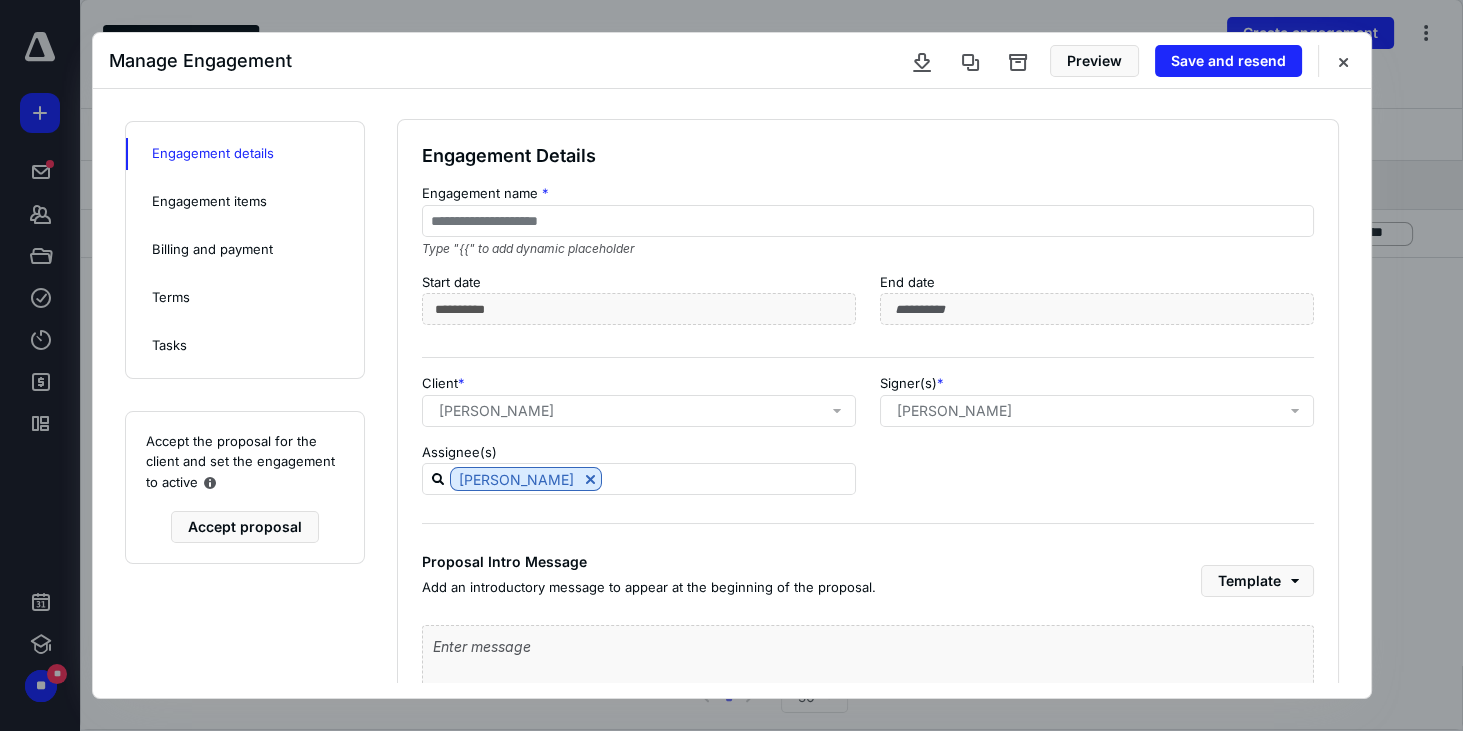 scroll, scrollTop: 0, scrollLeft: 0, axis: both 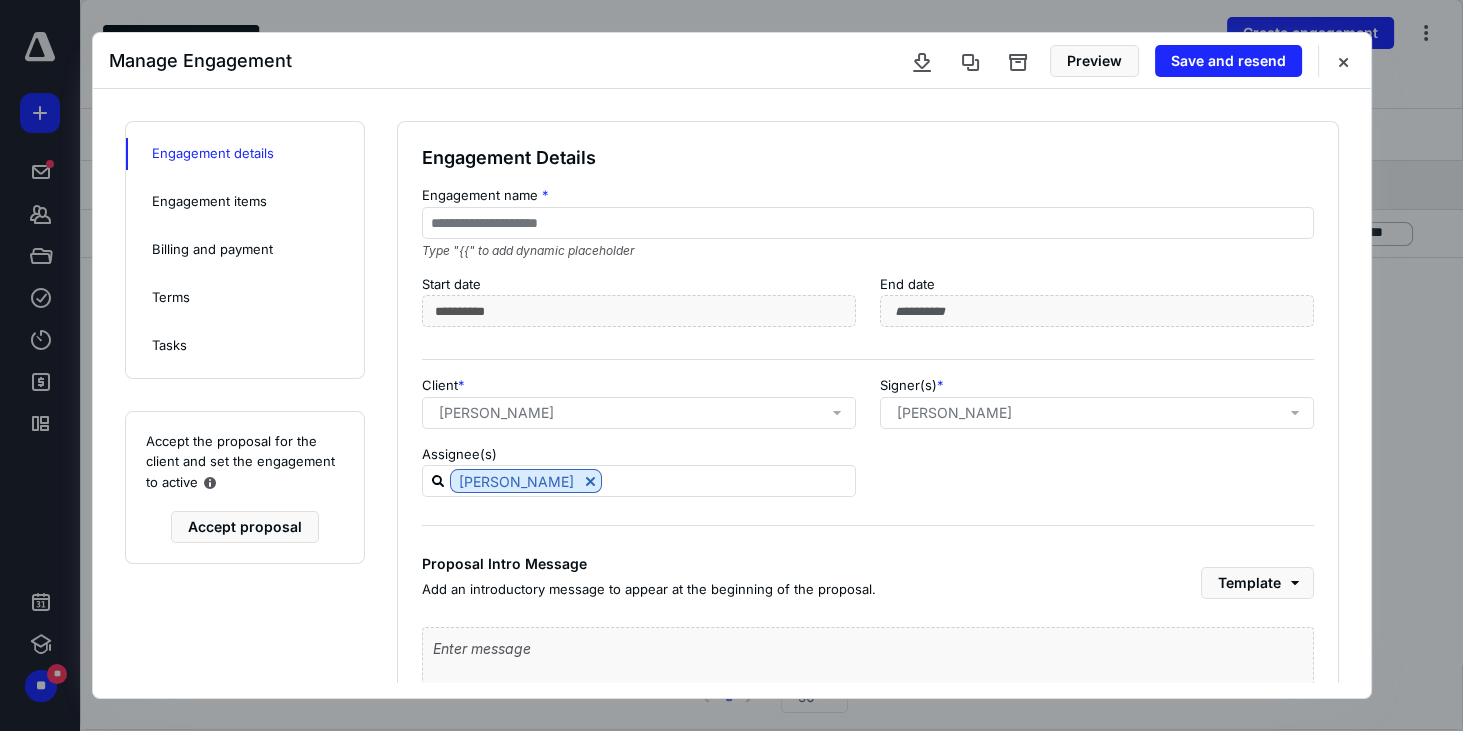 click on "[PERSON_NAME]" at bounding box center (1101, 413) 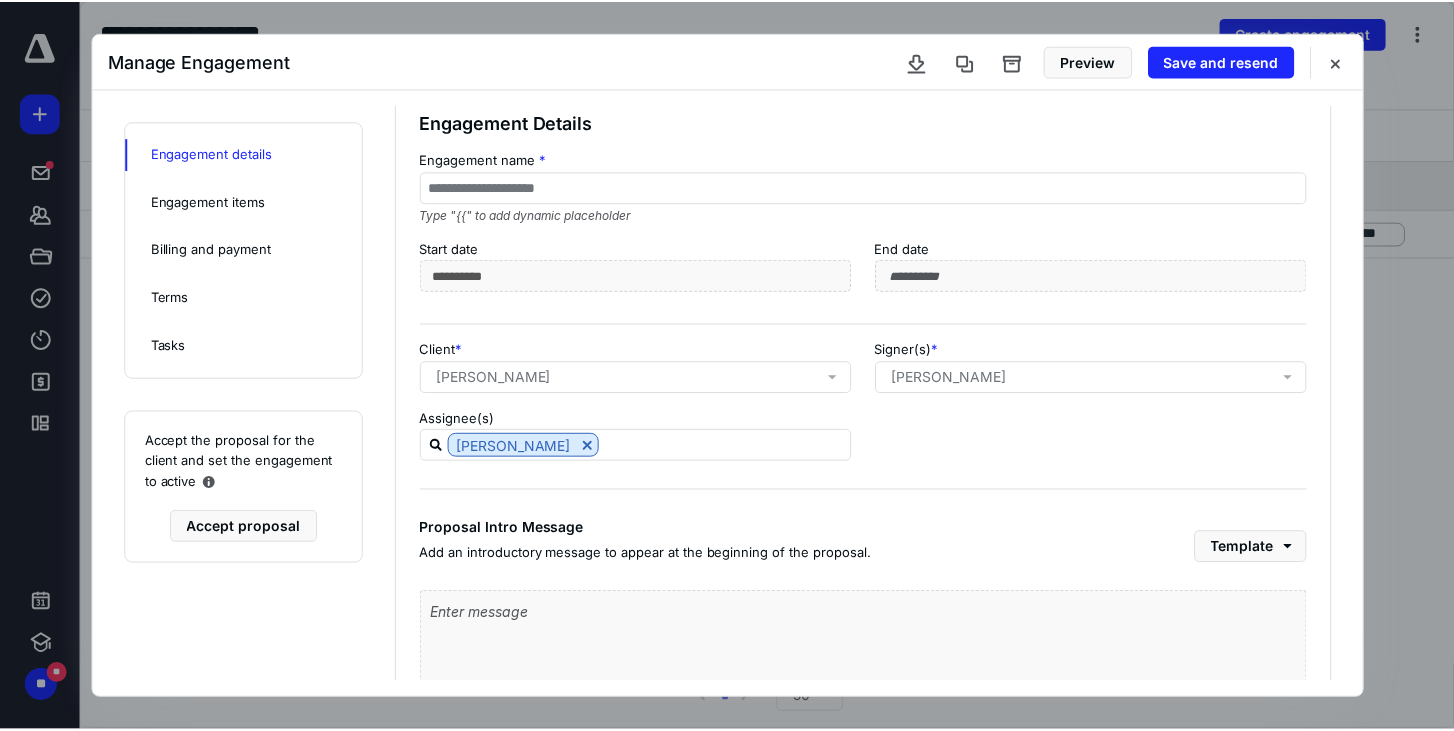 scroll, scrollTop: 0, scrollLeft: 0, axis: both 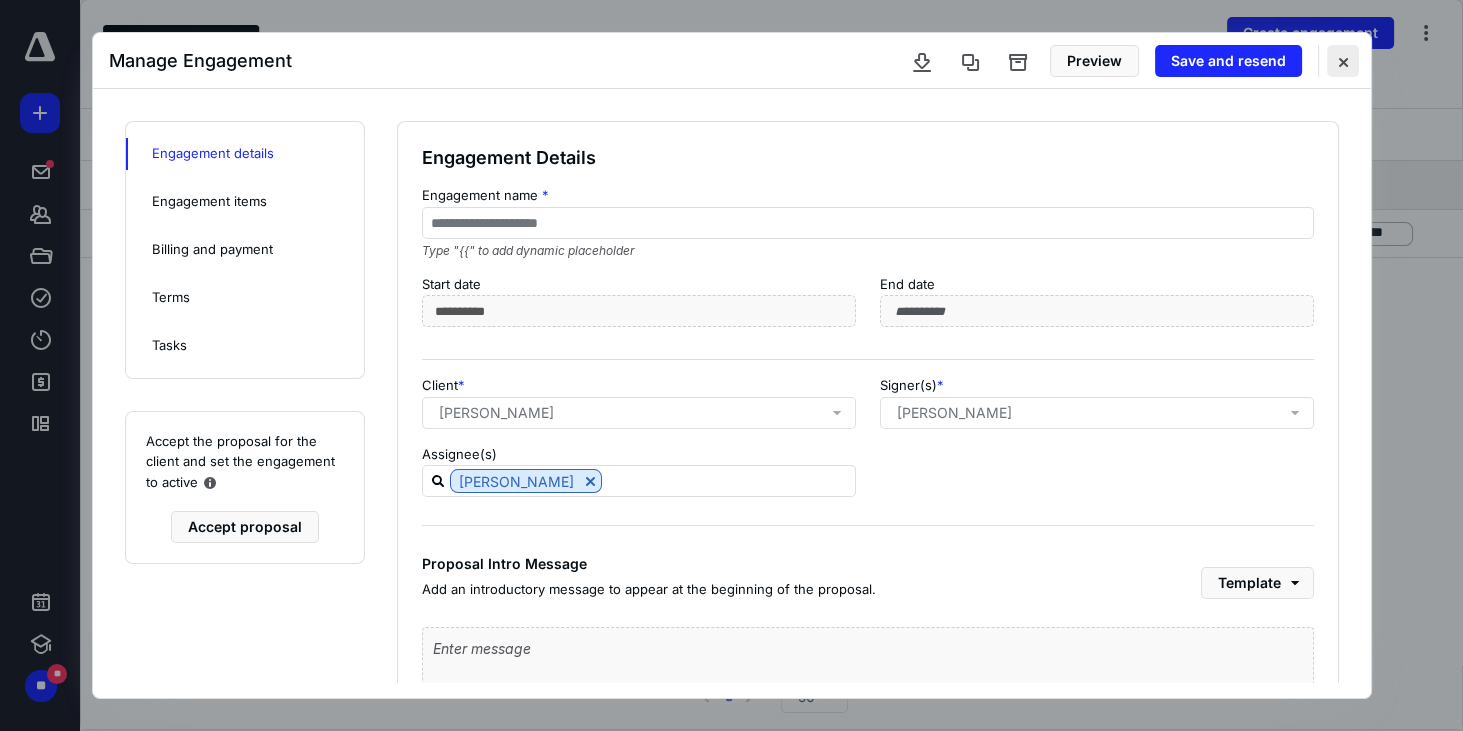 click at bounding box center [1343, 61] 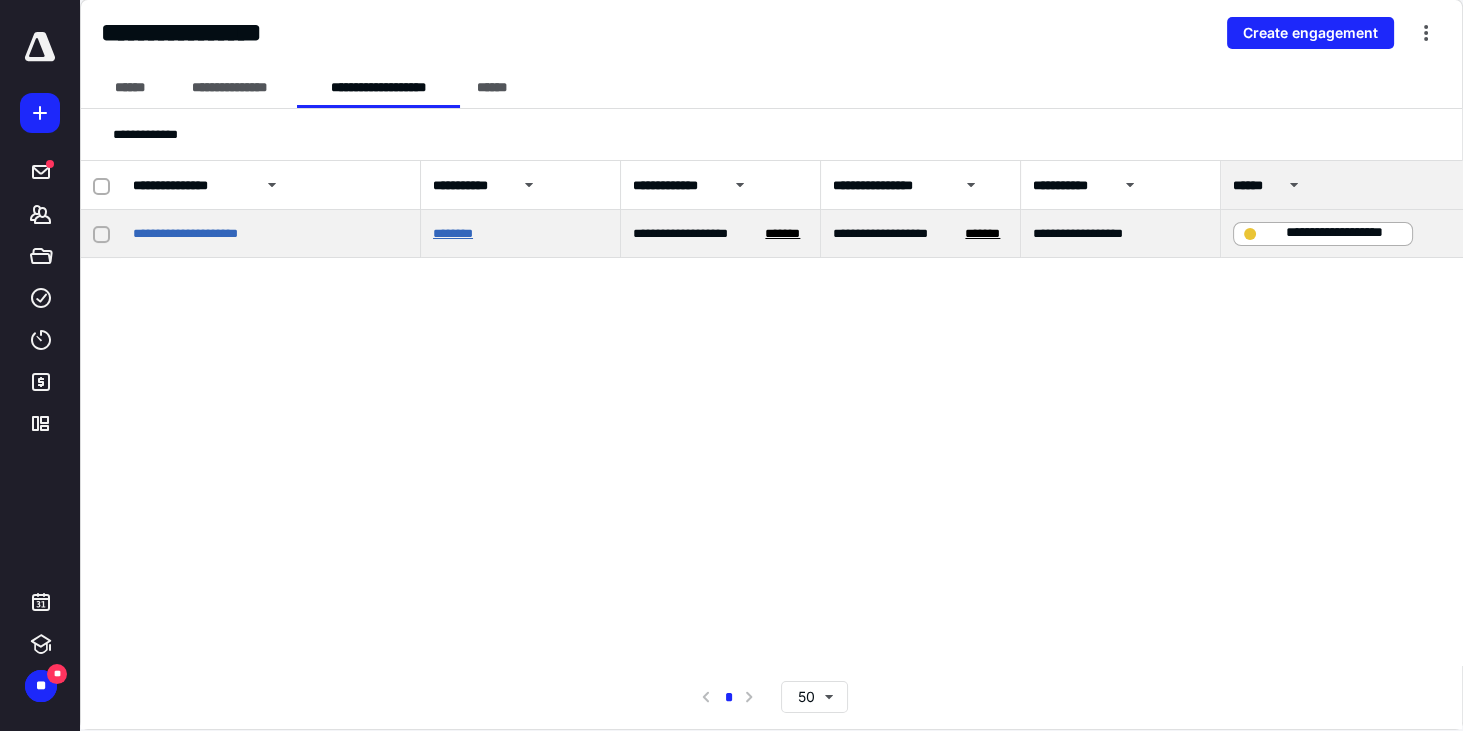 click on "********" at bounding box center (453, 233) 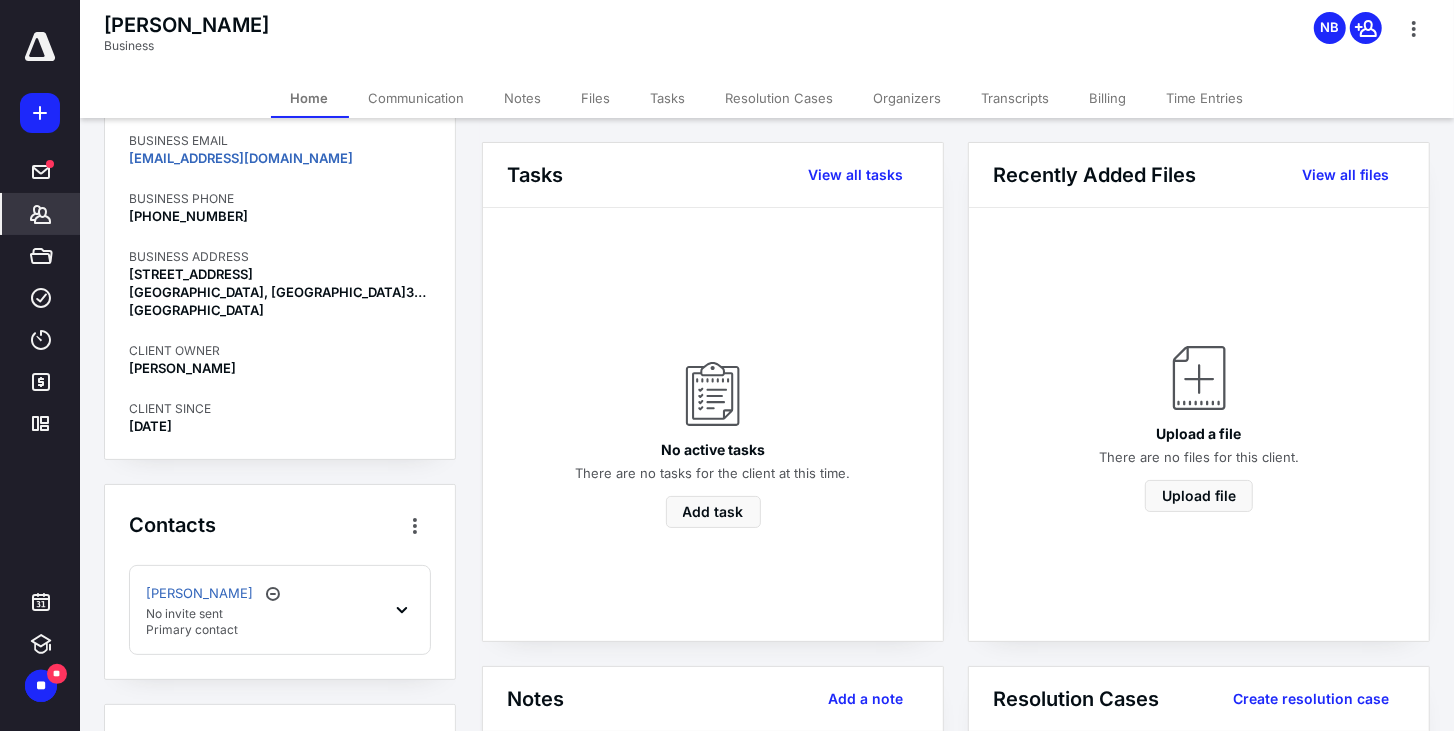 scroll, scrollTop: 223, scrollLeft: 0, axis: vertical 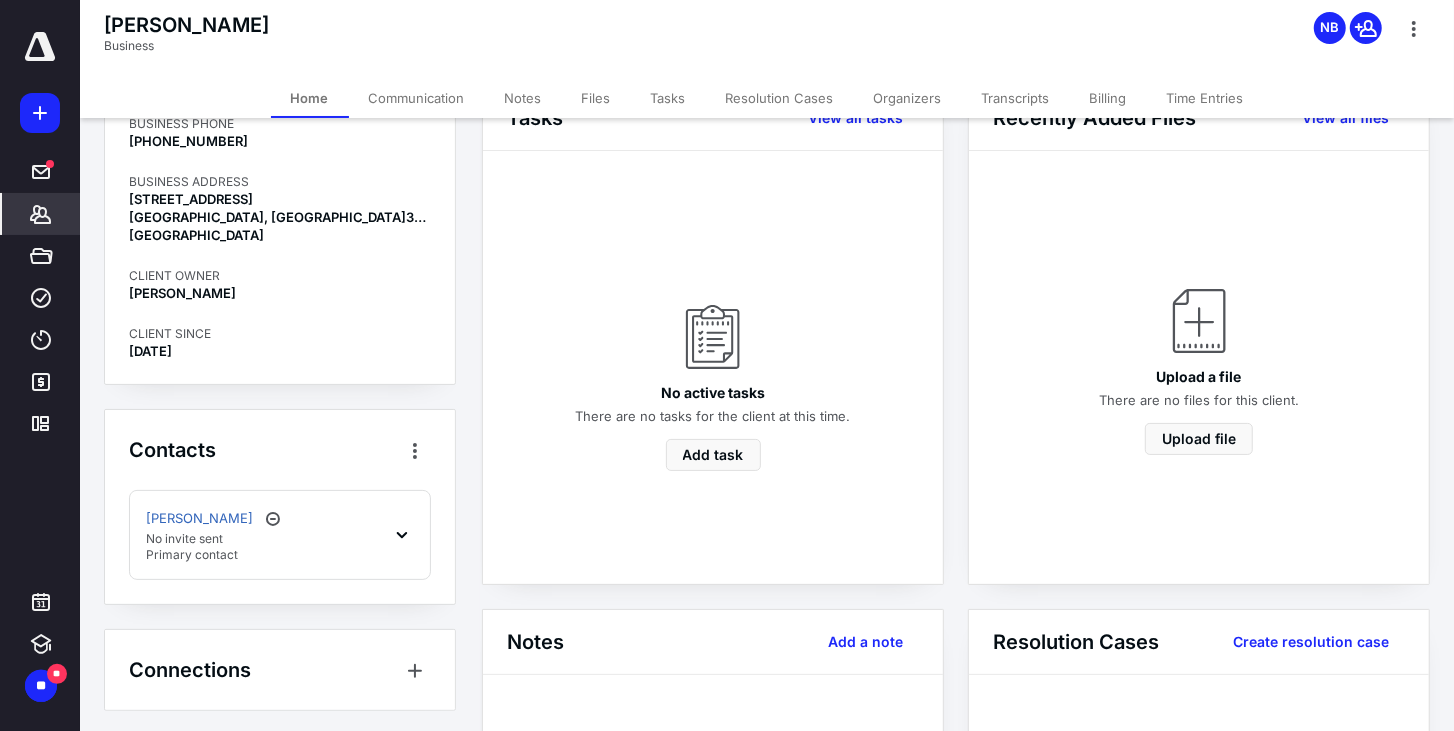 click 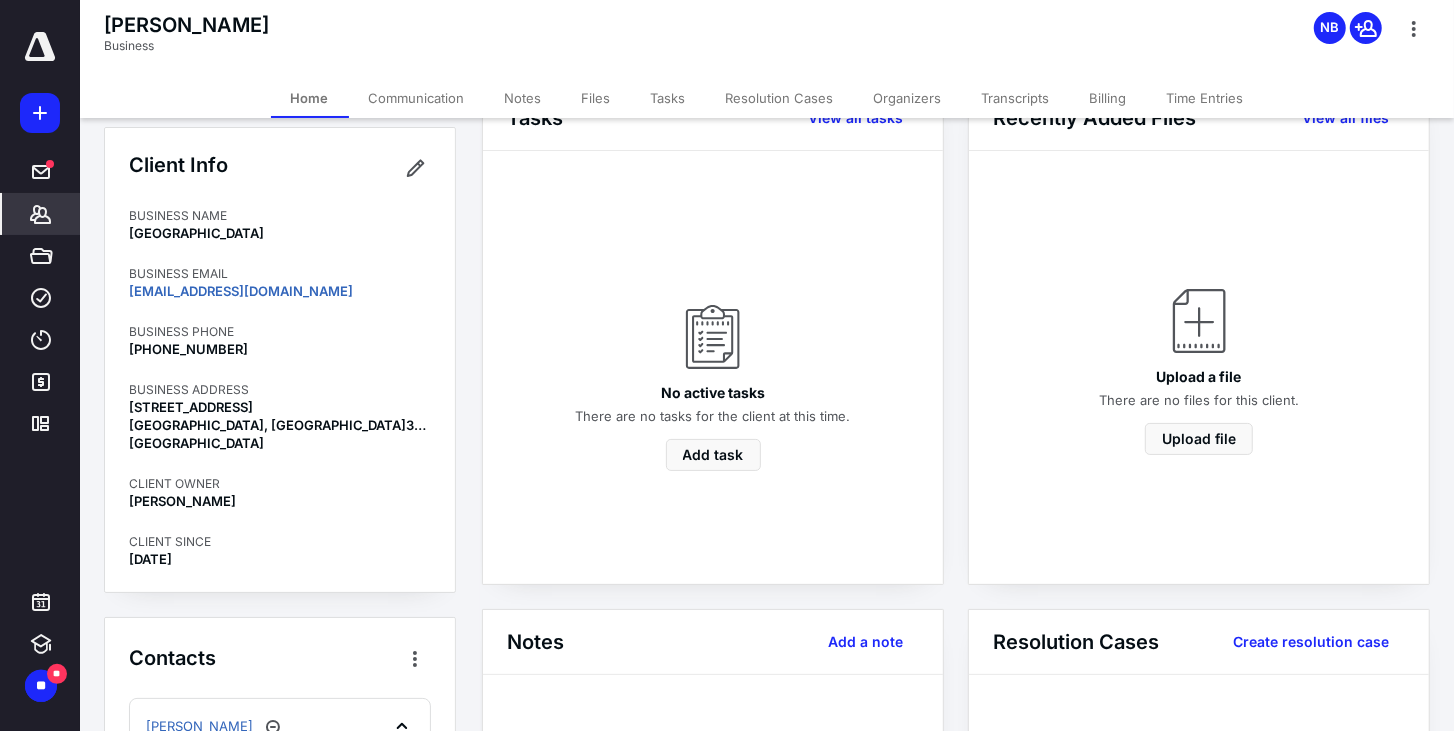 scroll, scrollTop: 0, scrollLeft: 0, axis: both 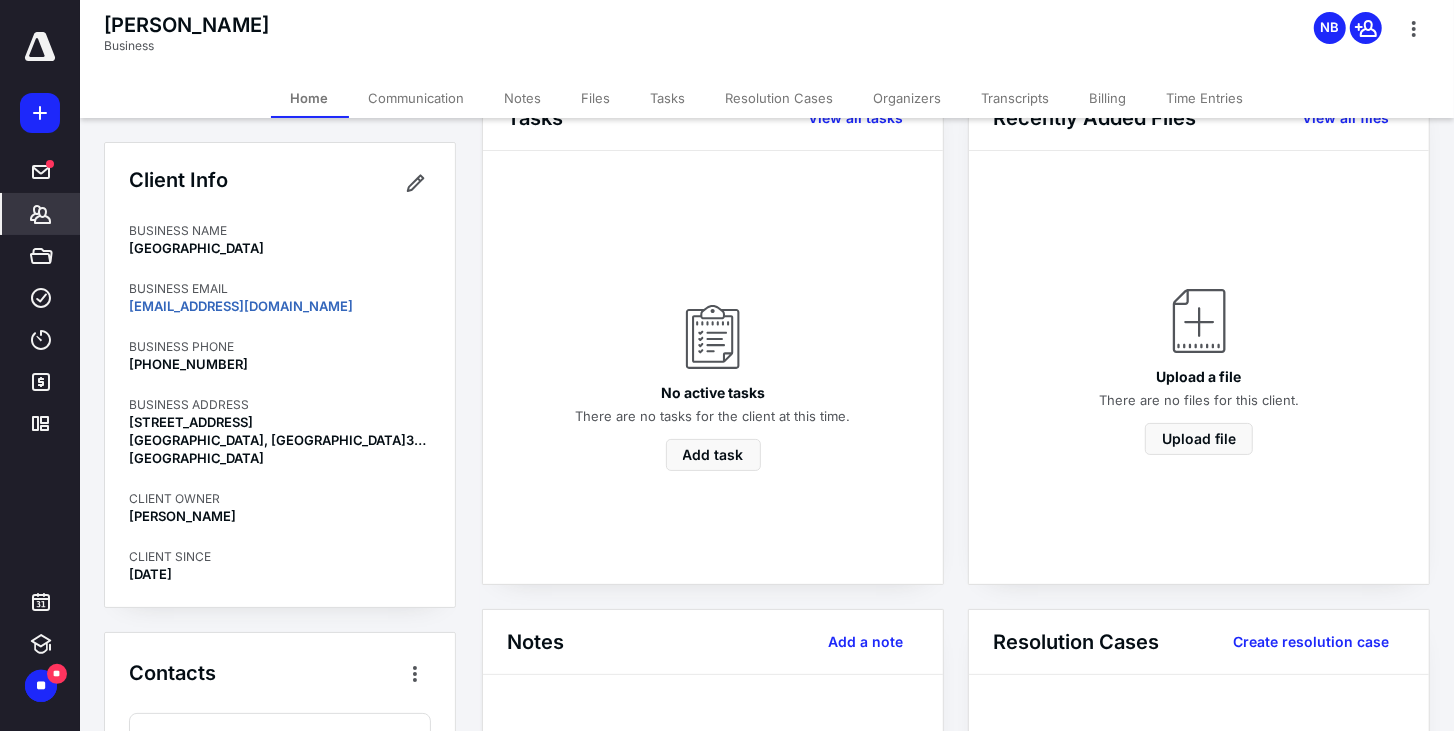 click on "Client Info BUSINESS NAME Milwaukee BUSINESS EMAIL [EMAIL_ADDRESS][DOMAIN_NAME] BUSINESS PHONE [PHONE_NUMBER] BUSINESS ADDRESS [STREET_ADDRESS] CLIENT OWNER [PERSON_NAME] CLIENT SINCE [DATE]" at bounding box center (280, 375) 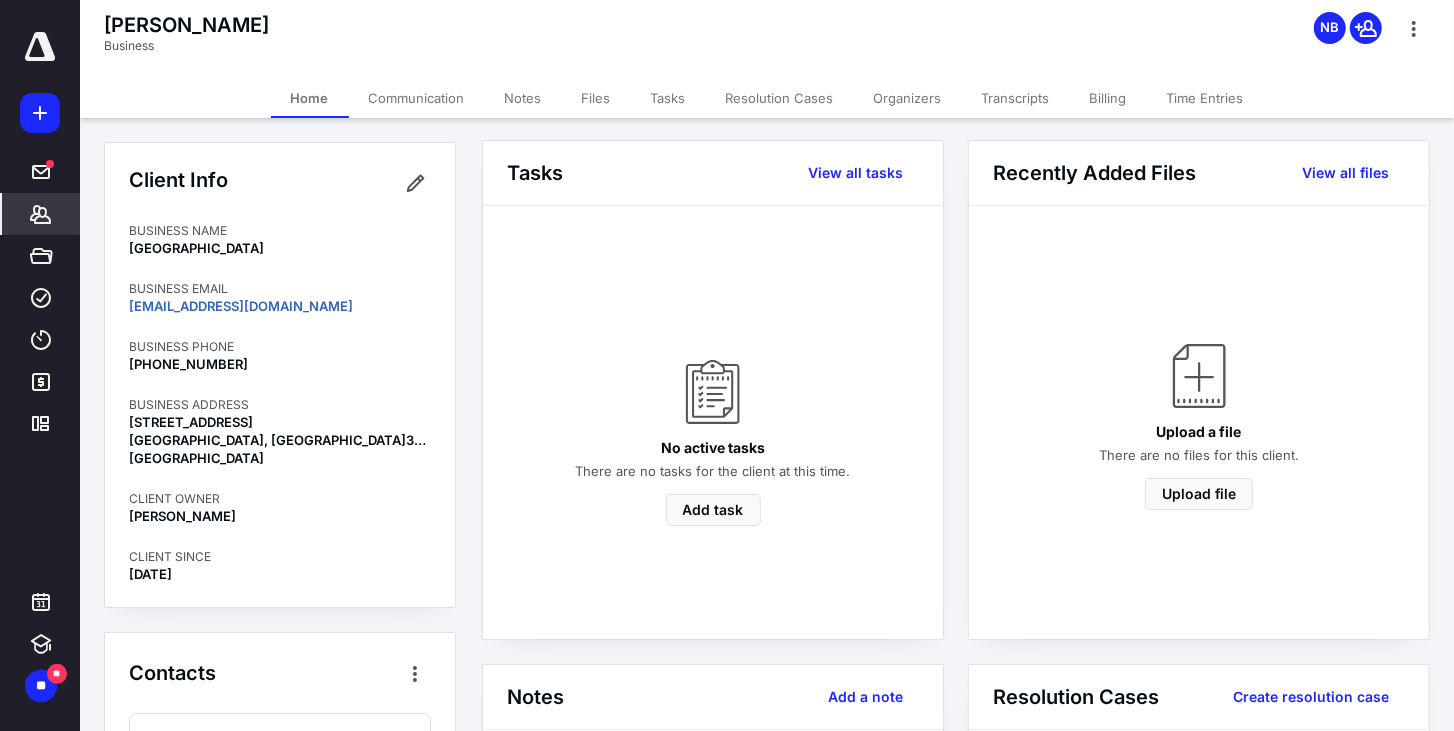 scroll, scrollTop: 0, scrollLeft: 0, axis: both 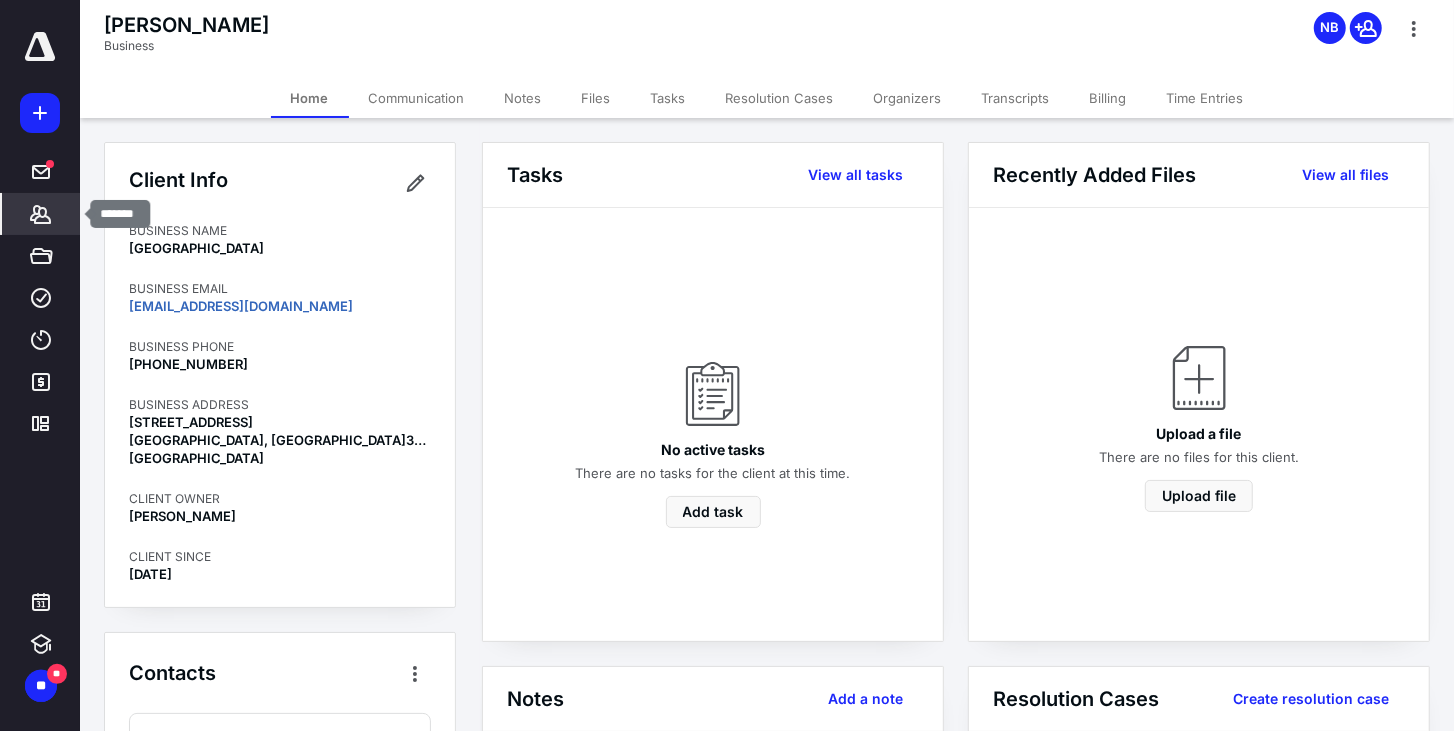 click 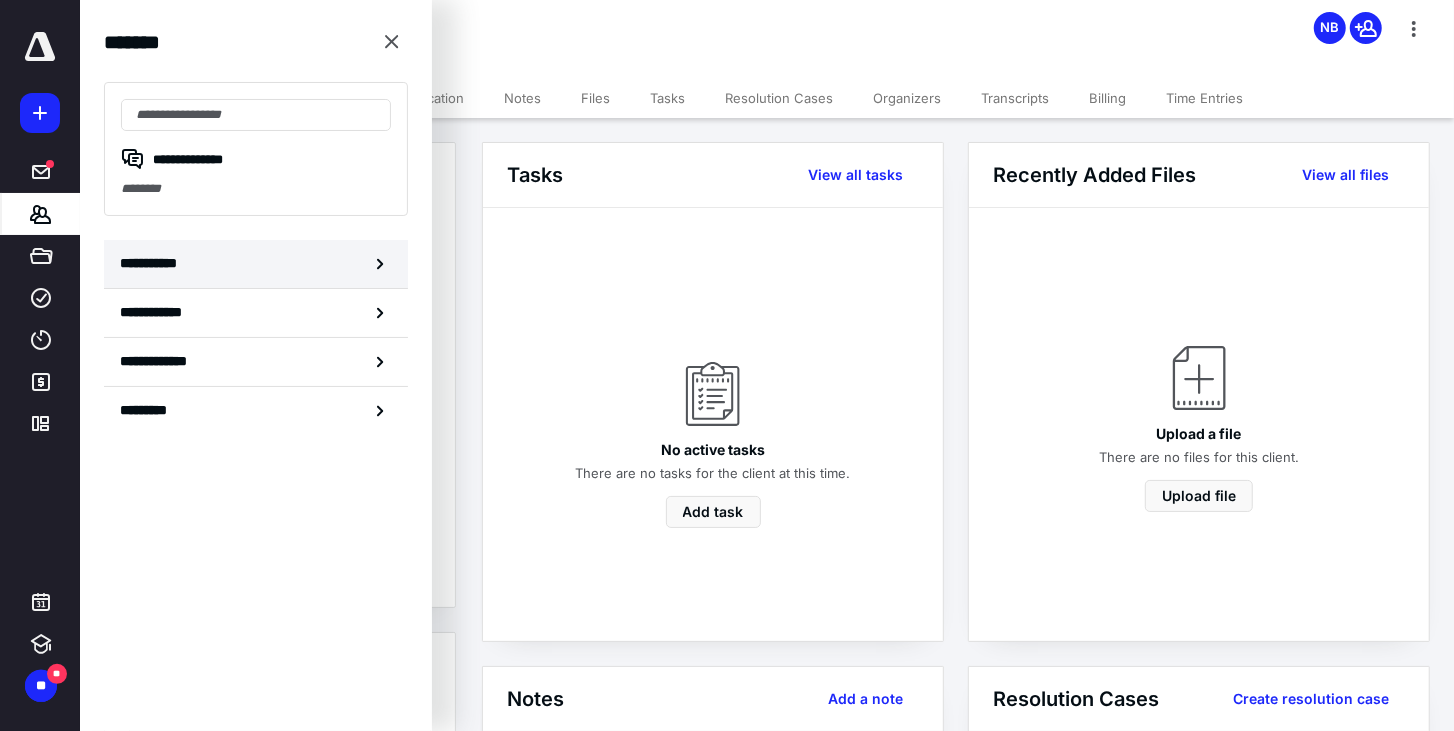 click on "**********" at bounding box center (153, 263) 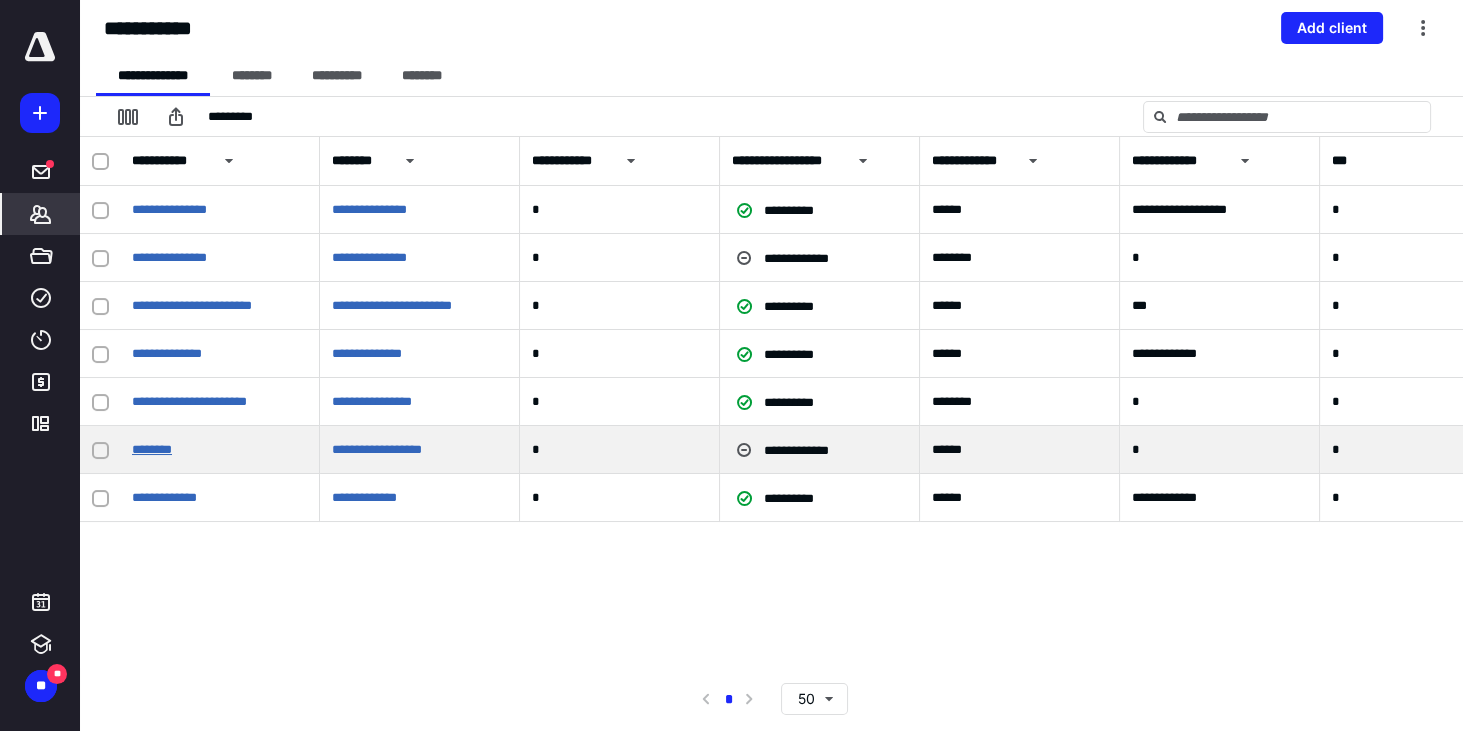 click on "********" at bounding box center [152, 449] 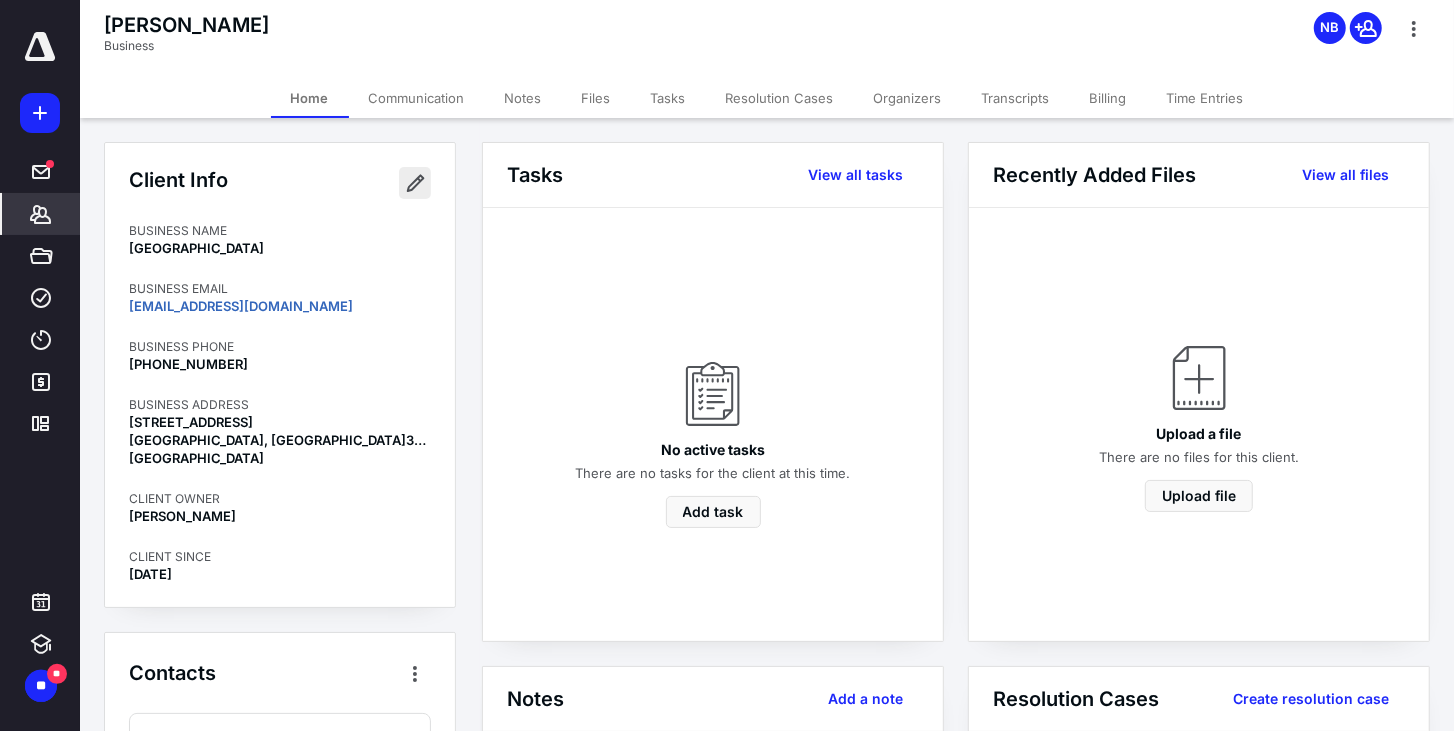 click at bounding box center (415, 183) 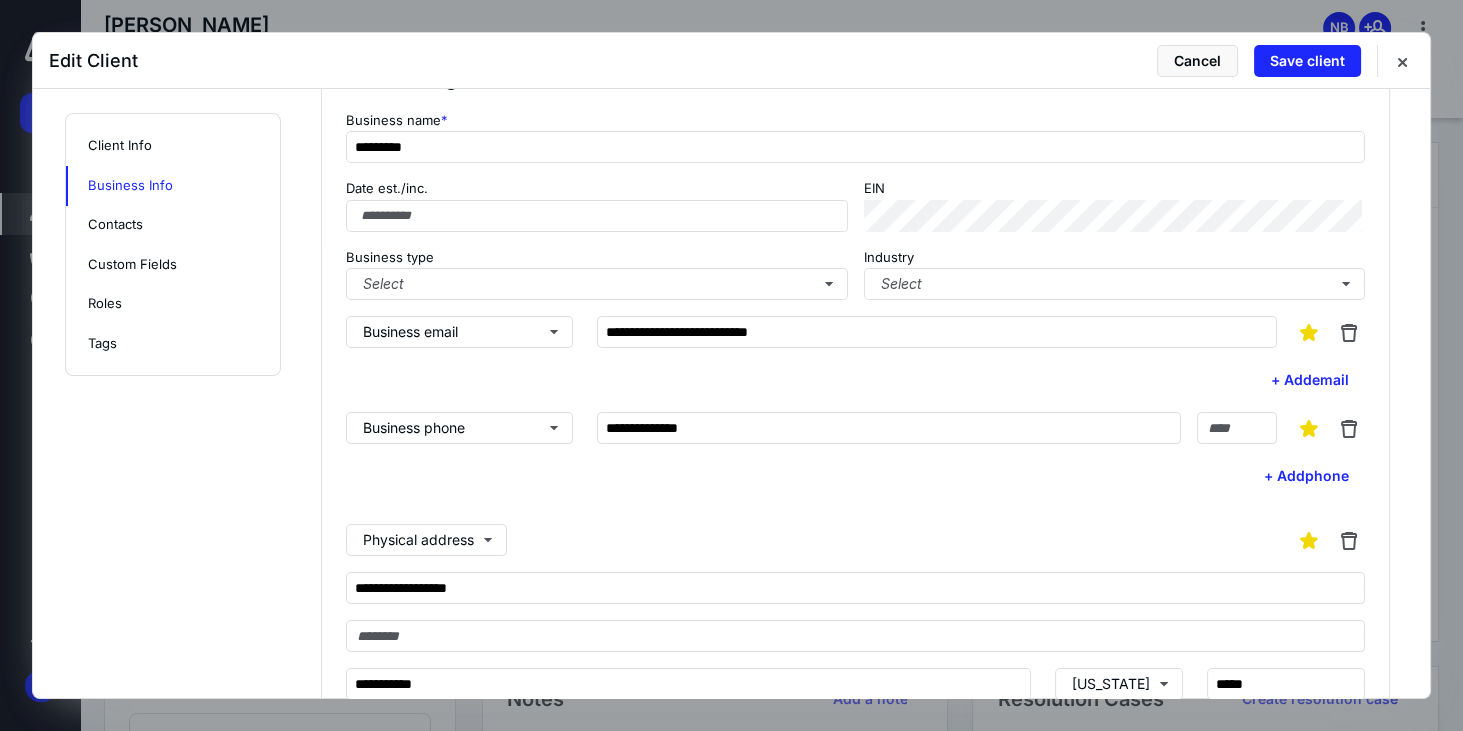 scroll, scrollTop: 457, scrollLeft: 0, axis: vertical 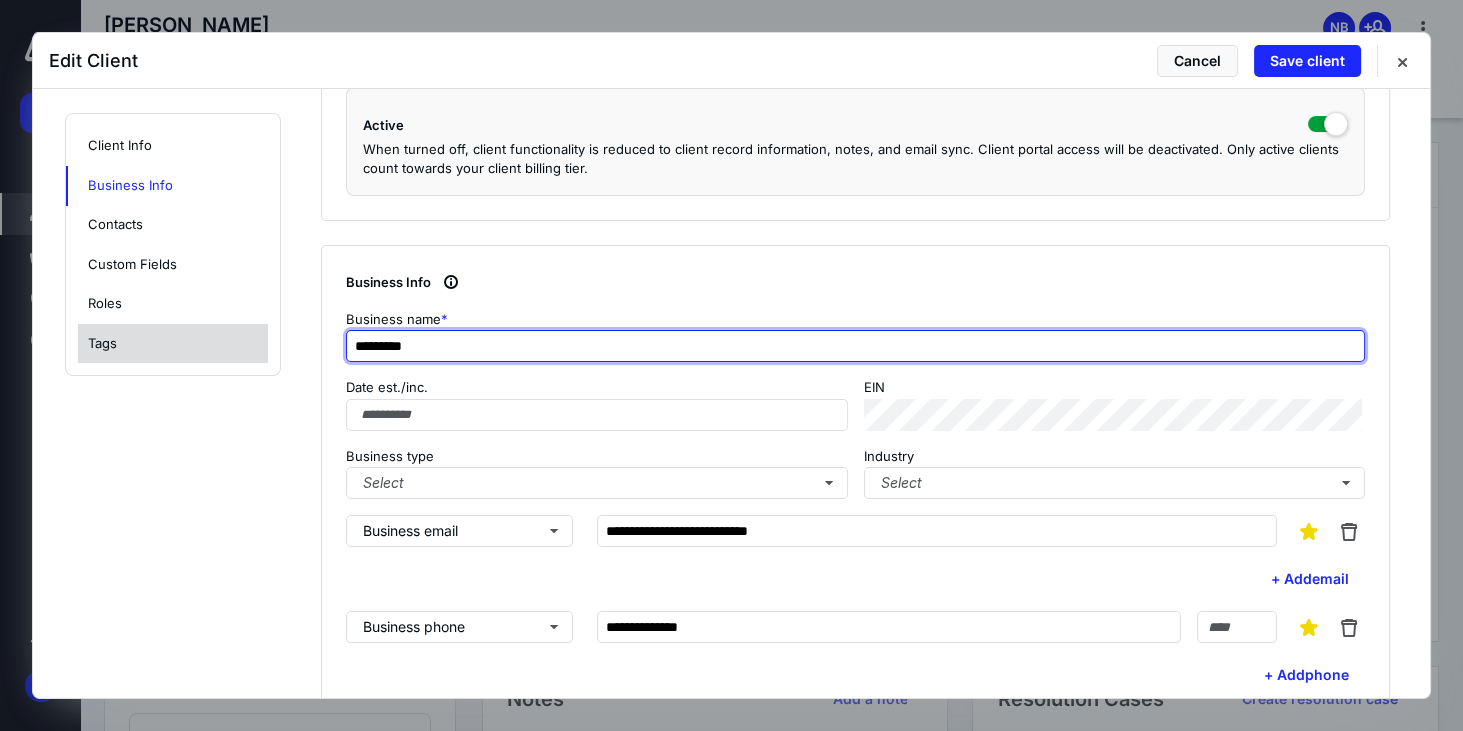 drag, startPoint x: 494, startPoint y: 339, endPoint x: 161, endPoint y: 346, distance: 333.07358 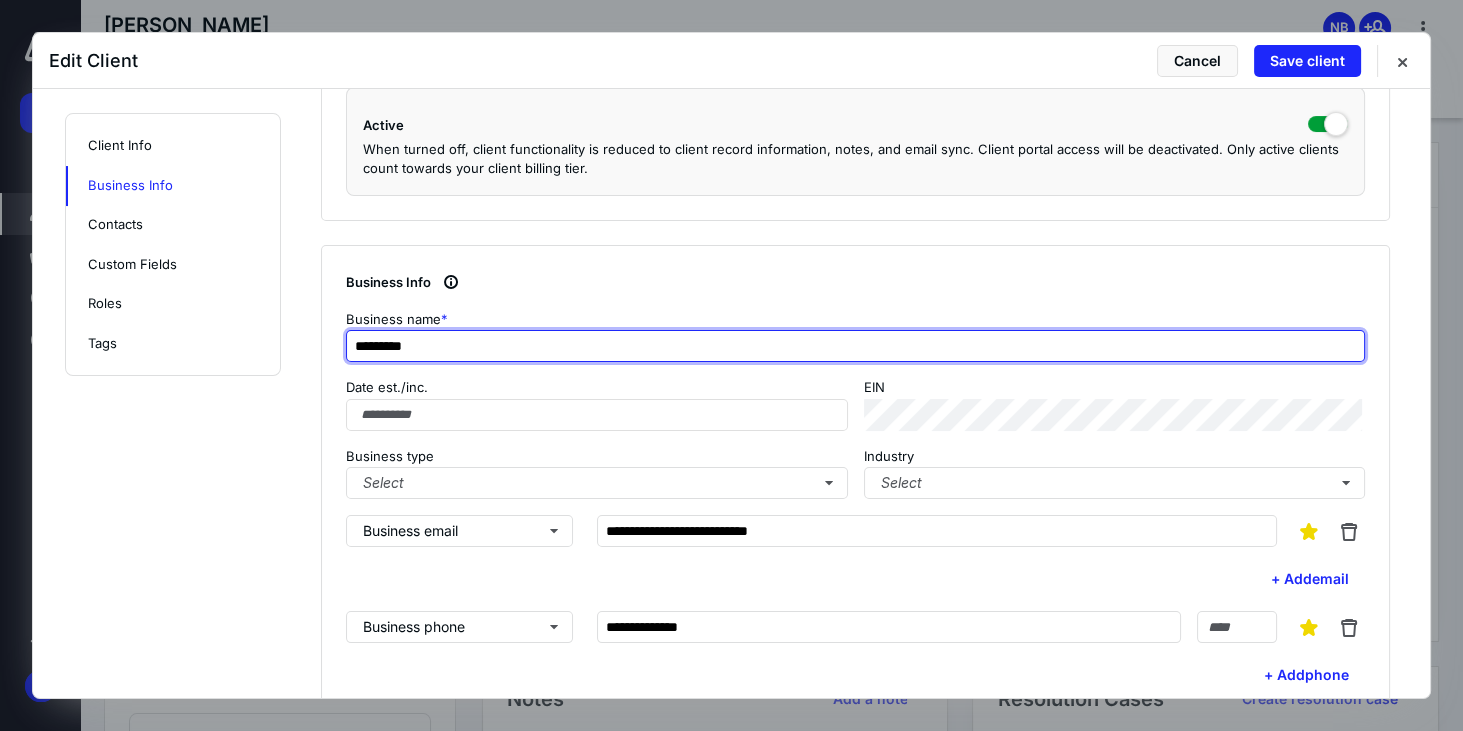 type on "*" 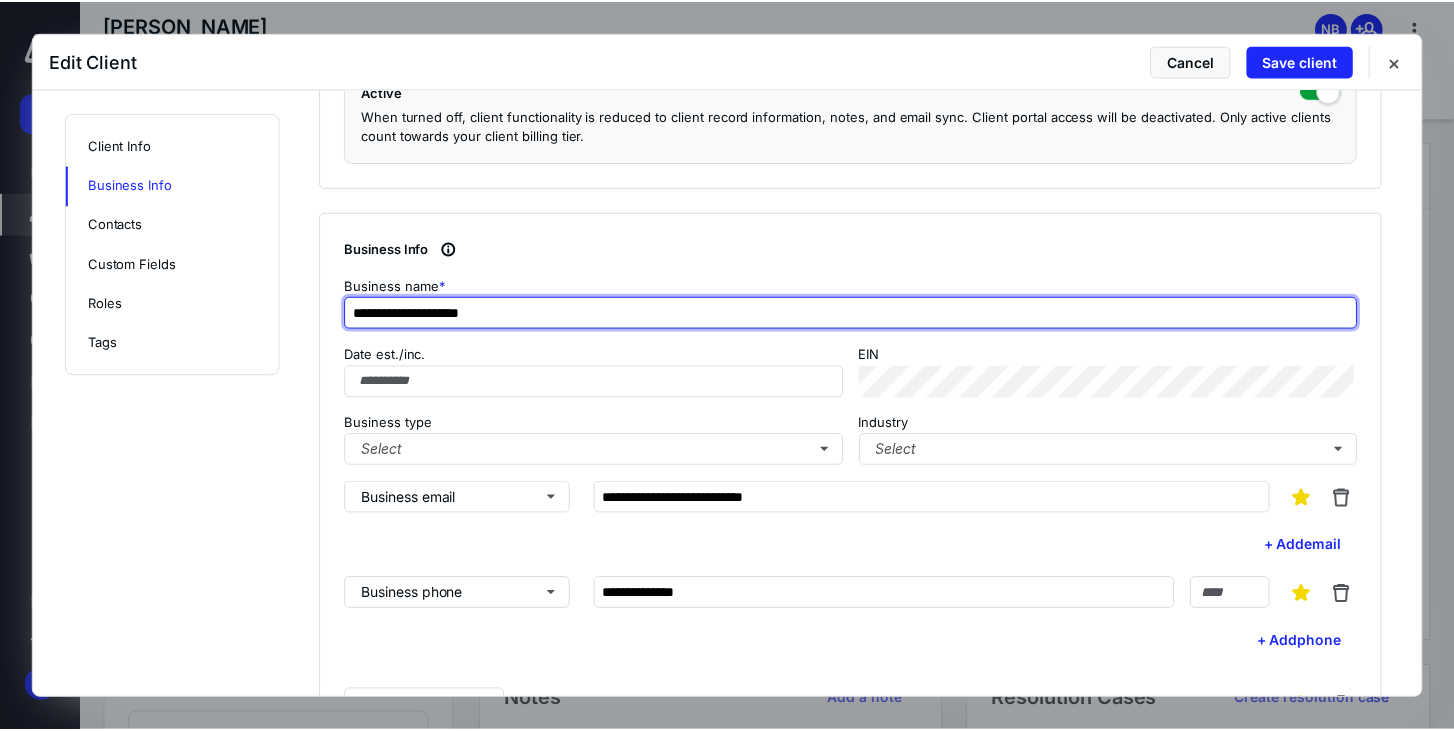 scroll, scrollTop: 457, scrollLeft: 0, axis: vertical 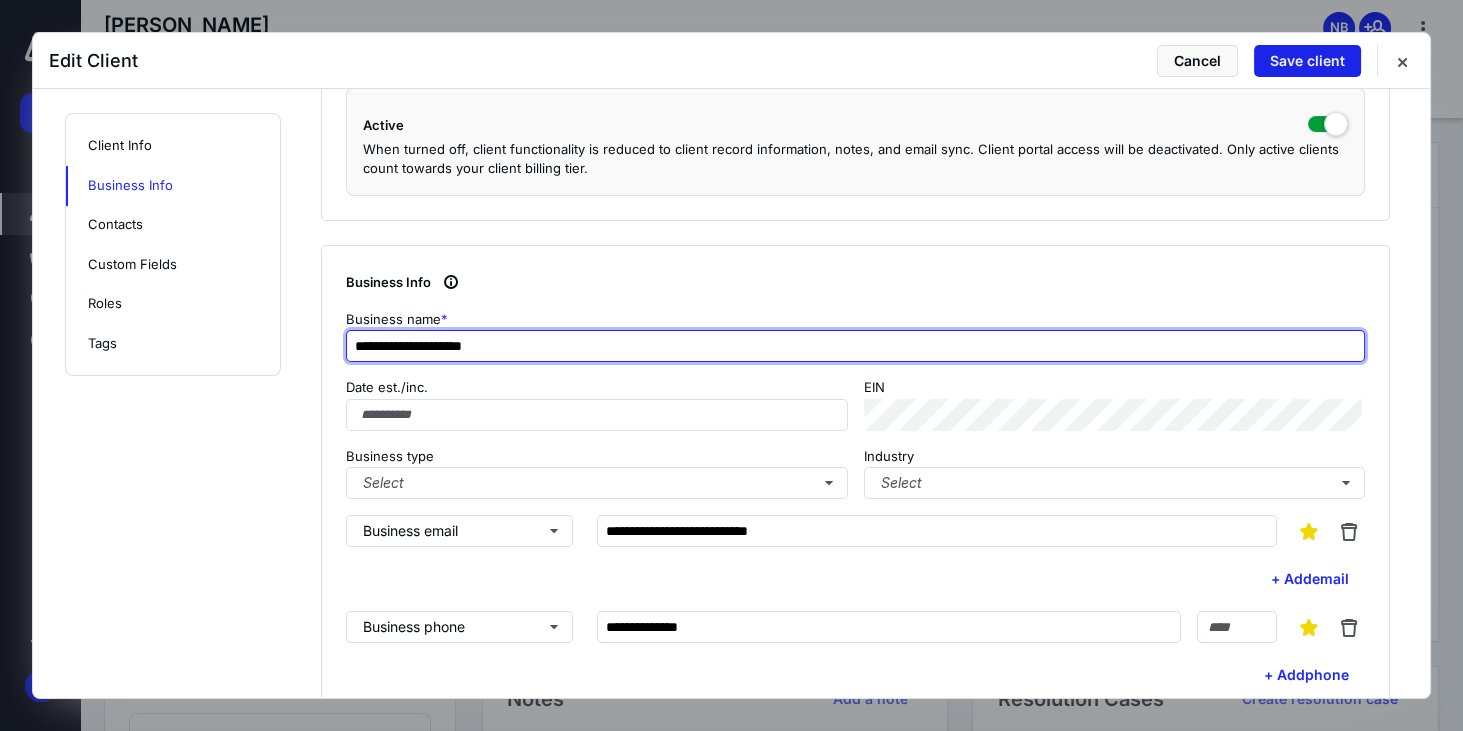 type on "**********" 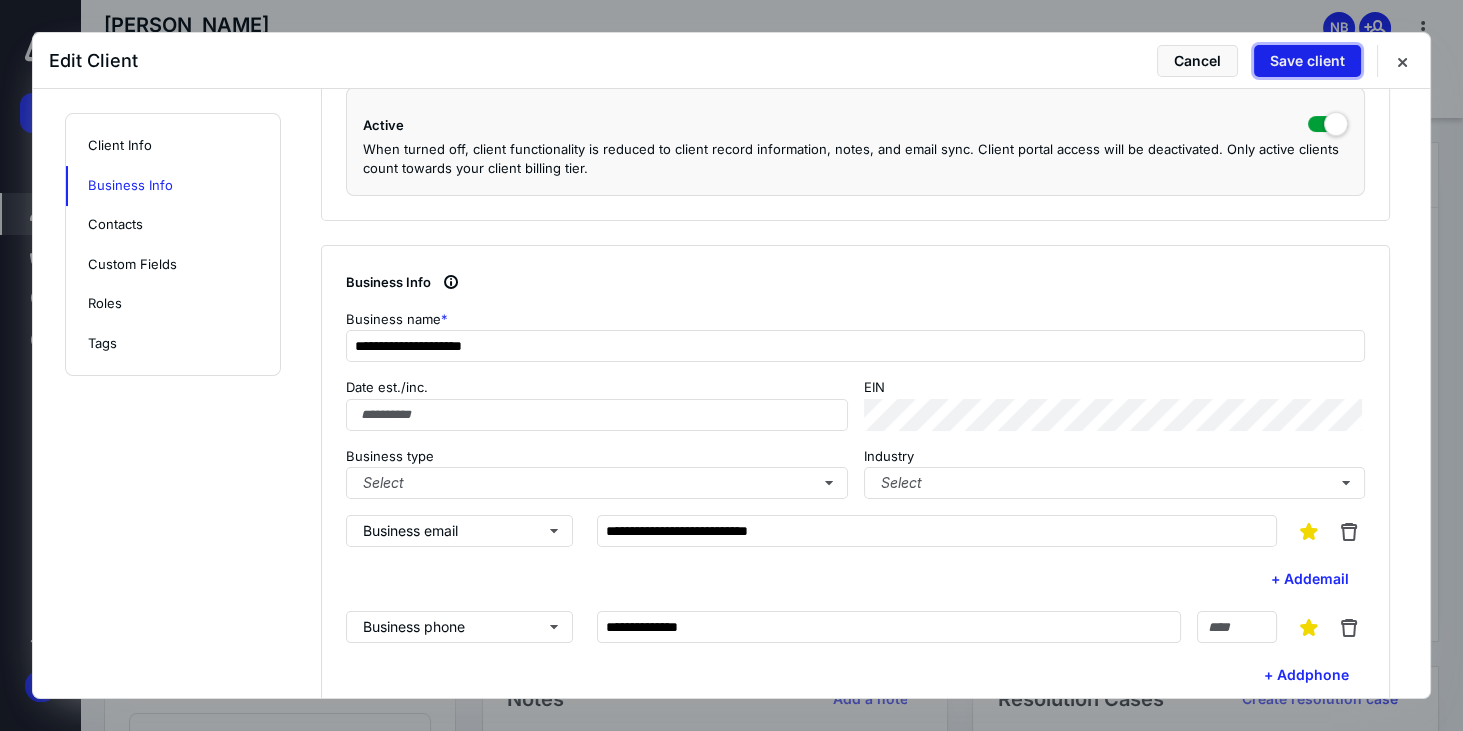click on "Save client" at bounding box center [1307, 61] 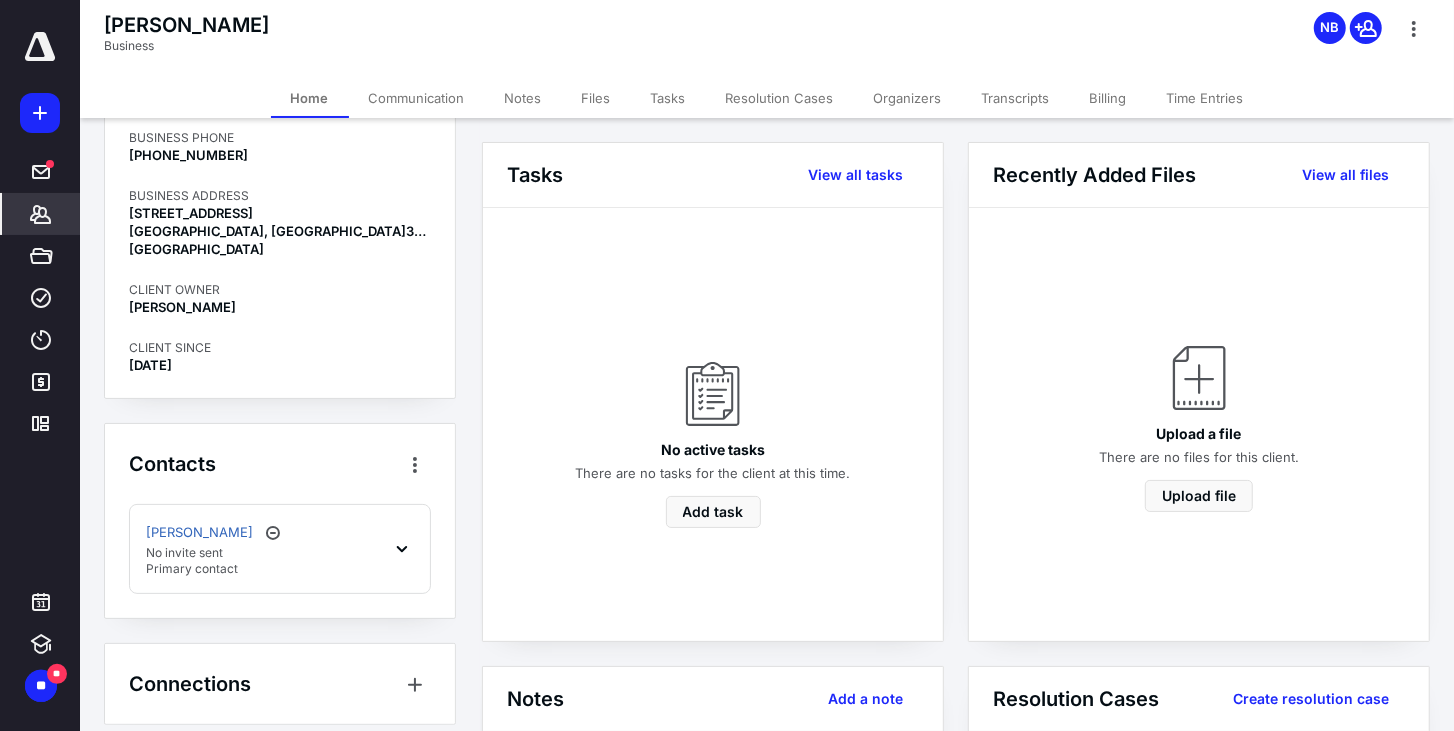 scroll, scrollTop: 223, scrollLeft: 0, axis: vertical 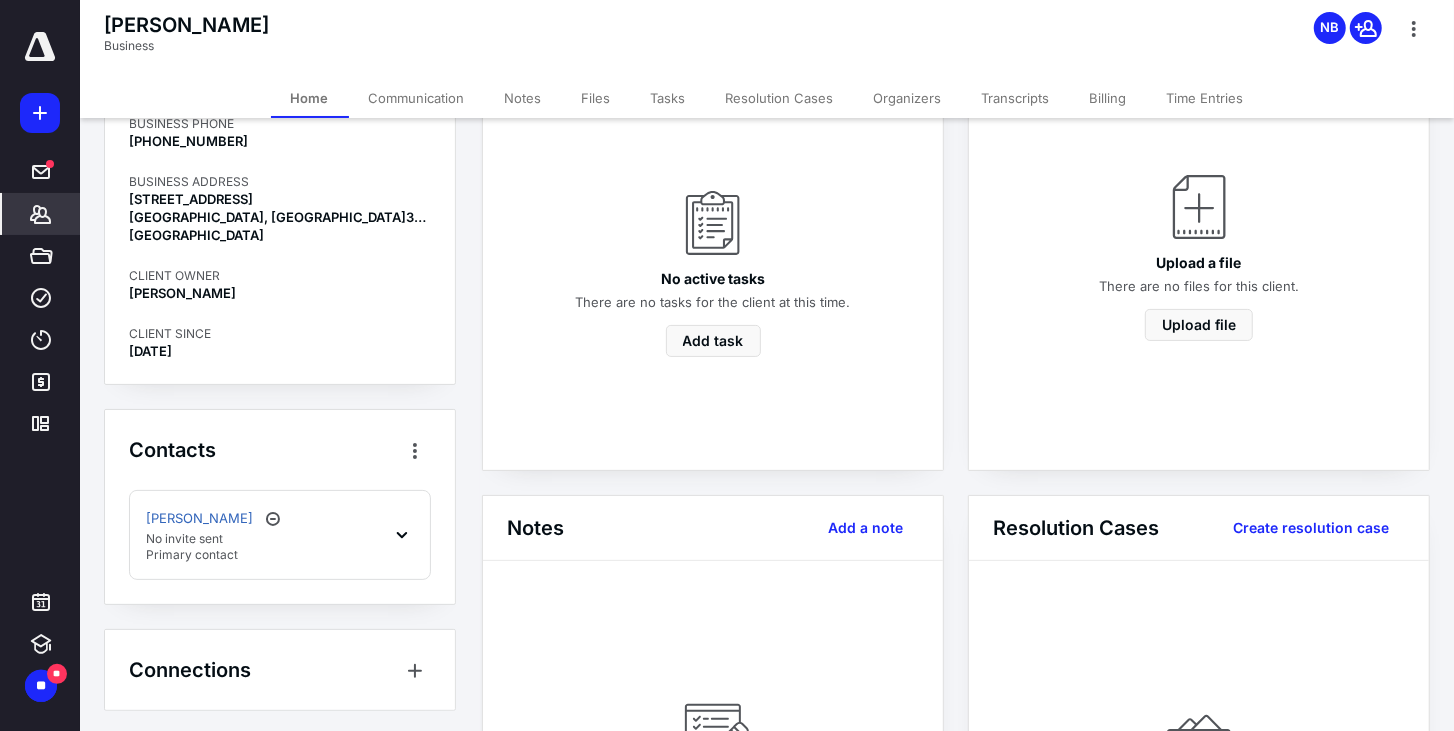 click 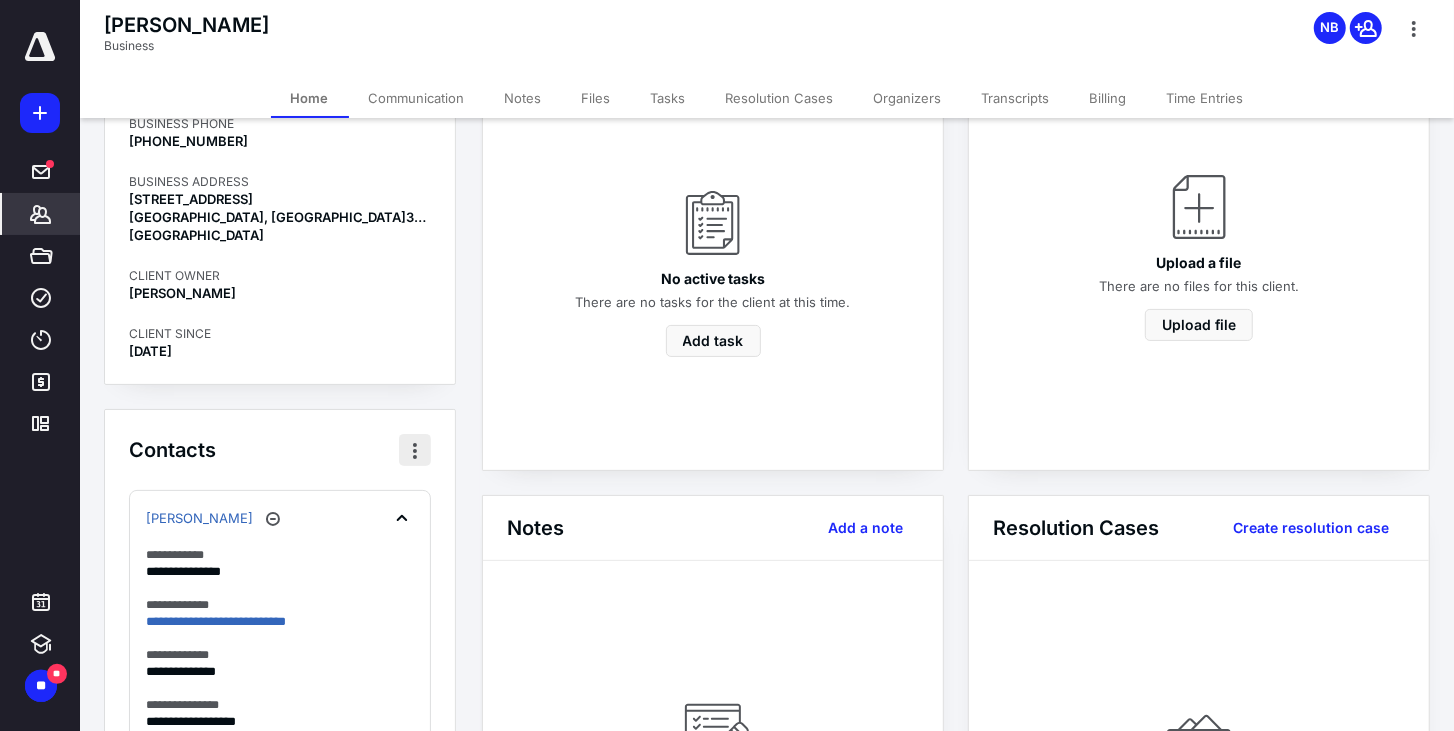 click at bounding box center (415, 450) 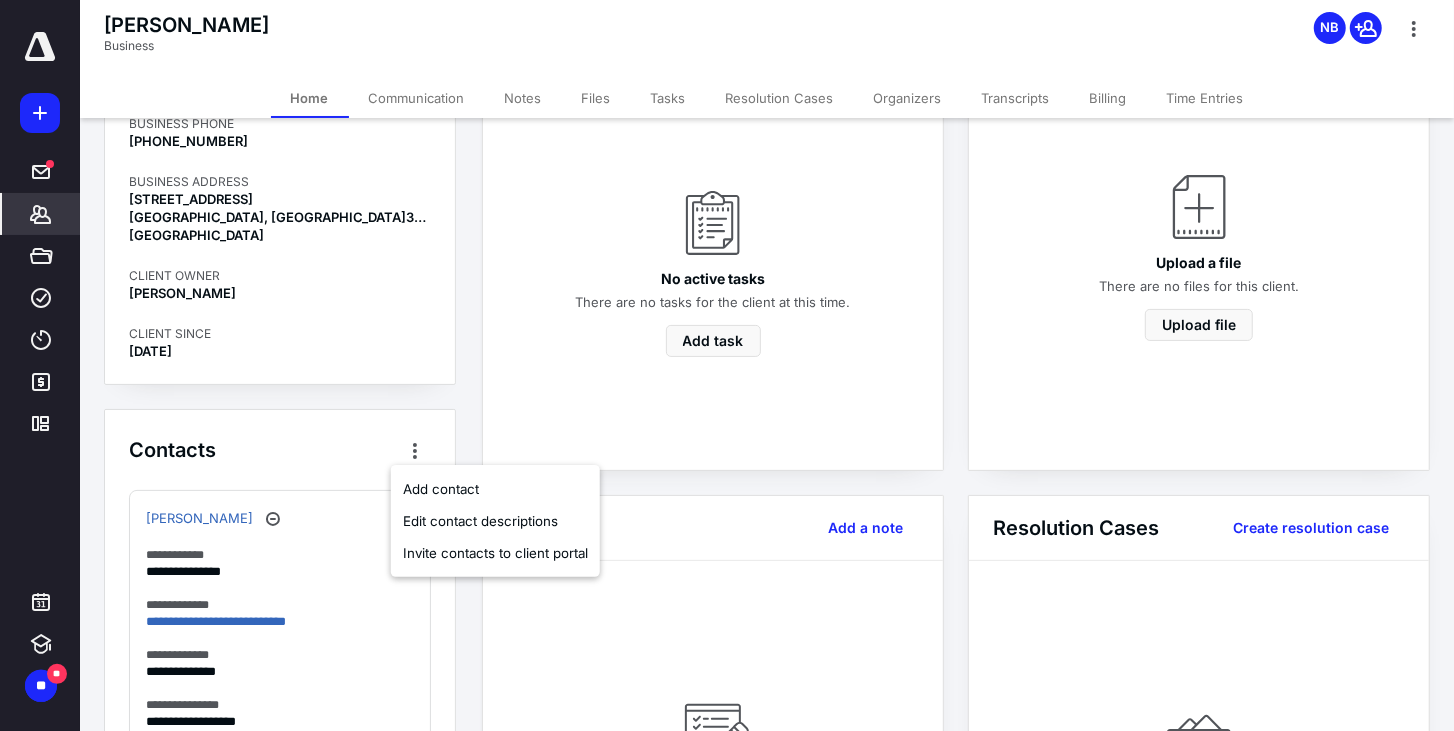 click on "Contacts" at bounding box center (280, 450) 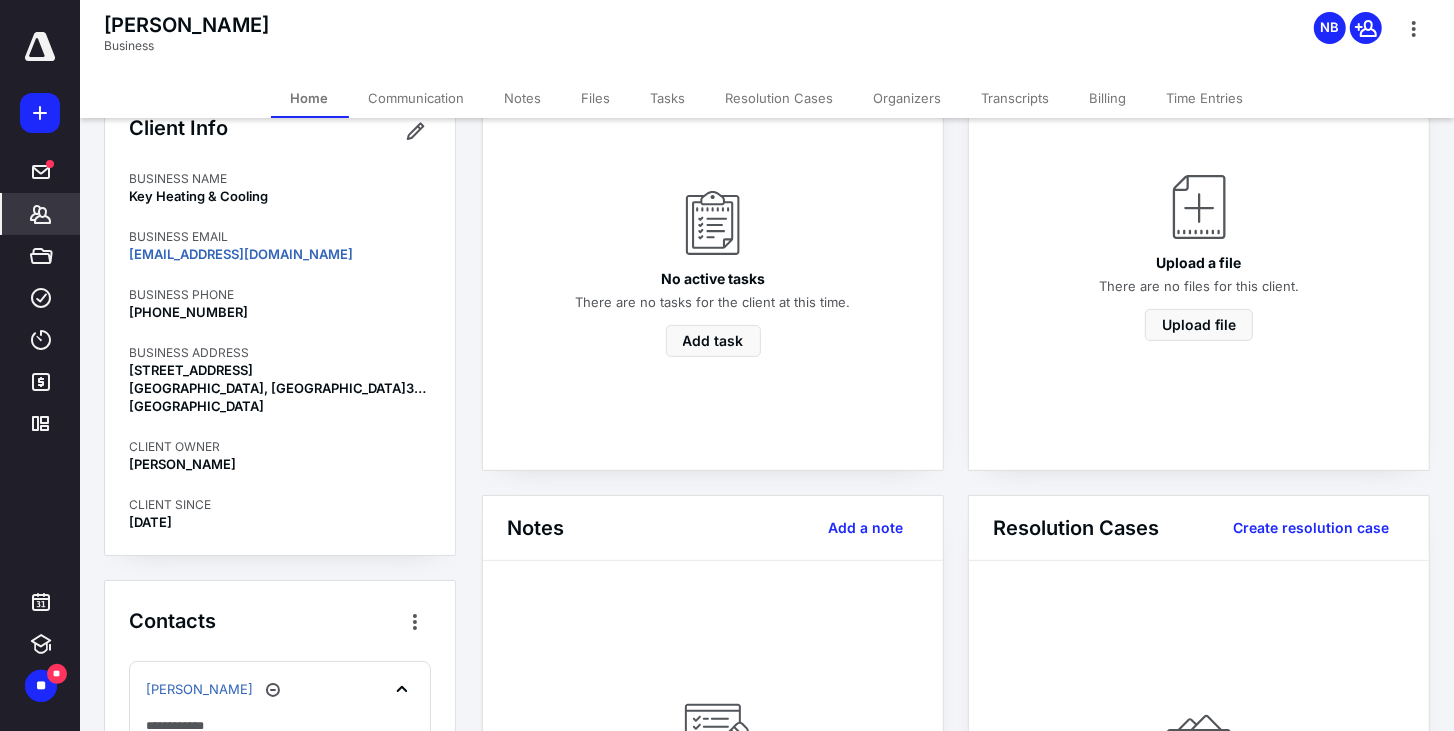 scroll, scrollTop: 0, scrollLeft: 0, axis: both 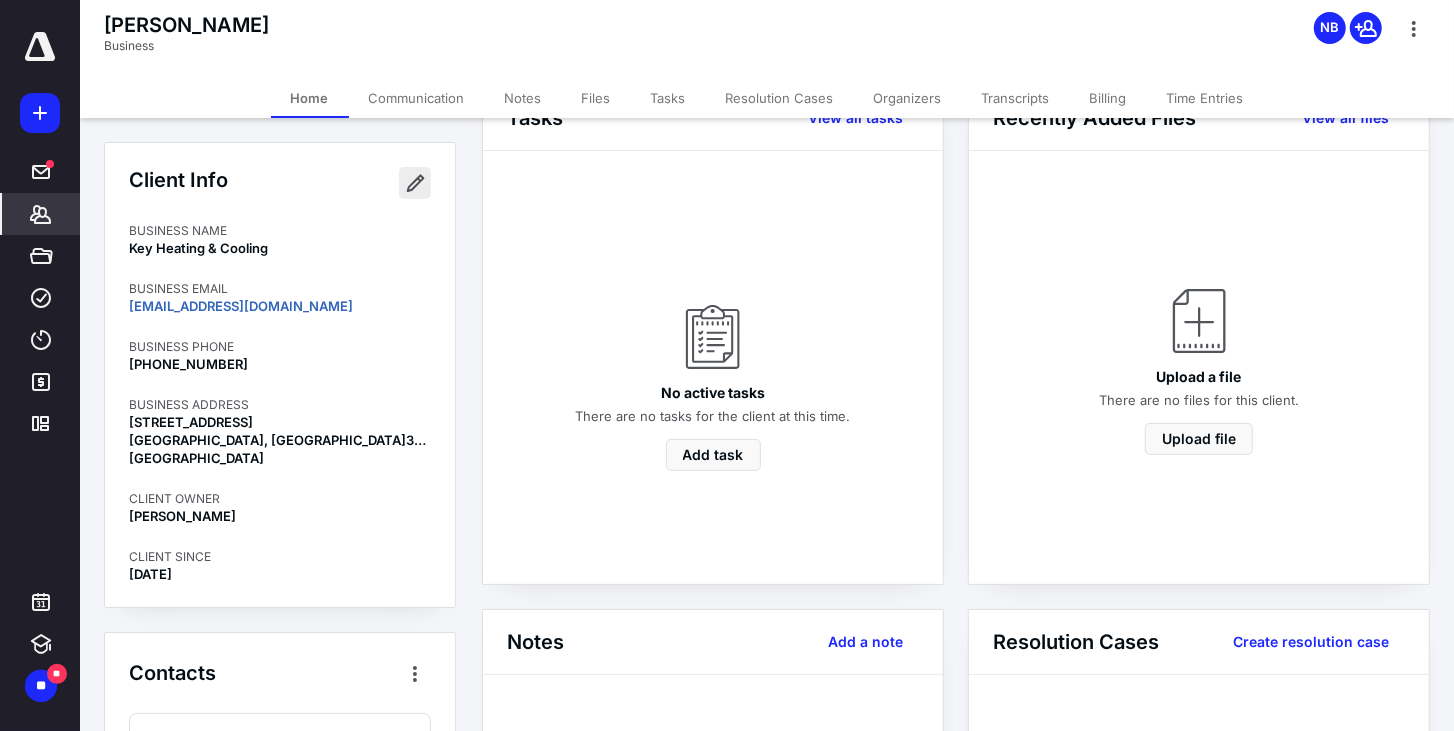 click at bounding box center [415, 183] 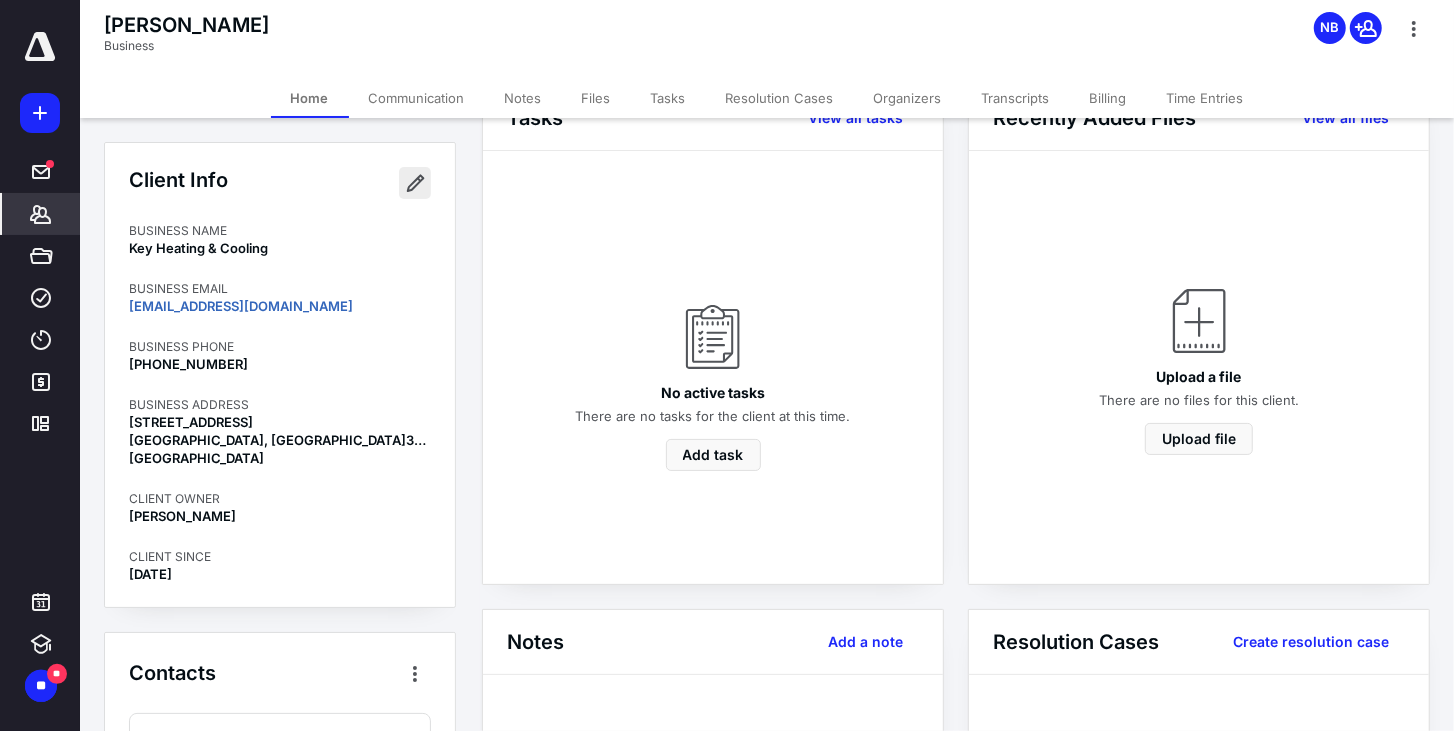 type on "********" 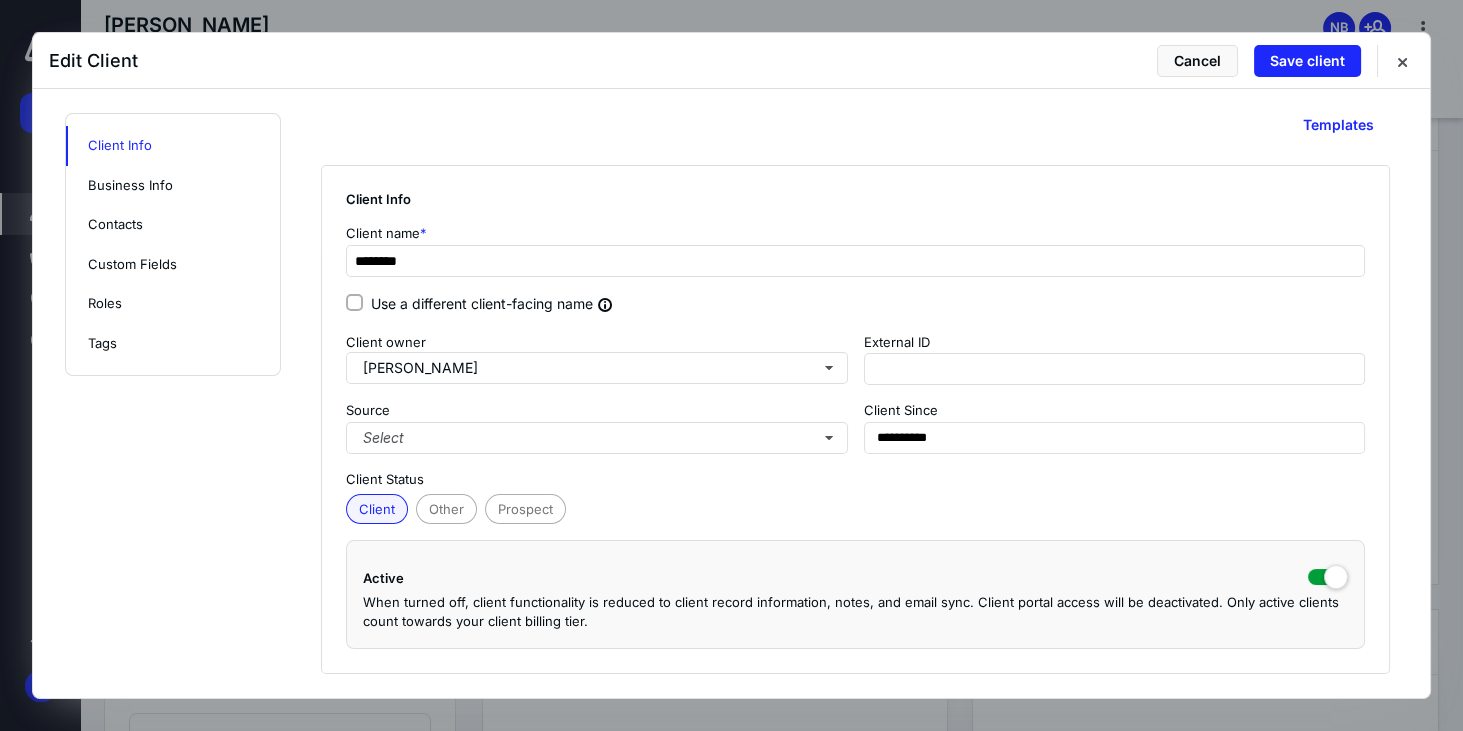 scroll, scrollTop: 0, scrollLeft: 0, axis: both 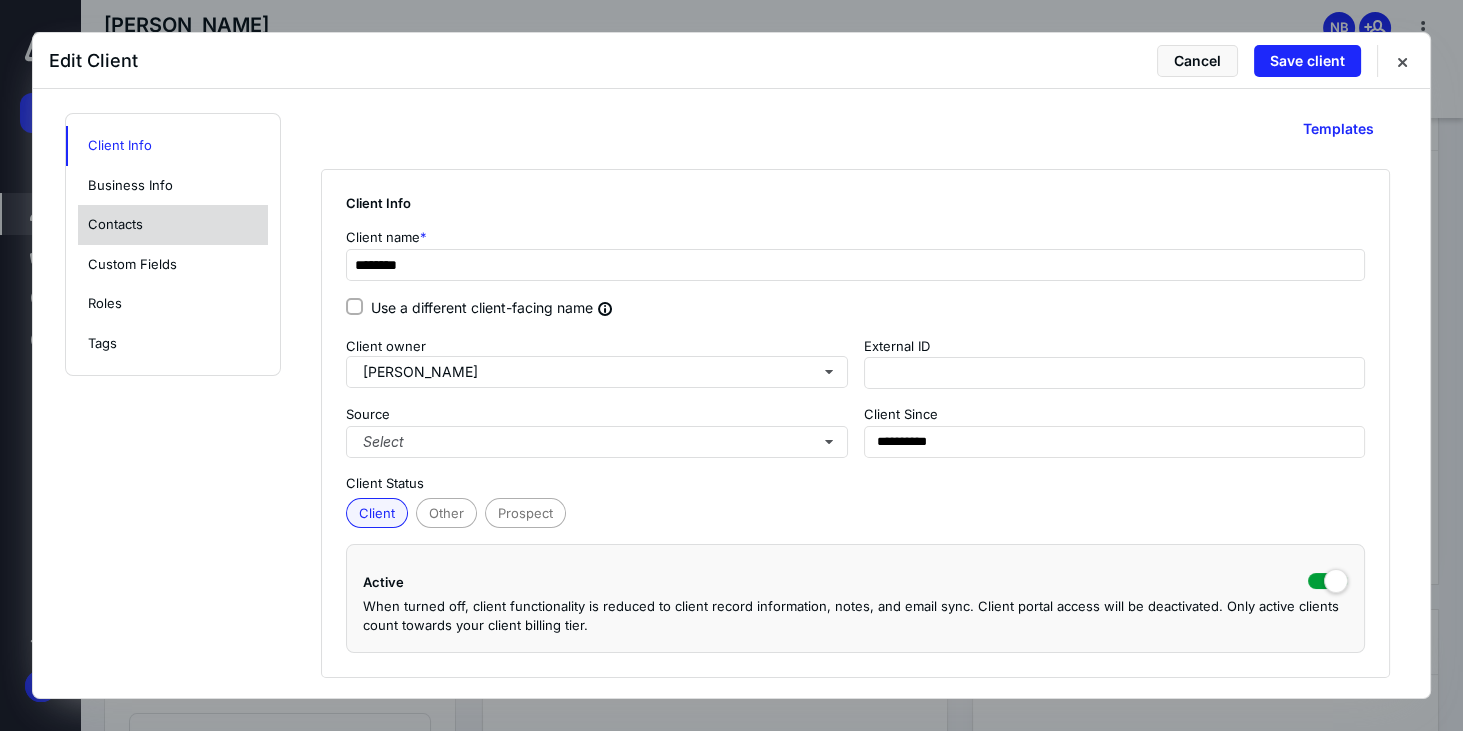 click on "Contacts" at bounding box center (173, 225) 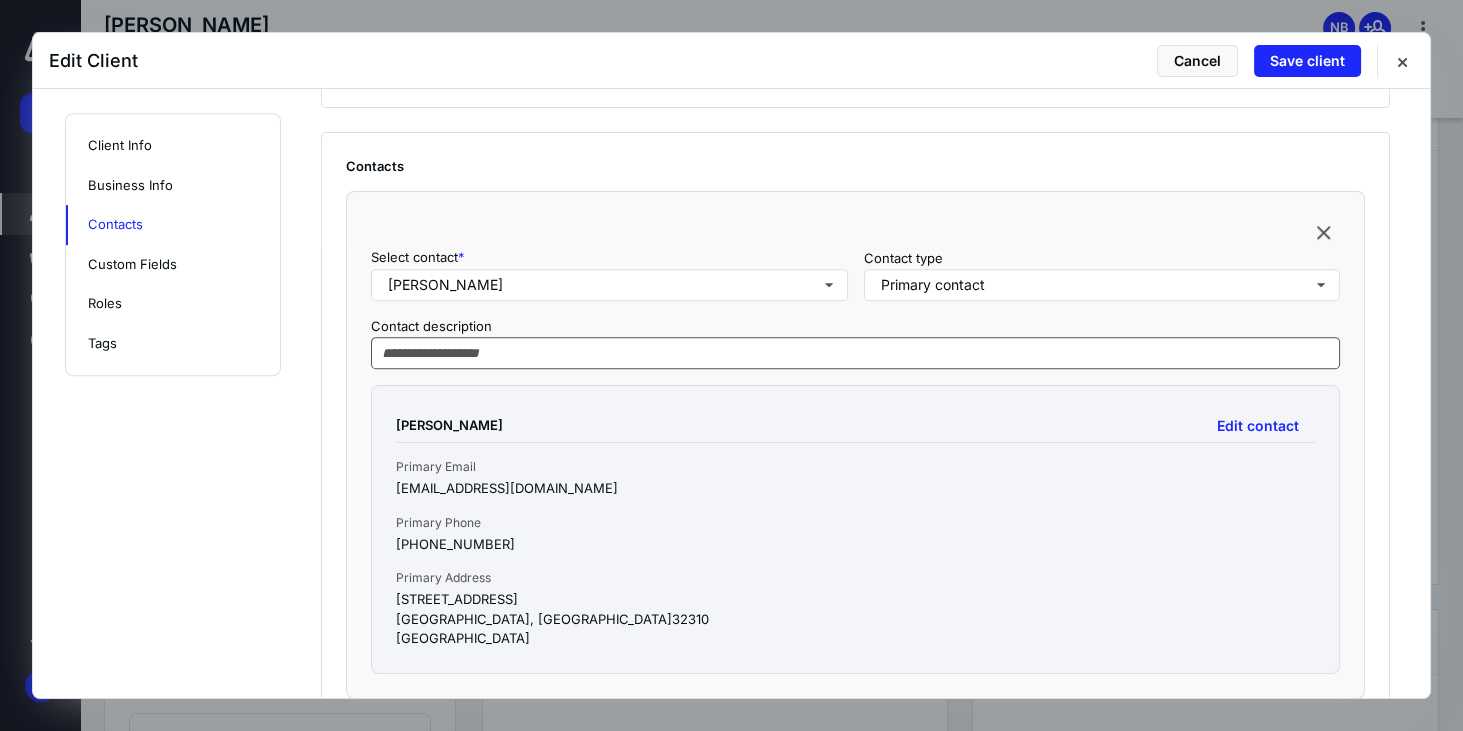 scroll, scrollTop: 1408, scrollLeft: 0, axis: vertical 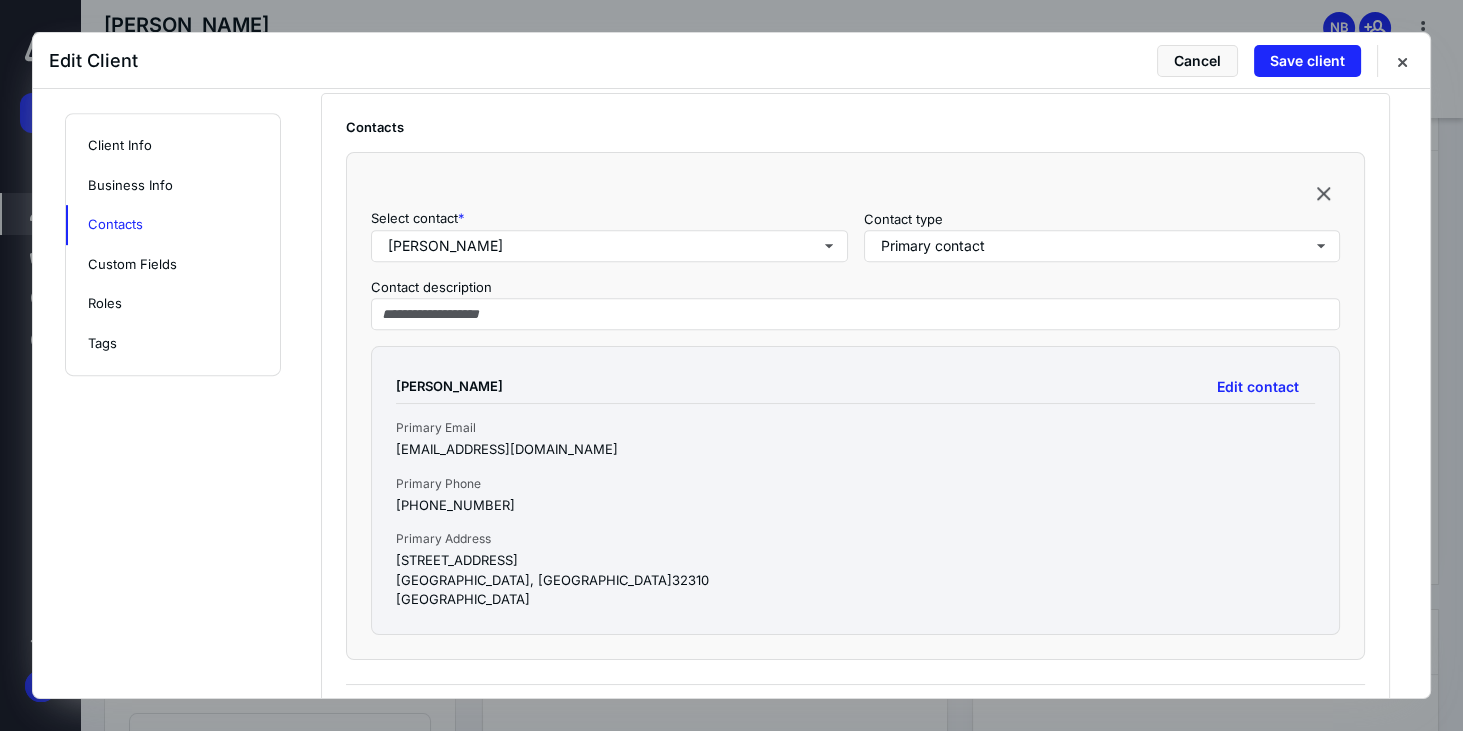 click on "Primary Email [EMAIL_ADDRESS][DOMAIN_NAME] Primary Phone [PHONE_NUMBER] Primary Address [STREET_ADDRESS]" at bounding box center [855, 515] 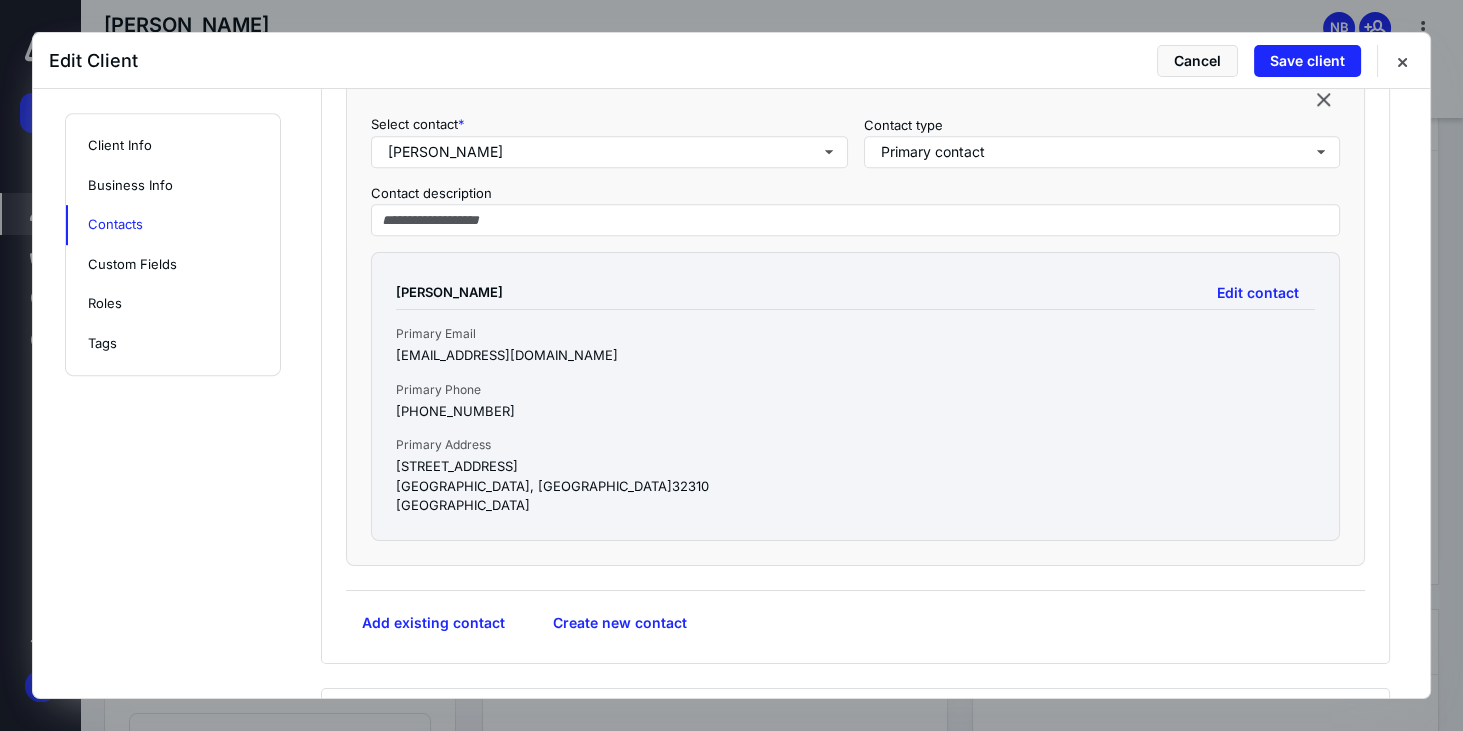 scroll, scrollTop: 1522, scrollLeft: 0, axis: vertical 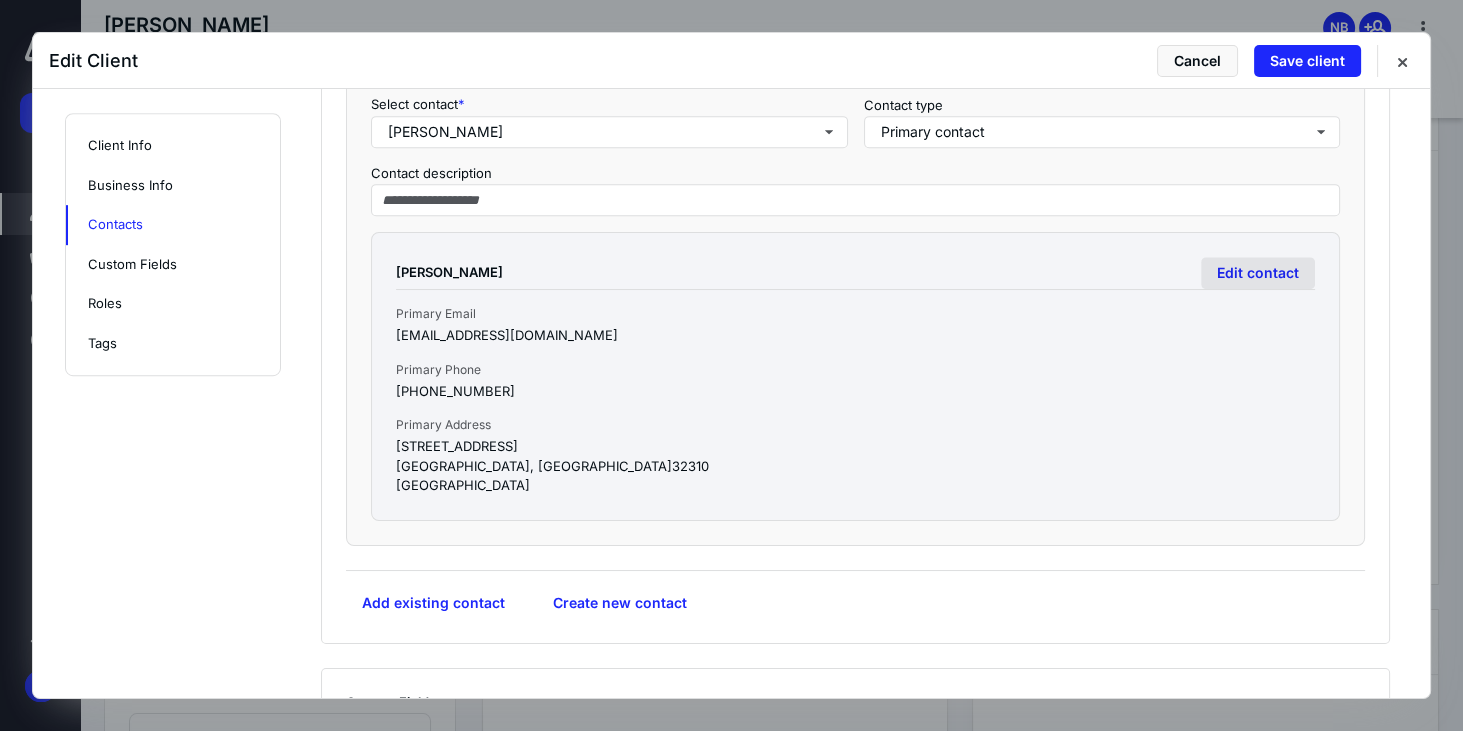 click on "Edit contact" at bounding box center [1258, 273] 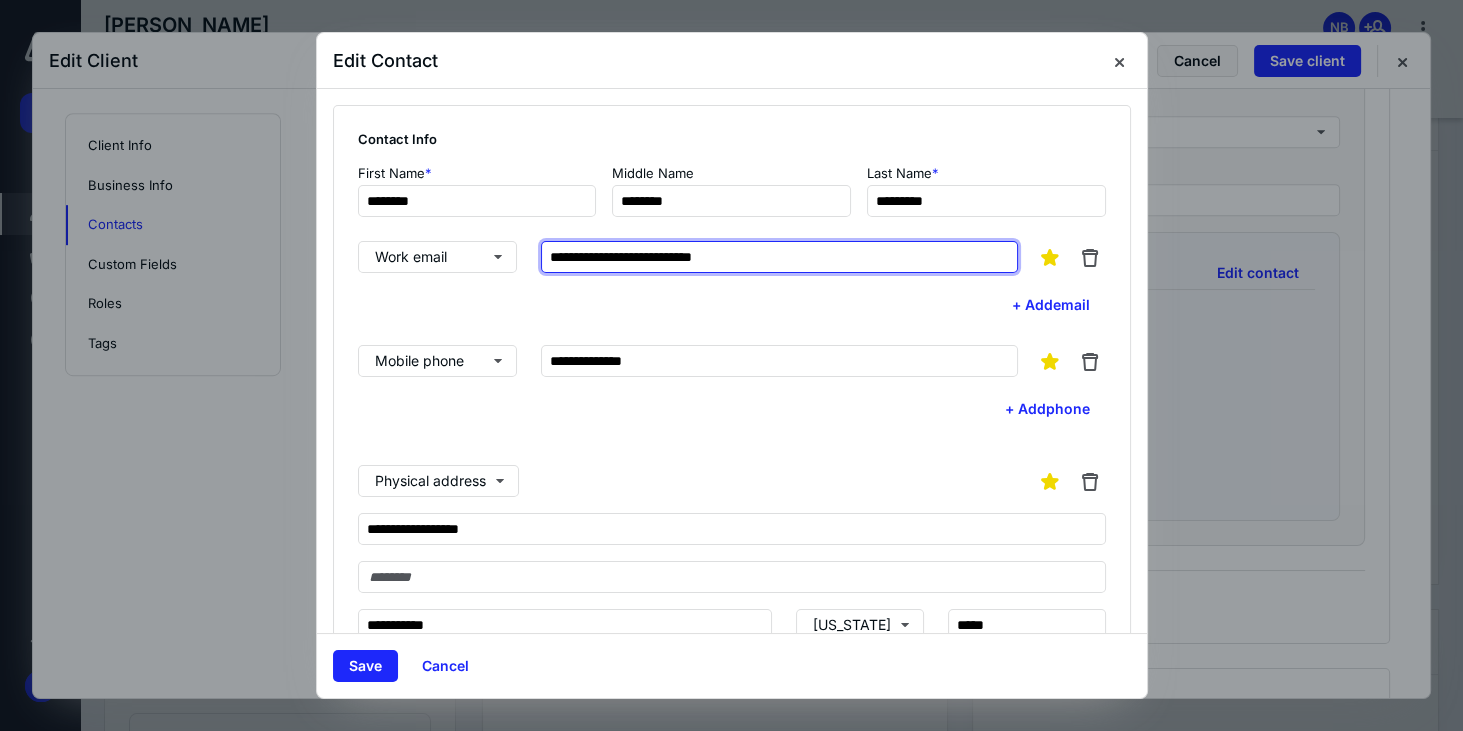 drag, startPoint x: 750, startPoint y: 250, endPoint x: 416, endPoint y: 231, distance: 334.53998 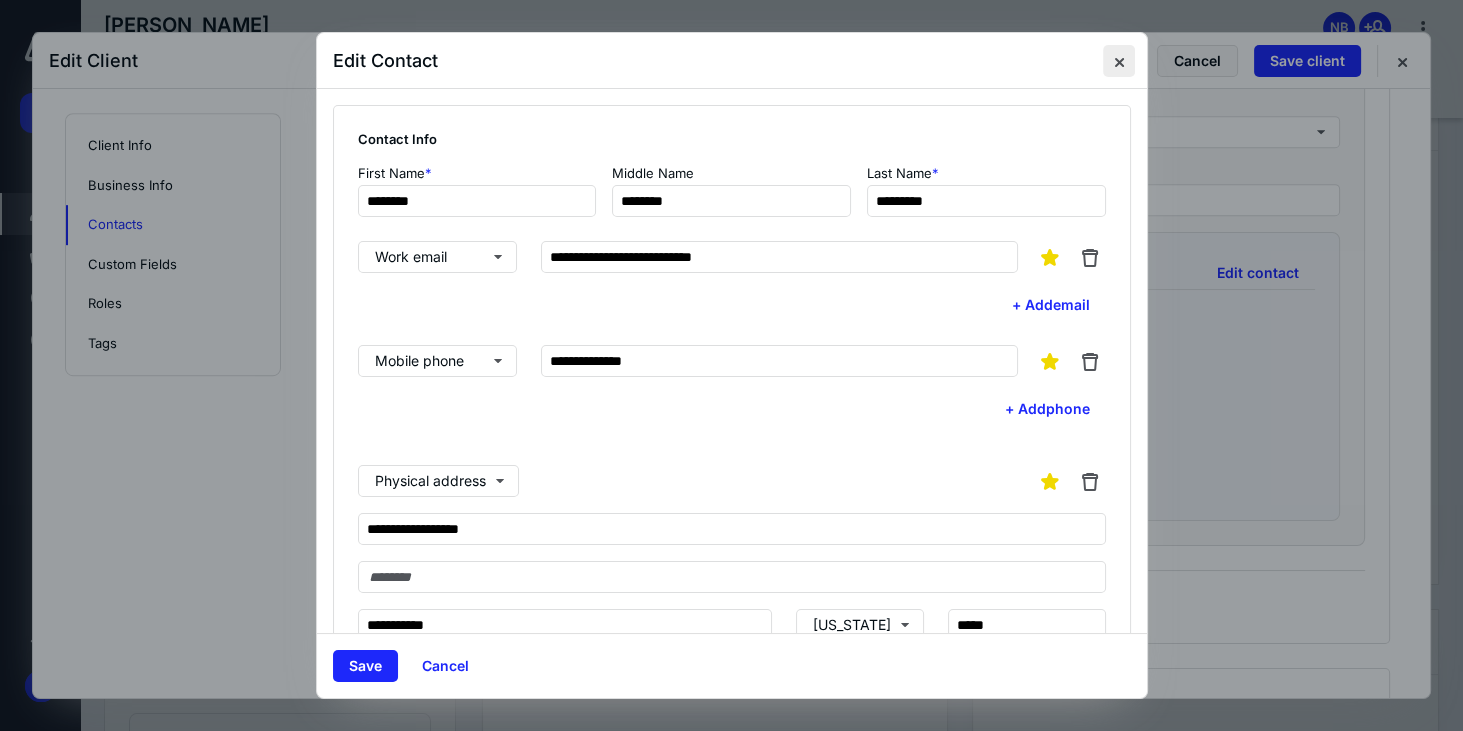 click at bounding box center [1119, 61] 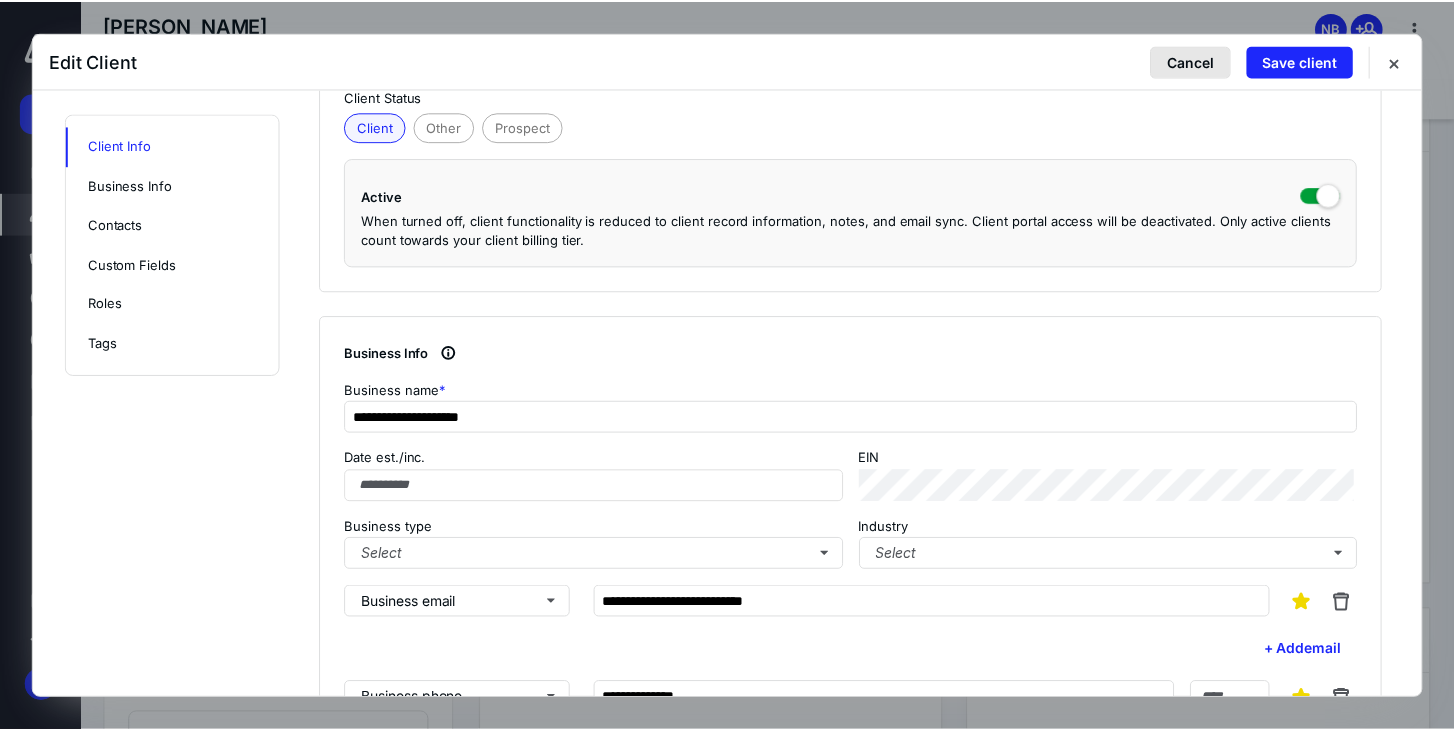scroll, scrollTop: 379, scrollLeft: 0, axis: vertical 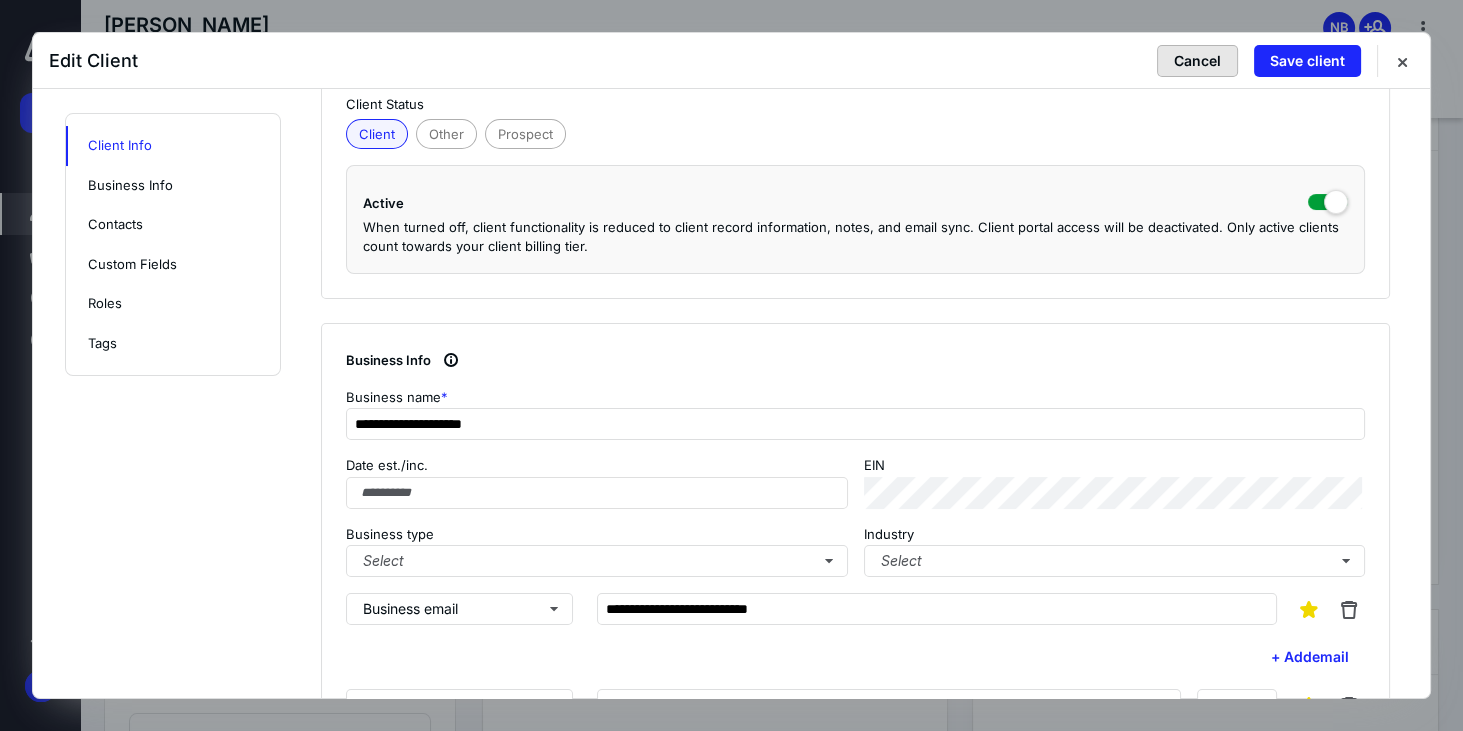click on "Cancel" at bounding box center (1197, 61) 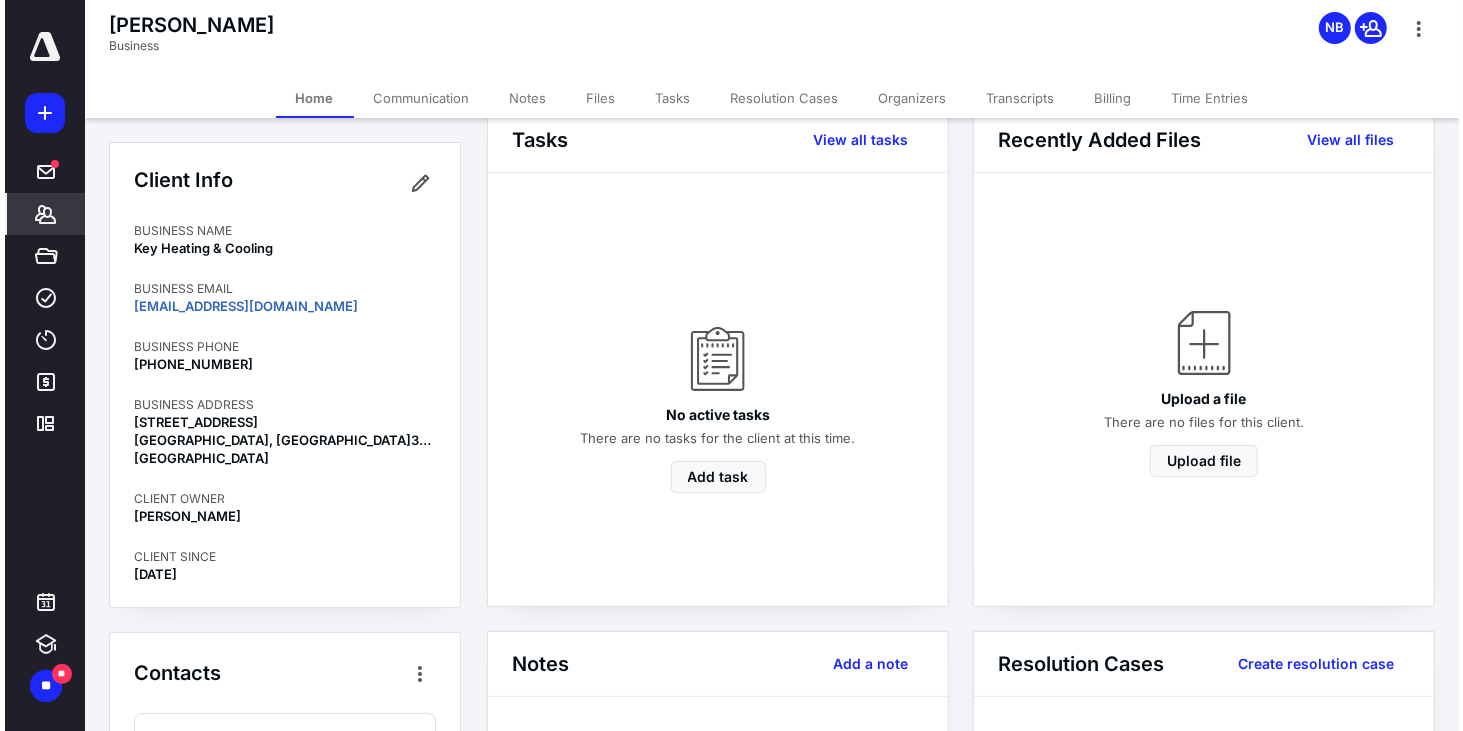 scroll, scrollTop: 0, scrollLeft: 0, axis: both 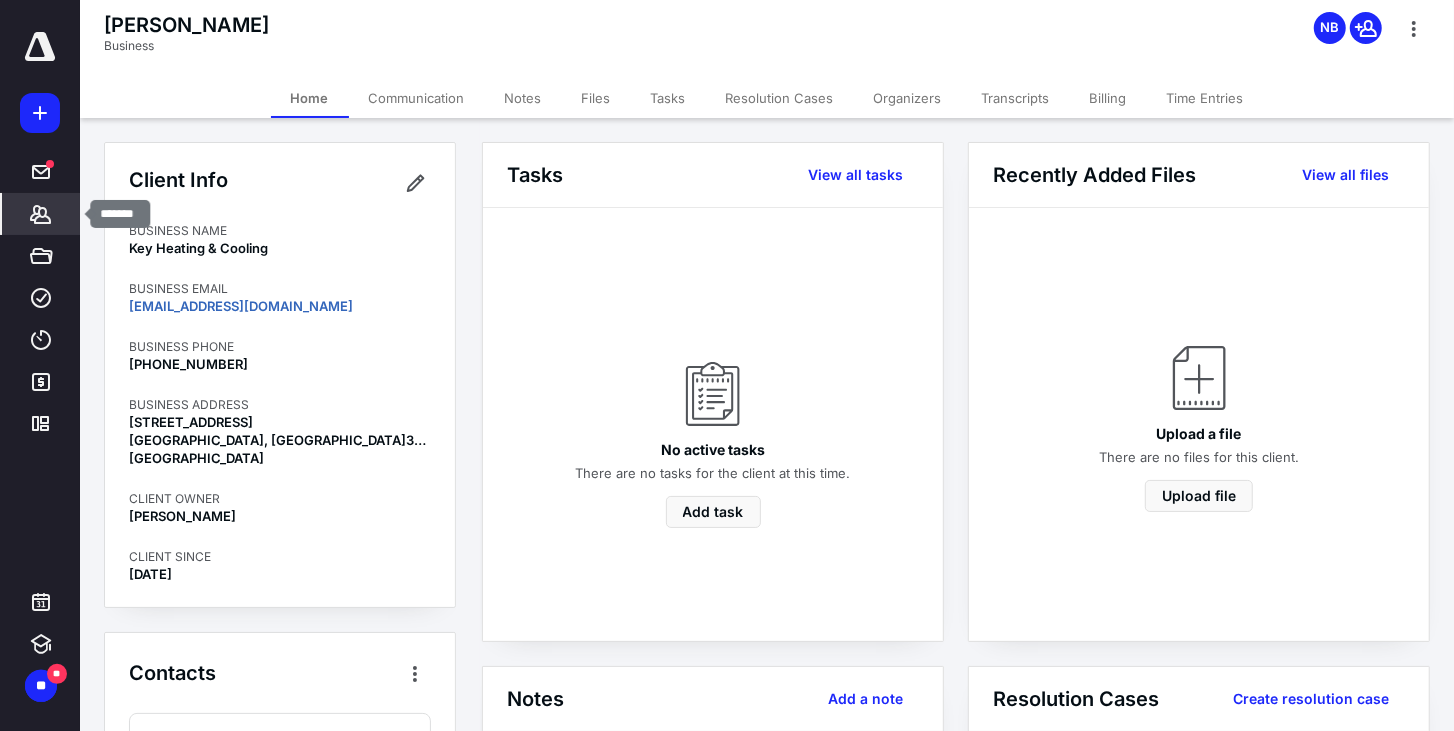click 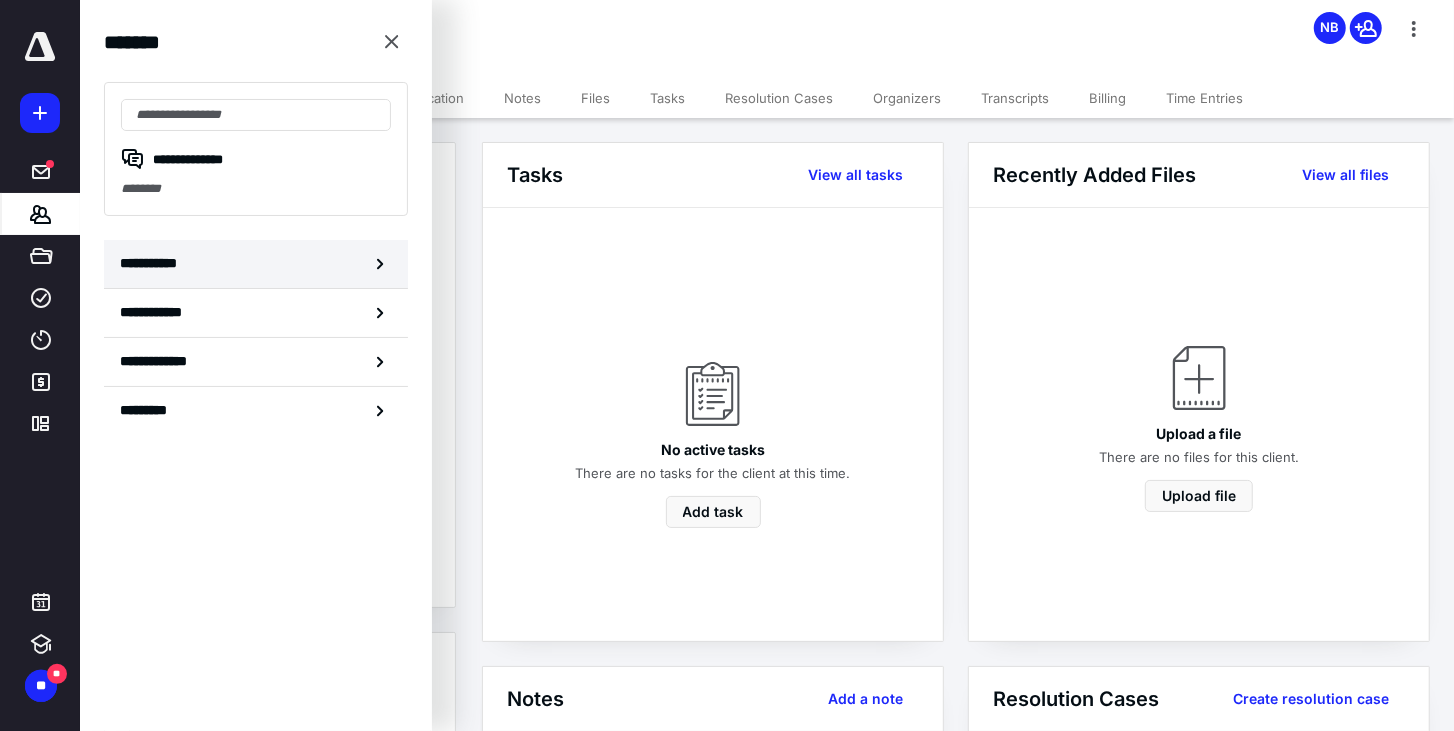 click on "**********" at bounding box center (256, 264) 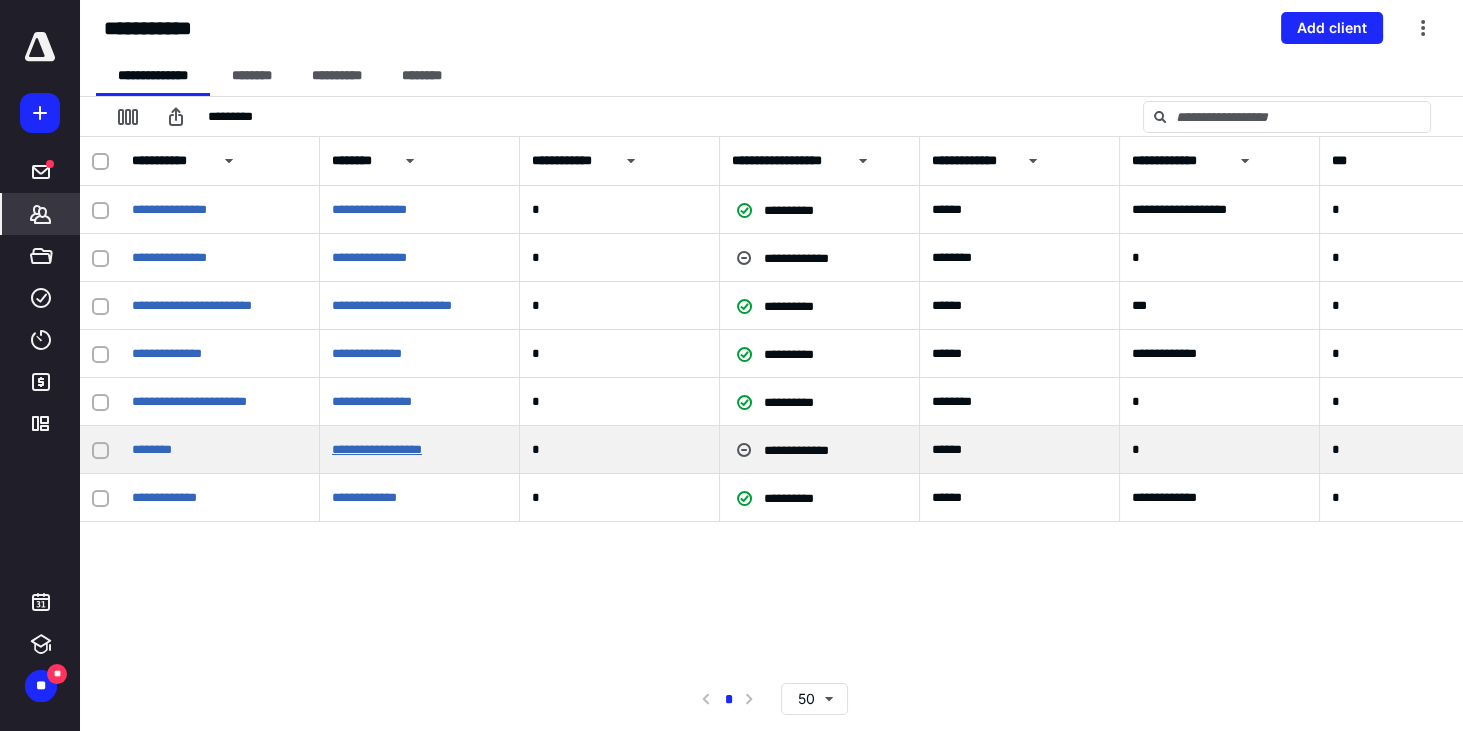 click on "**********" at bounding box center (377, 449) 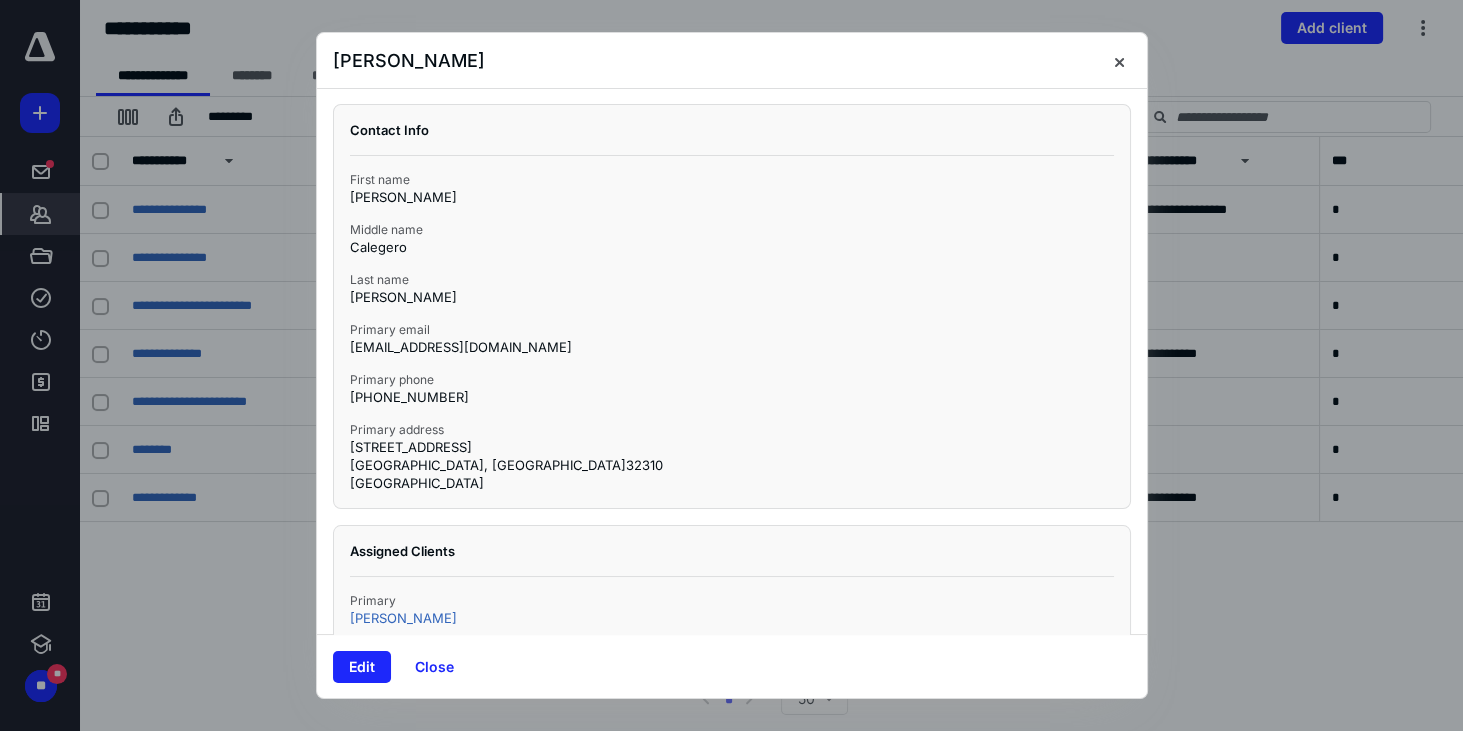scroll, scrollTop: 0, scrollLeft: 0, axis: both 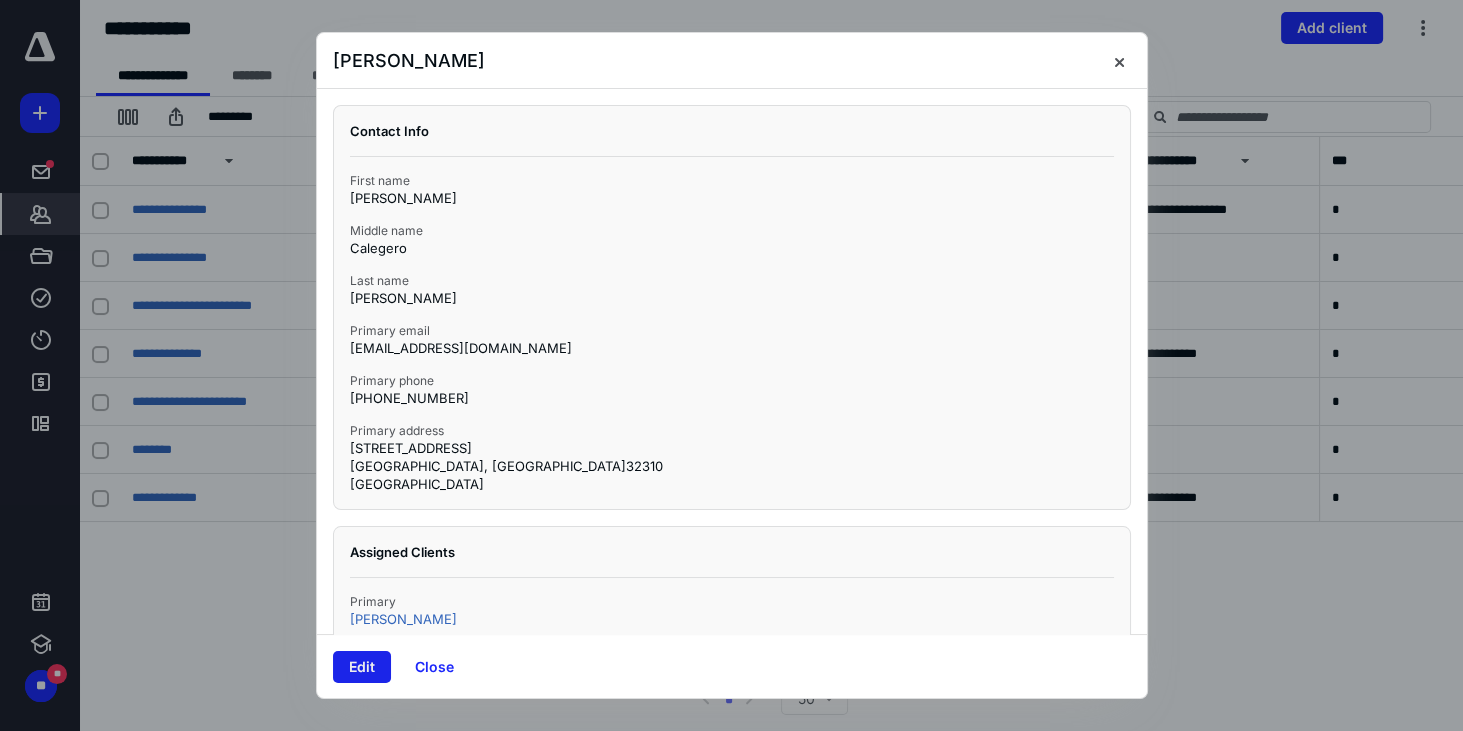 click on "Edit" at bounding box center (362, 667) 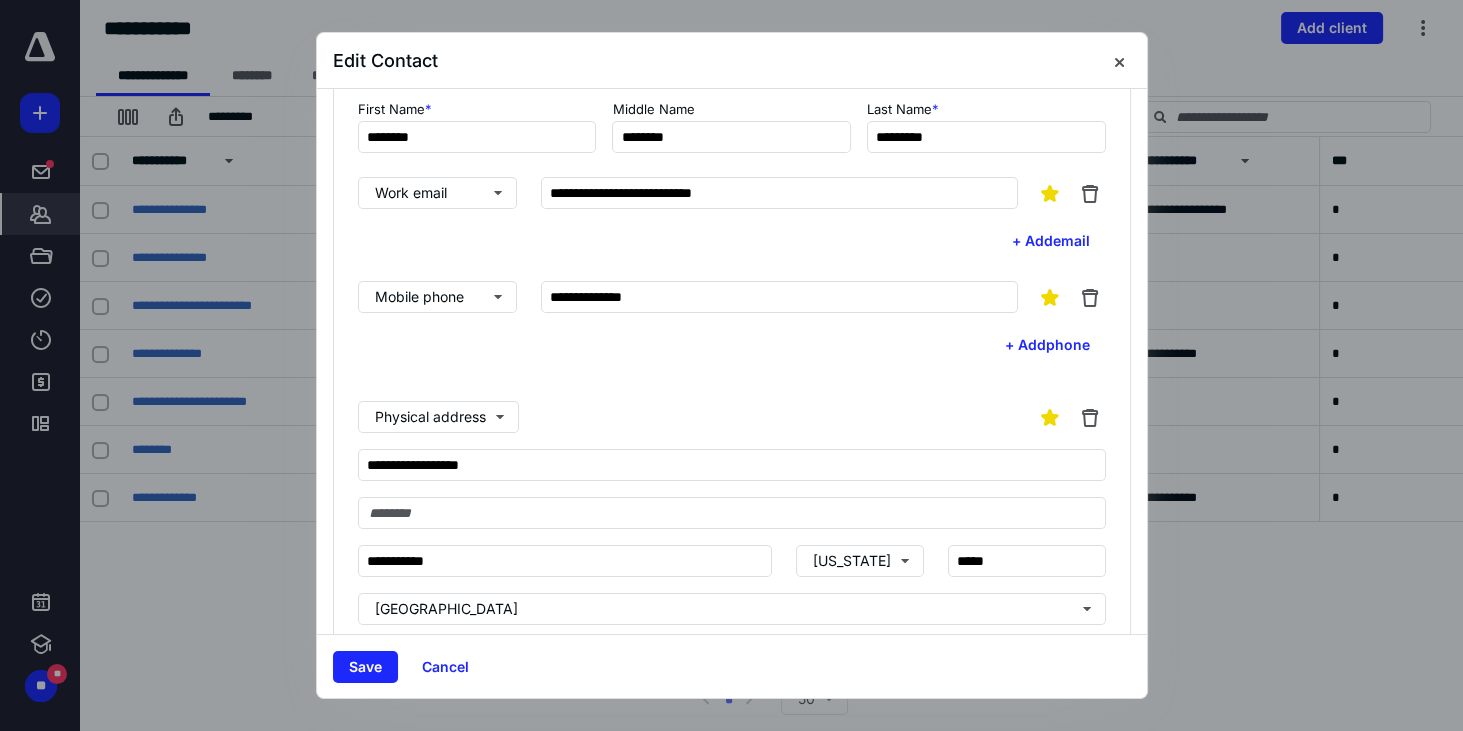 scroll, scrollTop: 0, scrollLeft: 0, axis: both 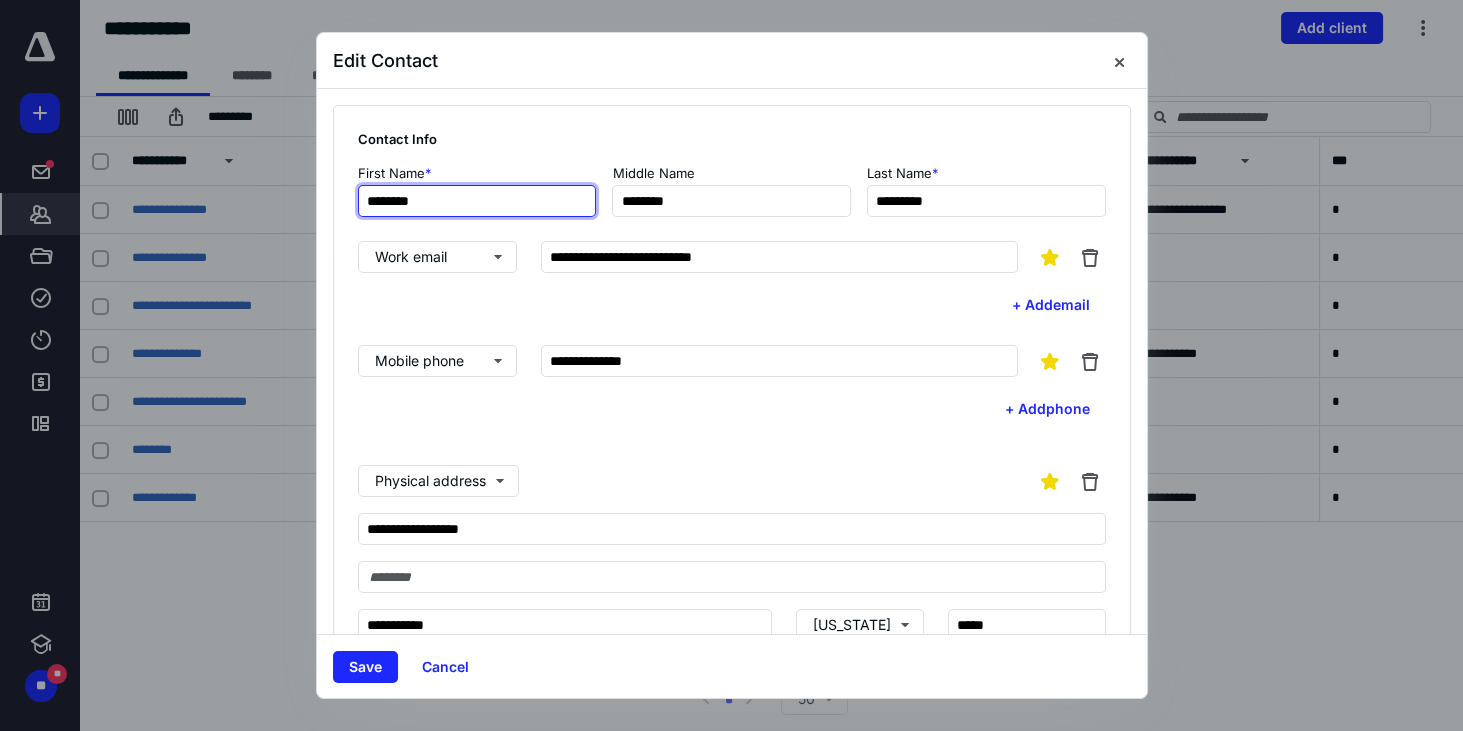 drag, startPoint x: 381, startPoint y: 196, endPoint x: 118, endPoint y: 190, distance: 263.06842 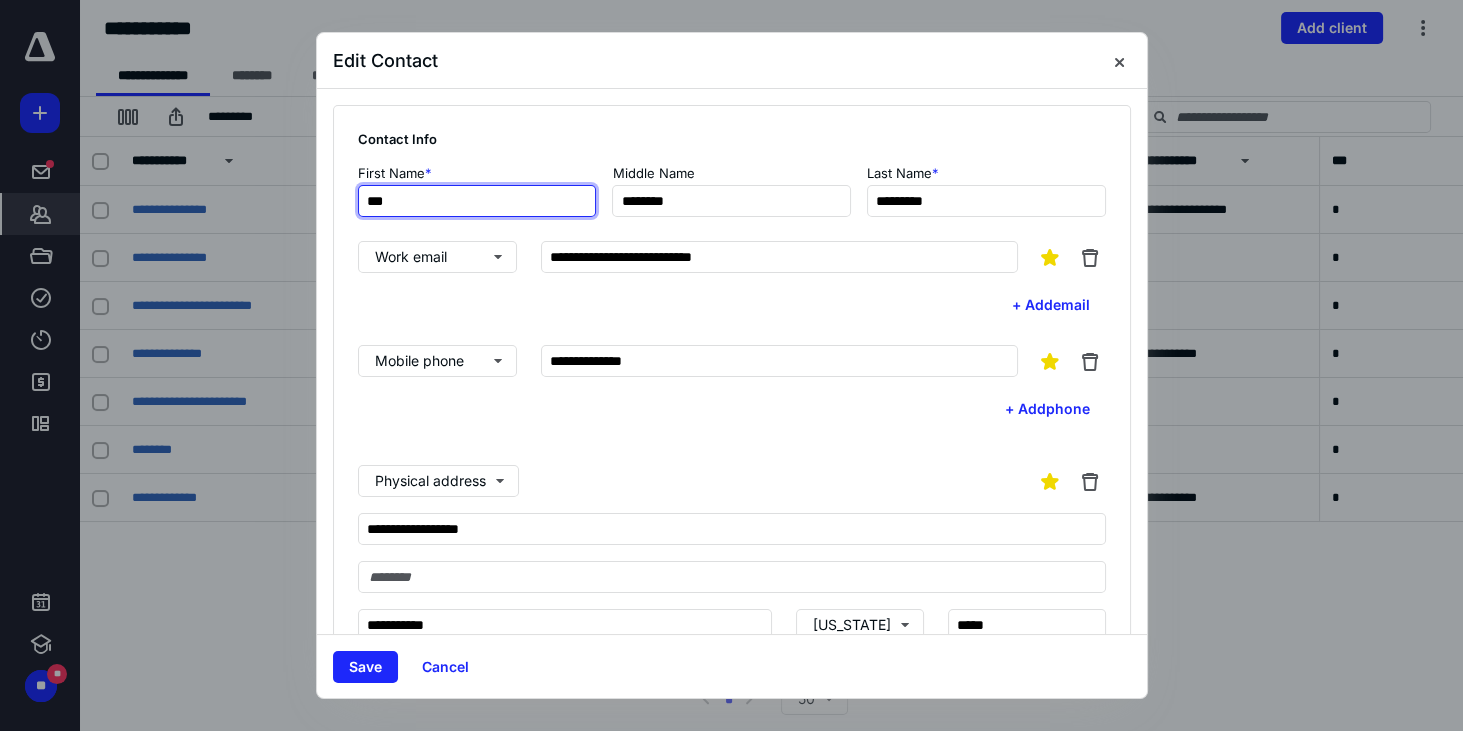 type on "***" 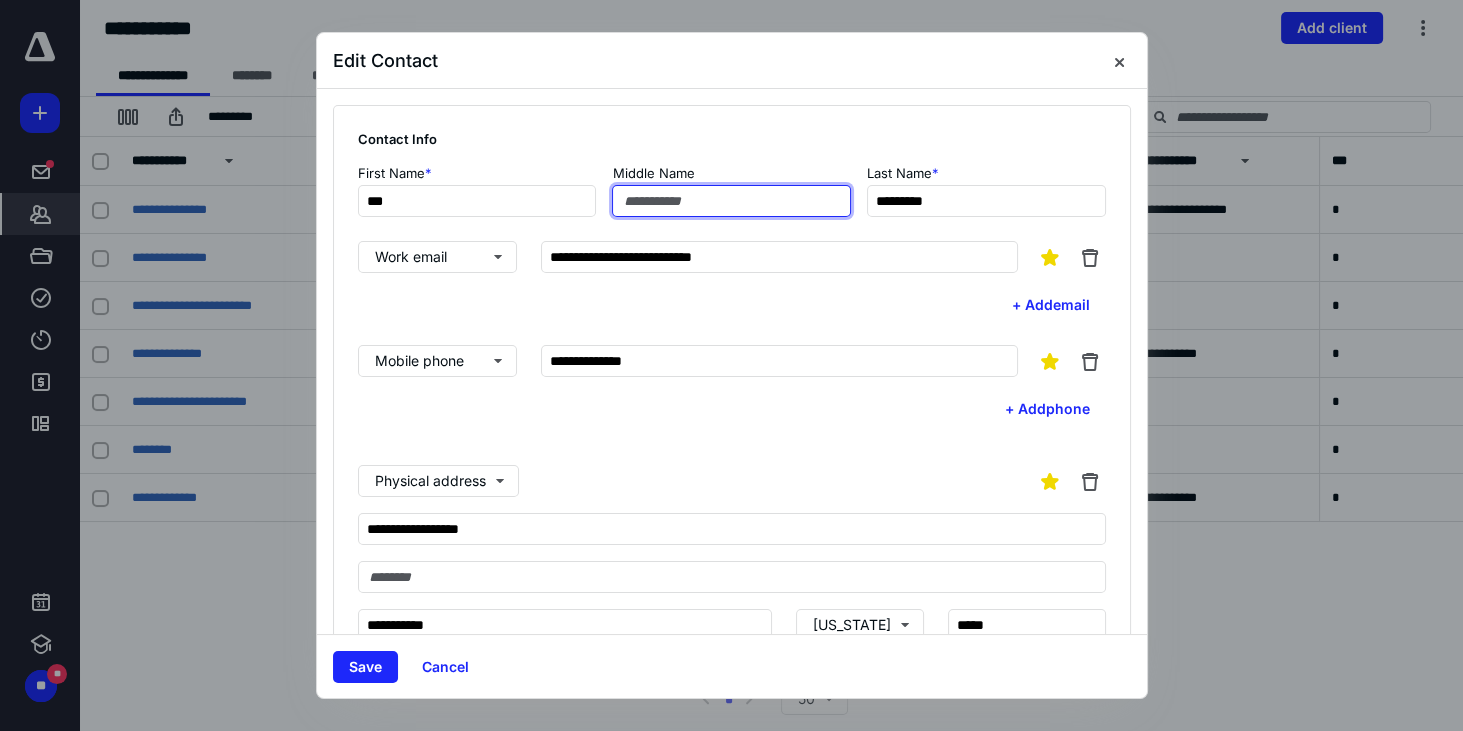 type 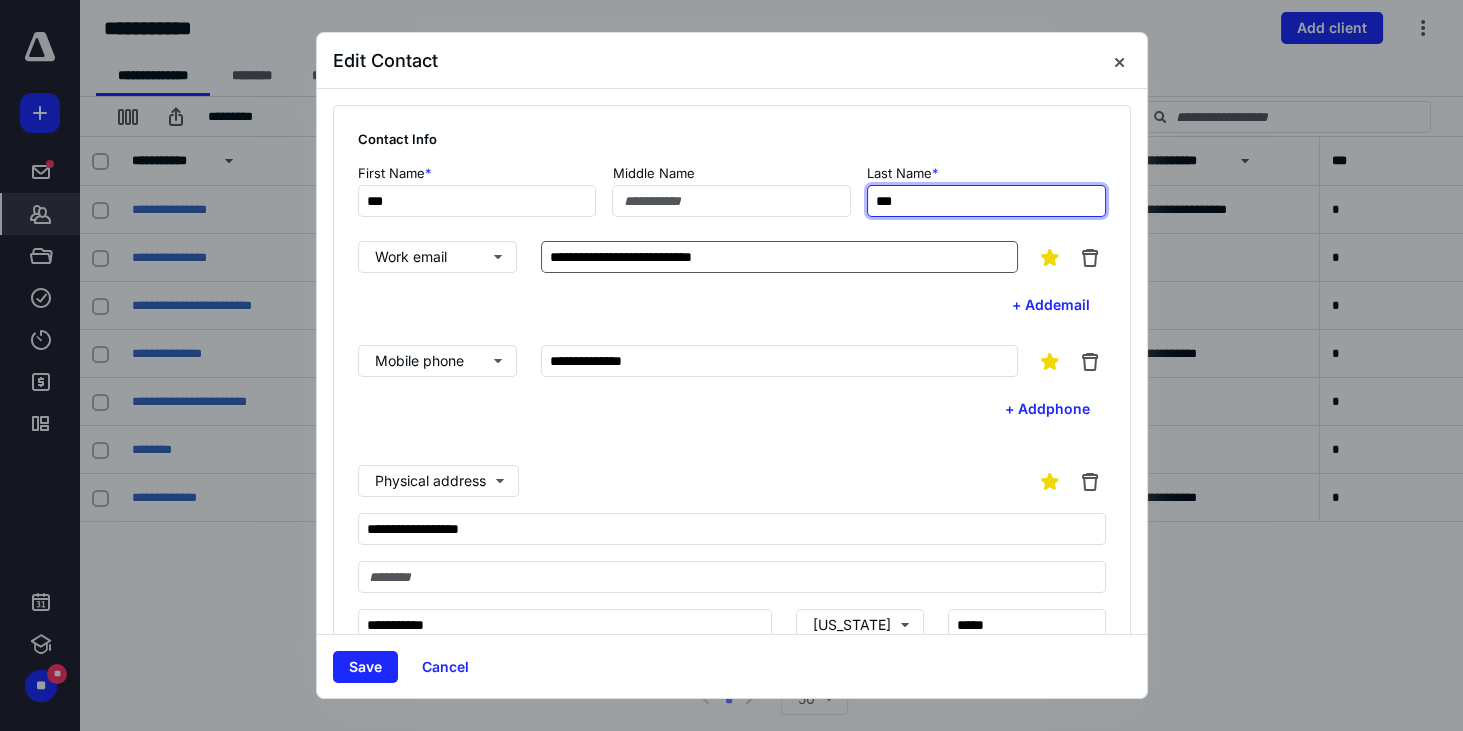 type on "***" 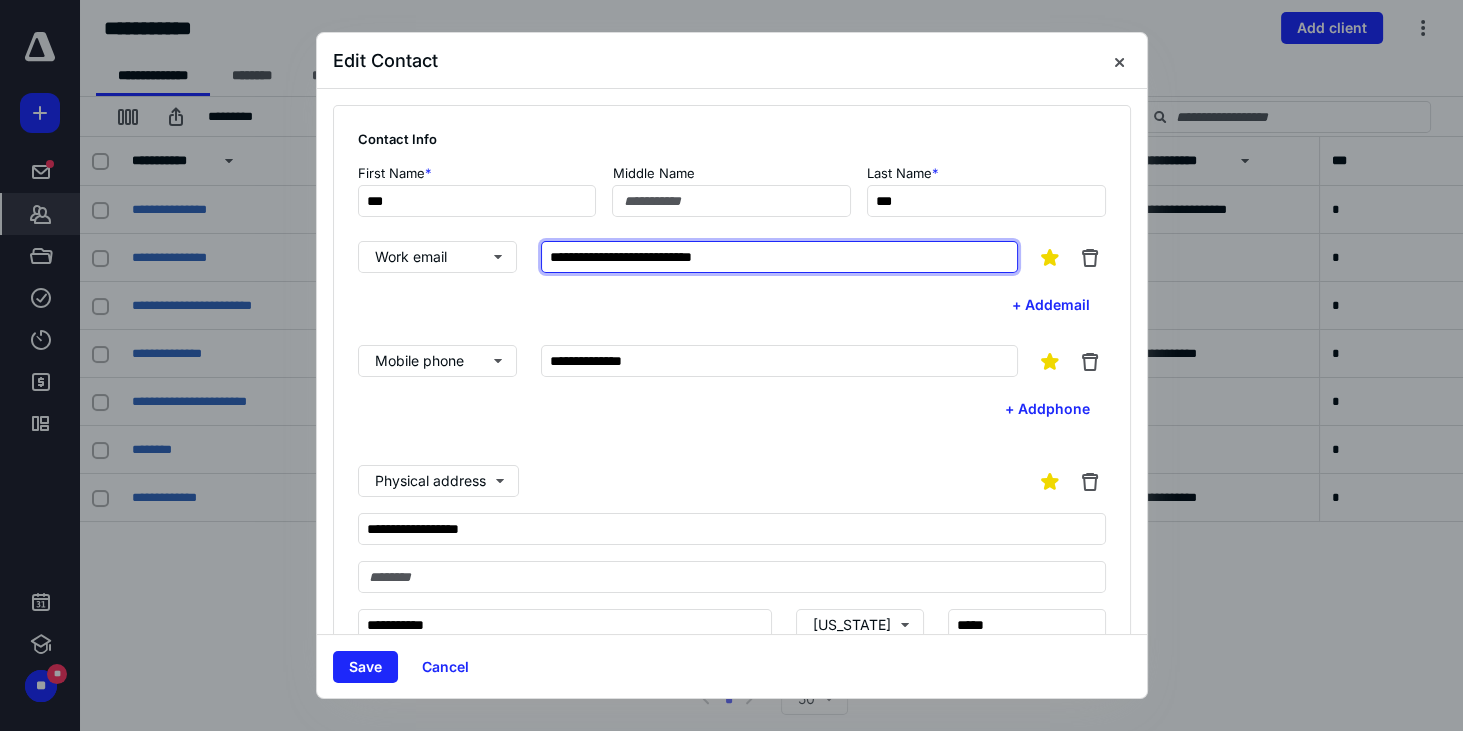 drag, startPoint x: 799, startPoint y: 255, endPoint x: 228, endPoint y: 224, distance: 571.8409 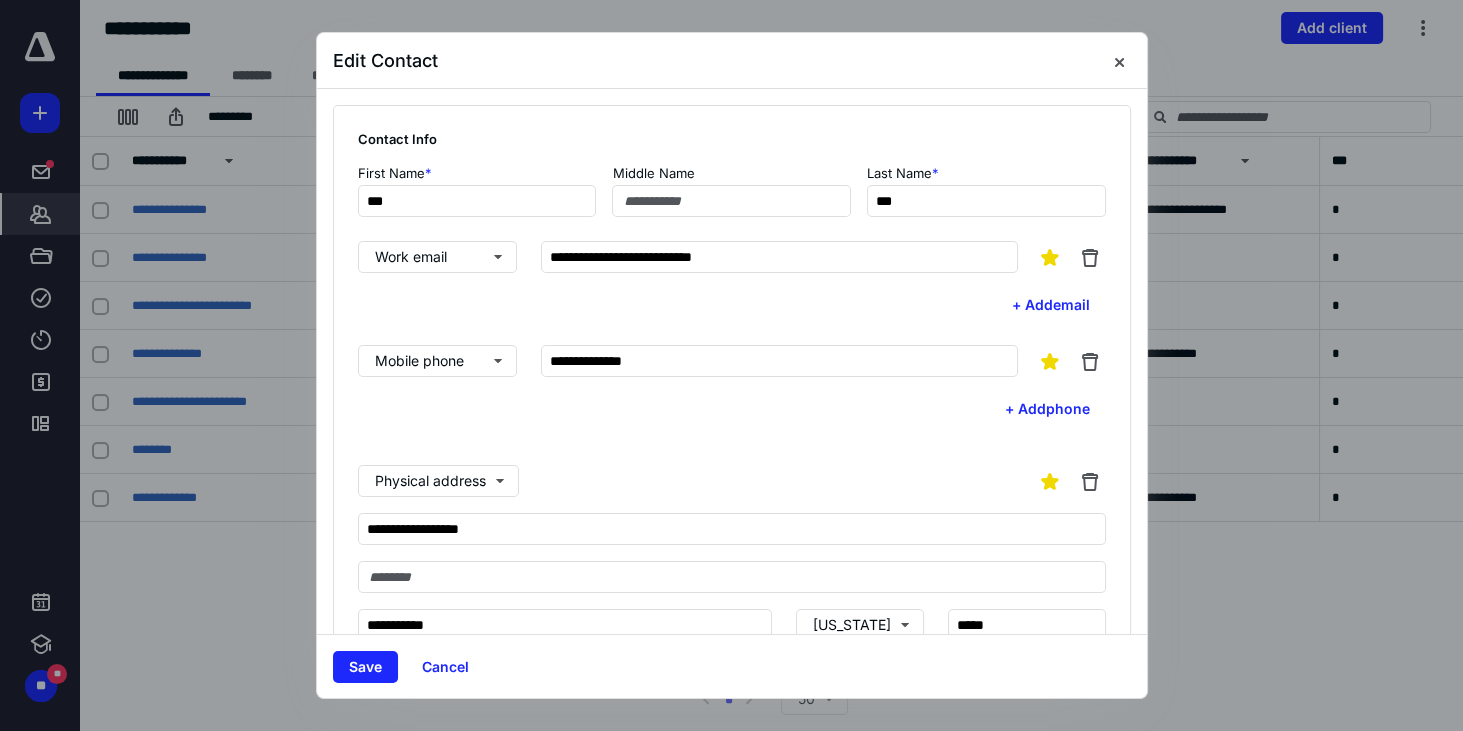 click on "**********" at bounding box center [732, 281] 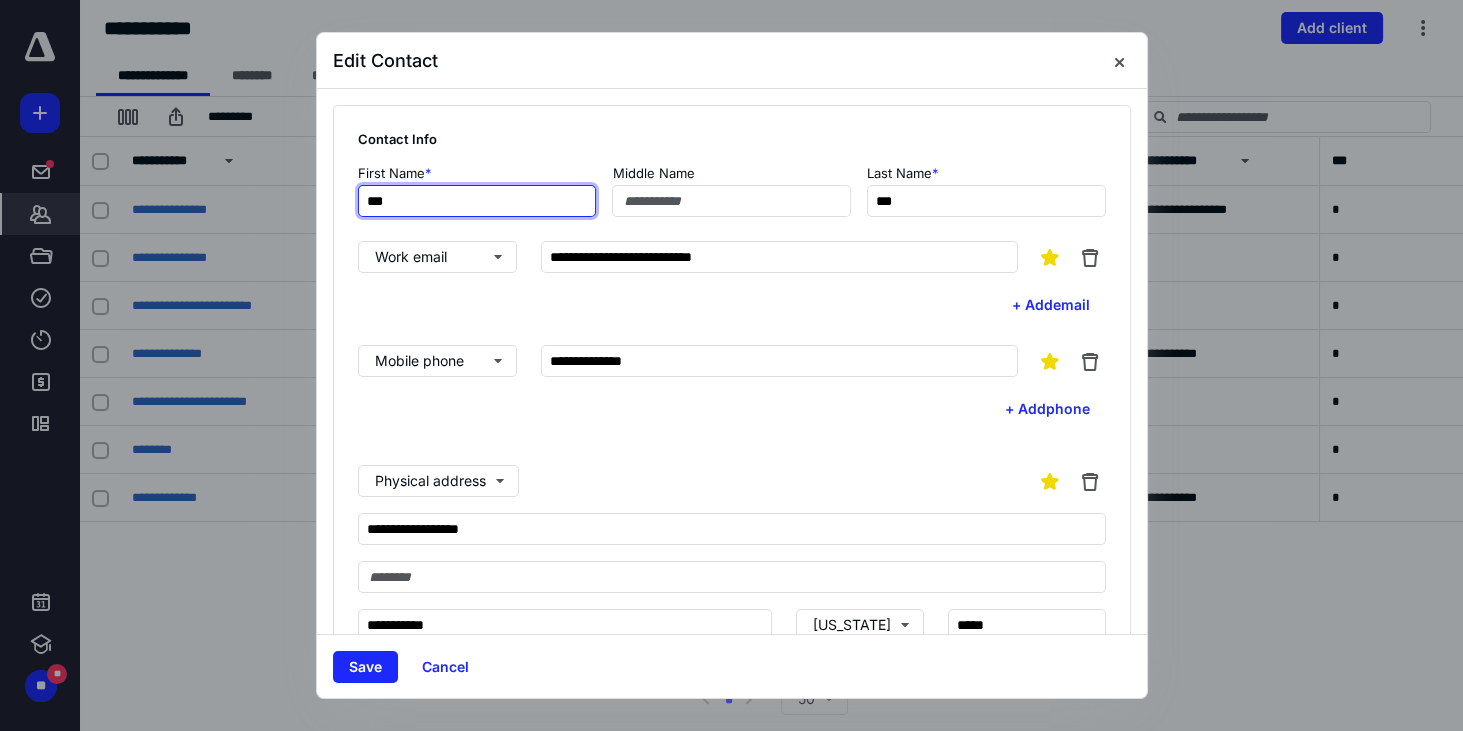 click on "***" at bounding box center [477, 201] 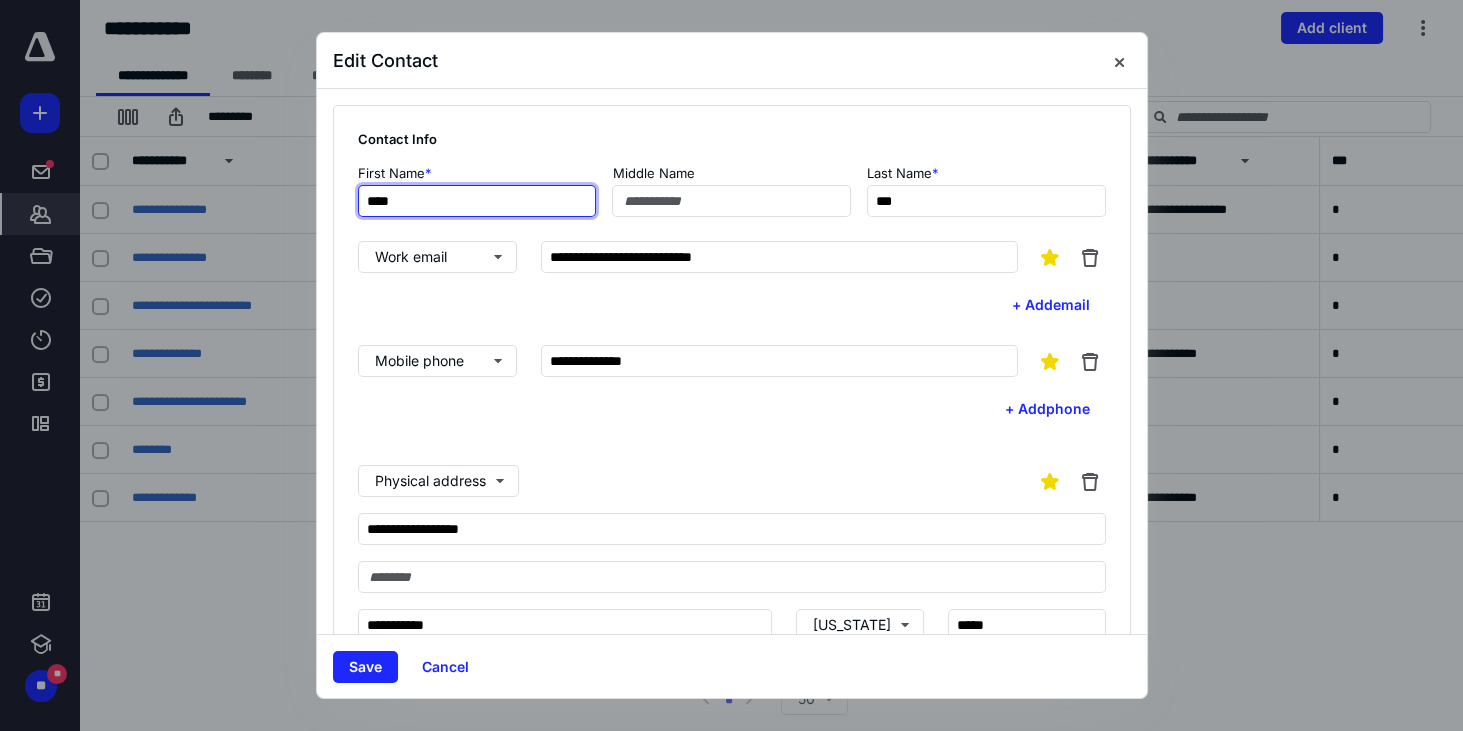 type on "****" 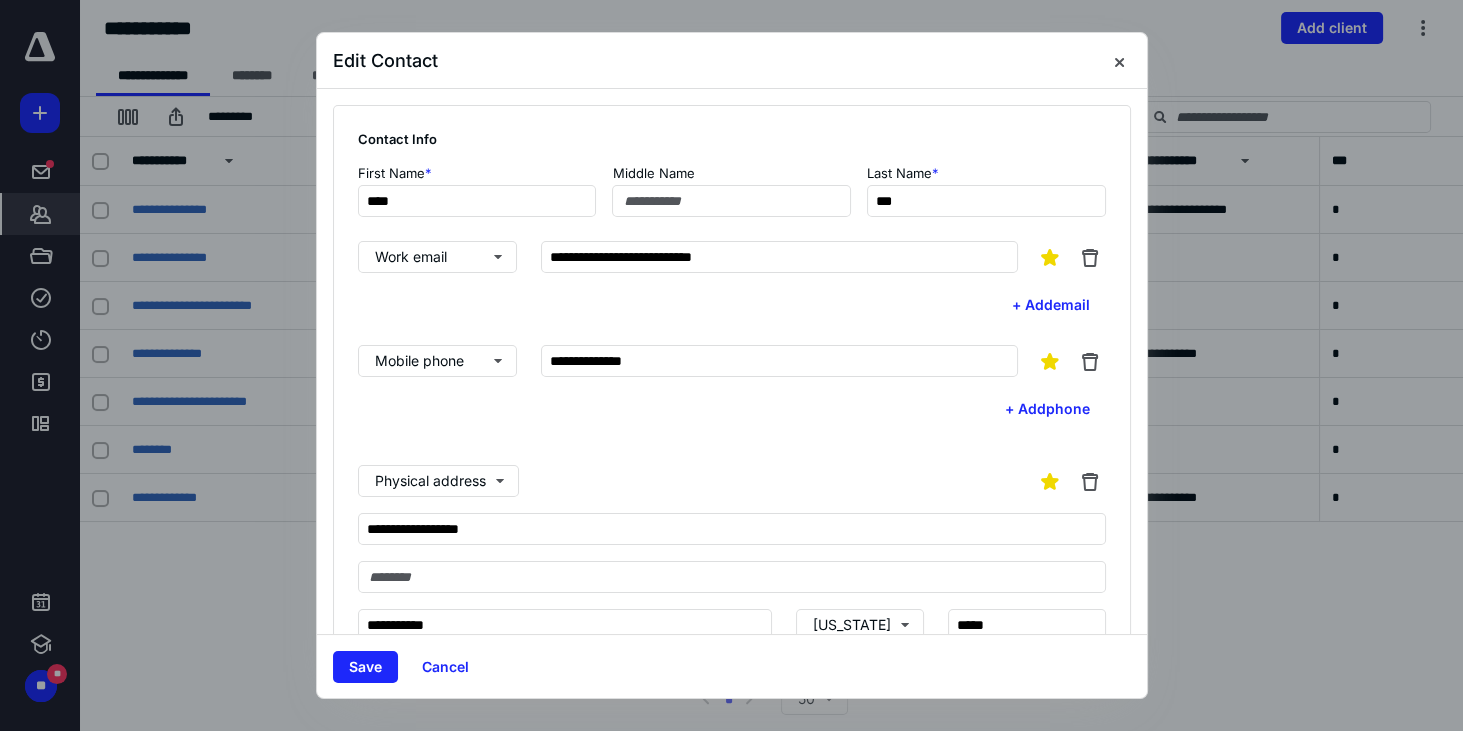 click on "**********" at bounding box center [732, 281] 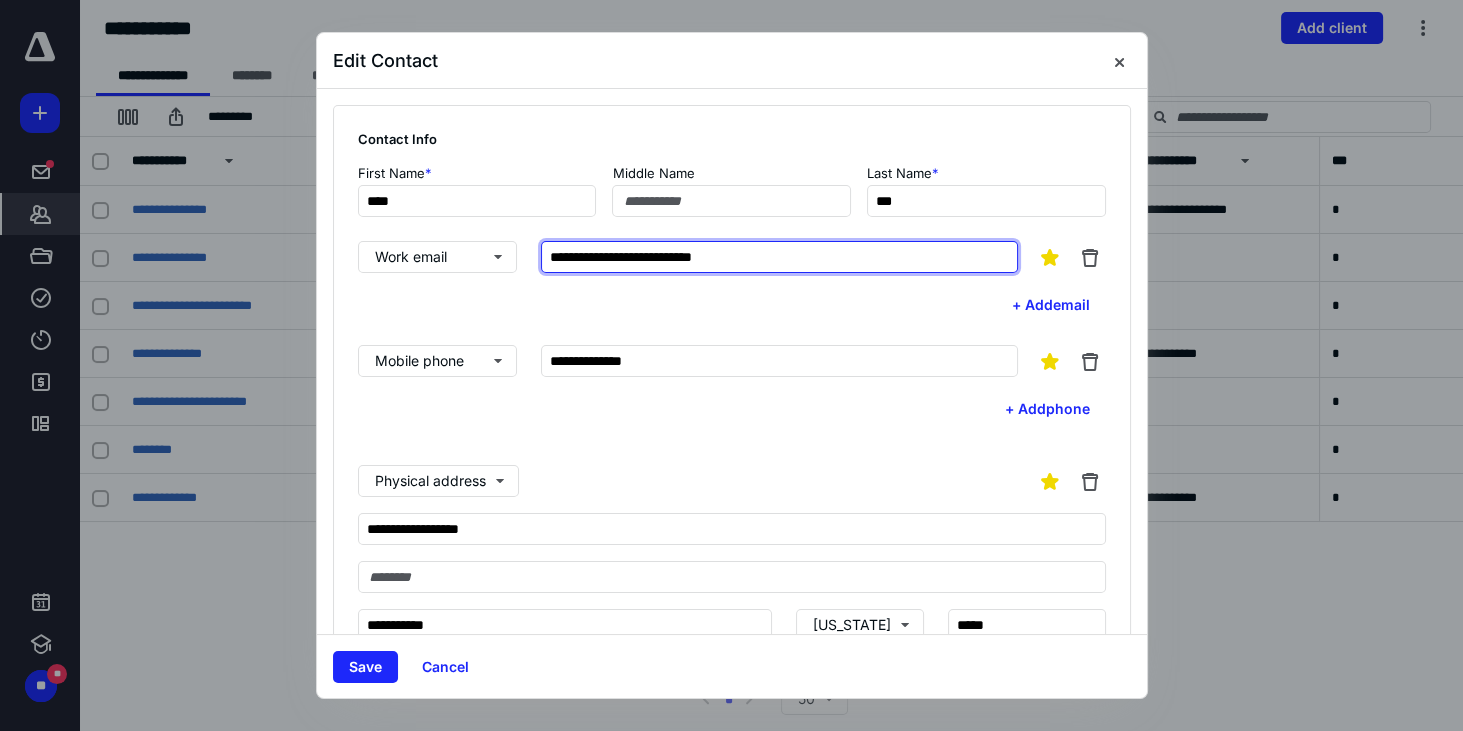 click on "**********" at bounding box center [780, 257] 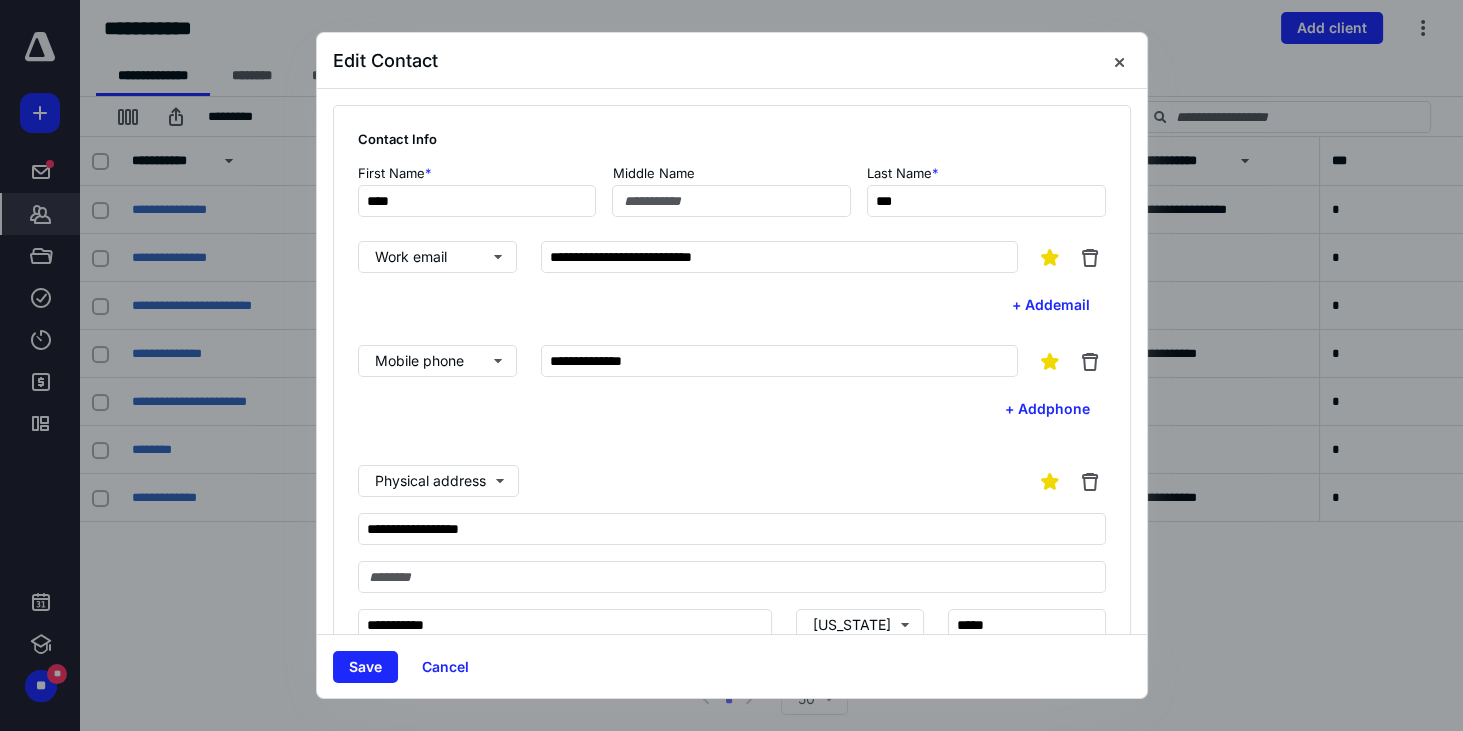 click on "**********" at bounding box center (732, 281) 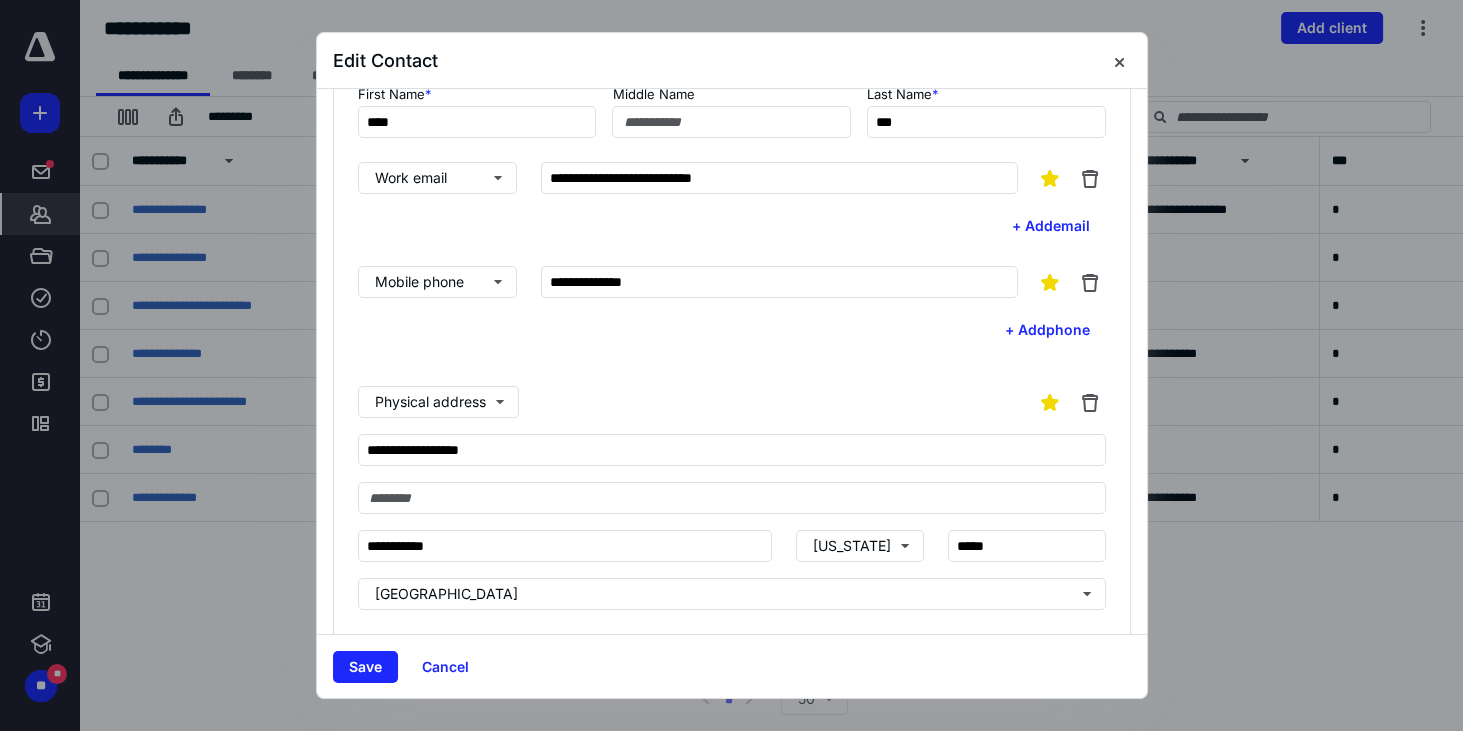 scroll, scrollTop: 57, scrollLeft: 0, axis: vertical 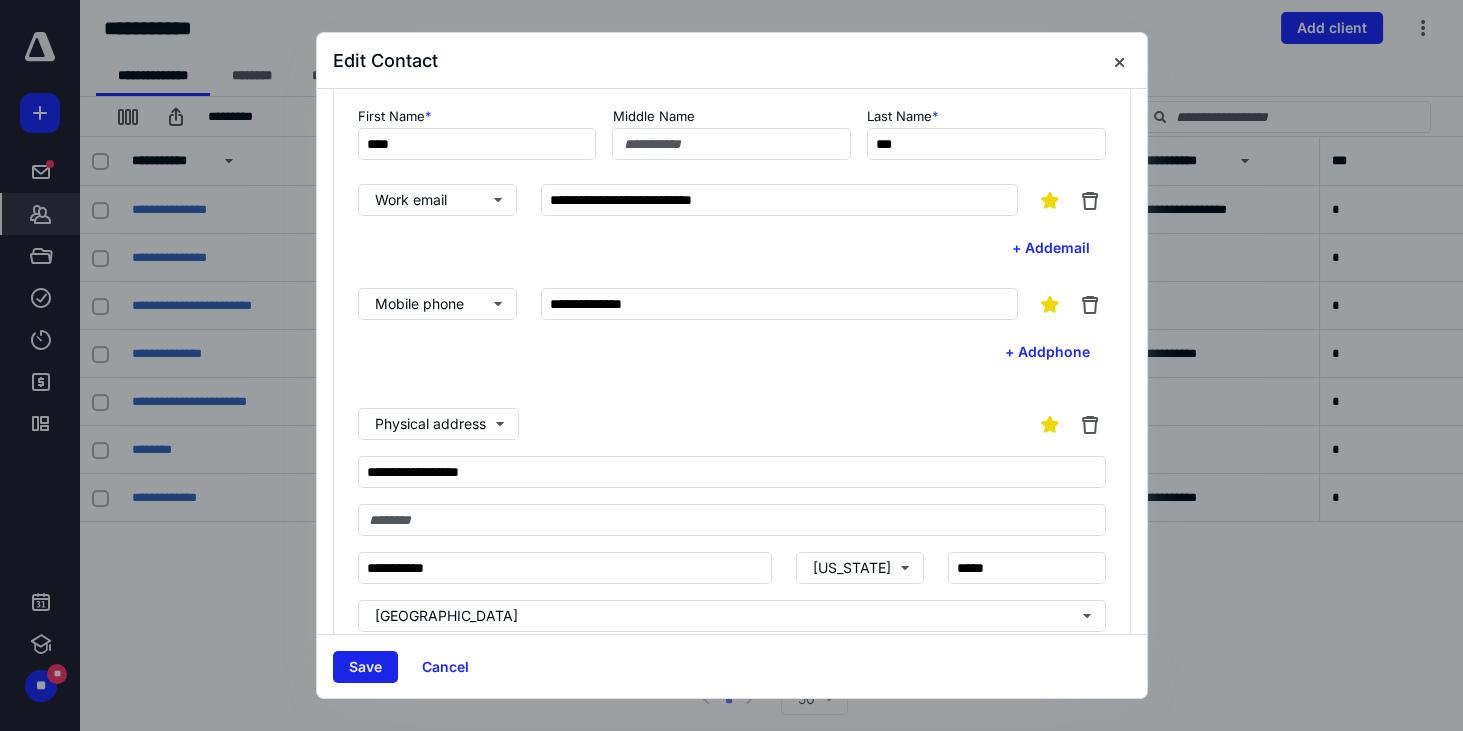 click on "Save" at bounding box center (365, 667) 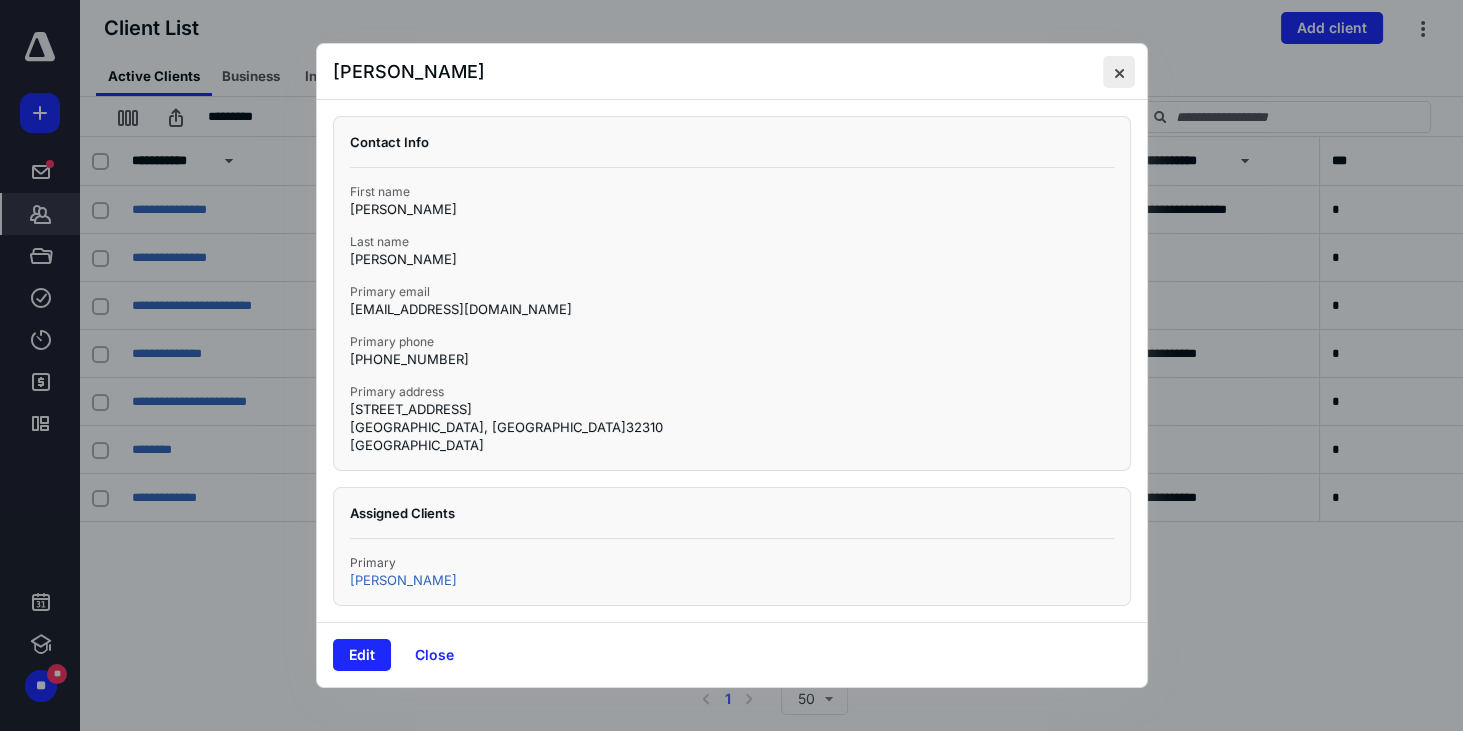 click at bounding box center (1119, 72) 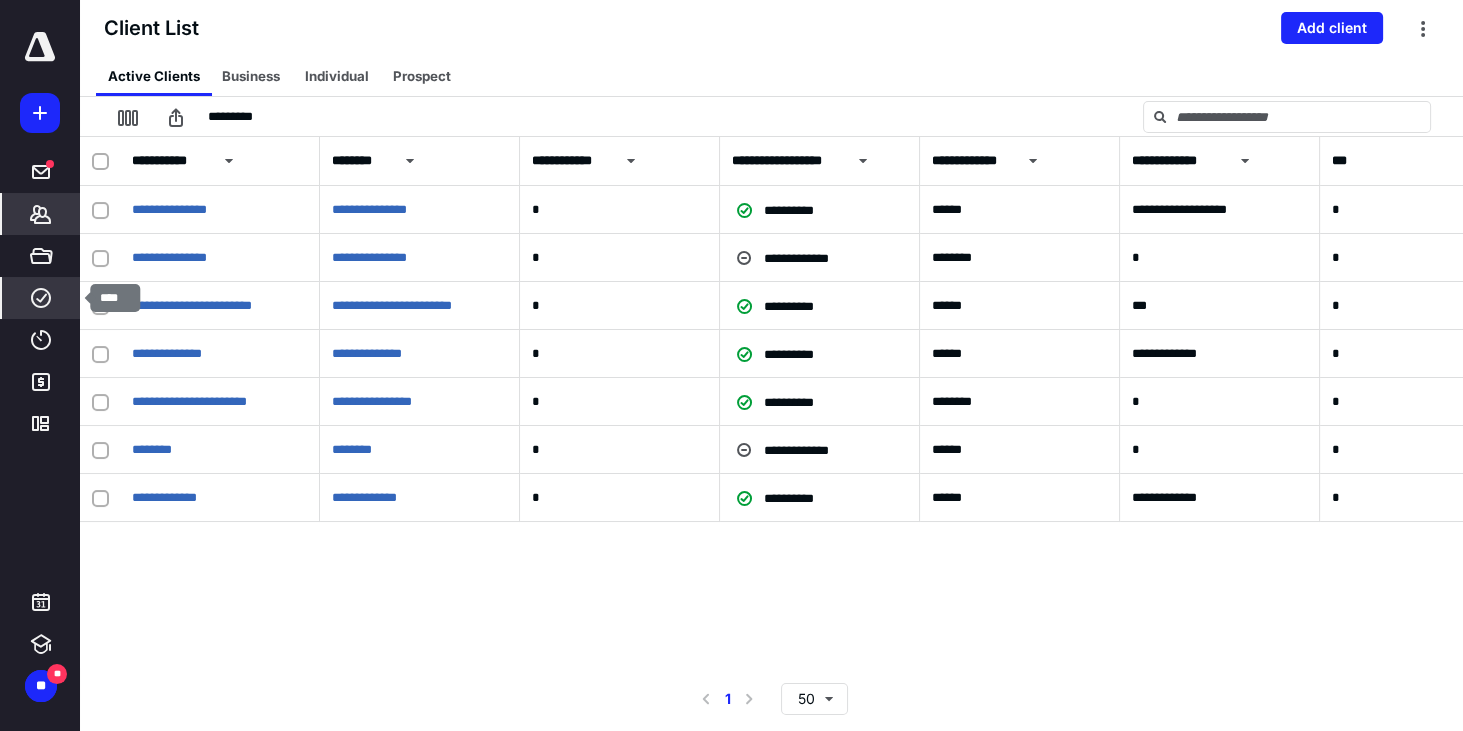 click 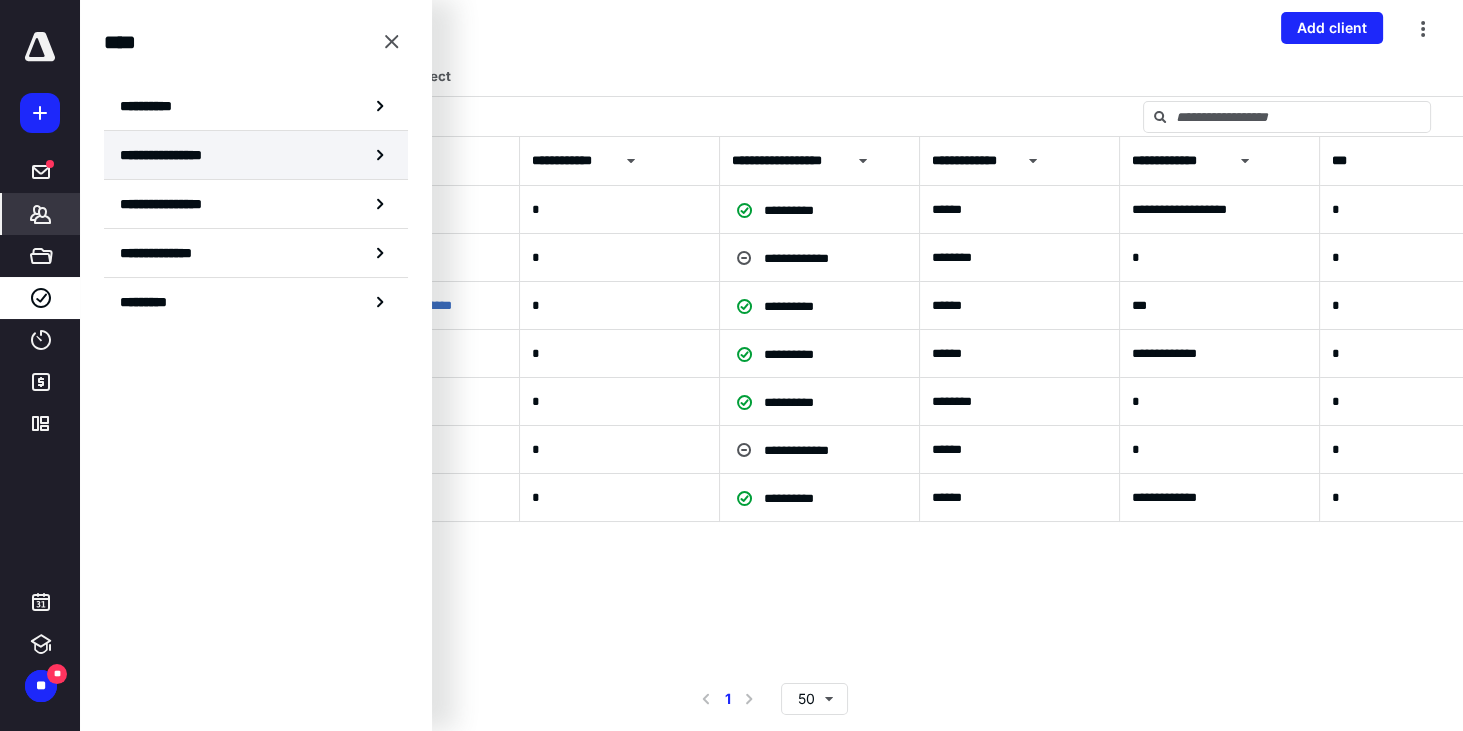 click on "**********" at bounding box center [180, 155] 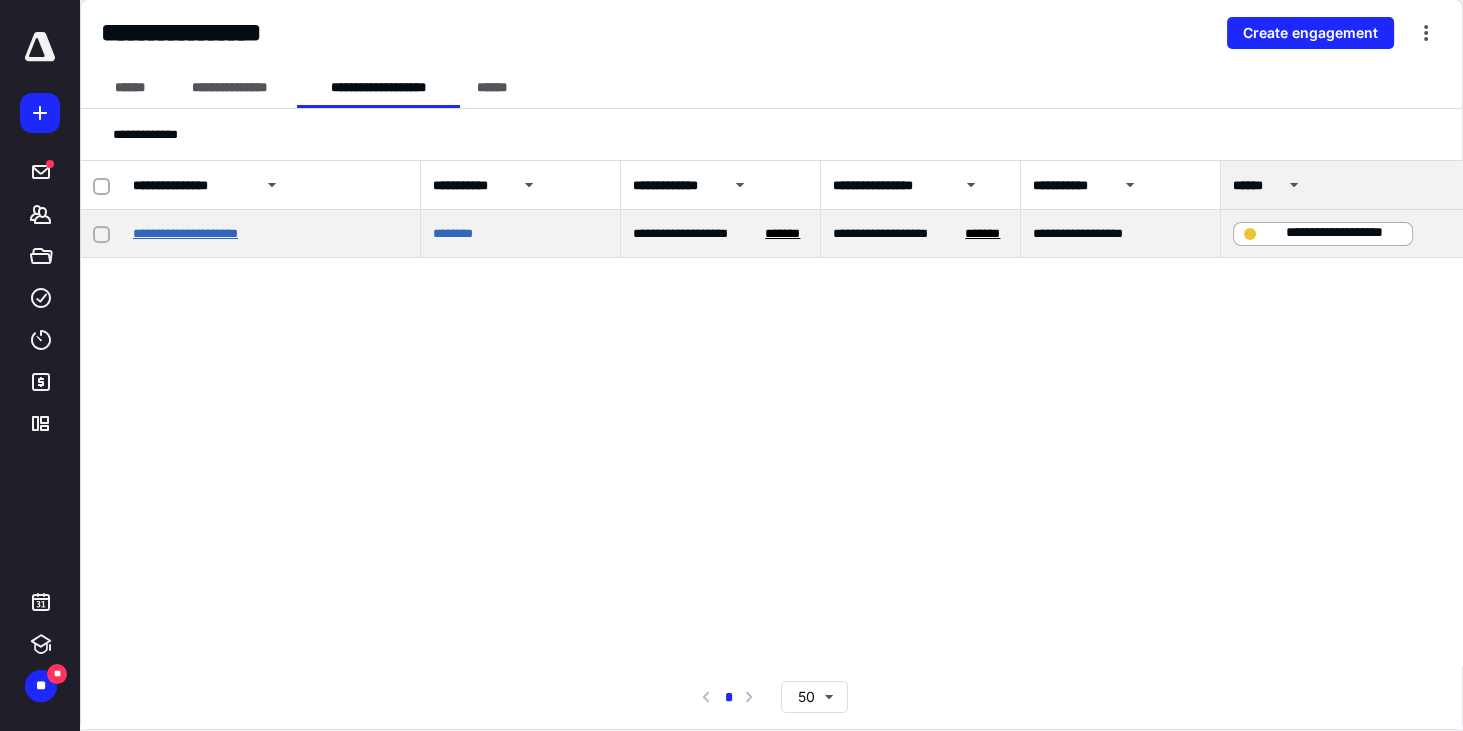 click on "**********" at bounding box center [185, 233] 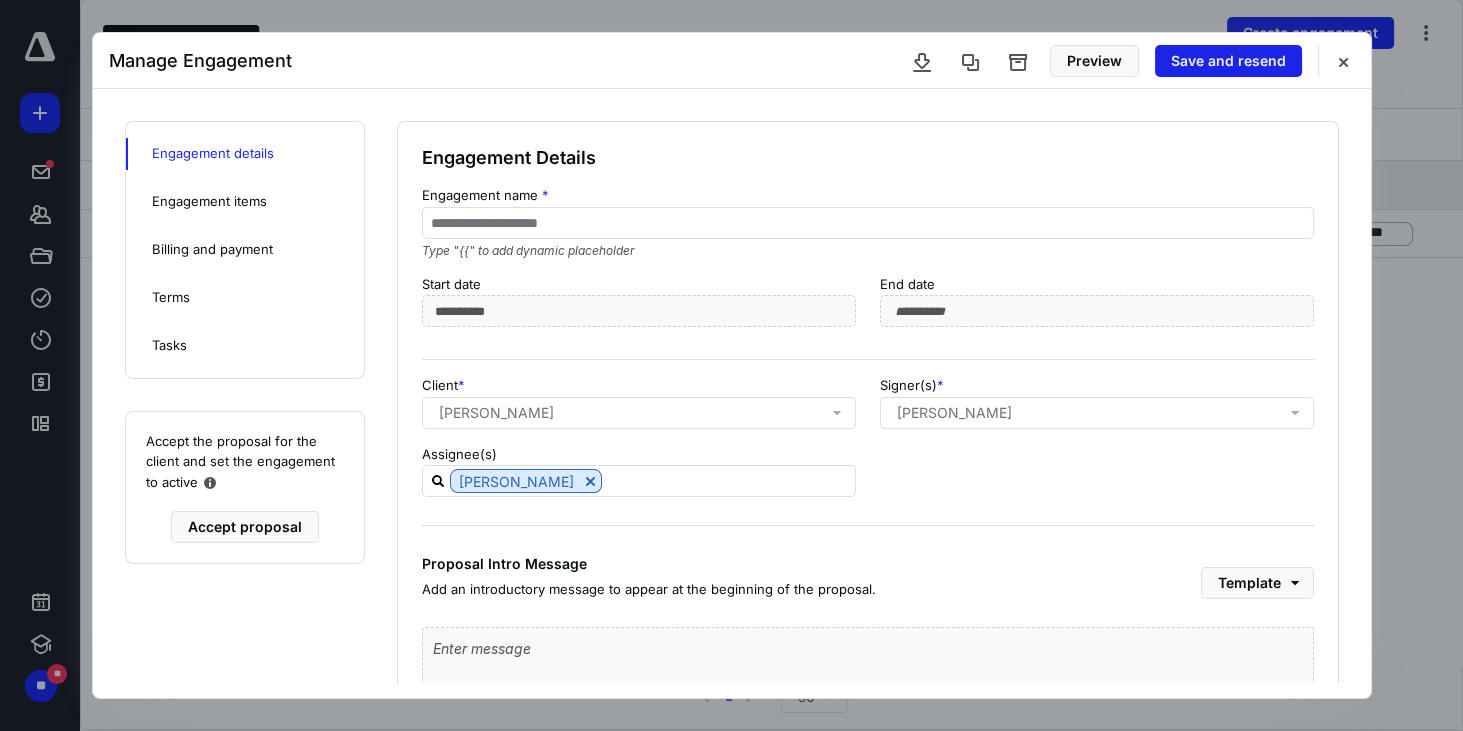 click on "Save and resend" at bounding box center (1228, 61) 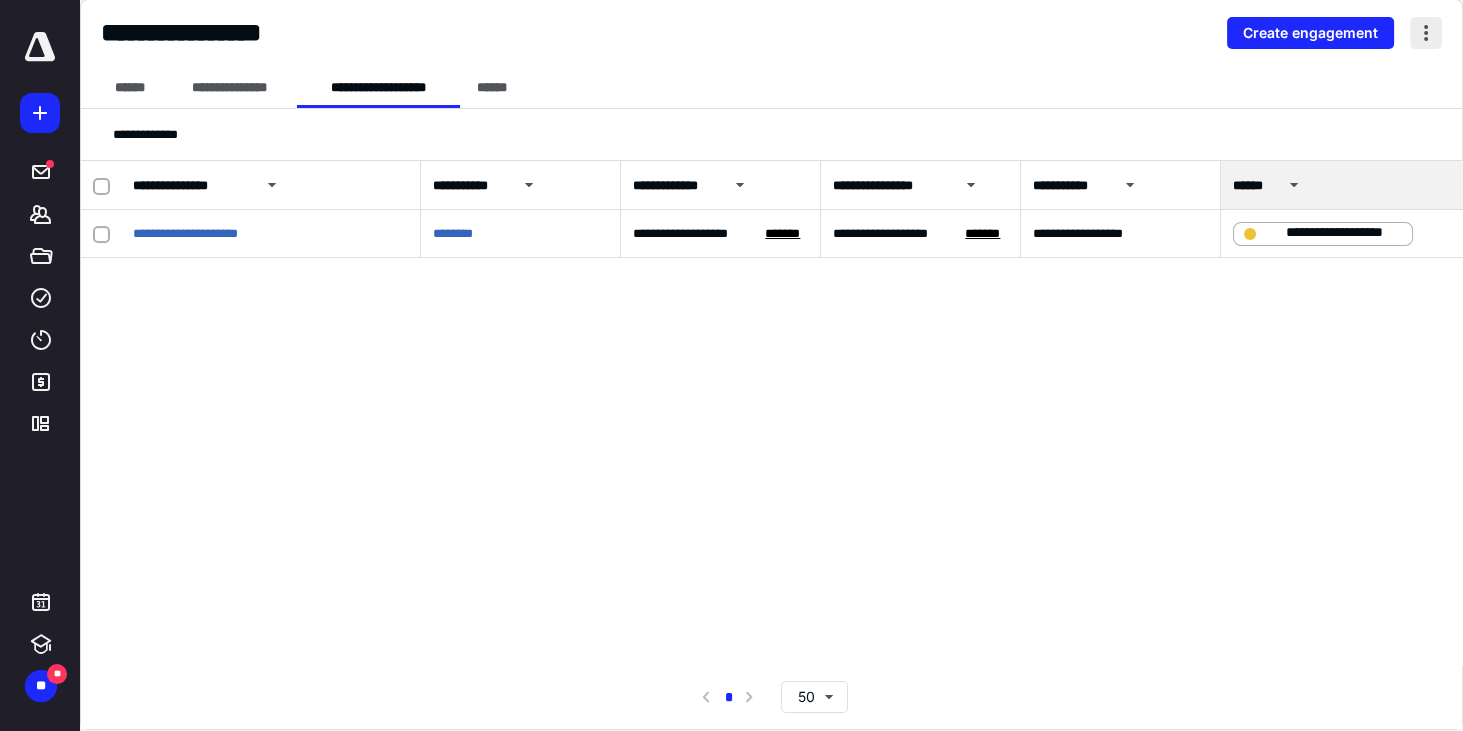 click at bounding box center (1426, 33) 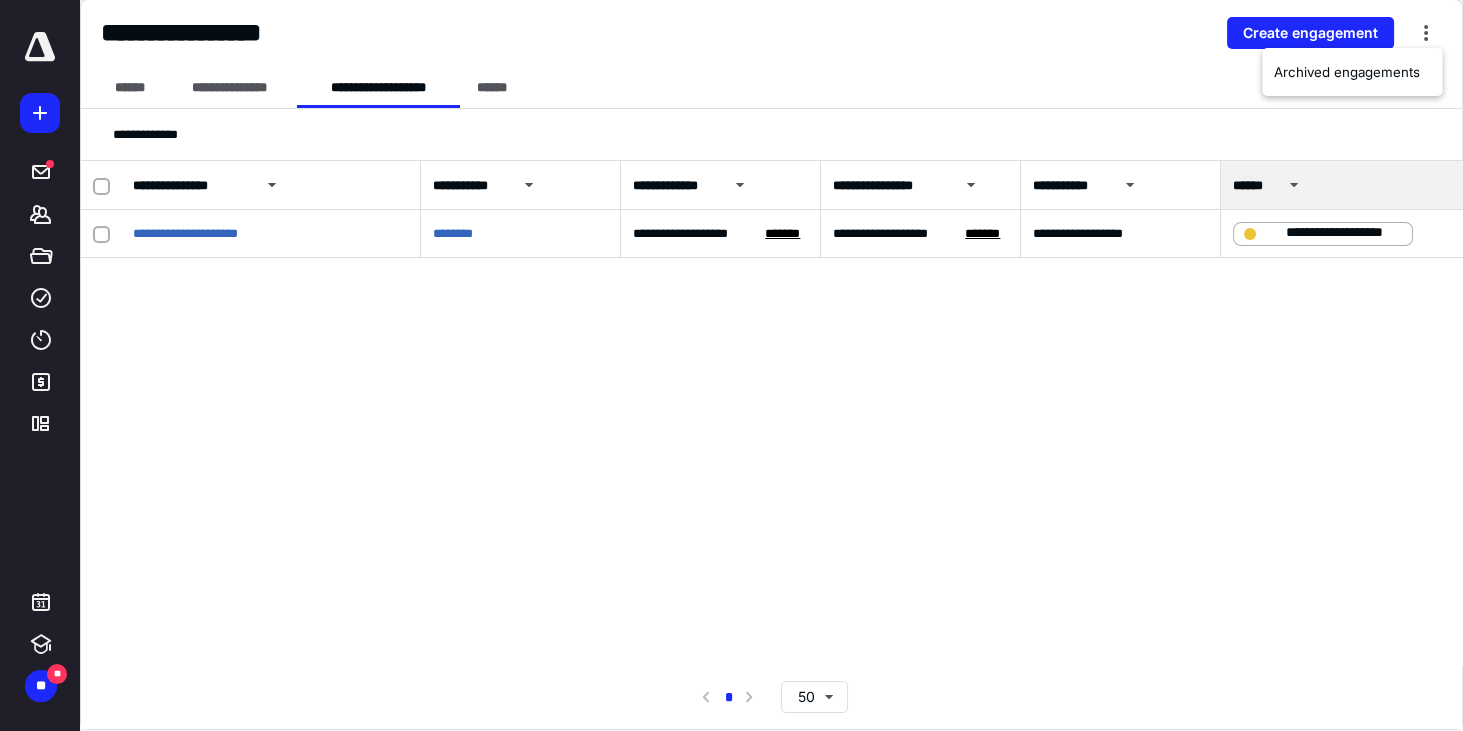 click on "**********" at bounding box center (771, 413) 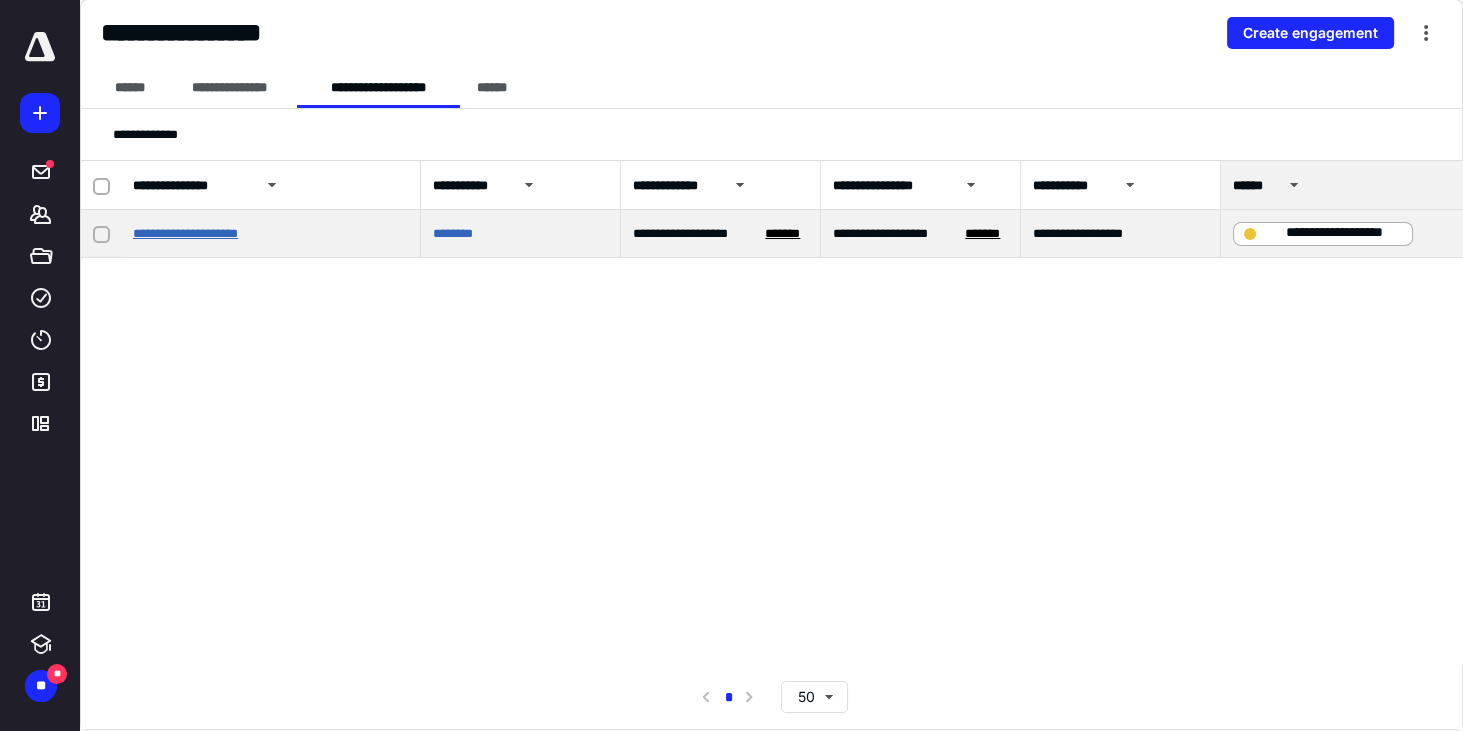 click on "**********" at bounding box center [185, 233] 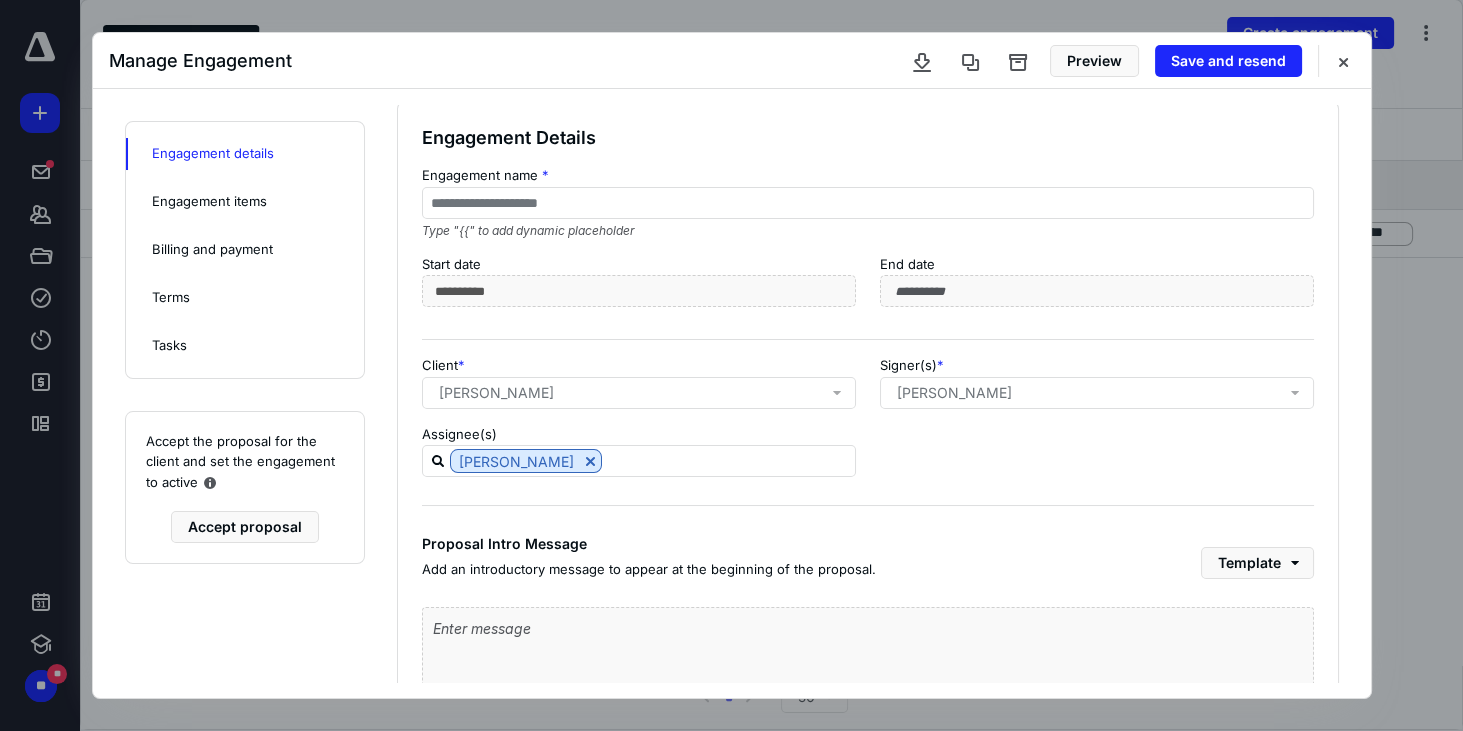 scroll, scrollTop: 0, scrollLeft: 0, axis: both 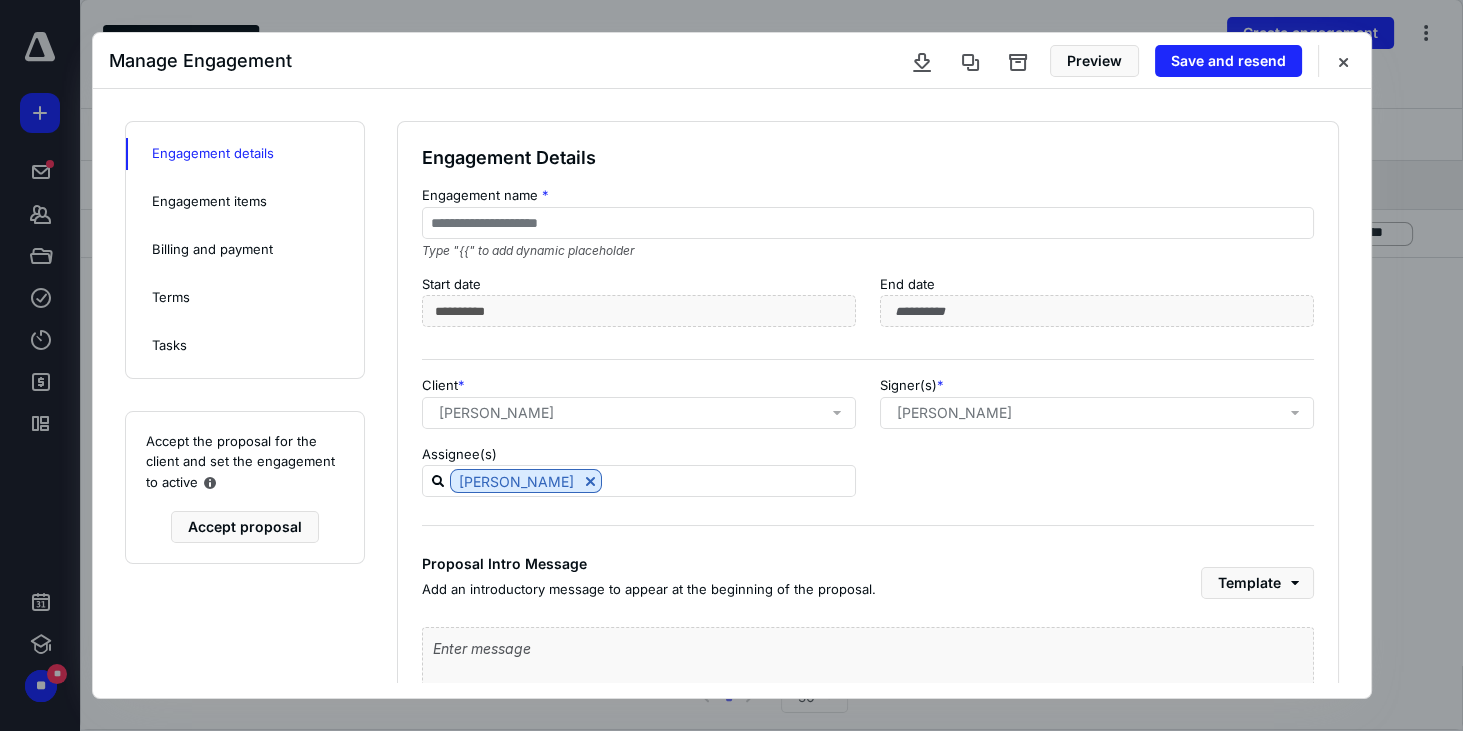 click on "[PERSON_NAME]" at bounding box center (1101, 413) 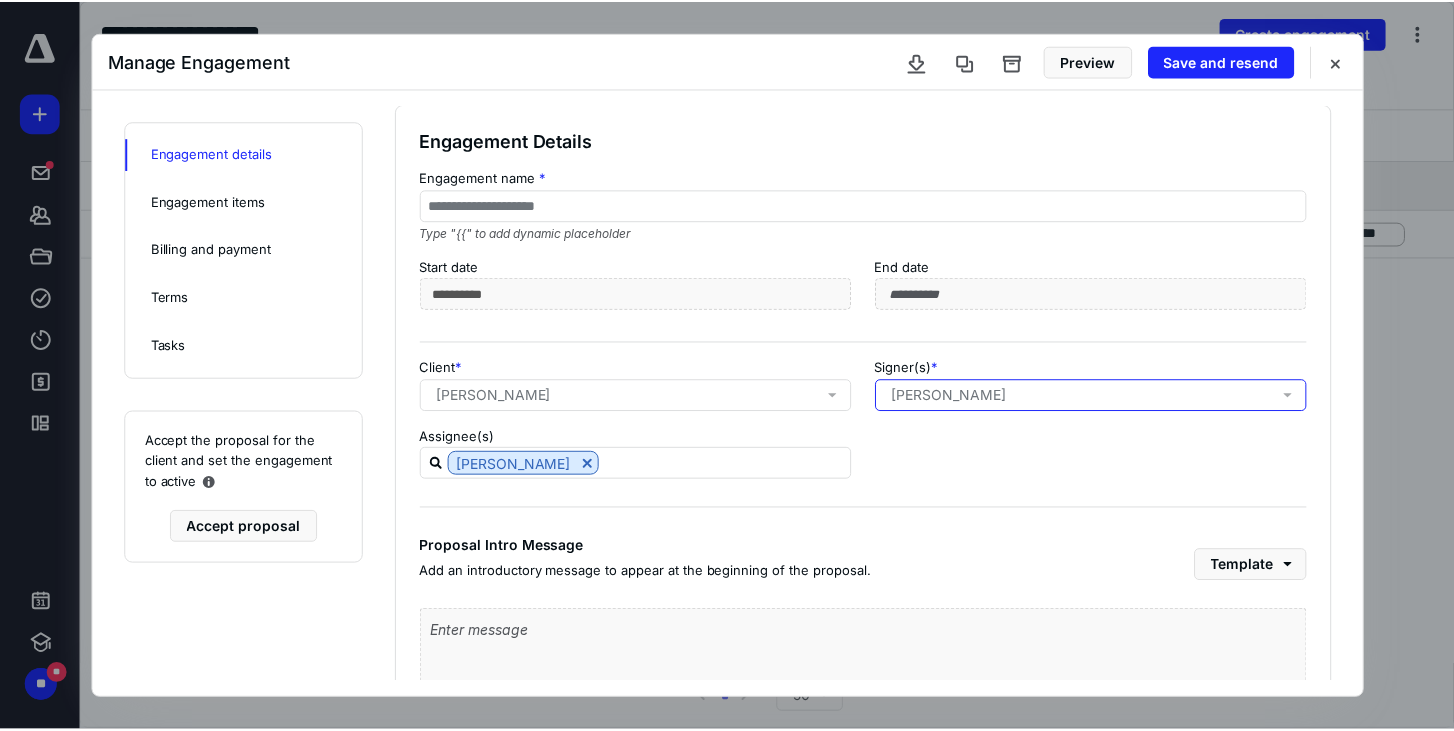 scroll, scrollTop: 0, scrollLeft: 0, axis: both 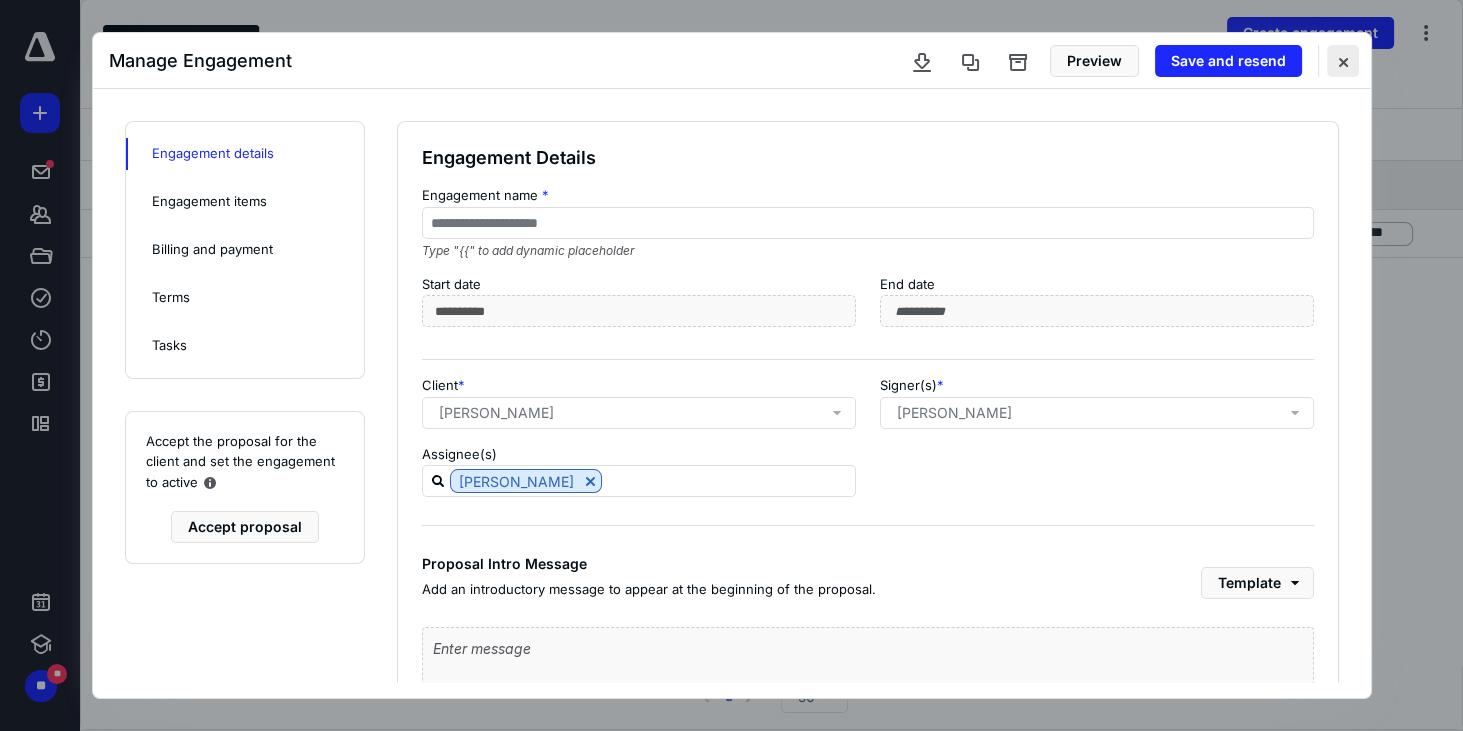 click at bounding box center (1343, 61) 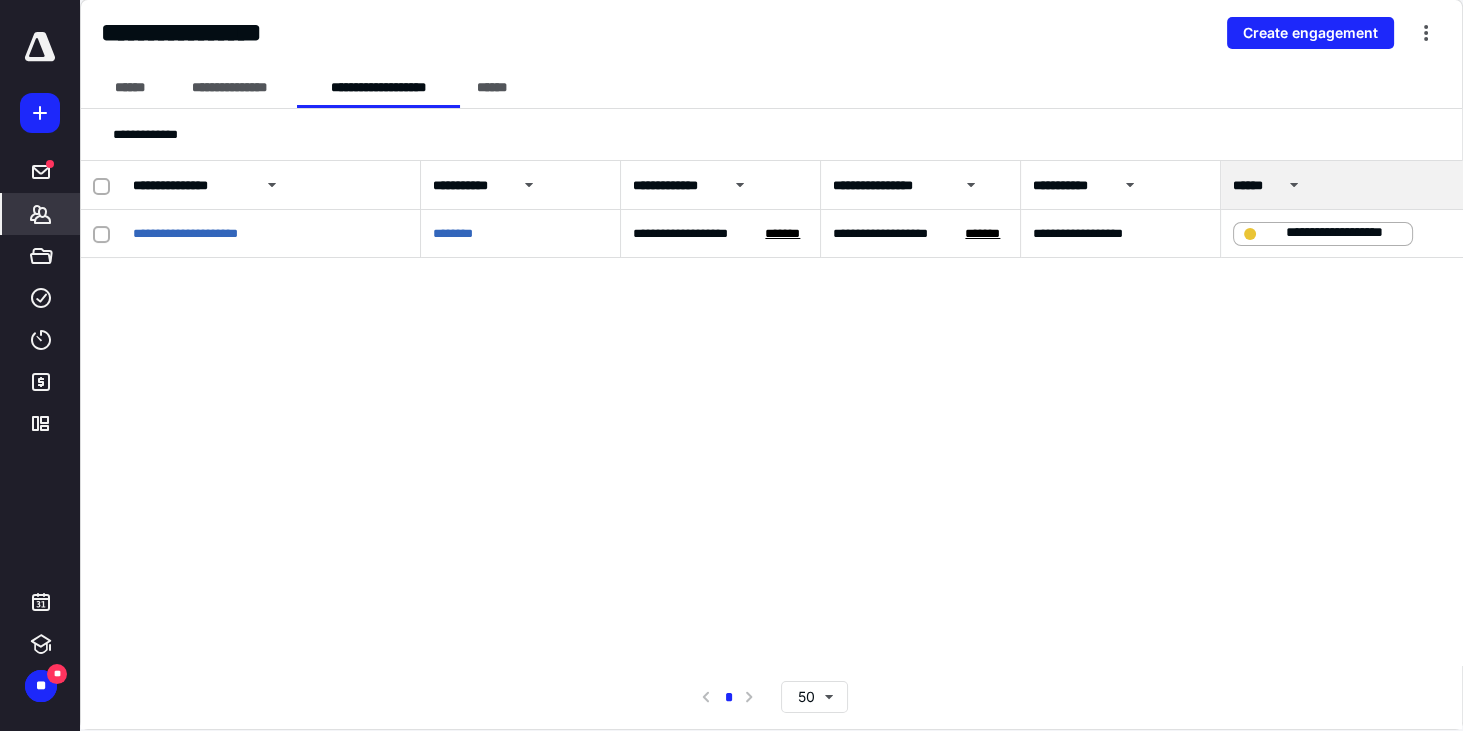 click 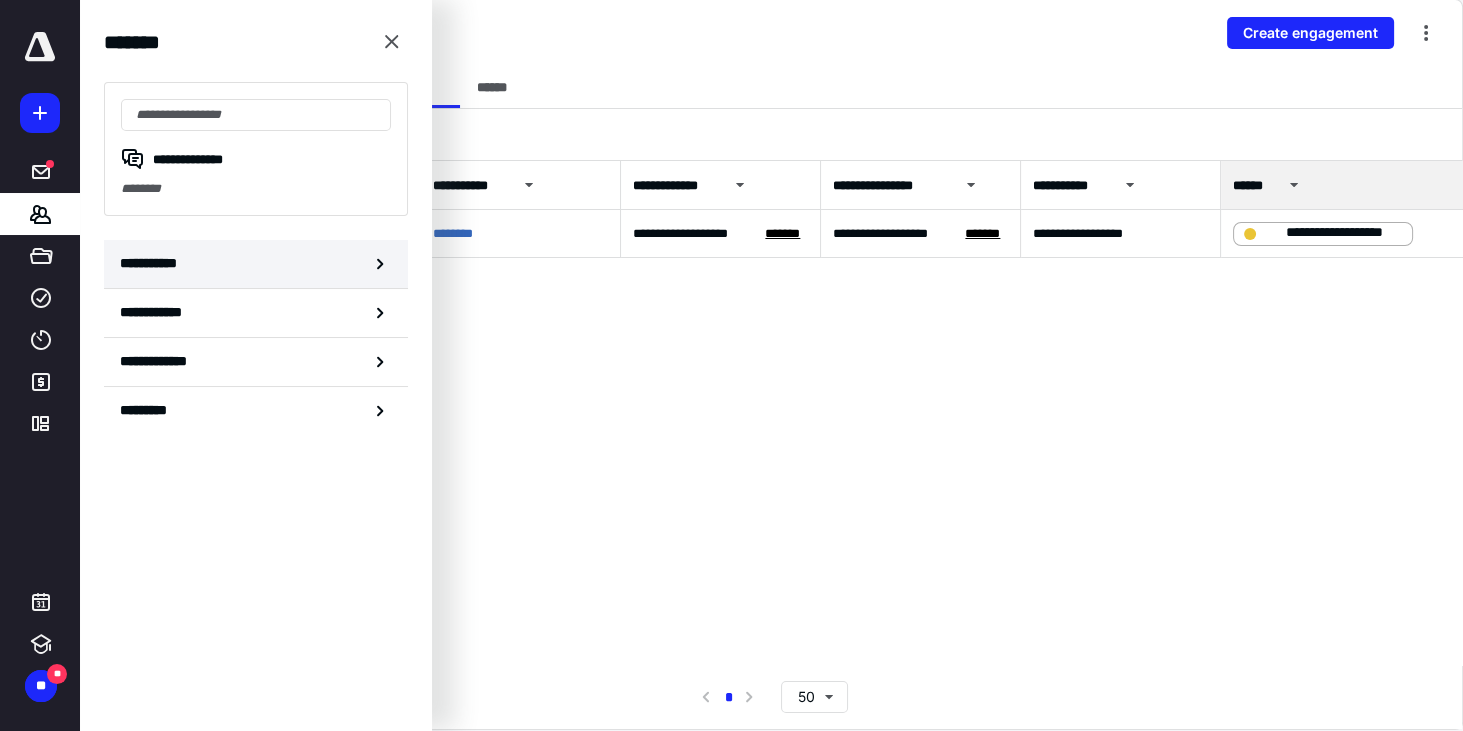 click on "**********" at bounding box center (256, 264) 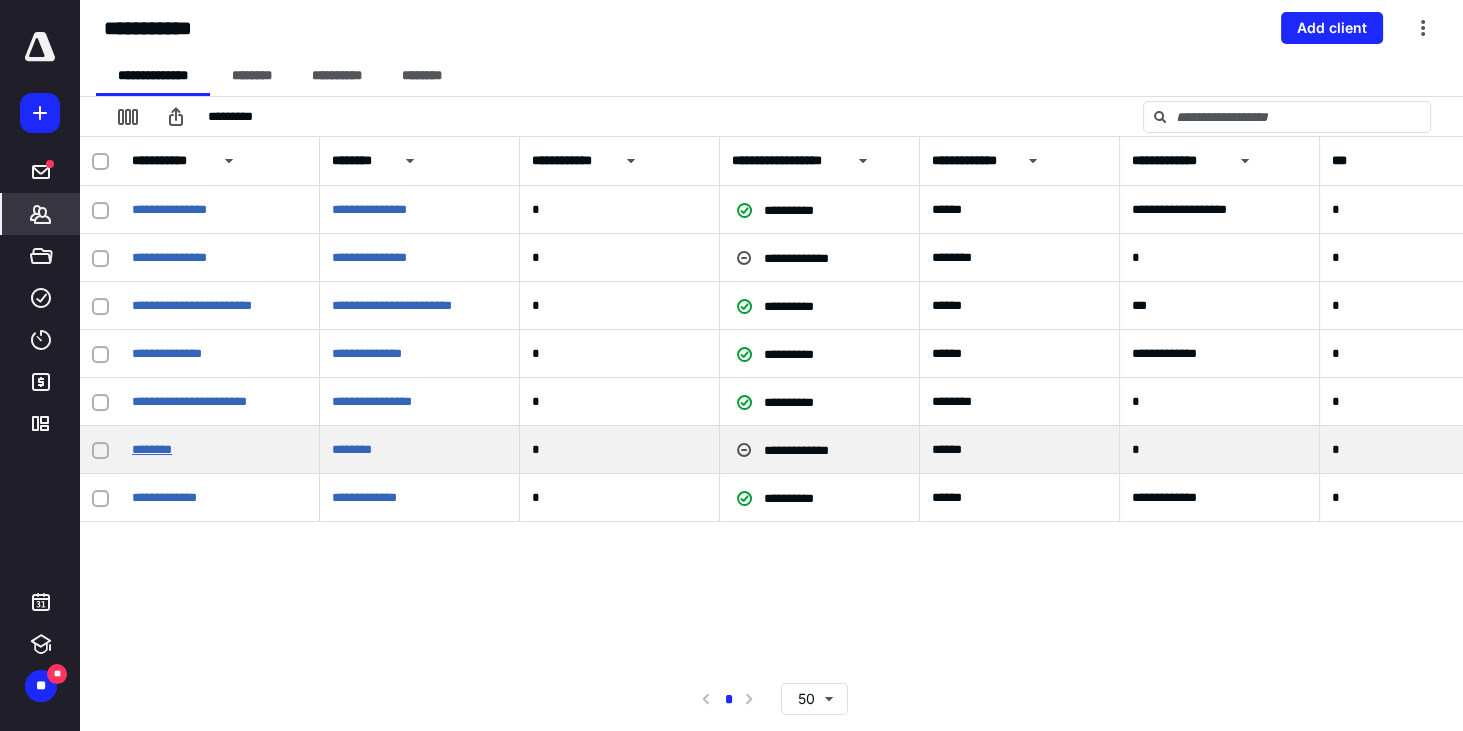 click on "********" at bounding box center (152, 449) 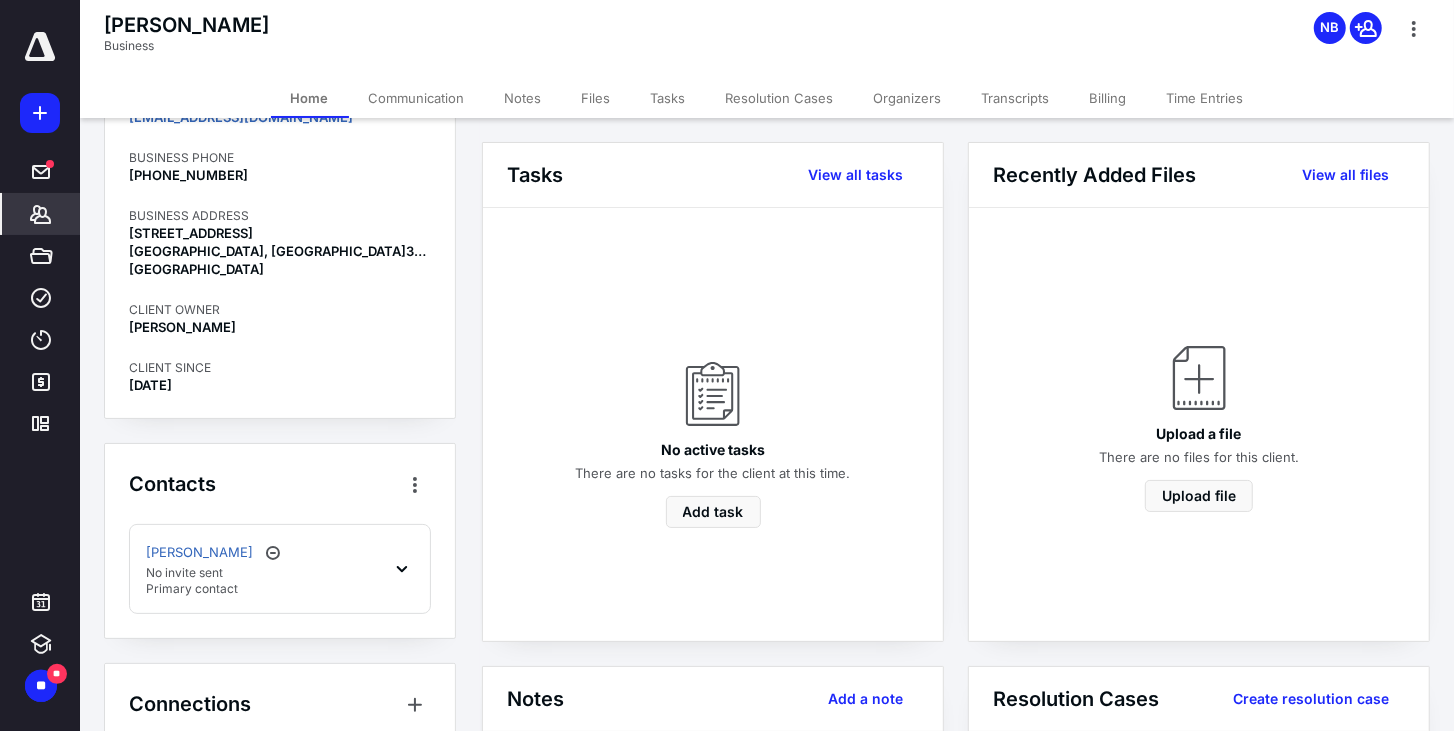 scroll, scrollTop: 223, scrollLeft: 0, axis: vertical 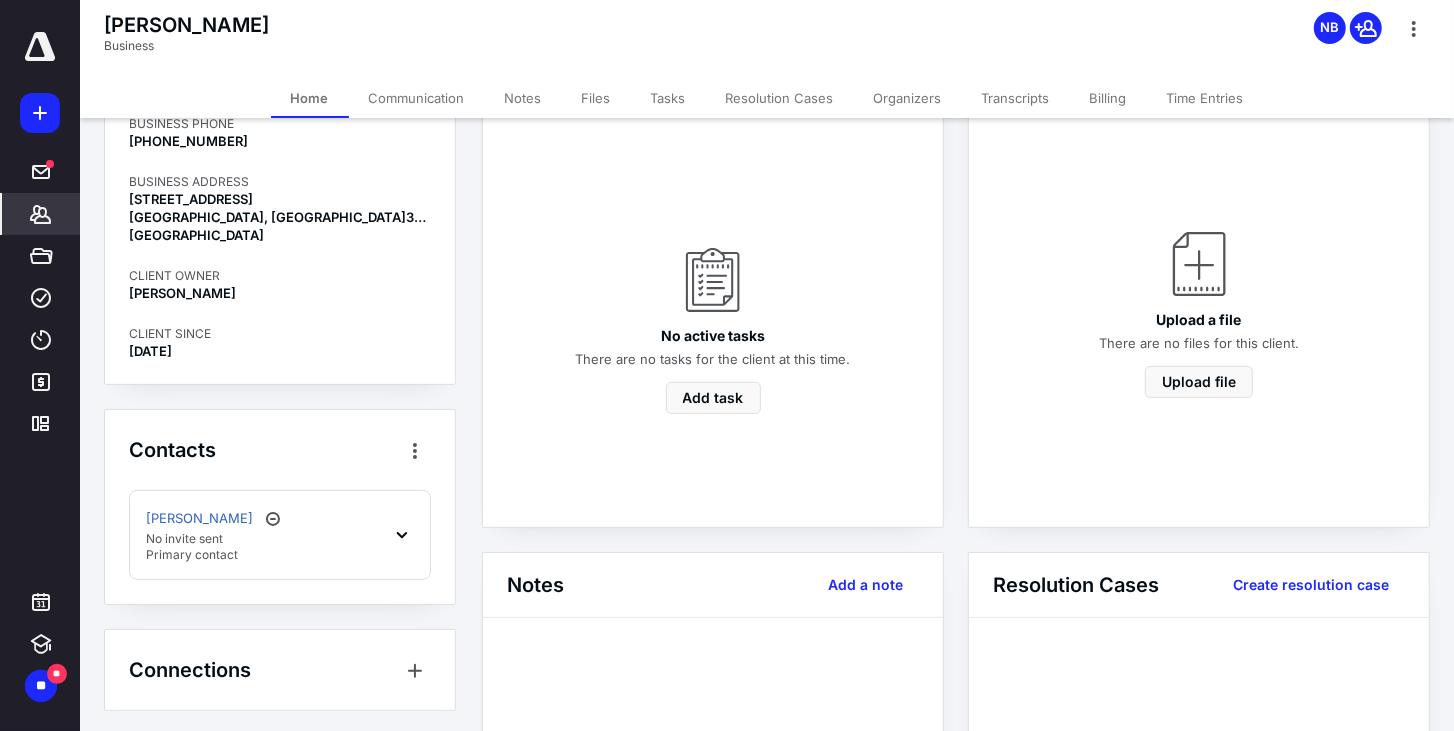click on "[PERSON_NAME] No invite sent Primary contact" at bounding box center (280, 535) 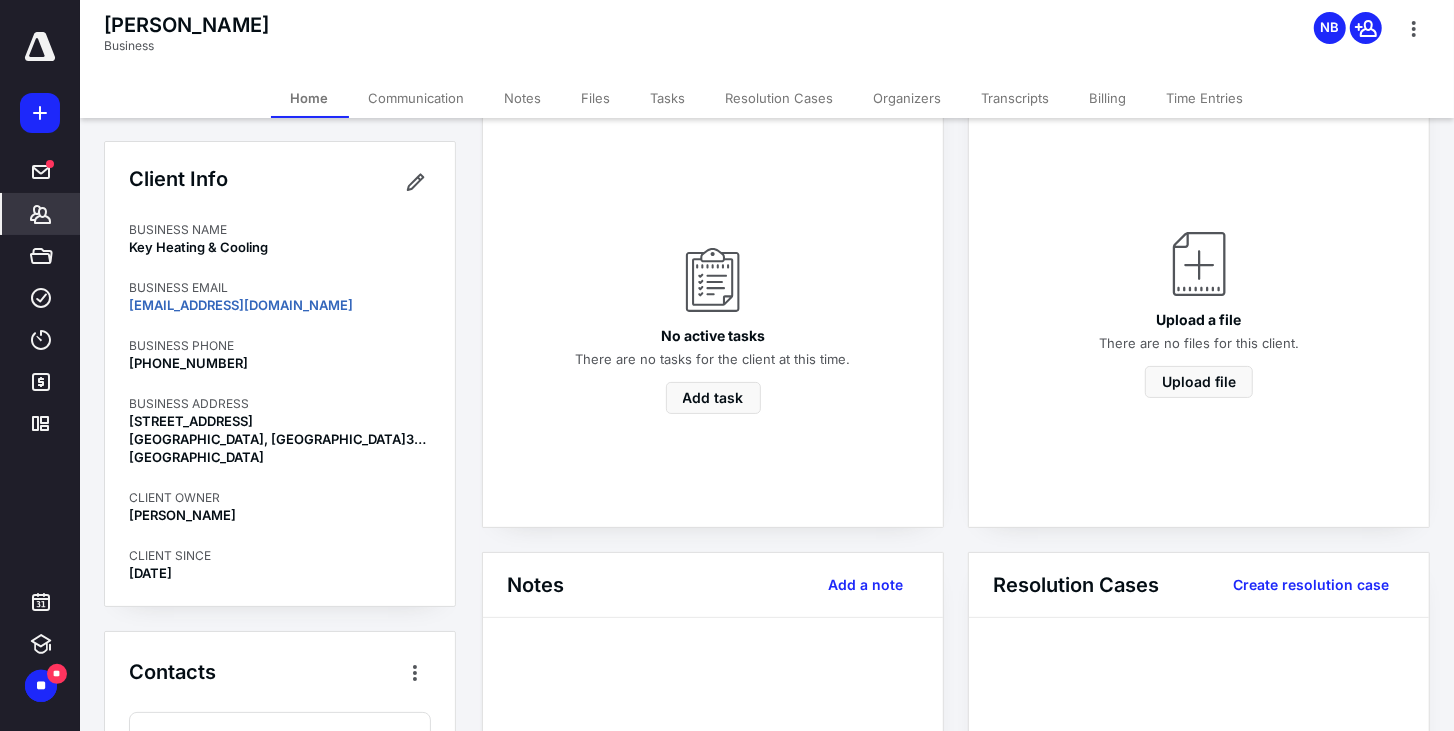 scroll, scrollTop: 0, scrollLeft: 0, axis: both 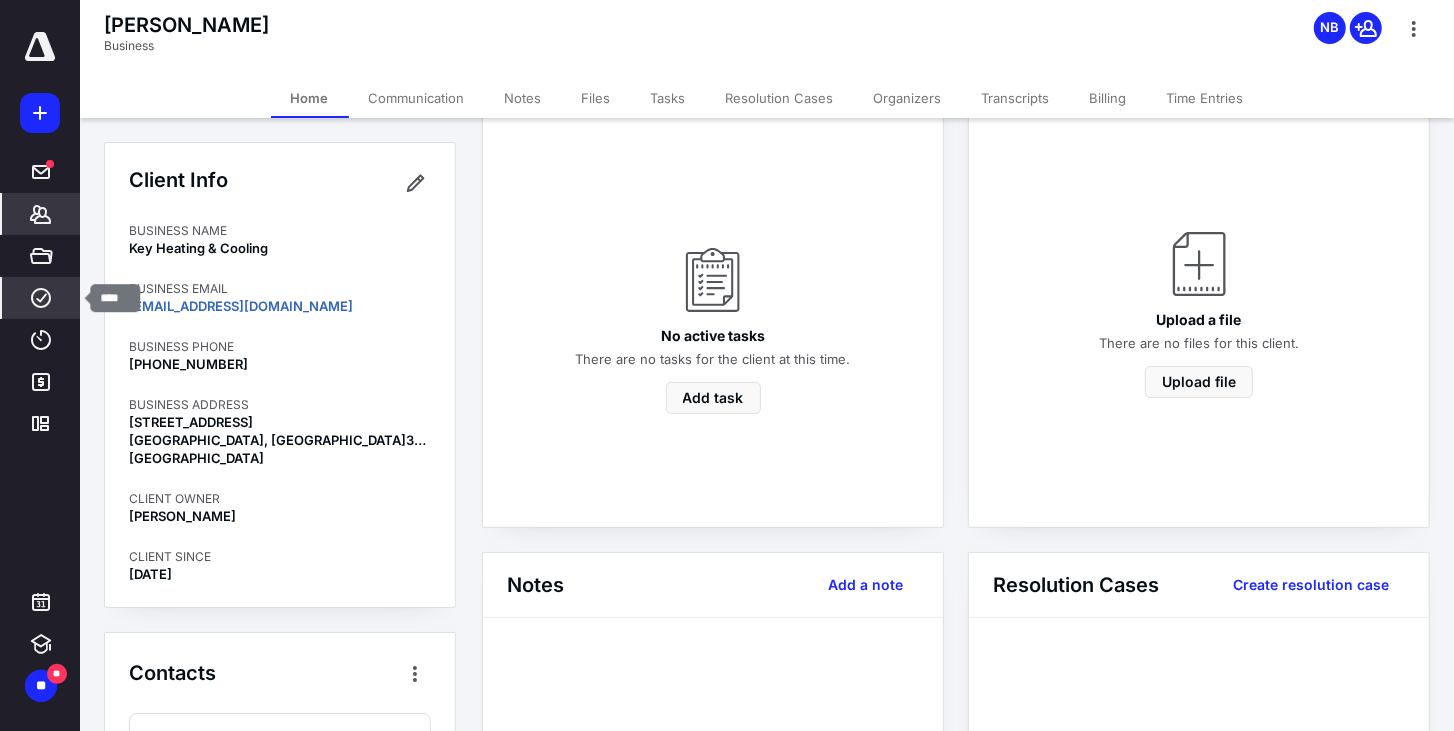 click 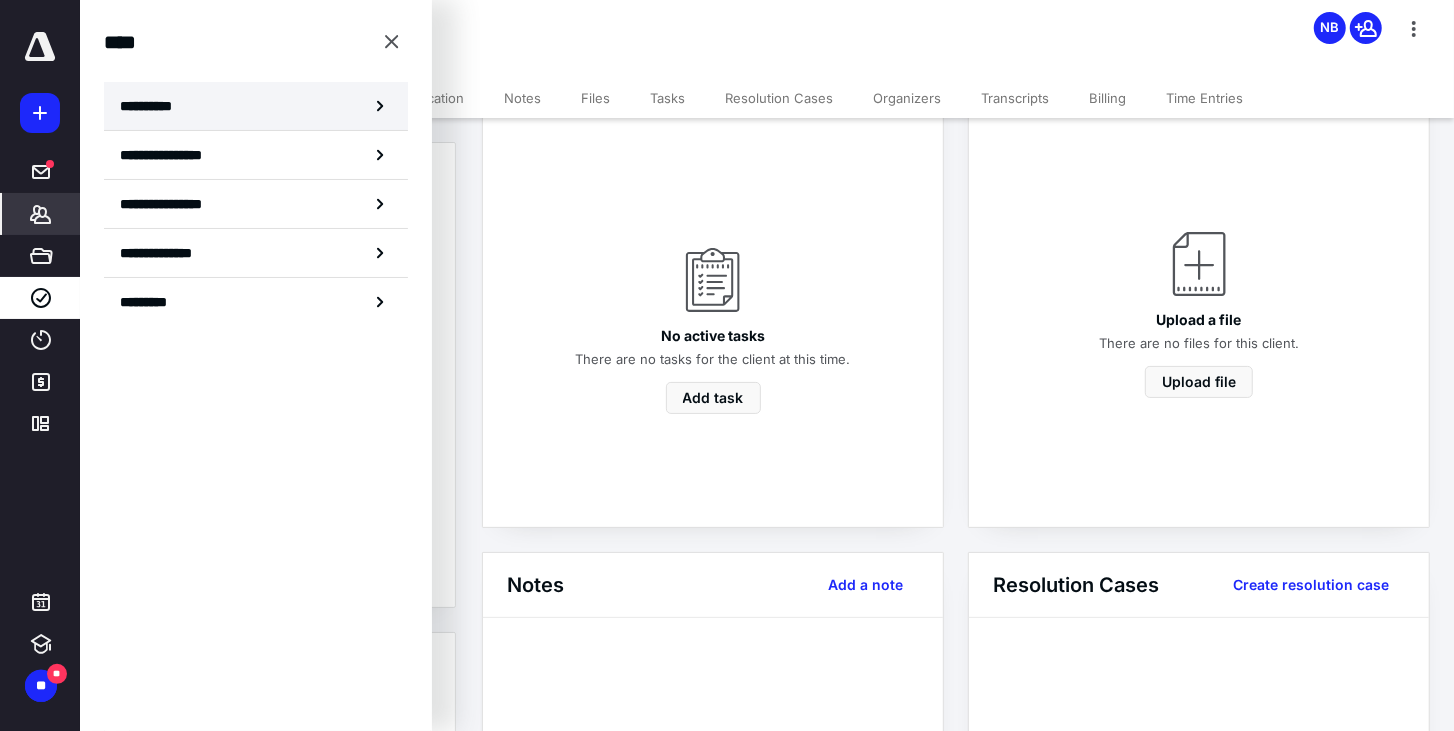 click on "**********" at bounding box center [256, 106] 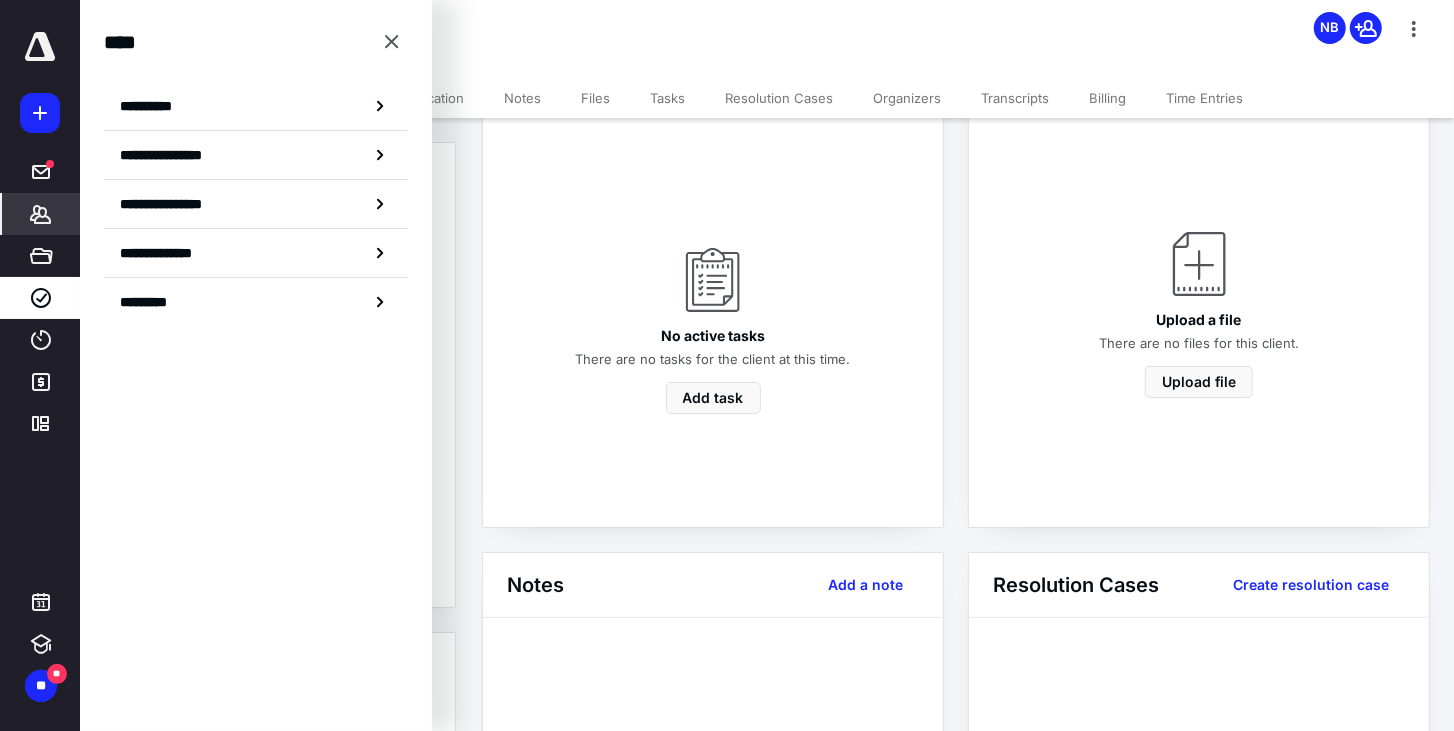 scroll, scrollTop: 0, scrollLeft: 0, axis: both 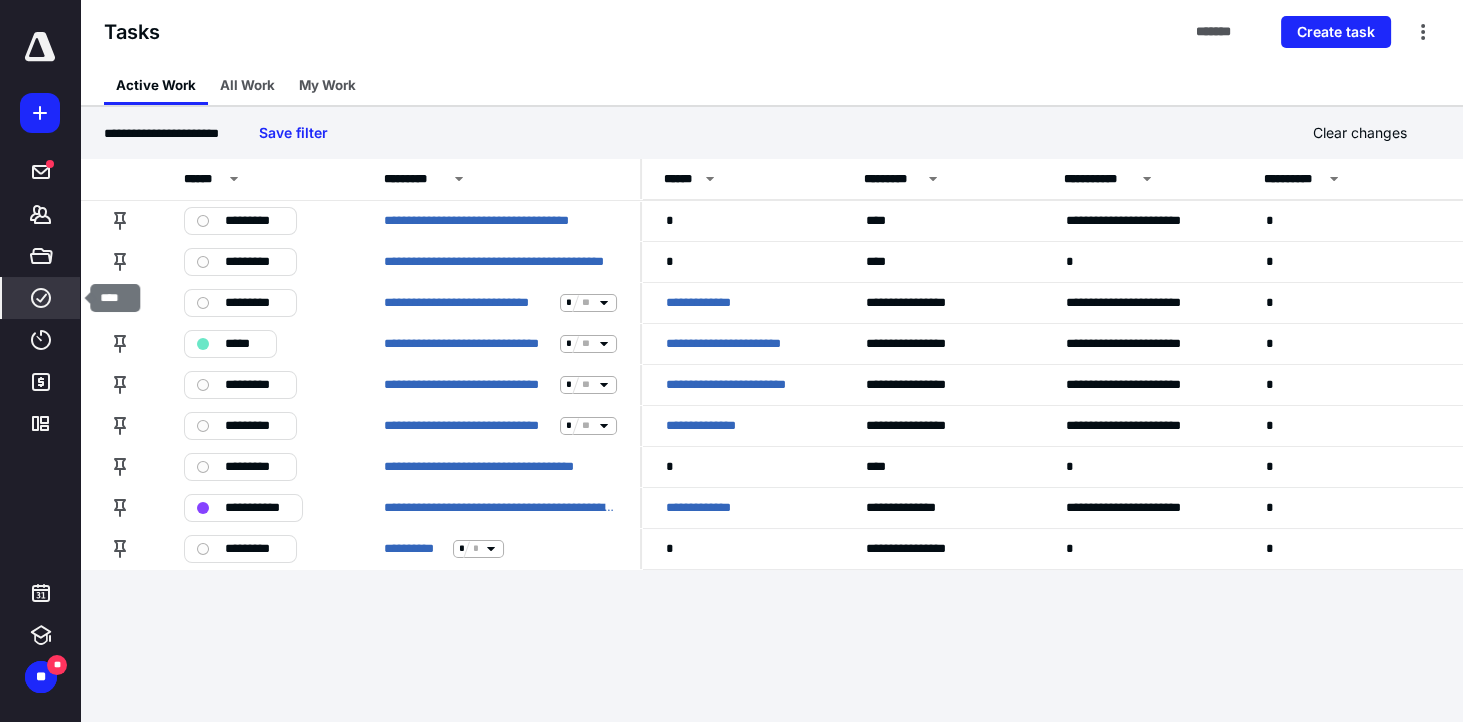 click 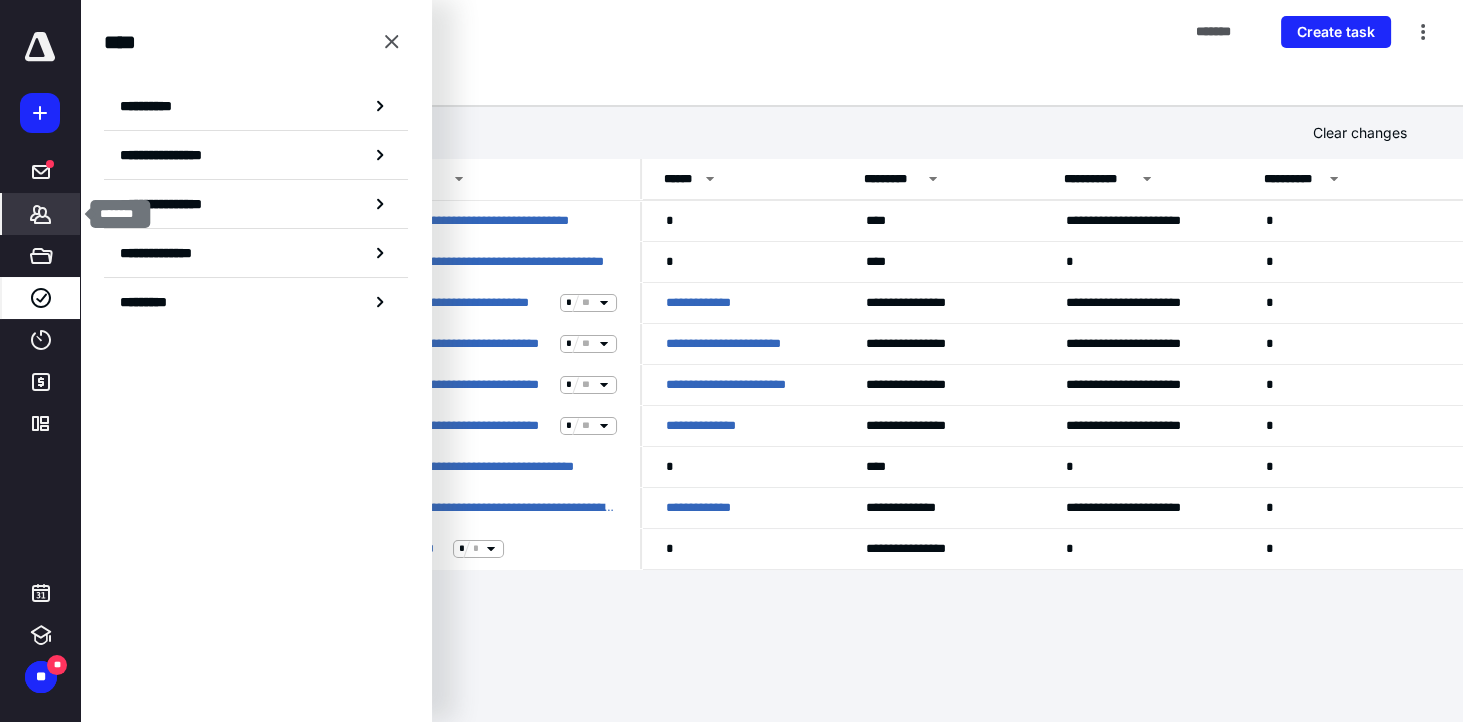click 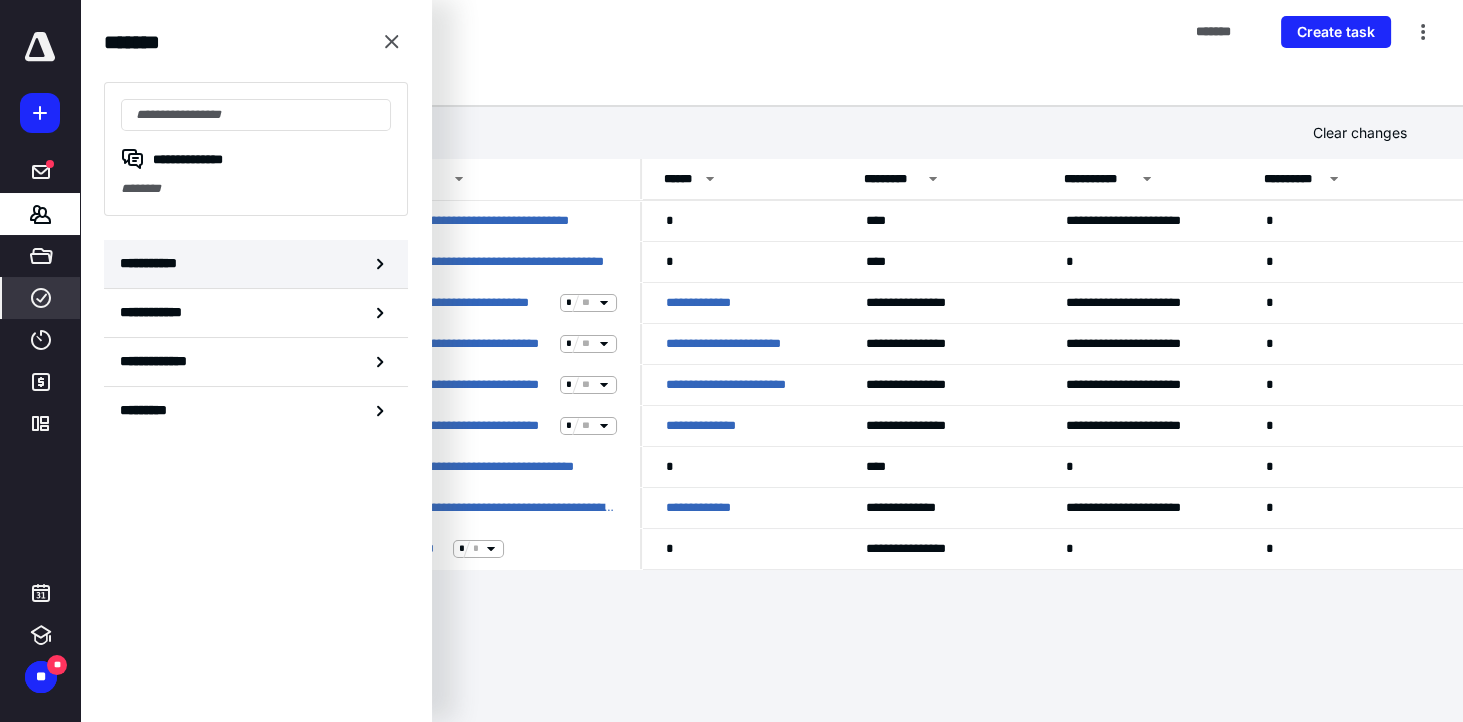 click on "**********" at bounding box center [256, 264] 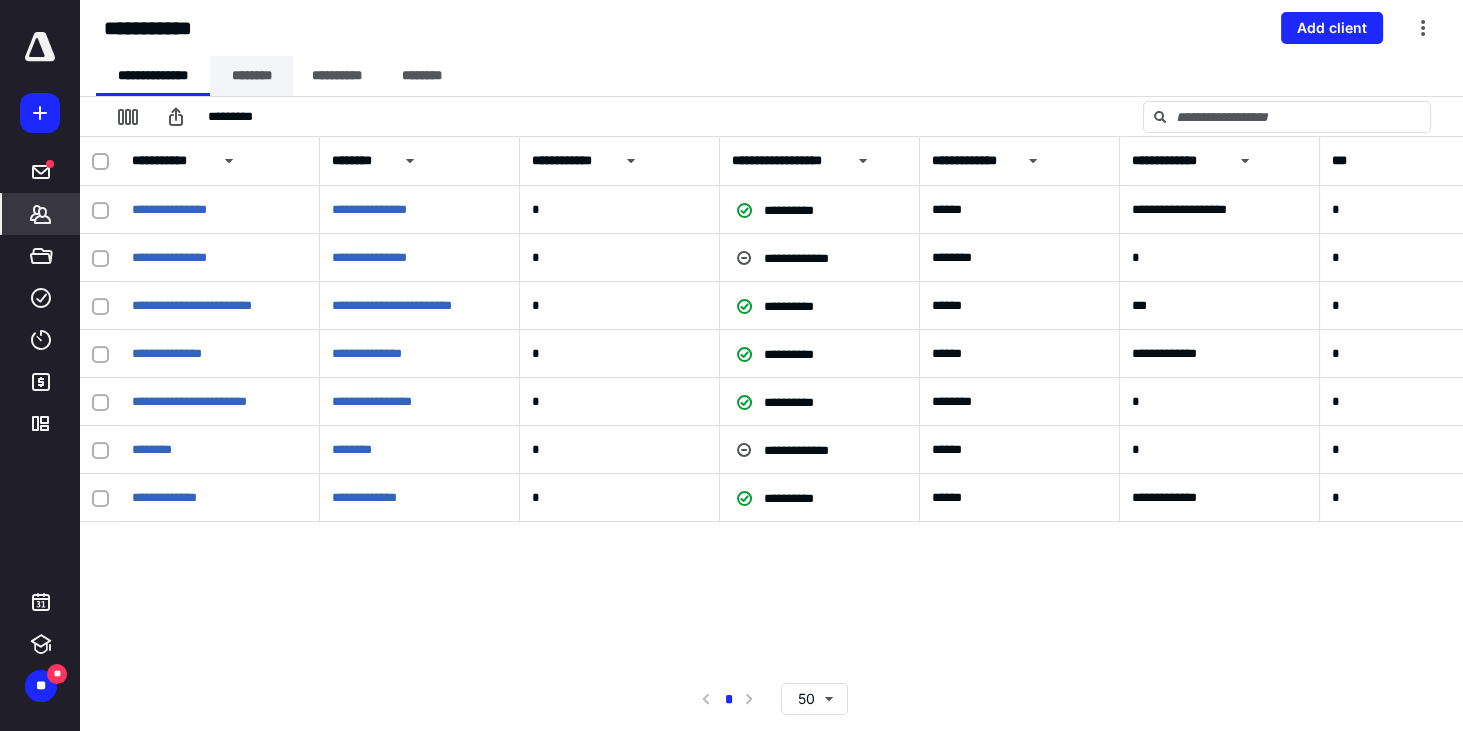 click on "********" at bounding box center [251, 76] 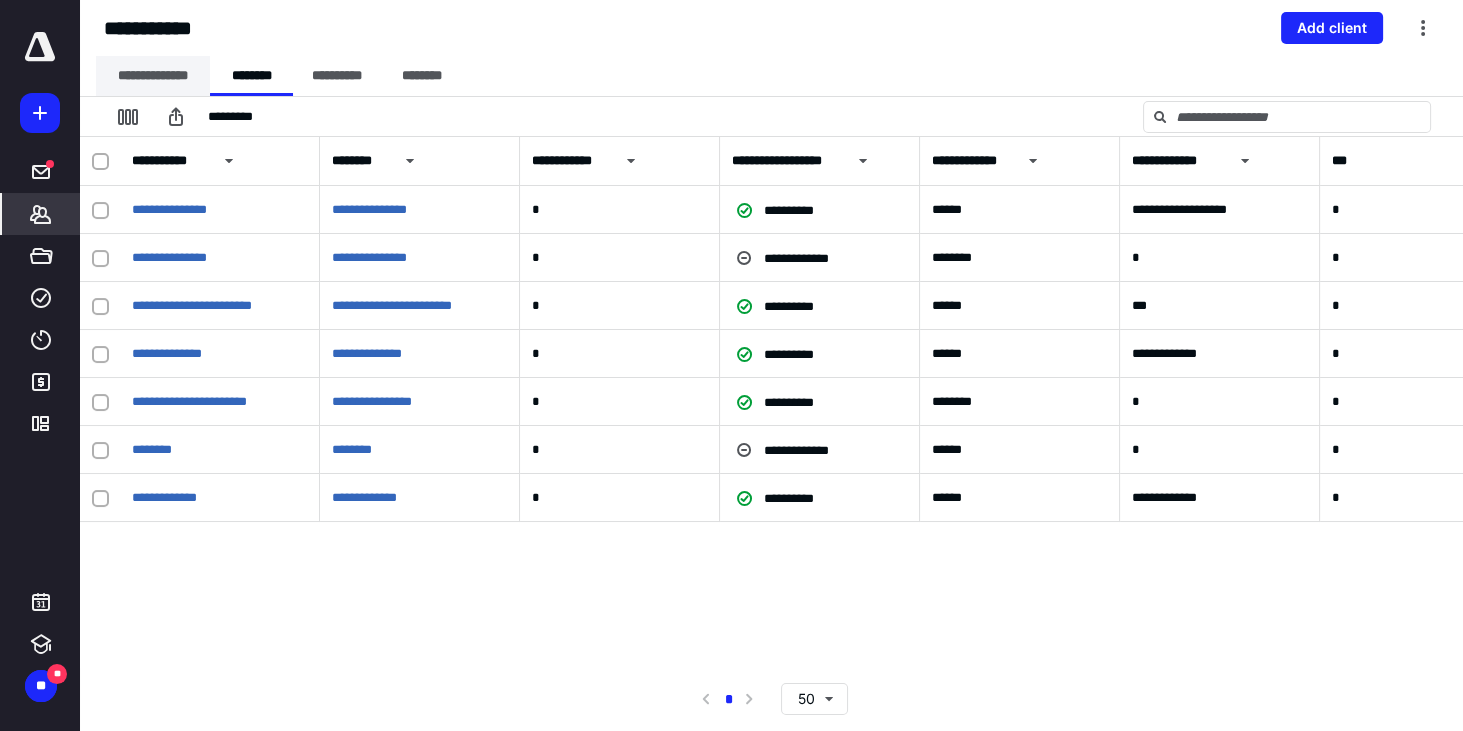 click on "**********" at bounding box center (153, 76) 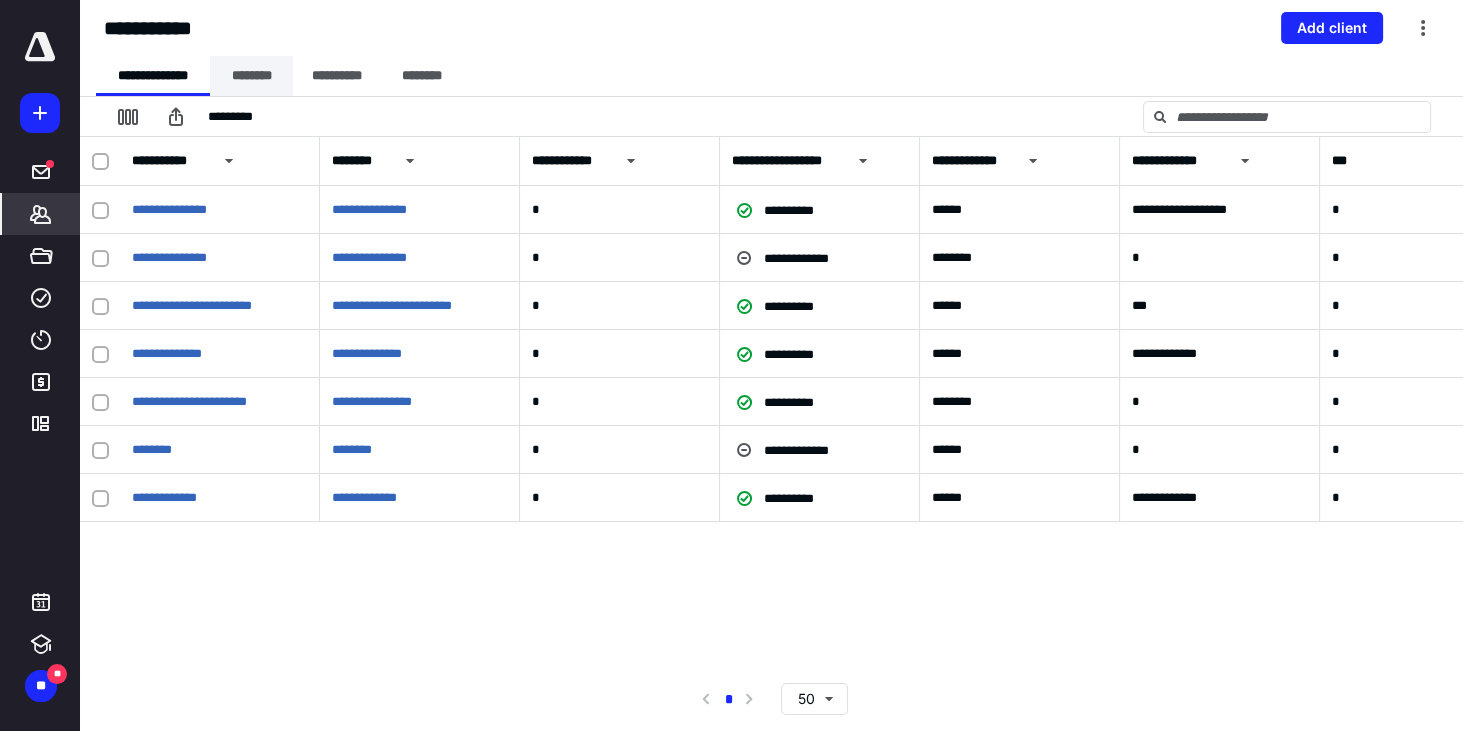 click on "********" at bounding box center (251, 76) 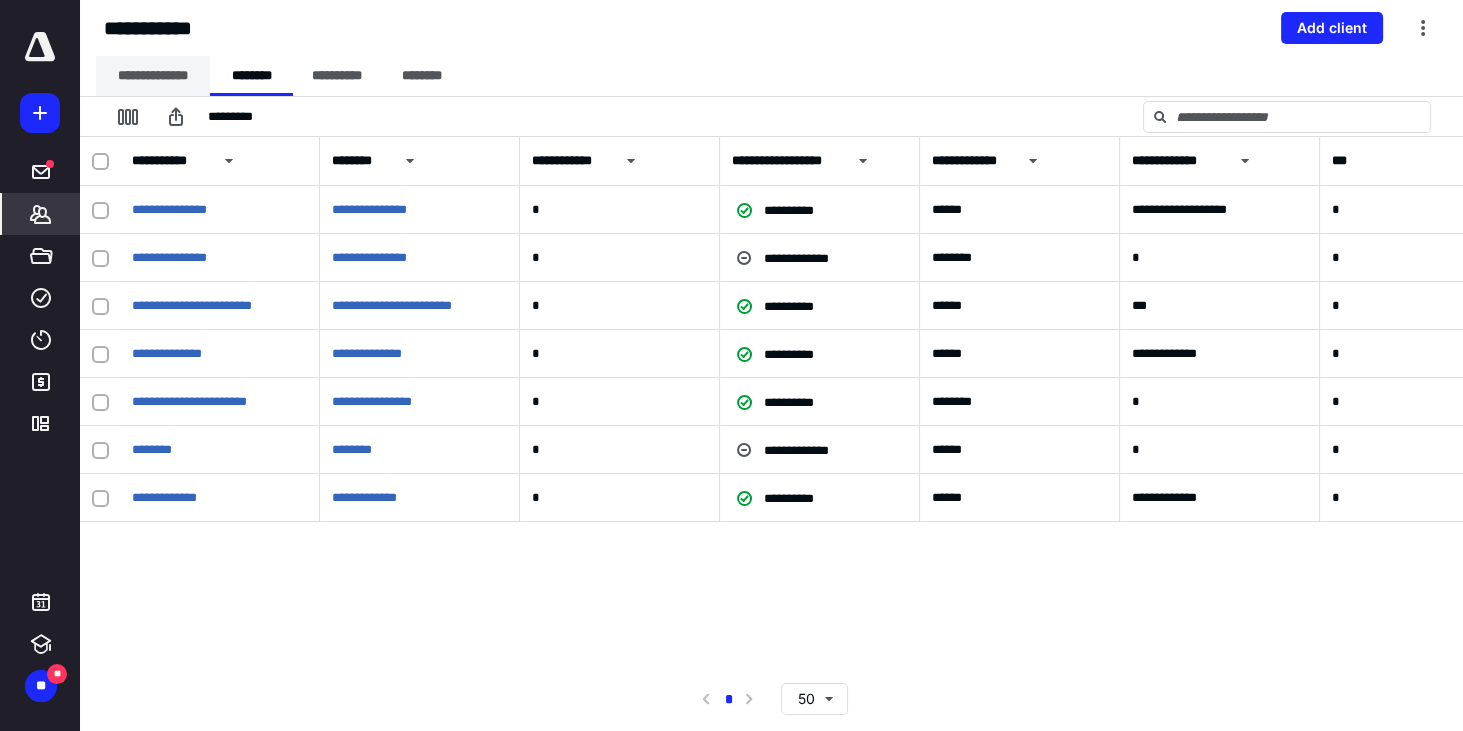 click on "**********" at bounding box center [153, 76] 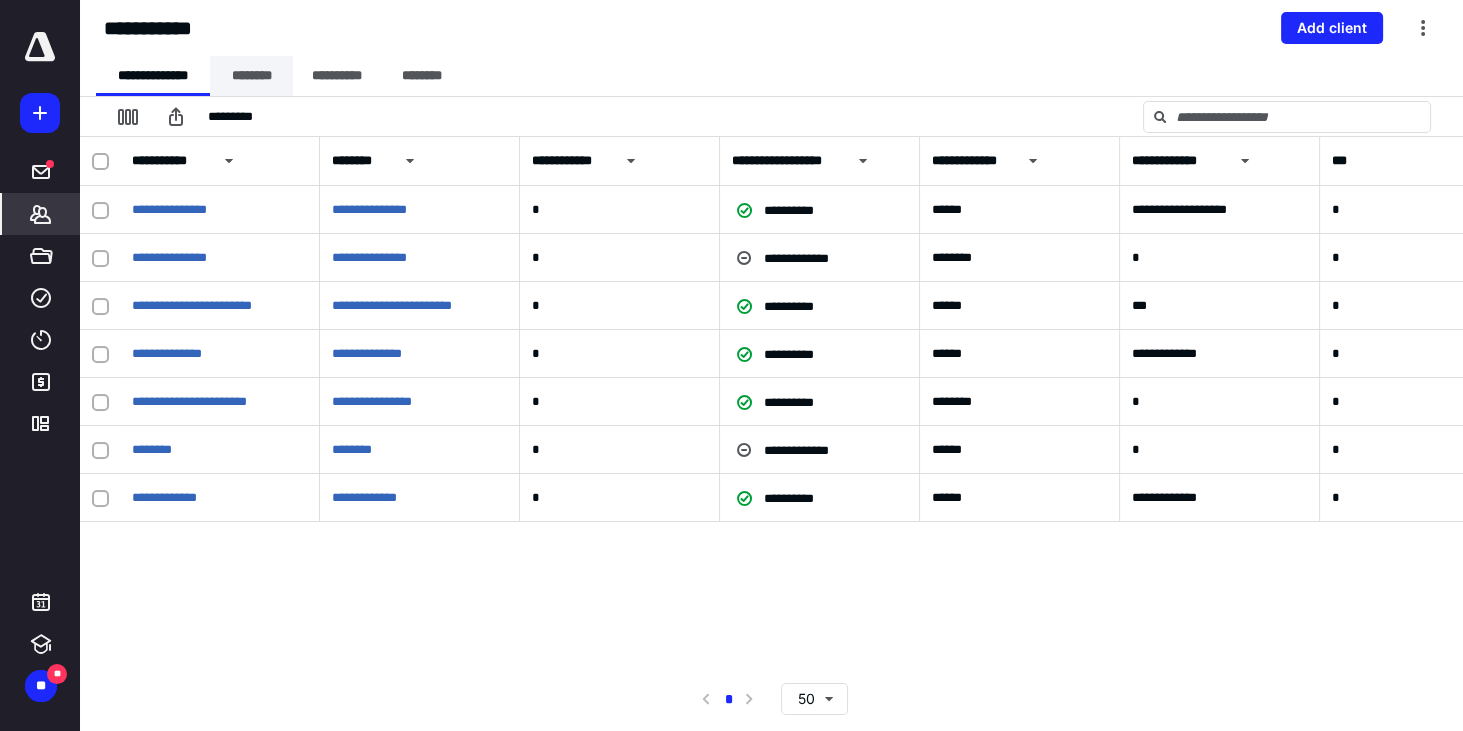 click on "********" at bounding box center [251, 76] 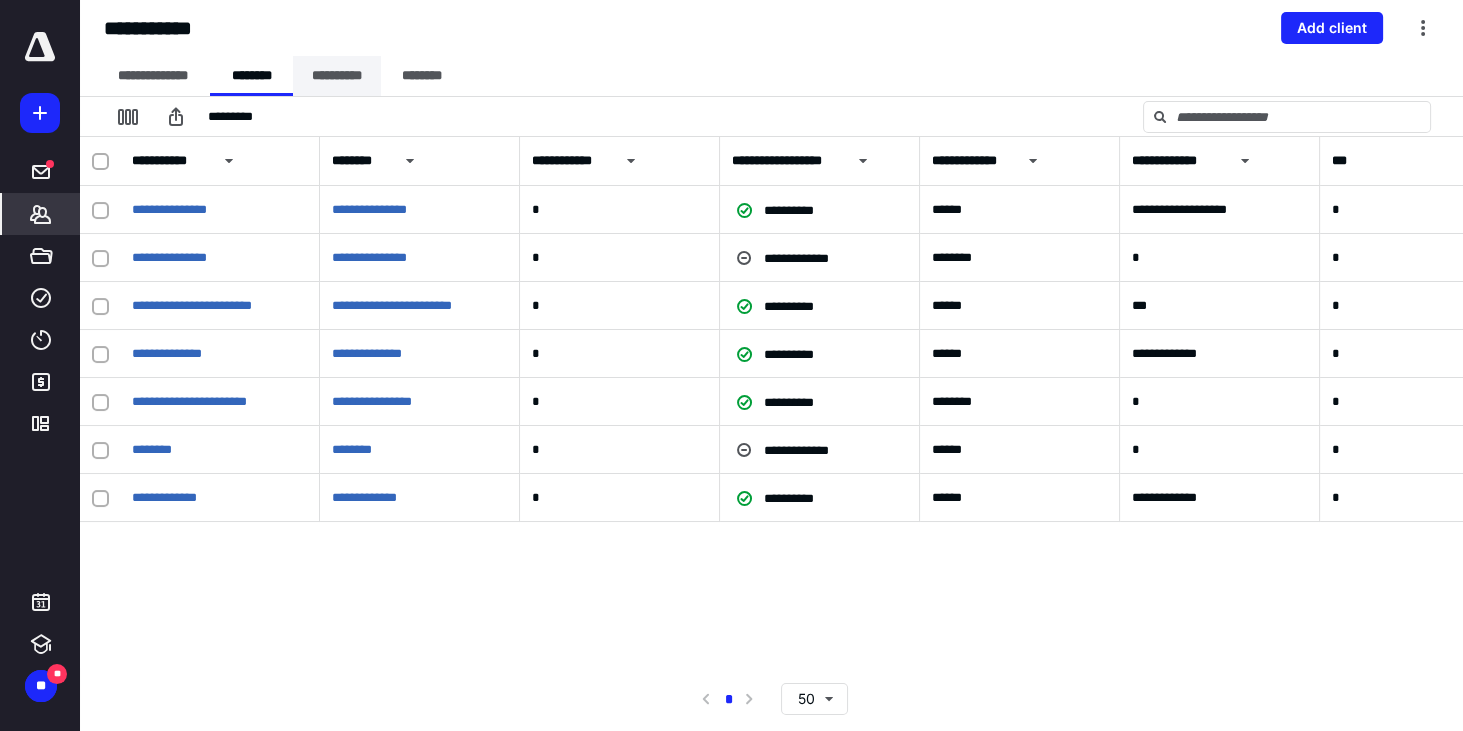 click on "**********" at bounding box center [337, 76] 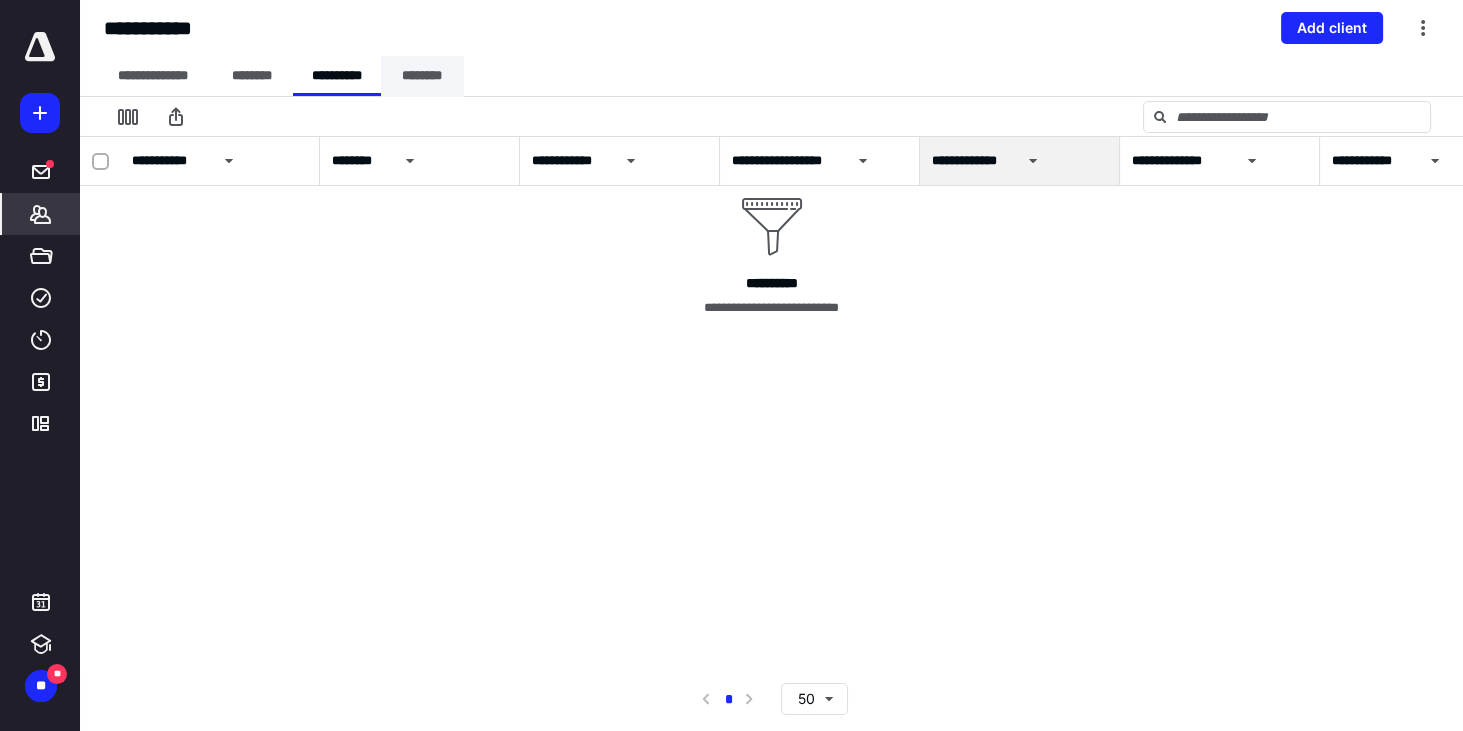 click on "********" at bounding box center [422, 76] 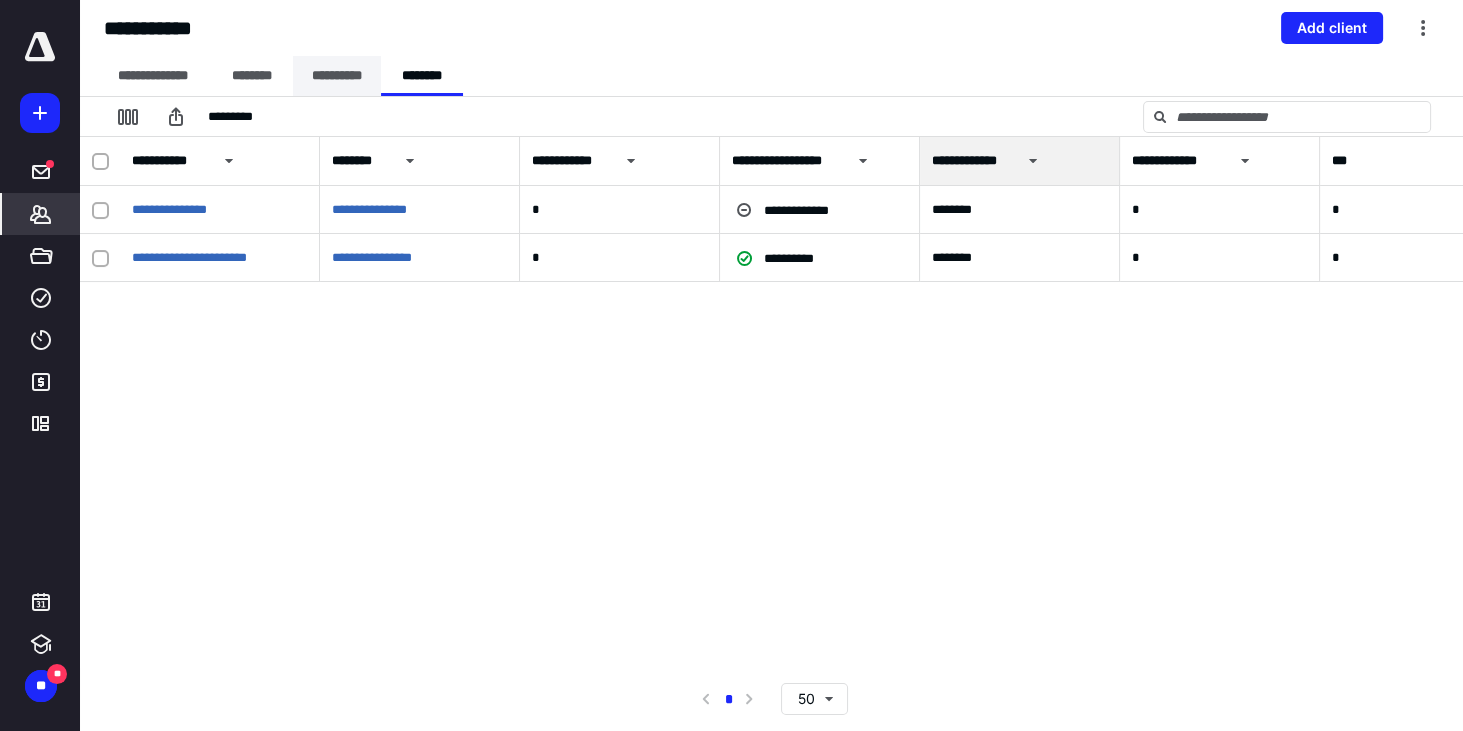 drag, startPoint x: 342, startPoint y: 71, endPoint x: 303, endPoint y: 70, distance: 39.012817 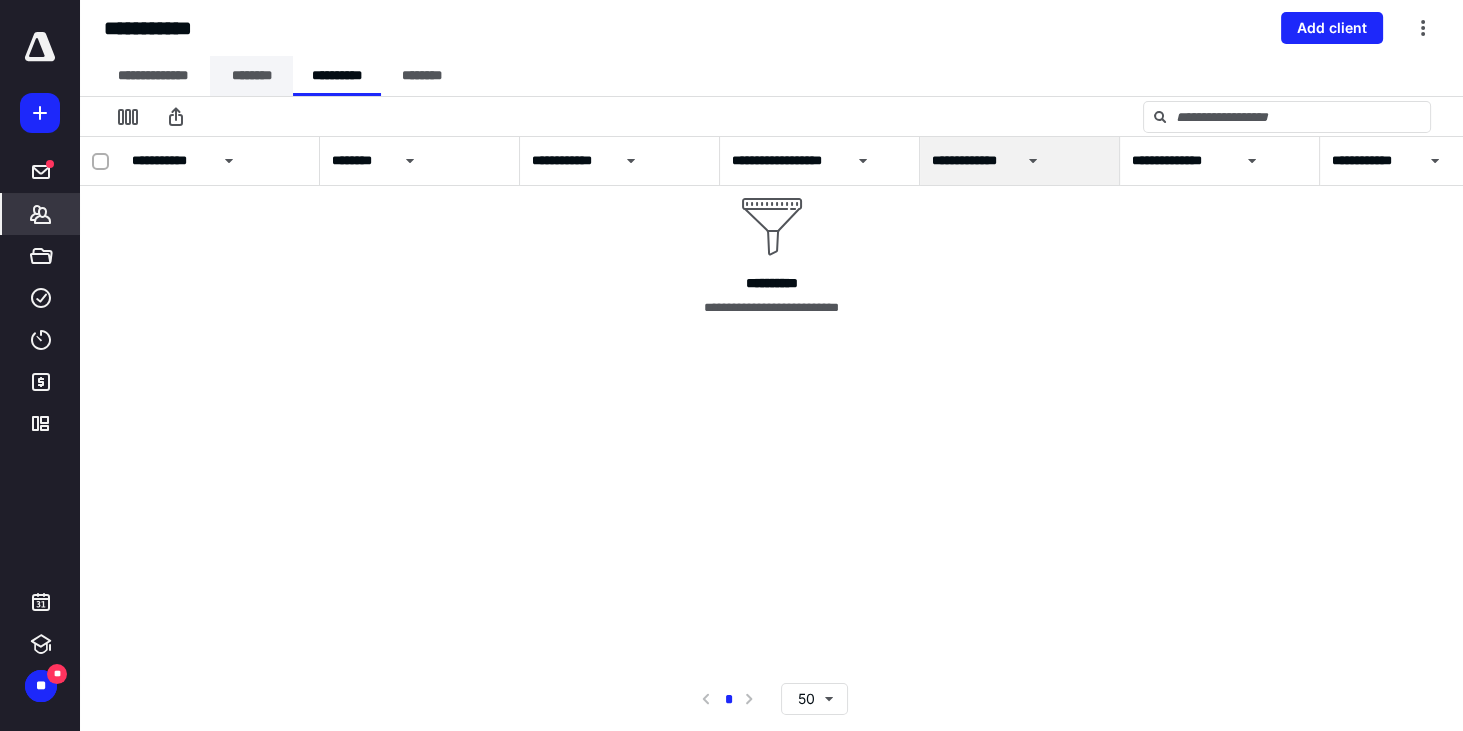 click on "********" at bounding box center [251, 76] 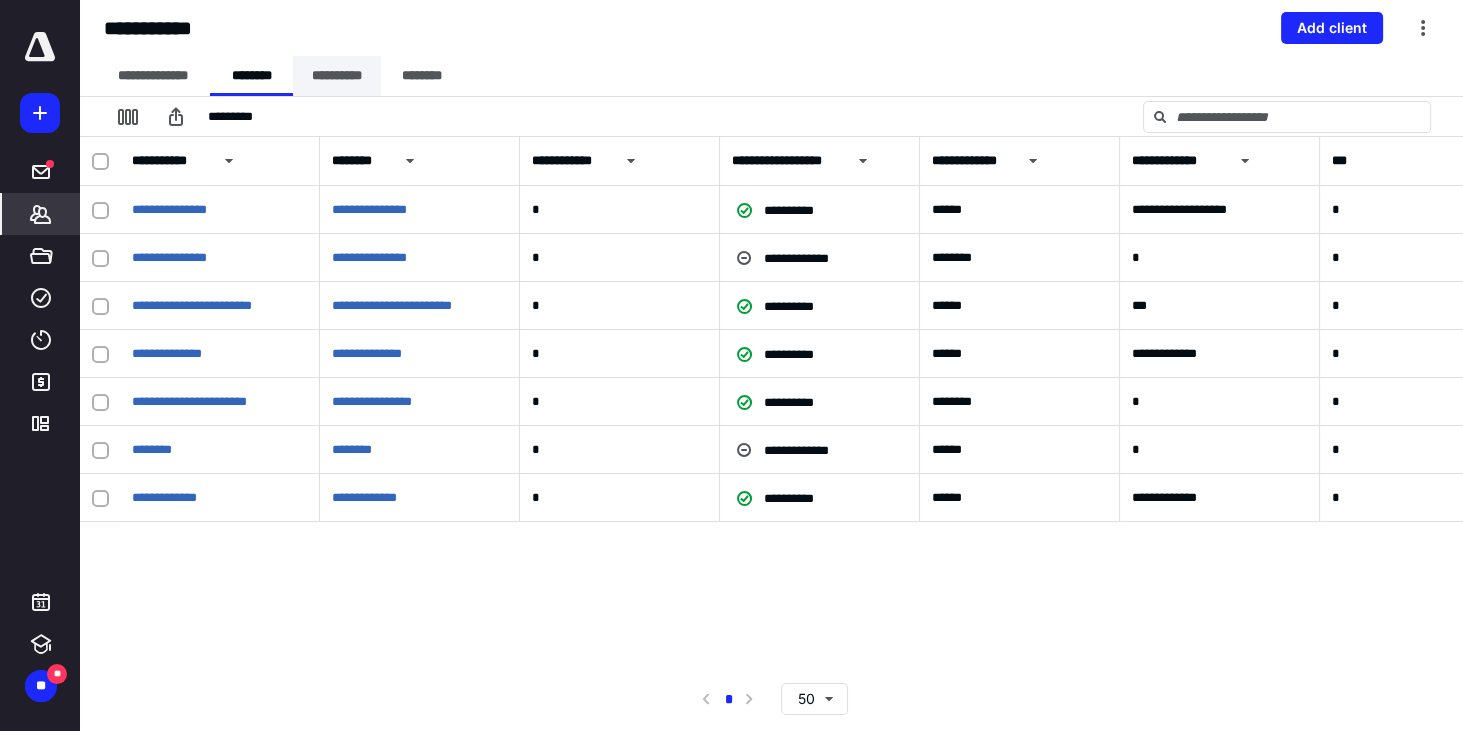click on "**********" at bounding box center (337, 76) 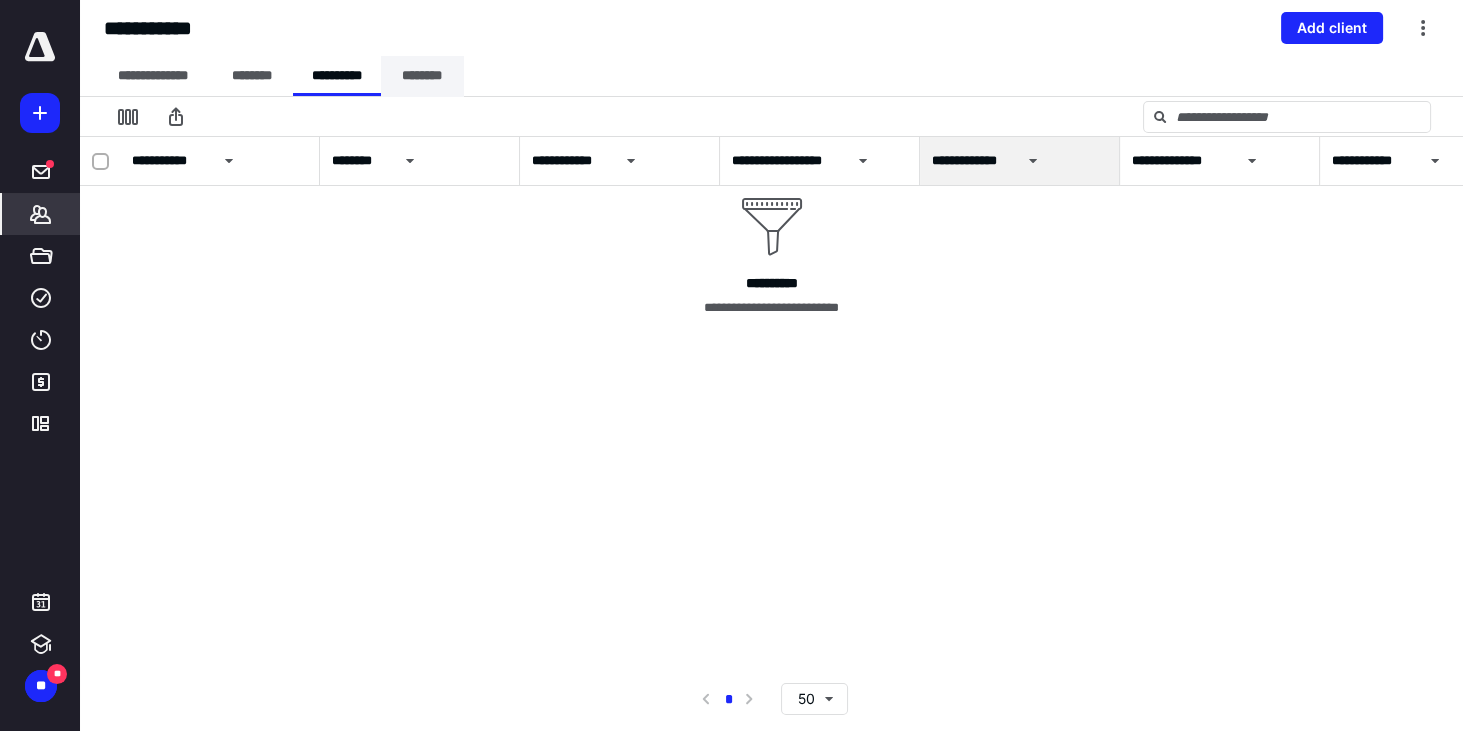 click on "********" at bounding box center [422, 76] 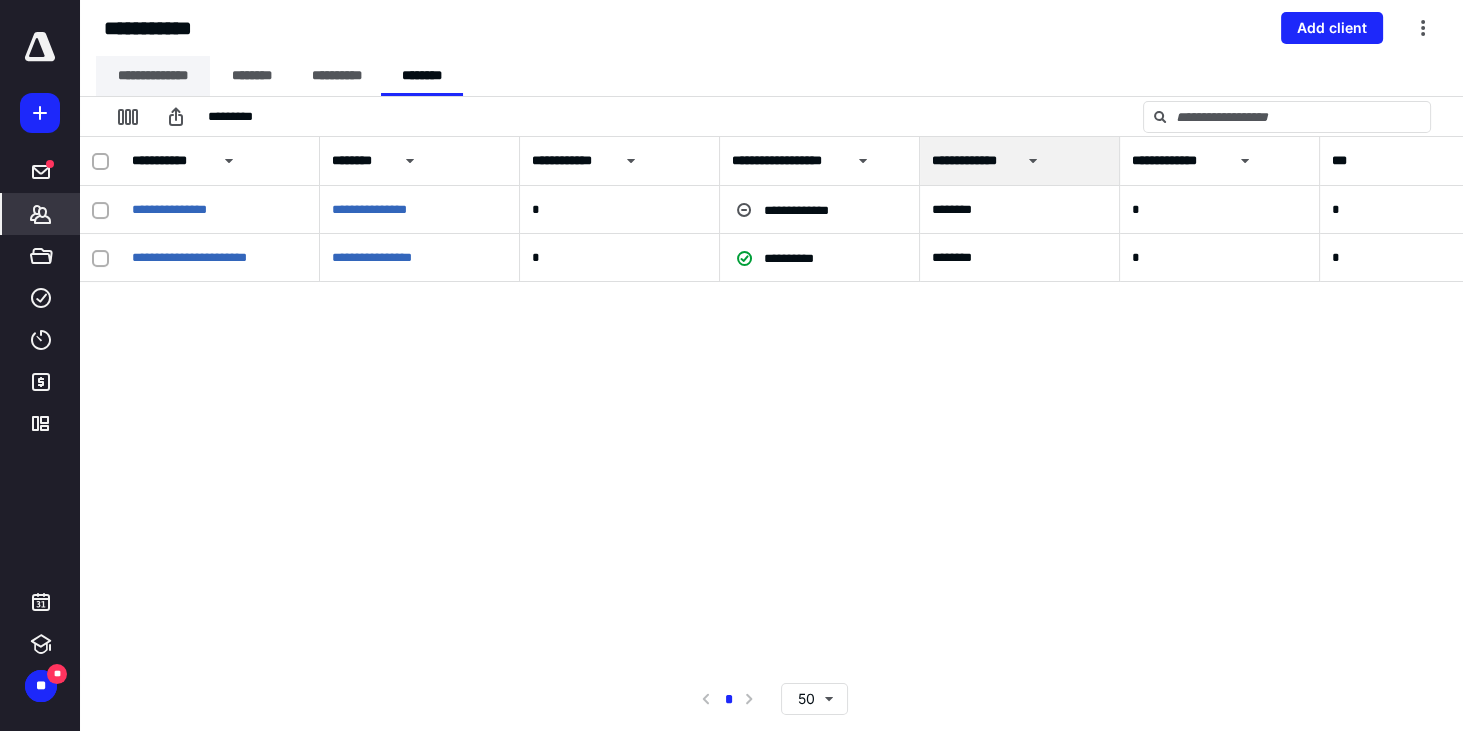 click on "**********" at bounding box center [153, 76] 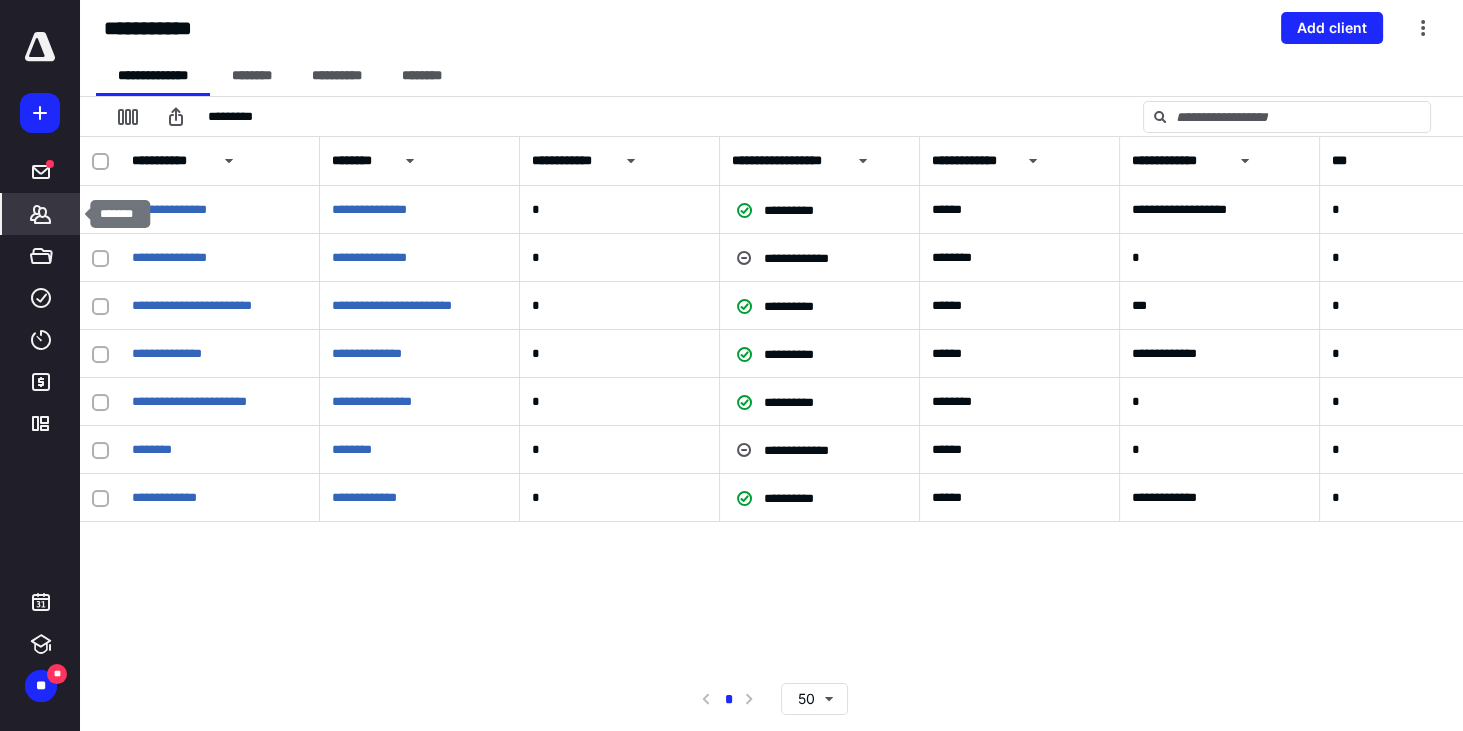 click on "*******" at bounding box center (41, 214) 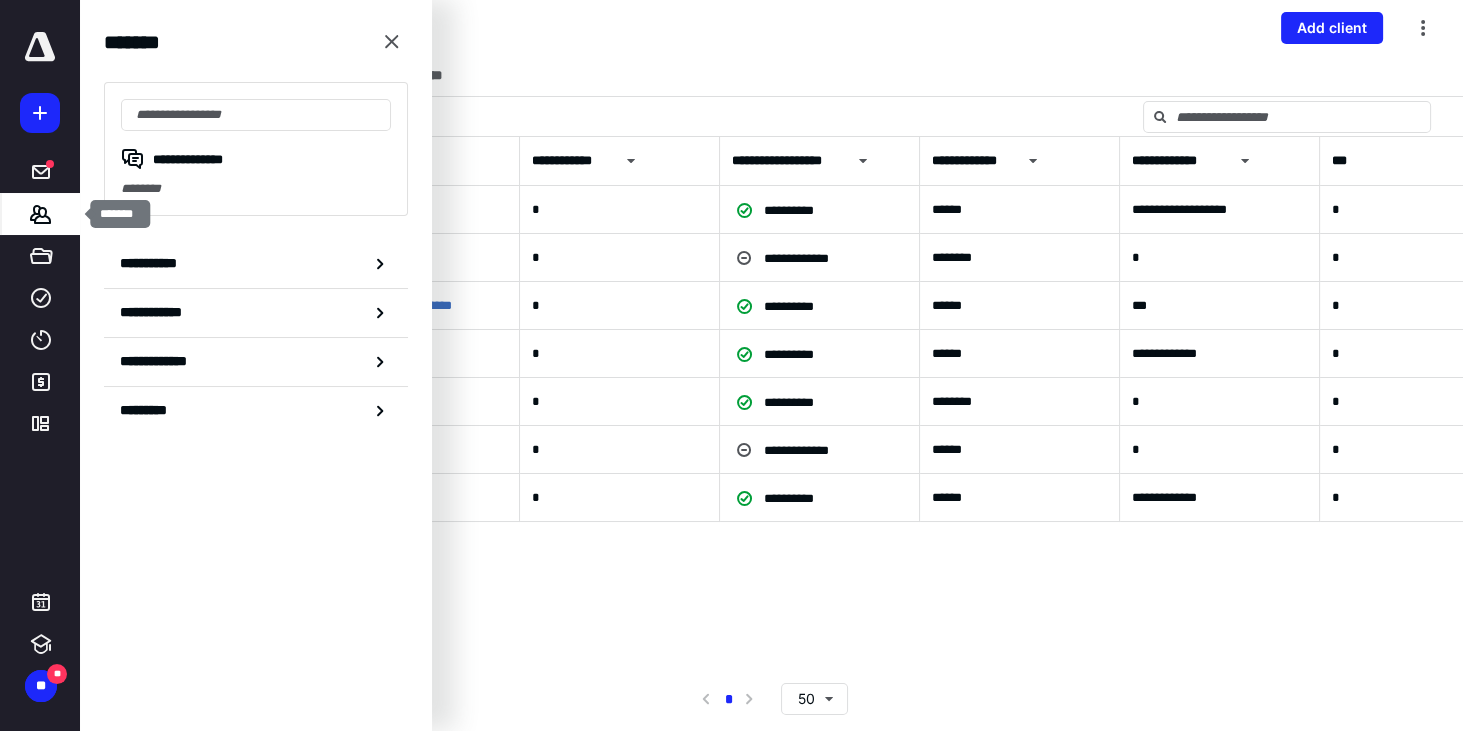 click 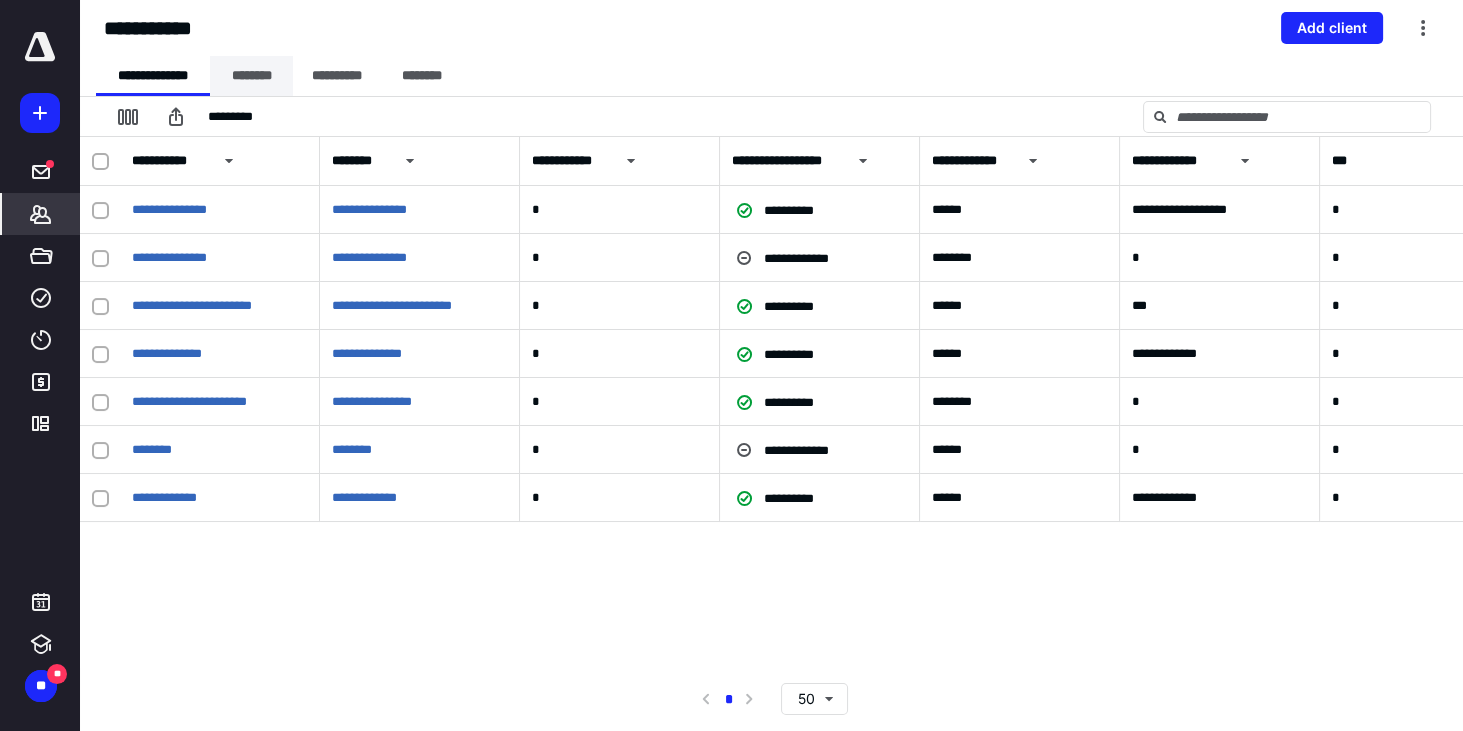 click on "********" at bounding box center [251, 76] 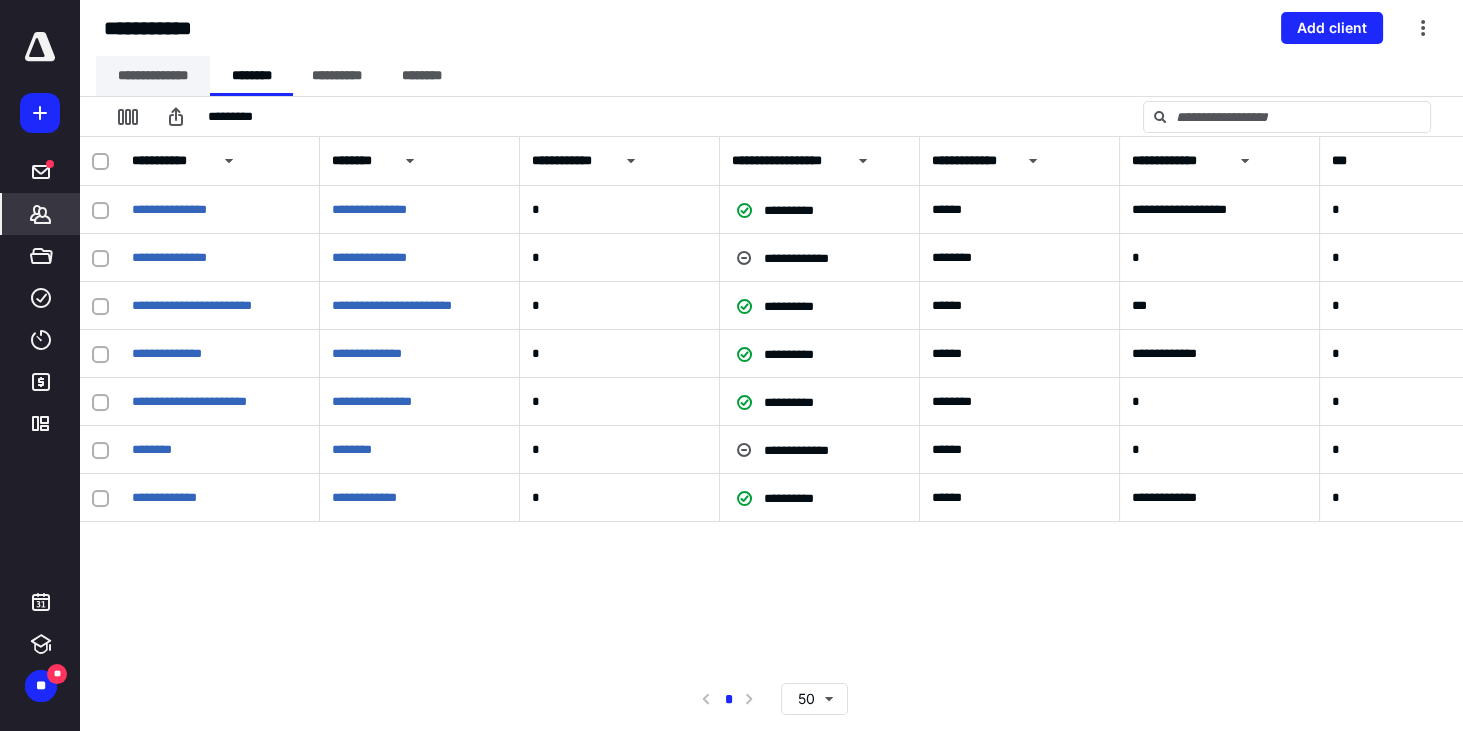 click on "**********" at bounding box center (153, 76) 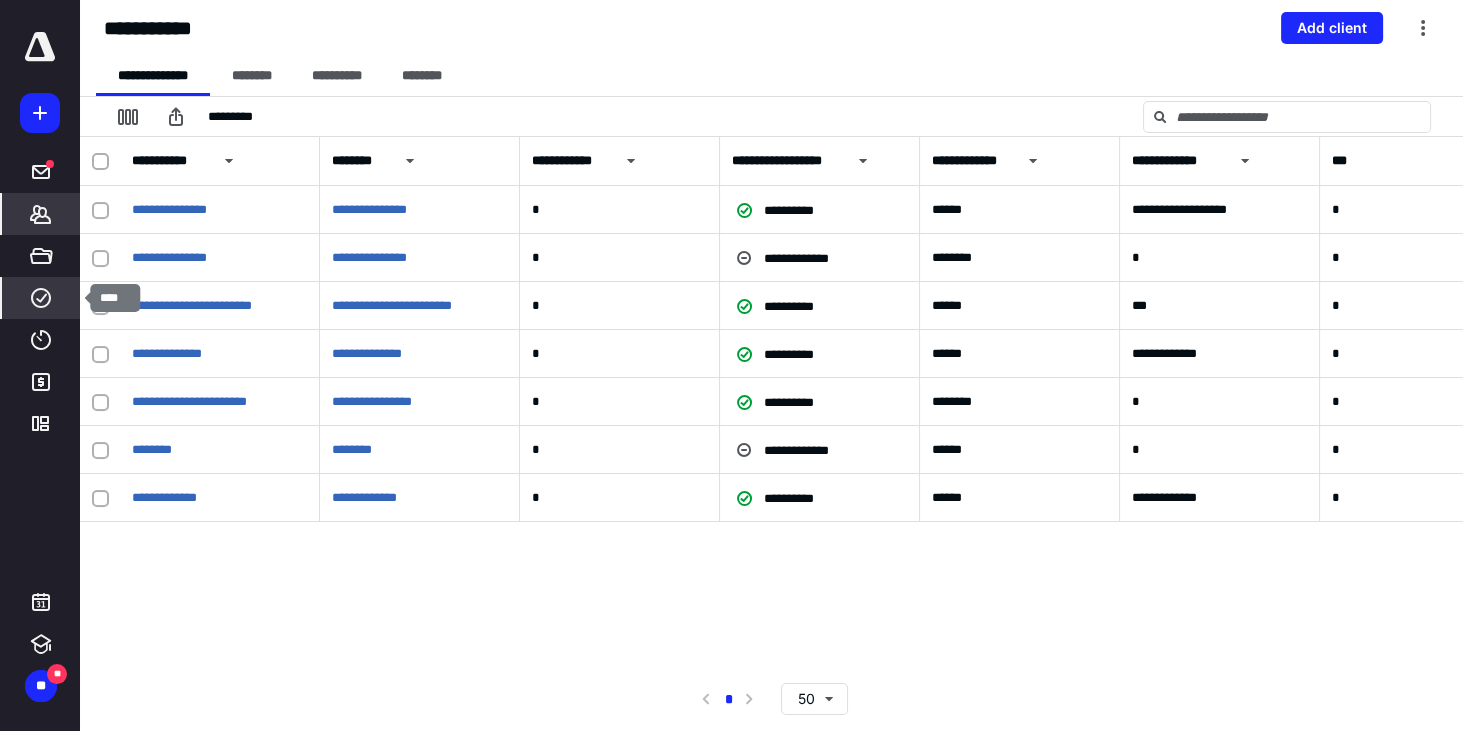 click 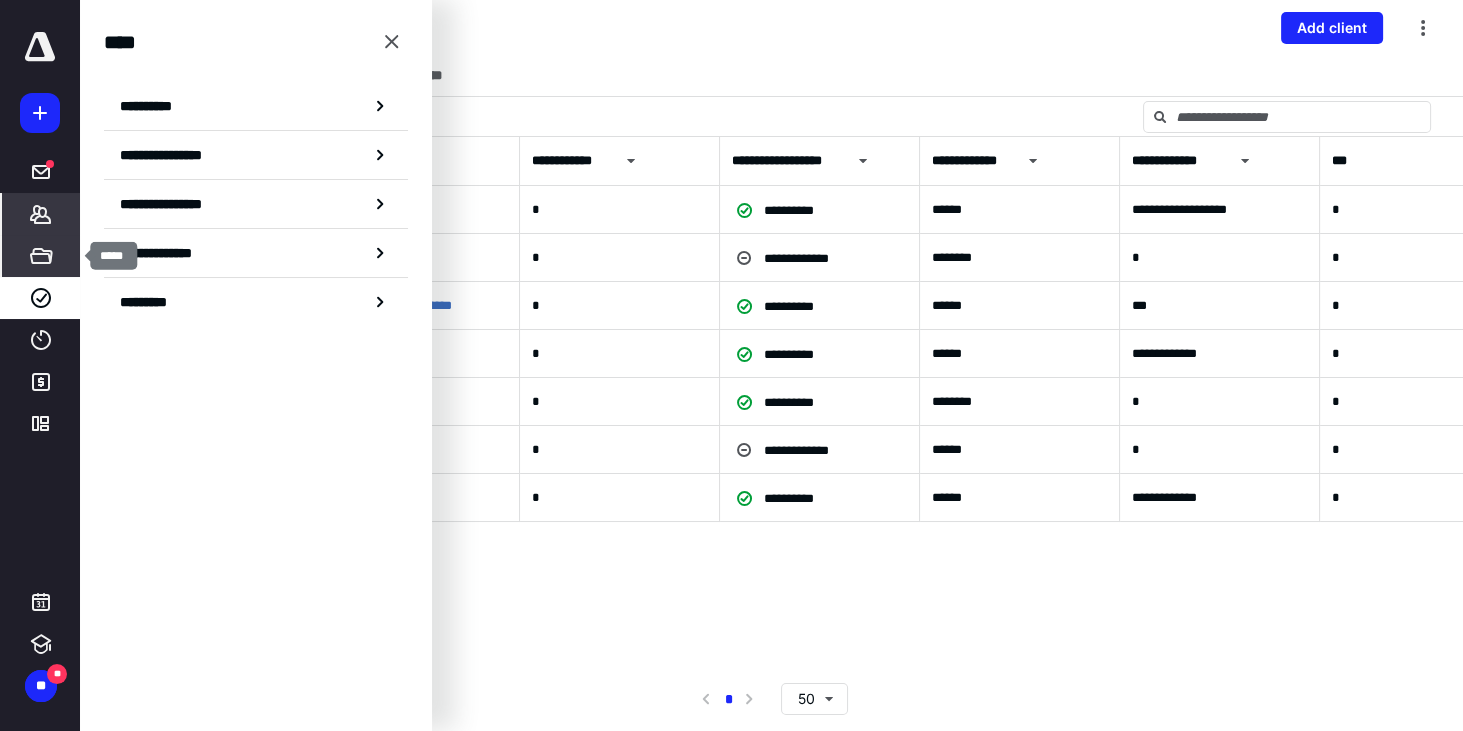 click 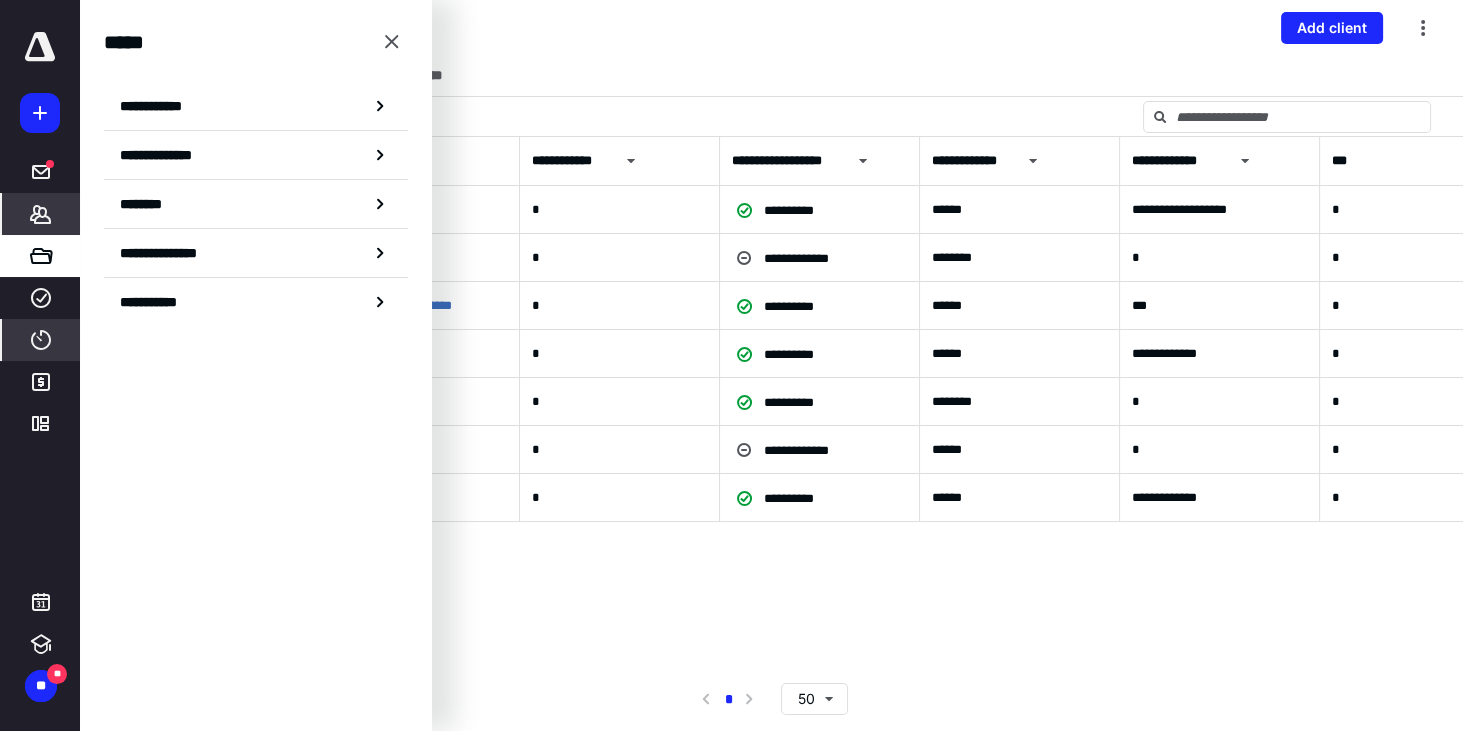 click 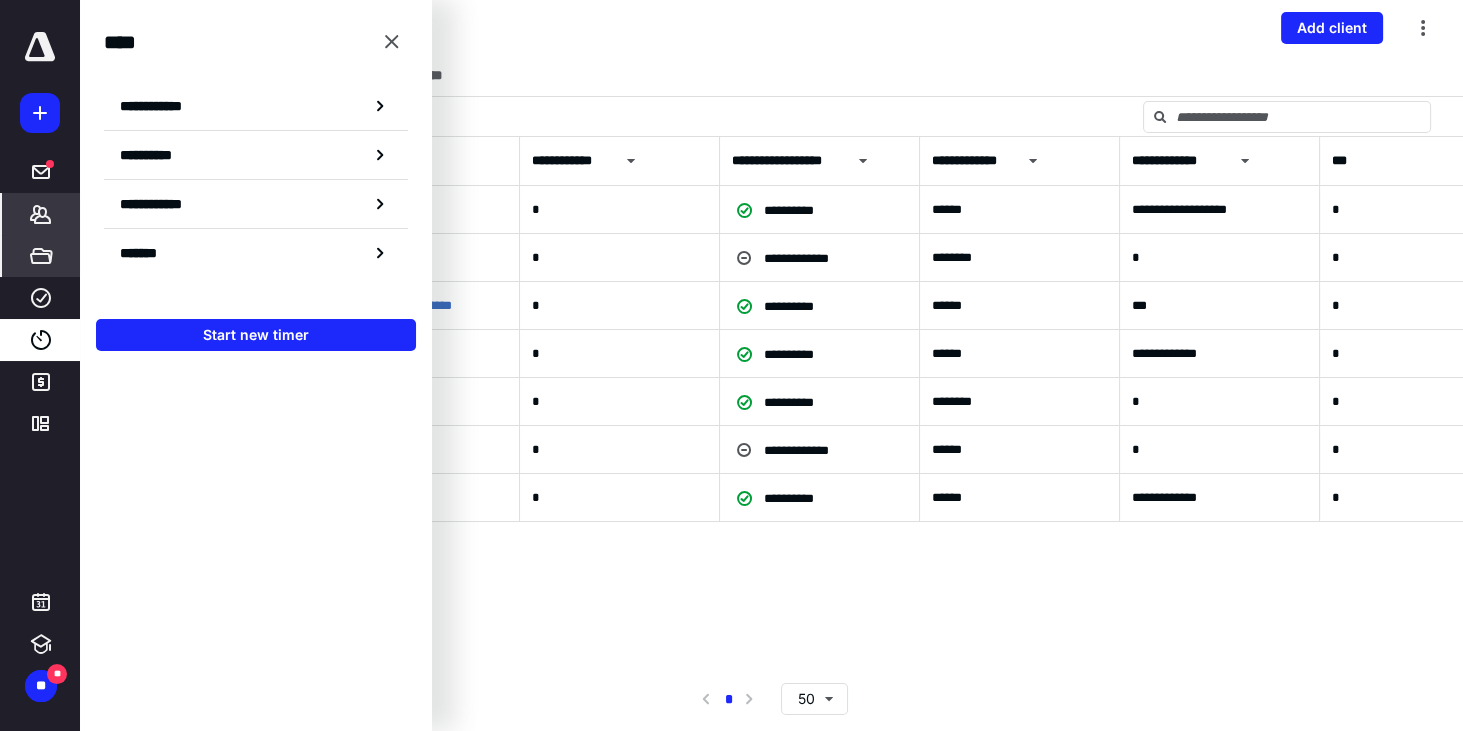 click on "*****" at bounding box center [41, 256] 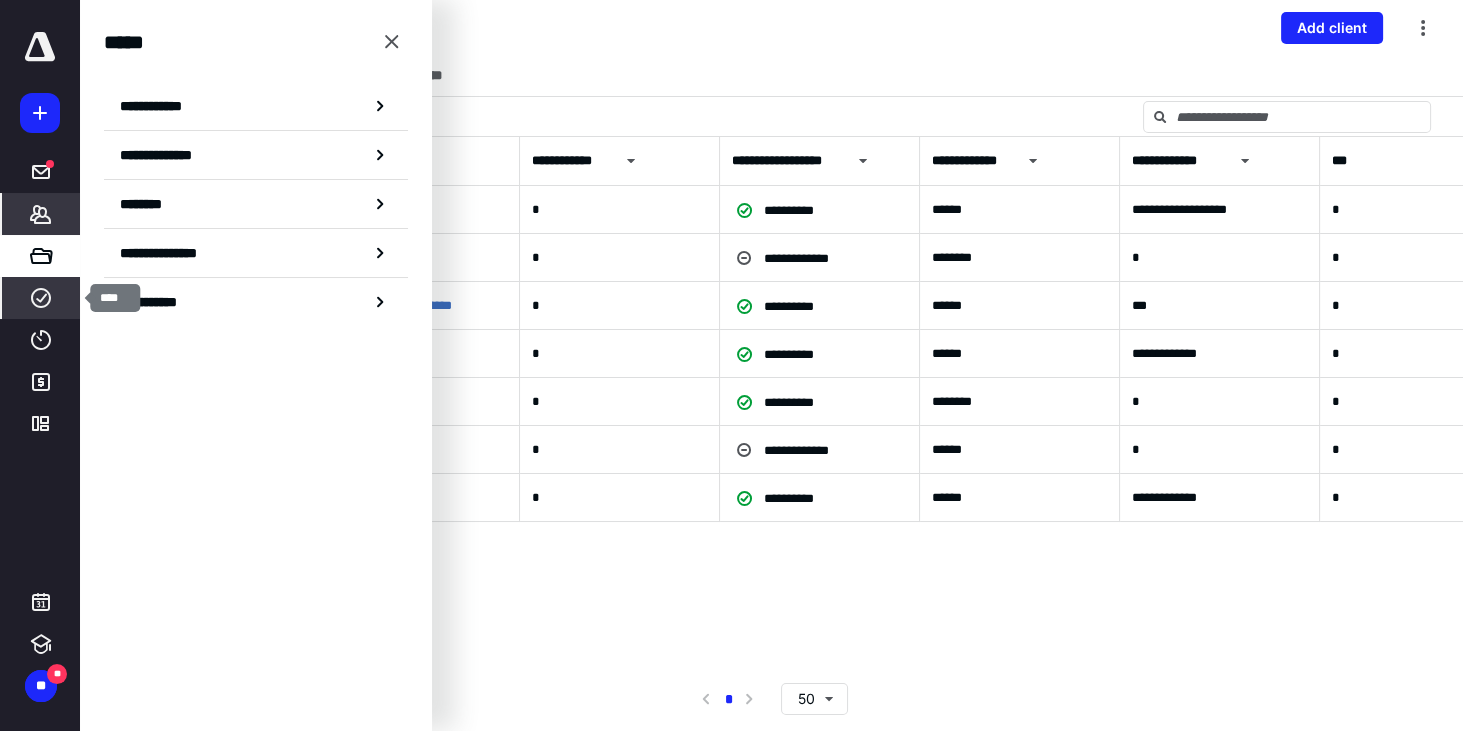 click 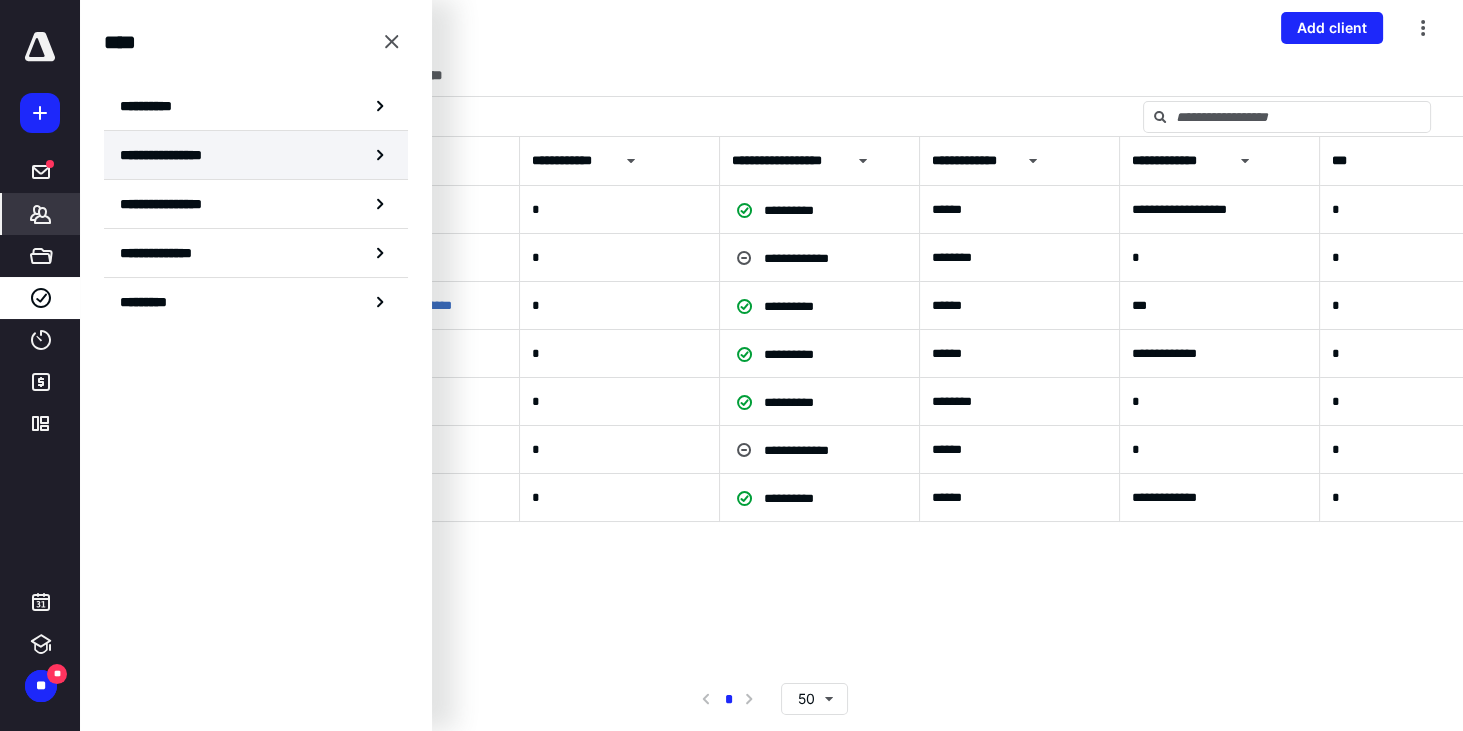 click on "**********" at bounding box center (180, 155) 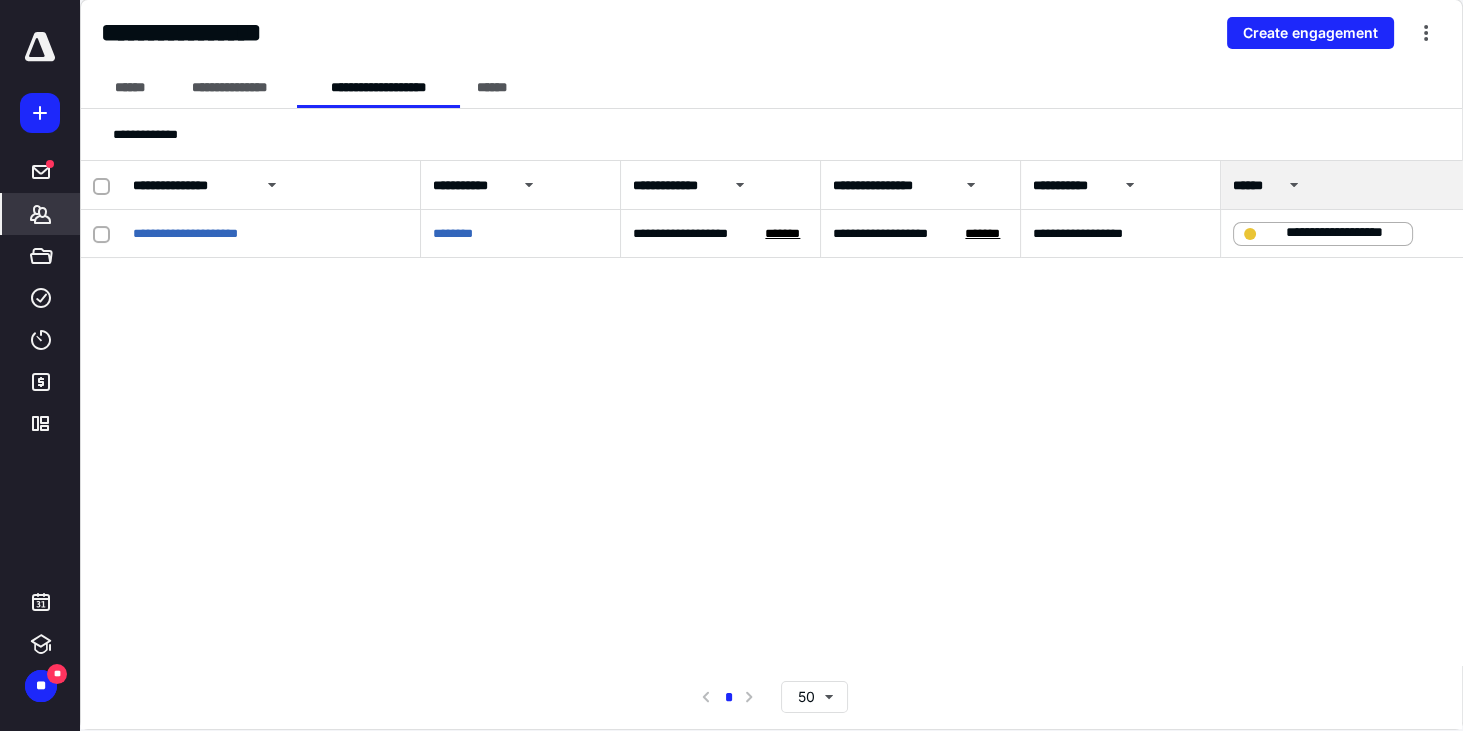 click 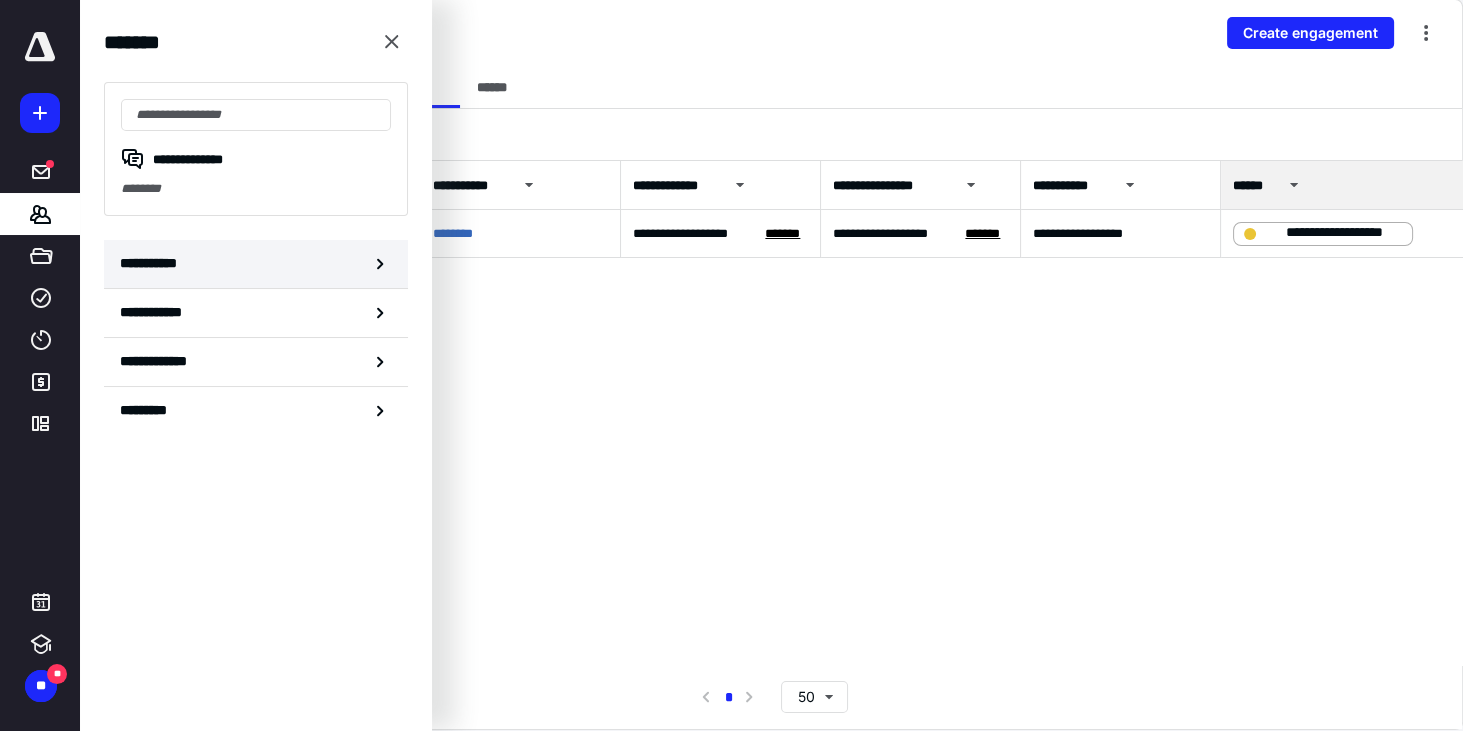 click on "**********" at bounding box center (256, 264) 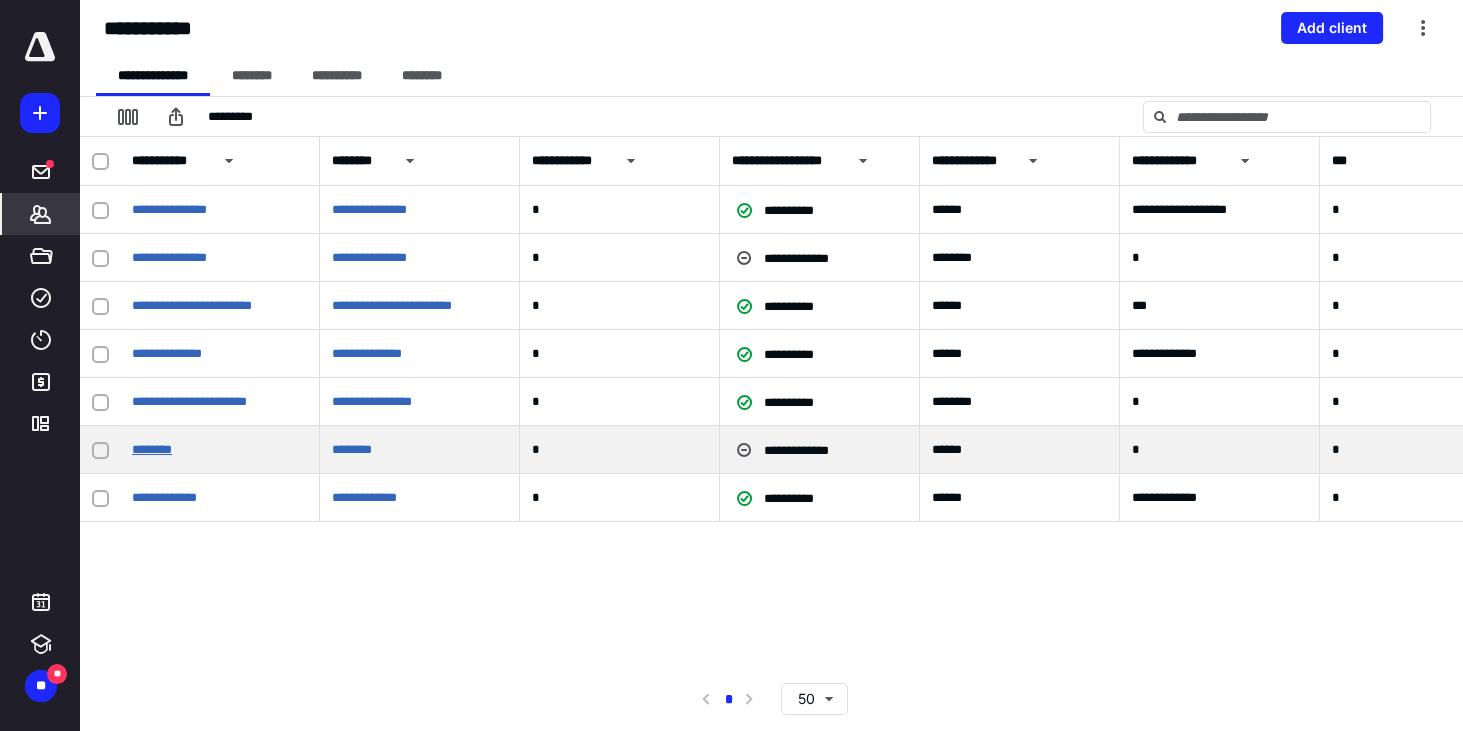click on "********" at bounding box center [152, 449] 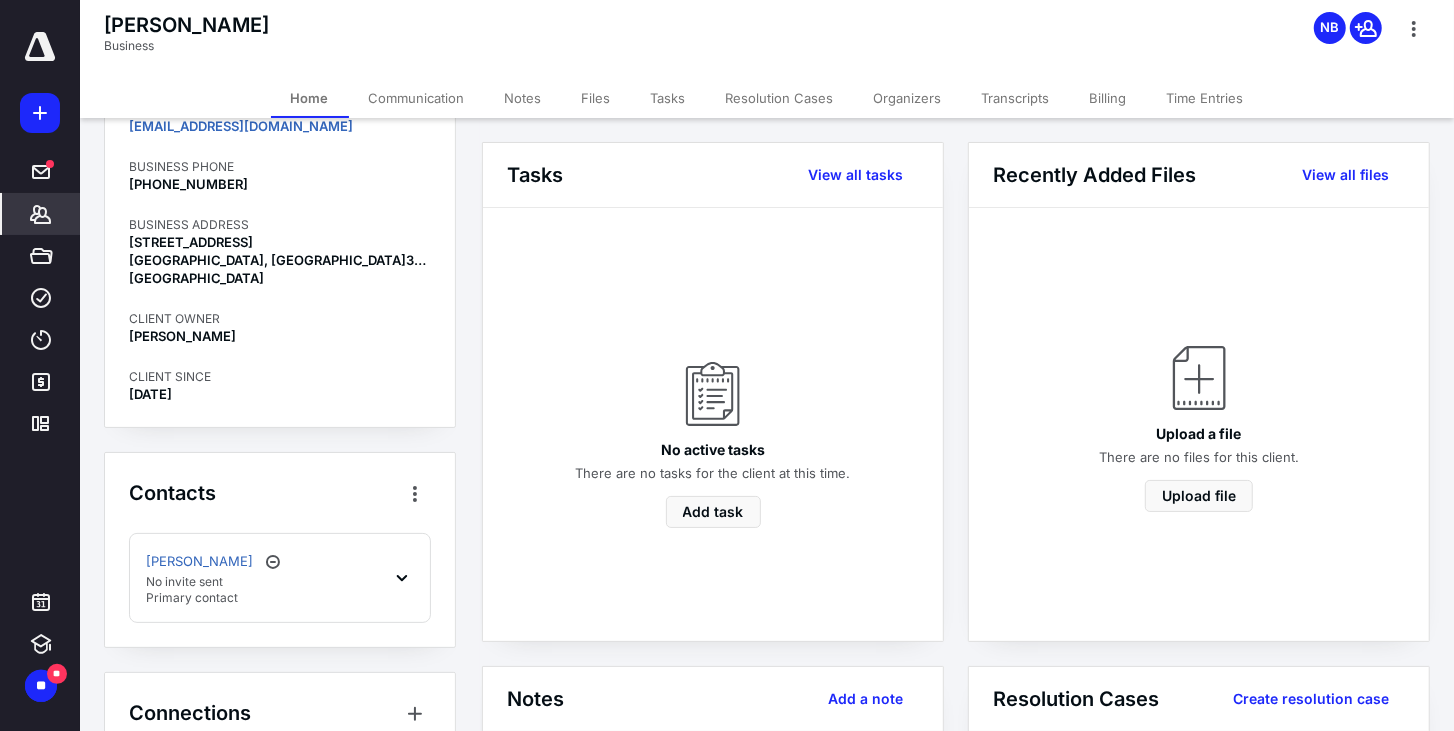 scroll, scrollTop: 223, scrollLeft: 0, axis: vertical 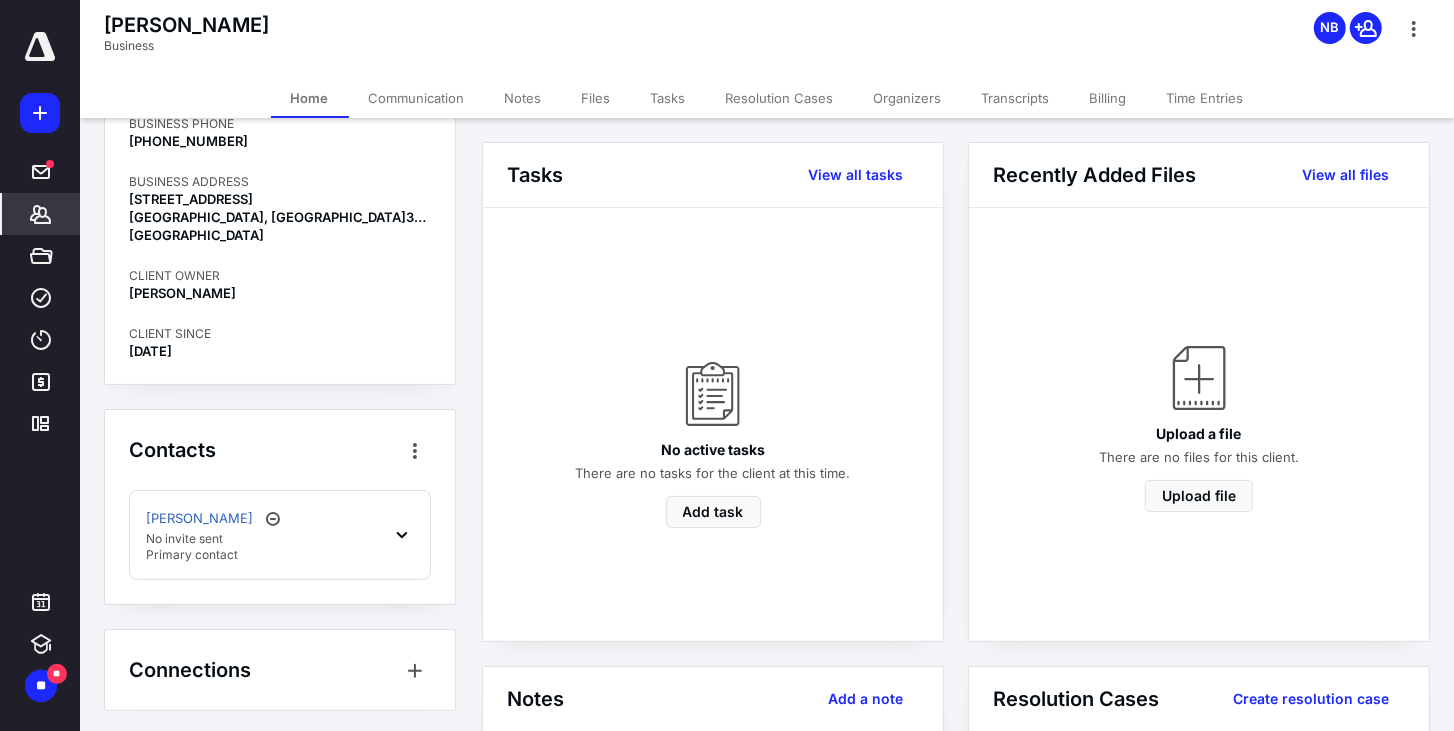 click 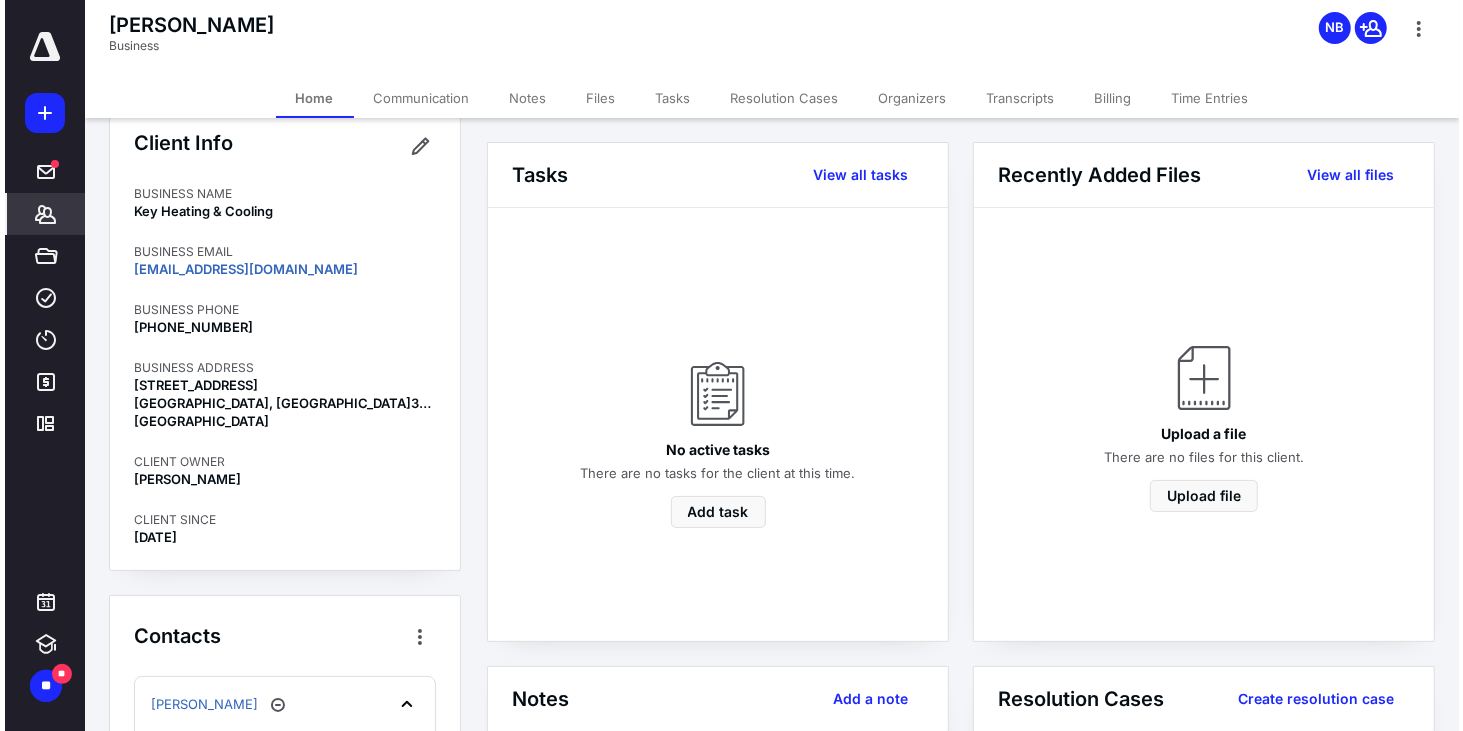 scroll, scrollTop: 0, scrollLeft: 0, axis: both 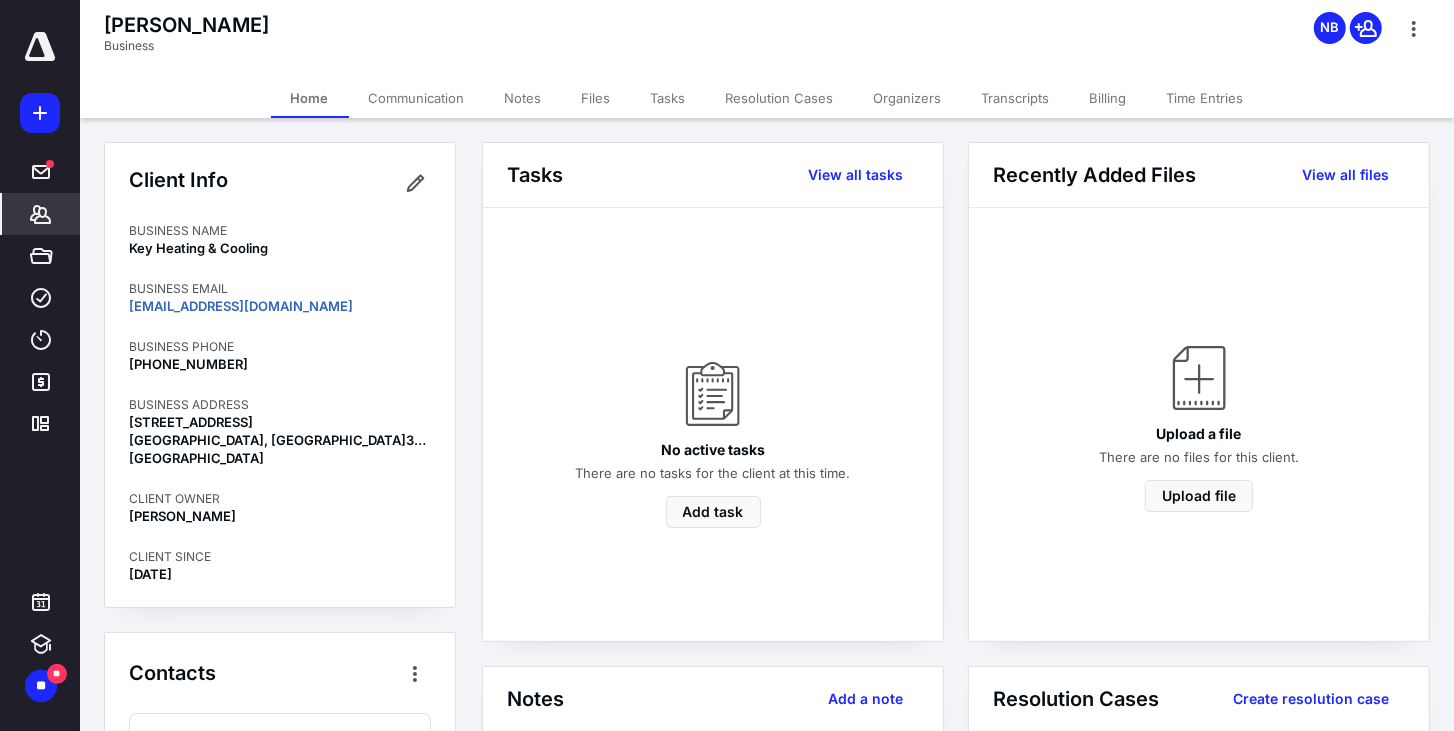 click on "Communication" at bounding box center (417, 98) 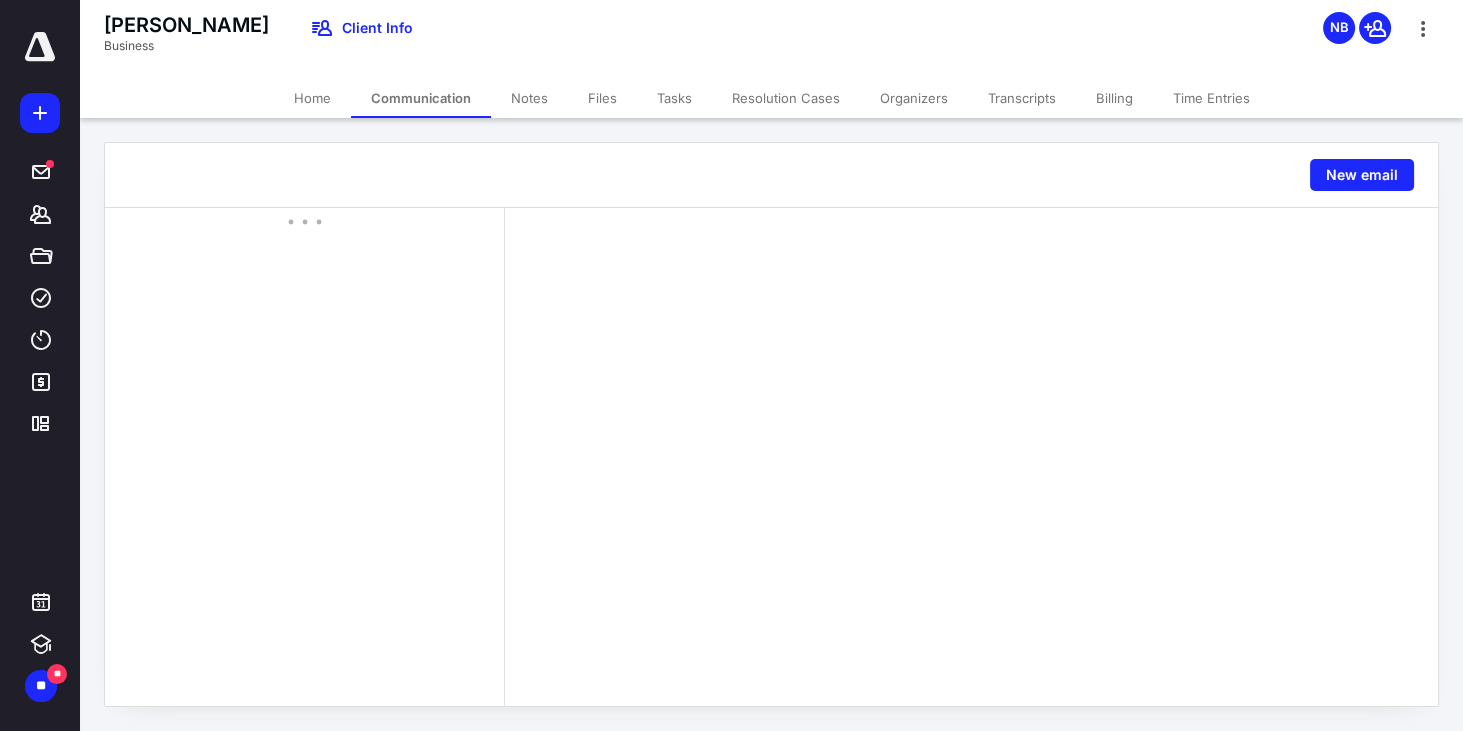 click on "Home" at bounding box center [312, 98] 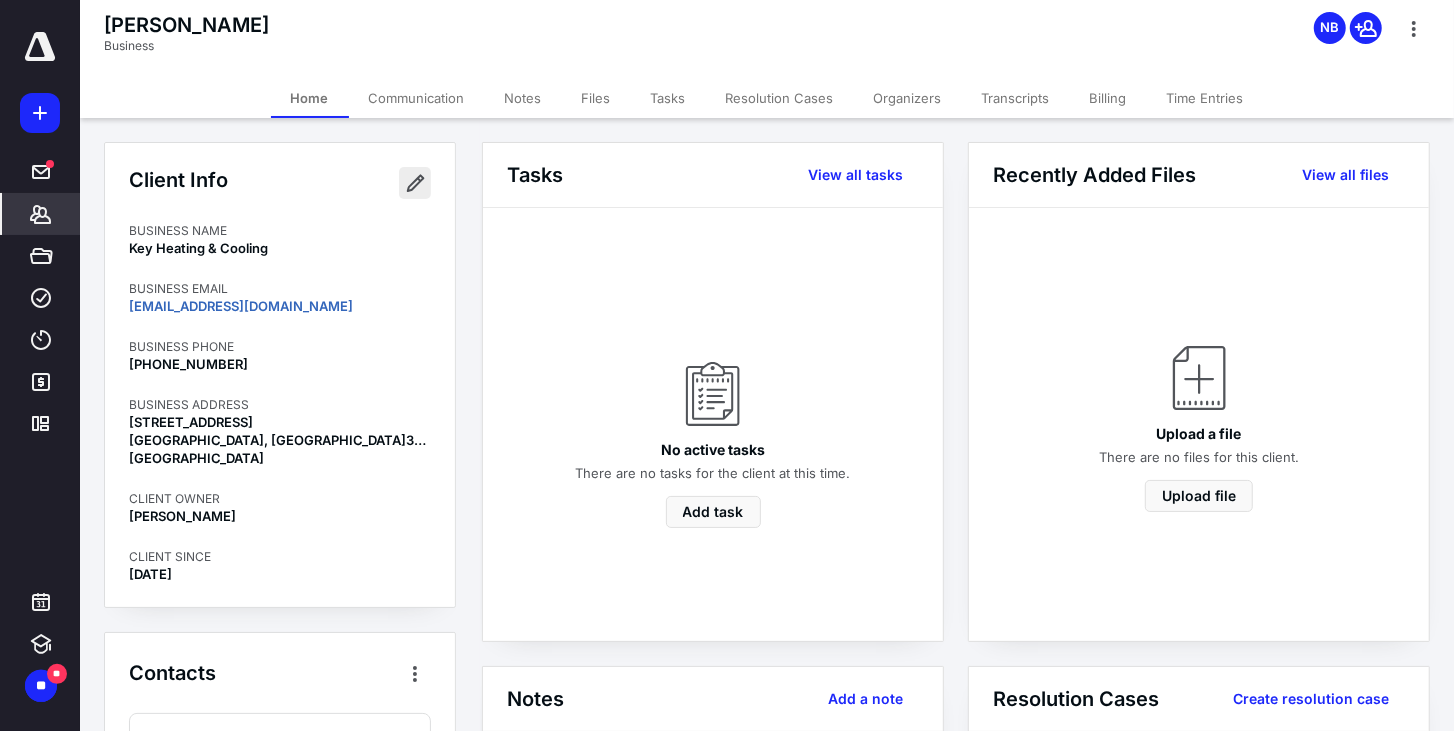 click at bounding box center [415, 183] 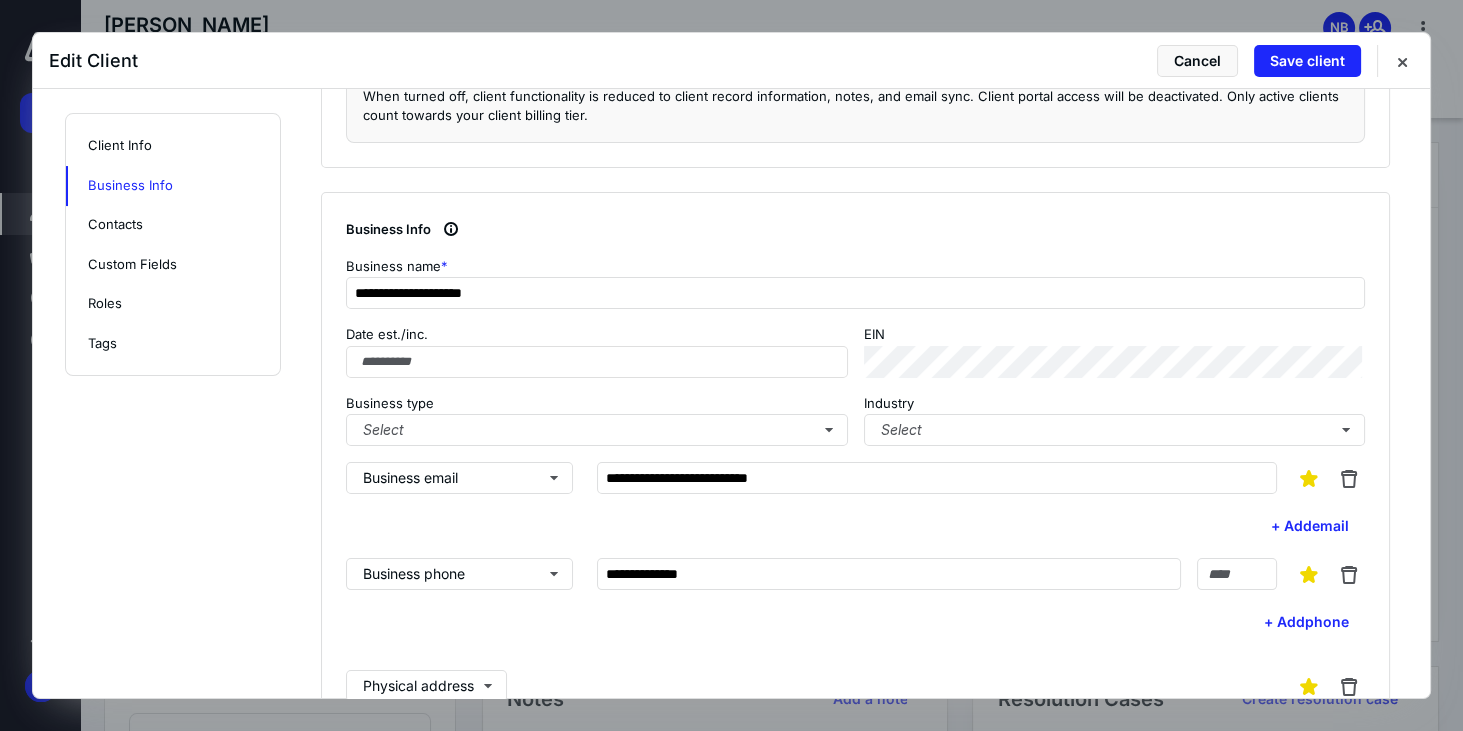 scroll, scrollTop: 571, scrollLeft: 0, axis: vertical 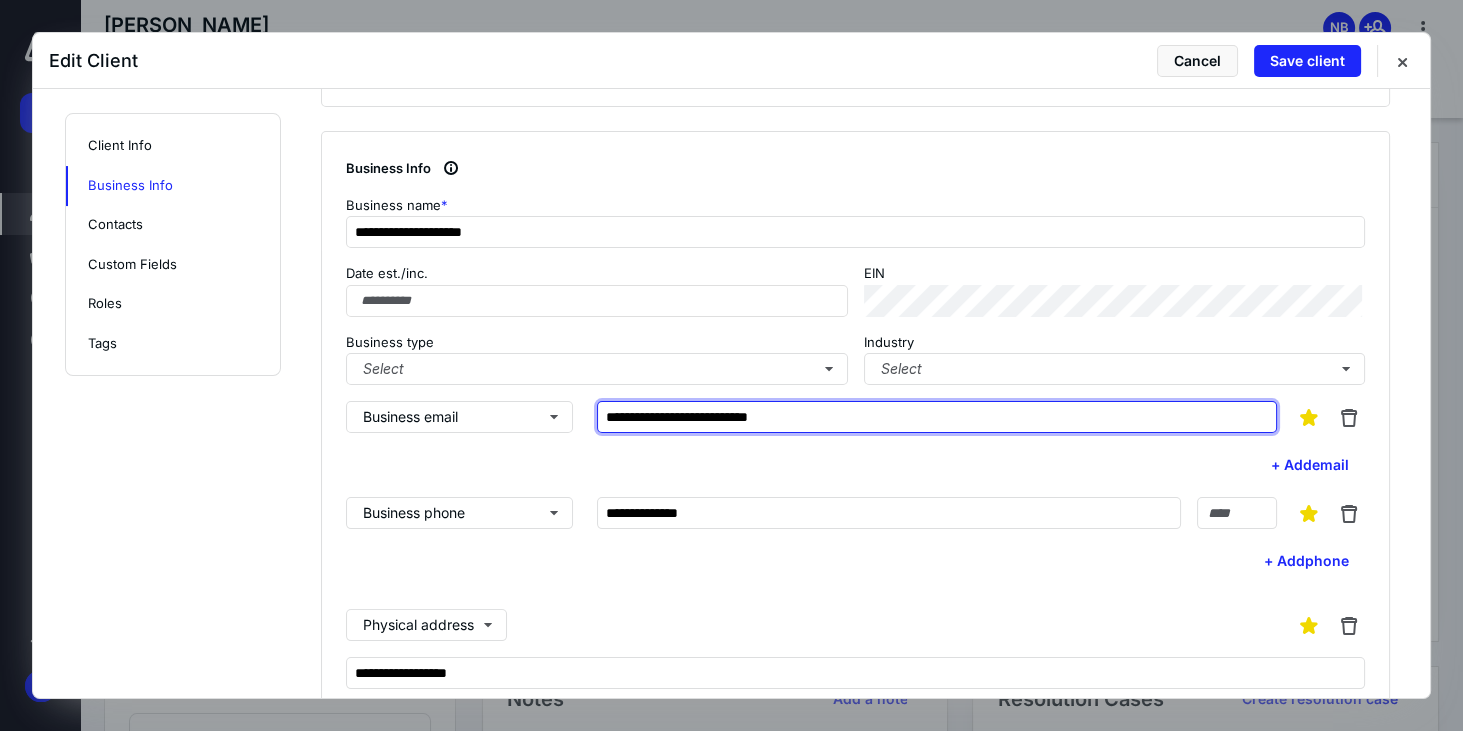 drag, startPoint x: 820, startPoint y: 419, endPoint x: 573, endPoint y: 428, distance: 247.16391 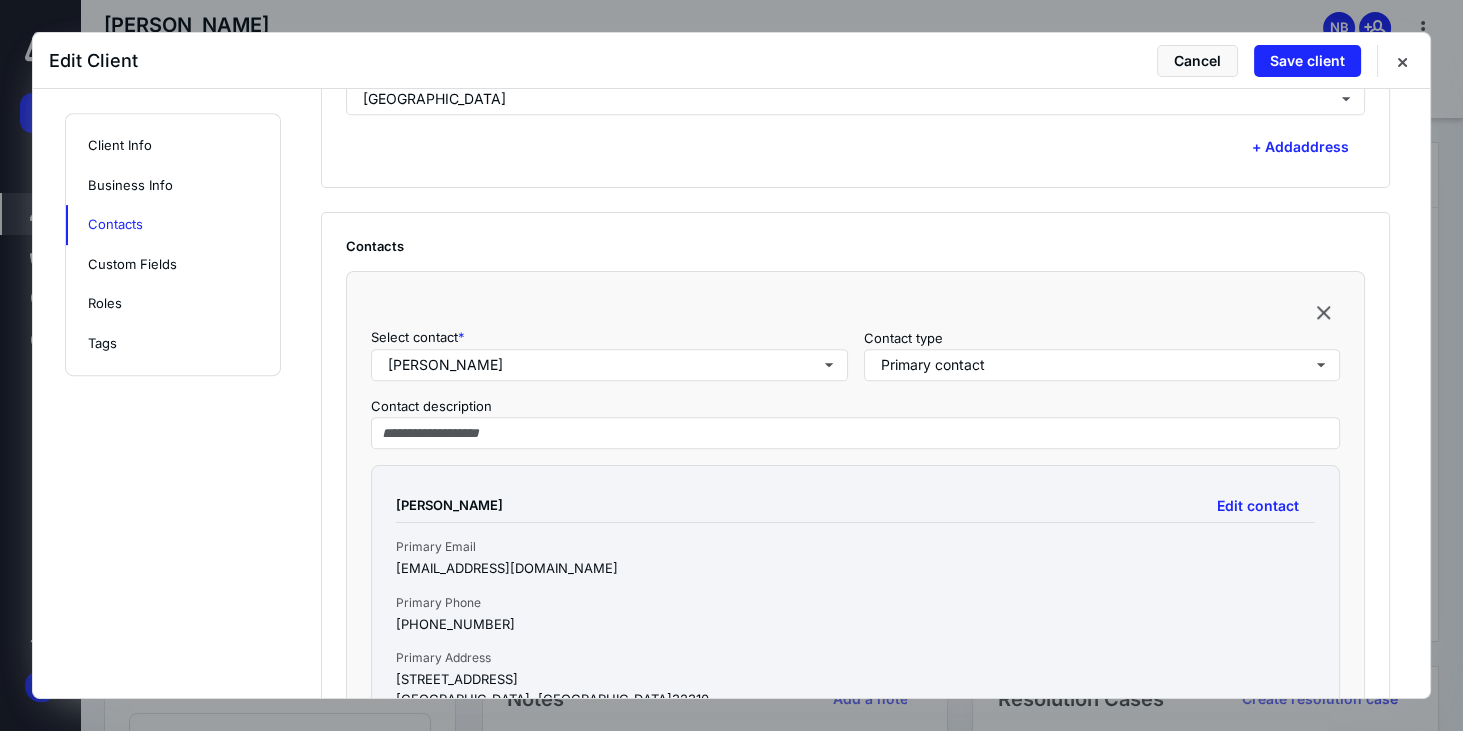 scroll, scrollTop: 1428, scrollLeft: 0, axis: vertical 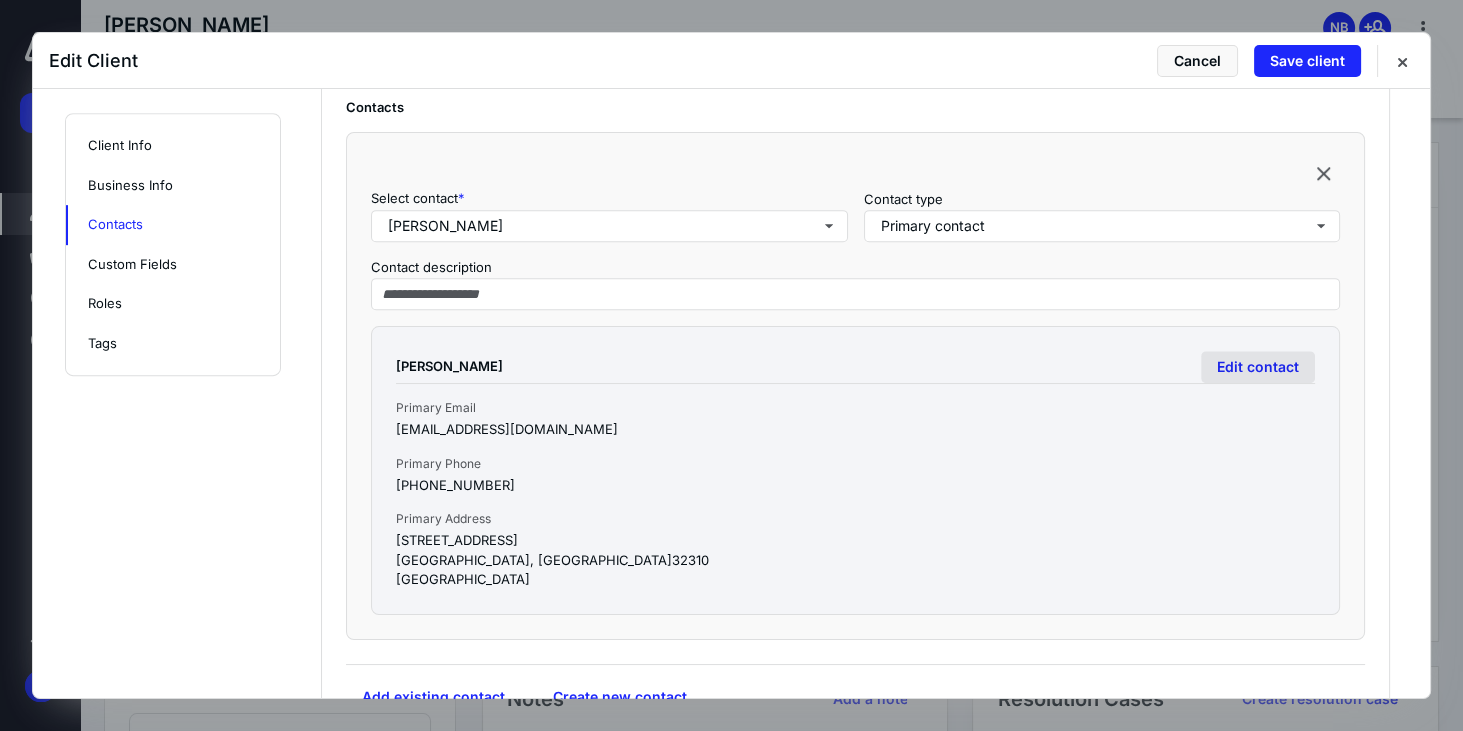 type on "**********" 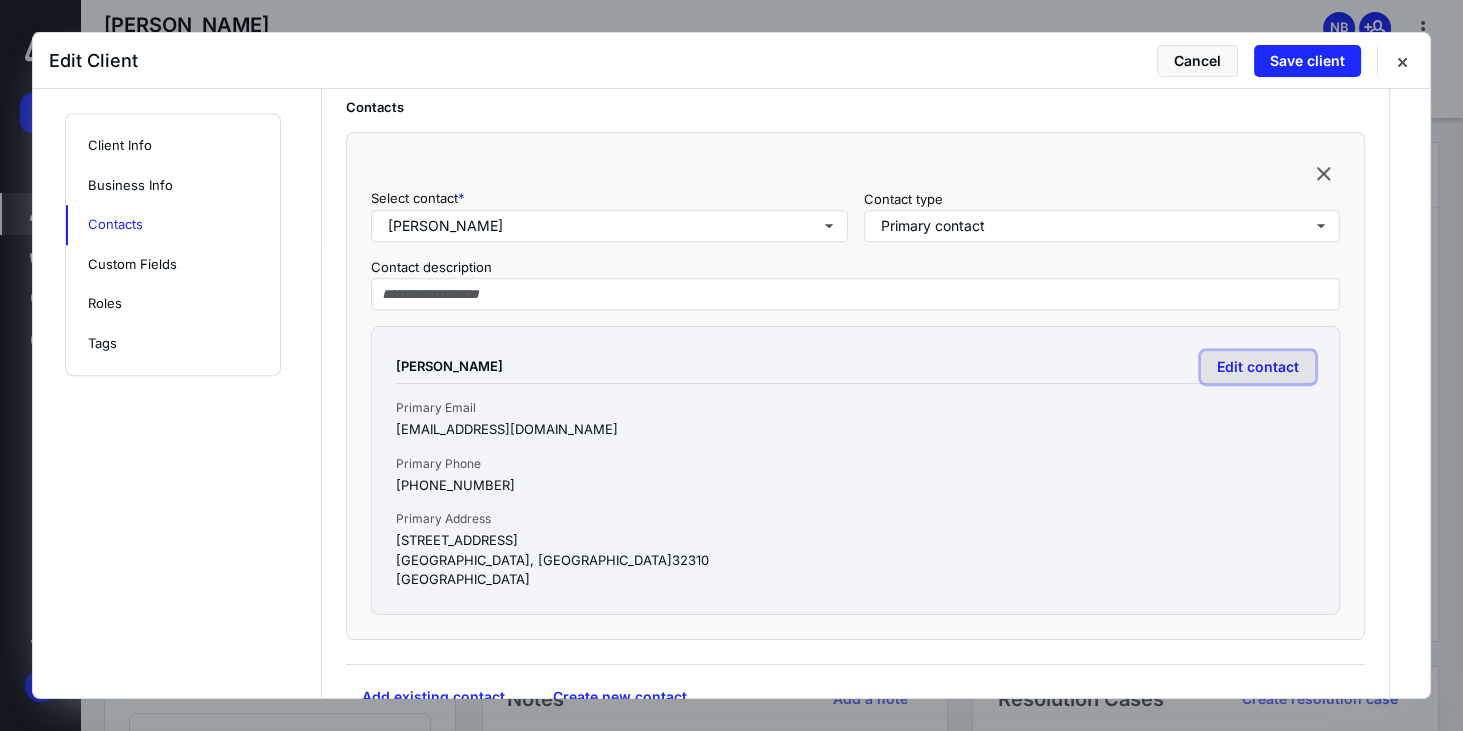 click on "Edit contact" at bounding box center [1258, 367] 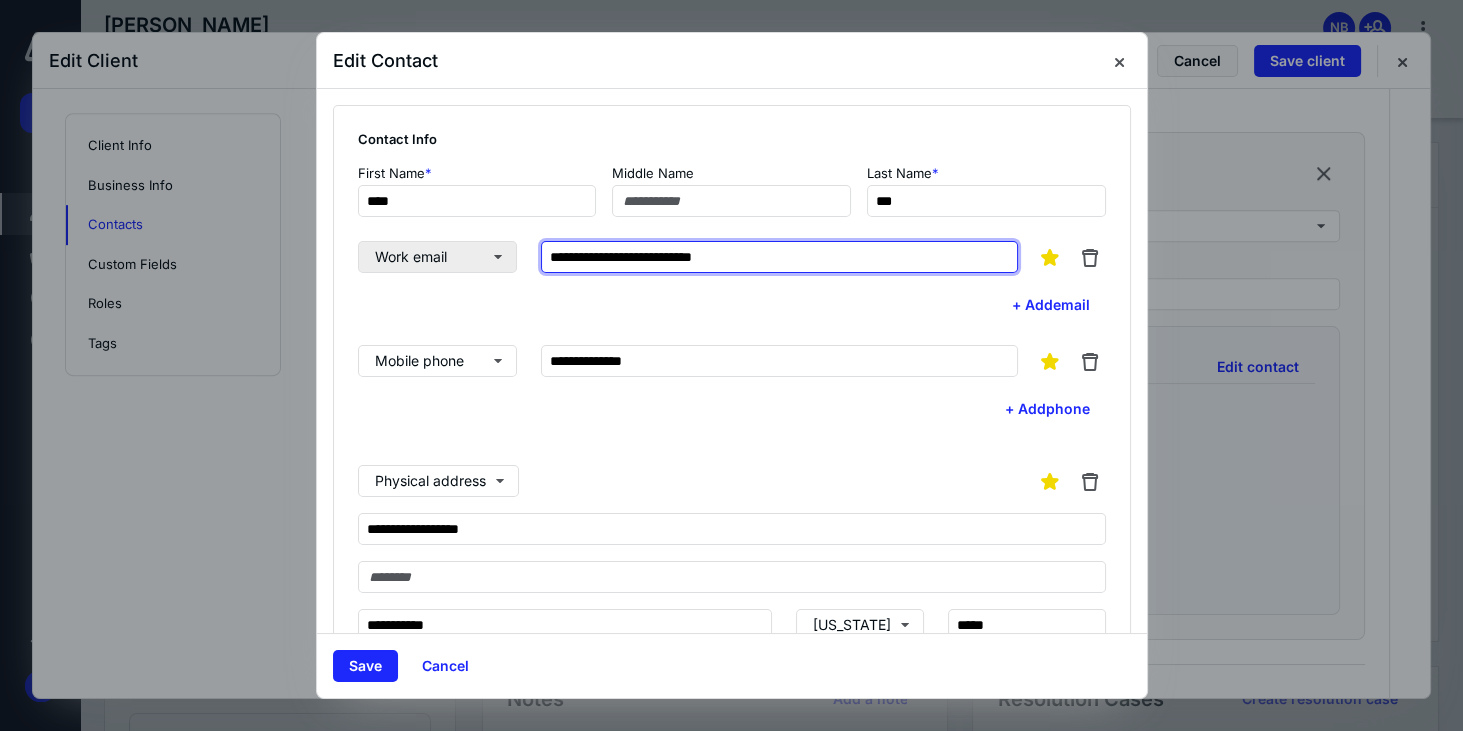 drag, startPoint x: 791, startPoint y: 256, endPoint x: 436, endPoint y: 239, distance: 355.4068 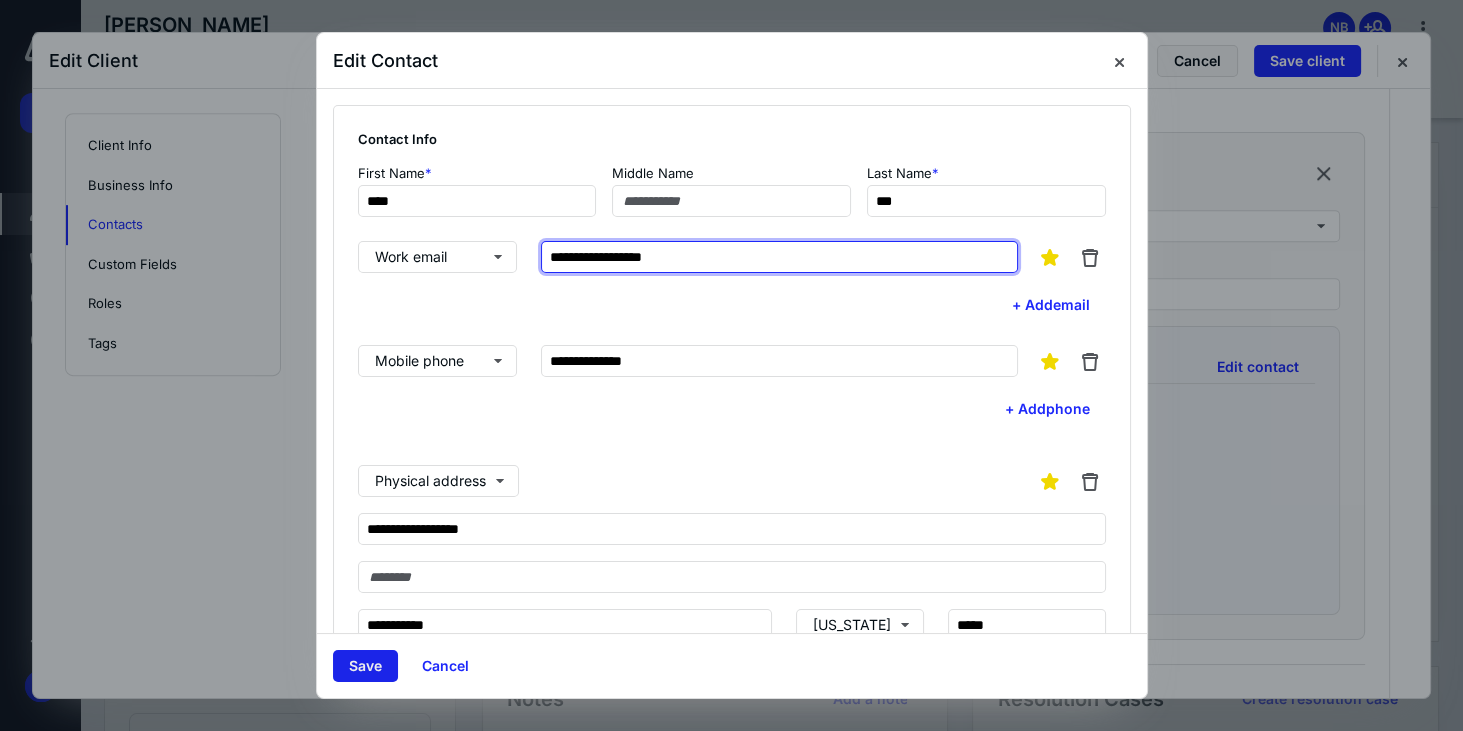 type on "**********" 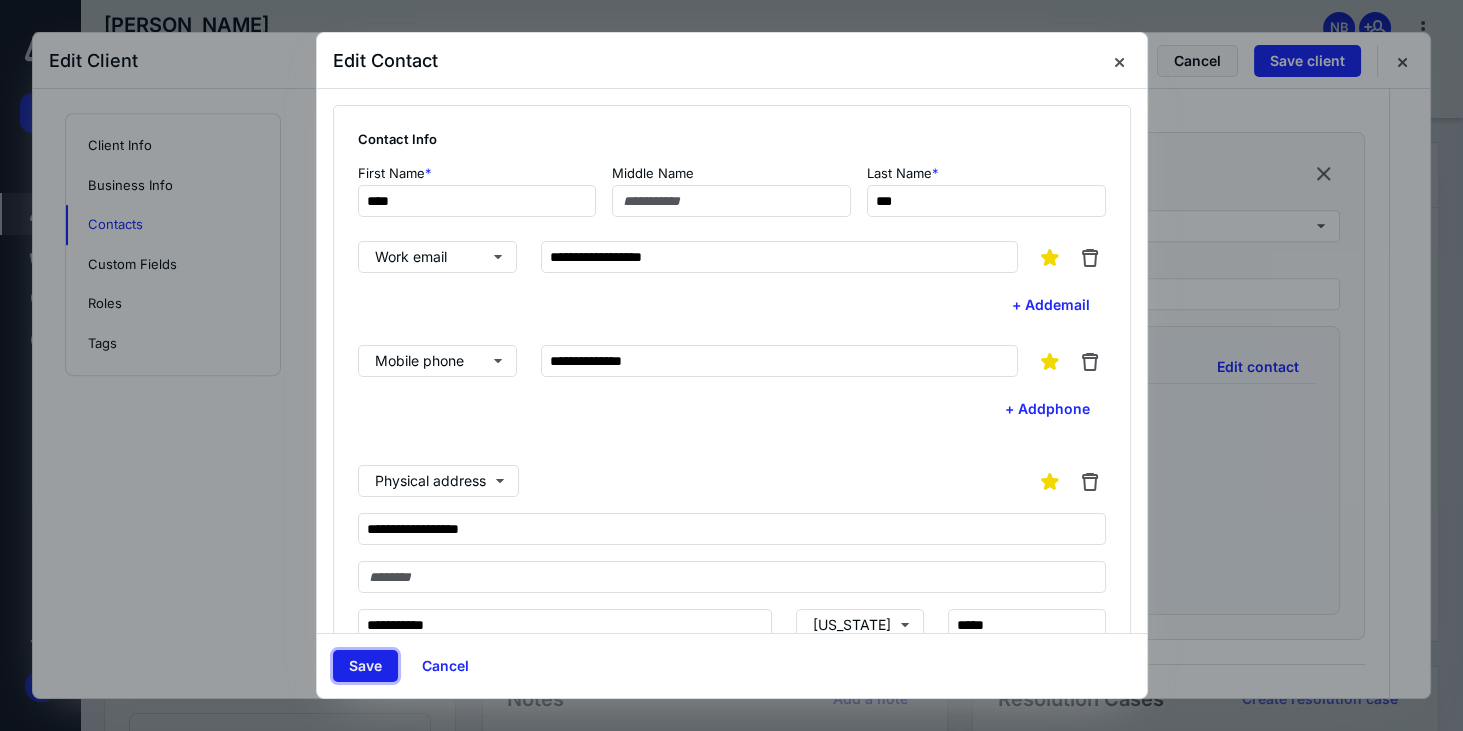 click on "Save" at bounding box center [365, 666] 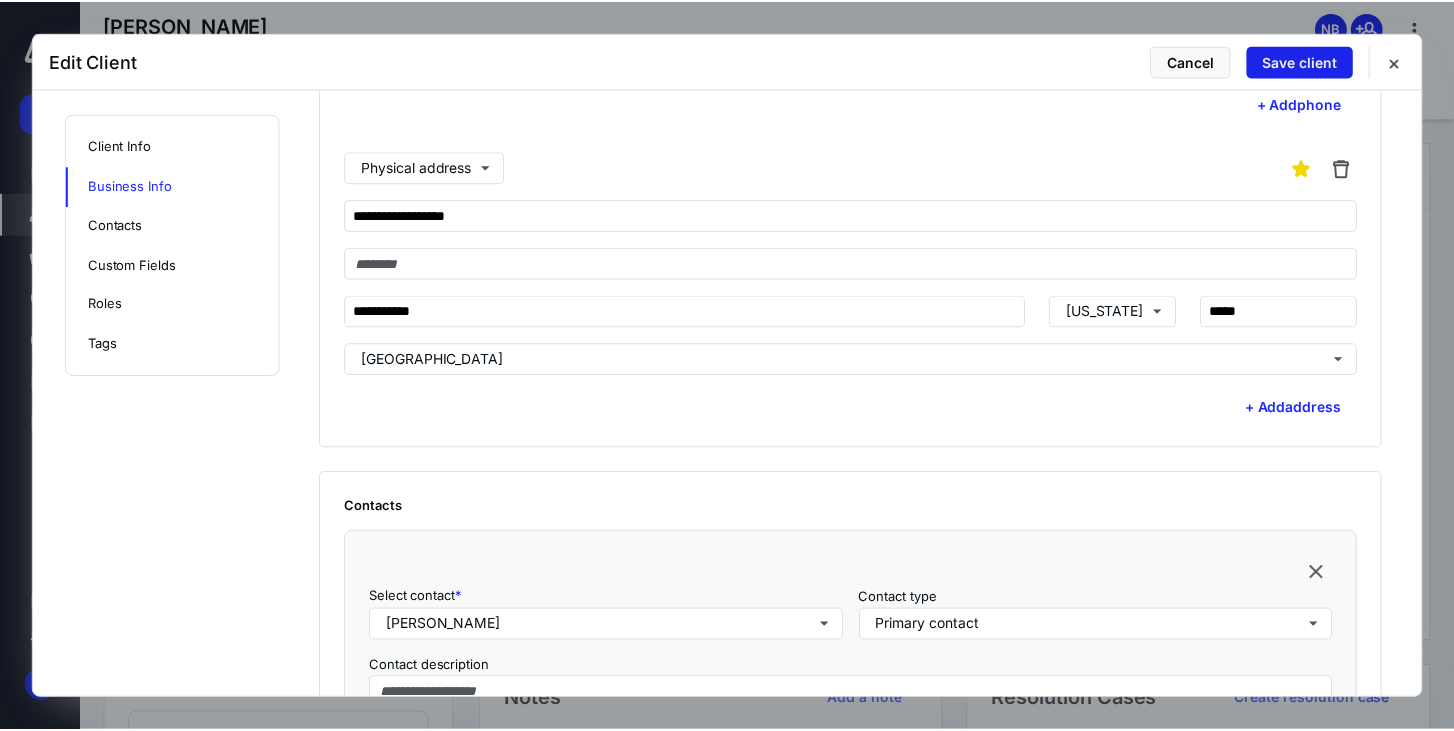 scroll, scrollTop: 1028, scrollLeft: 0, axis: vertical 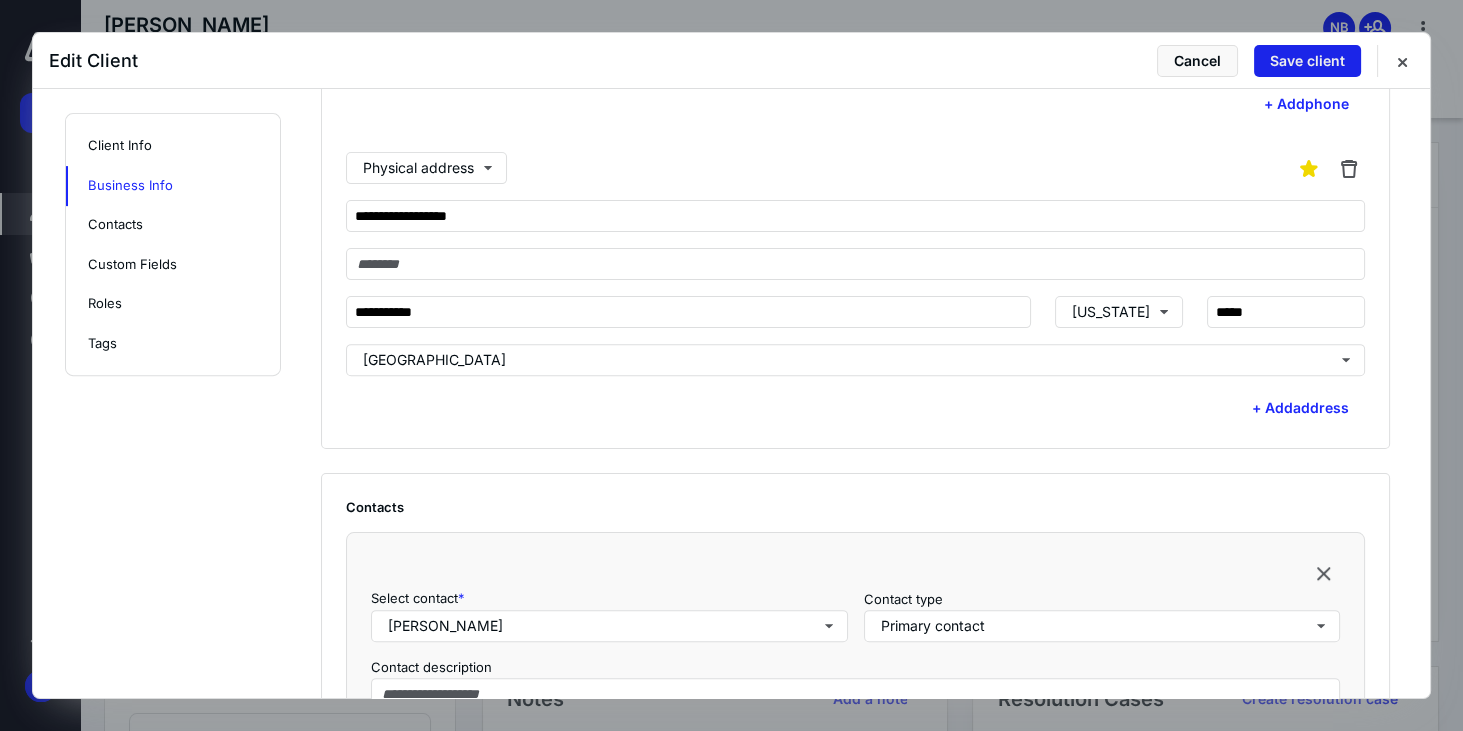 click on "Save client" at bounding box center (1307, 61) 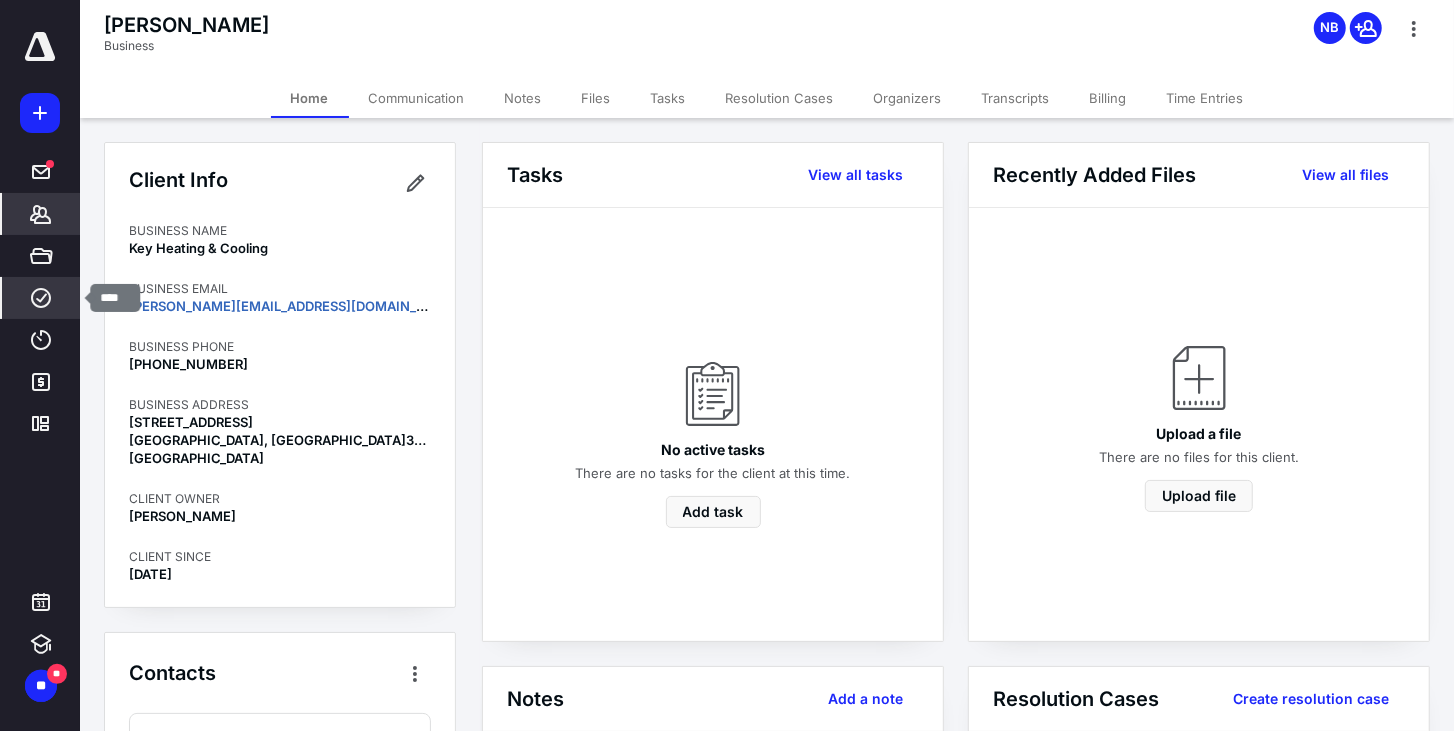 click 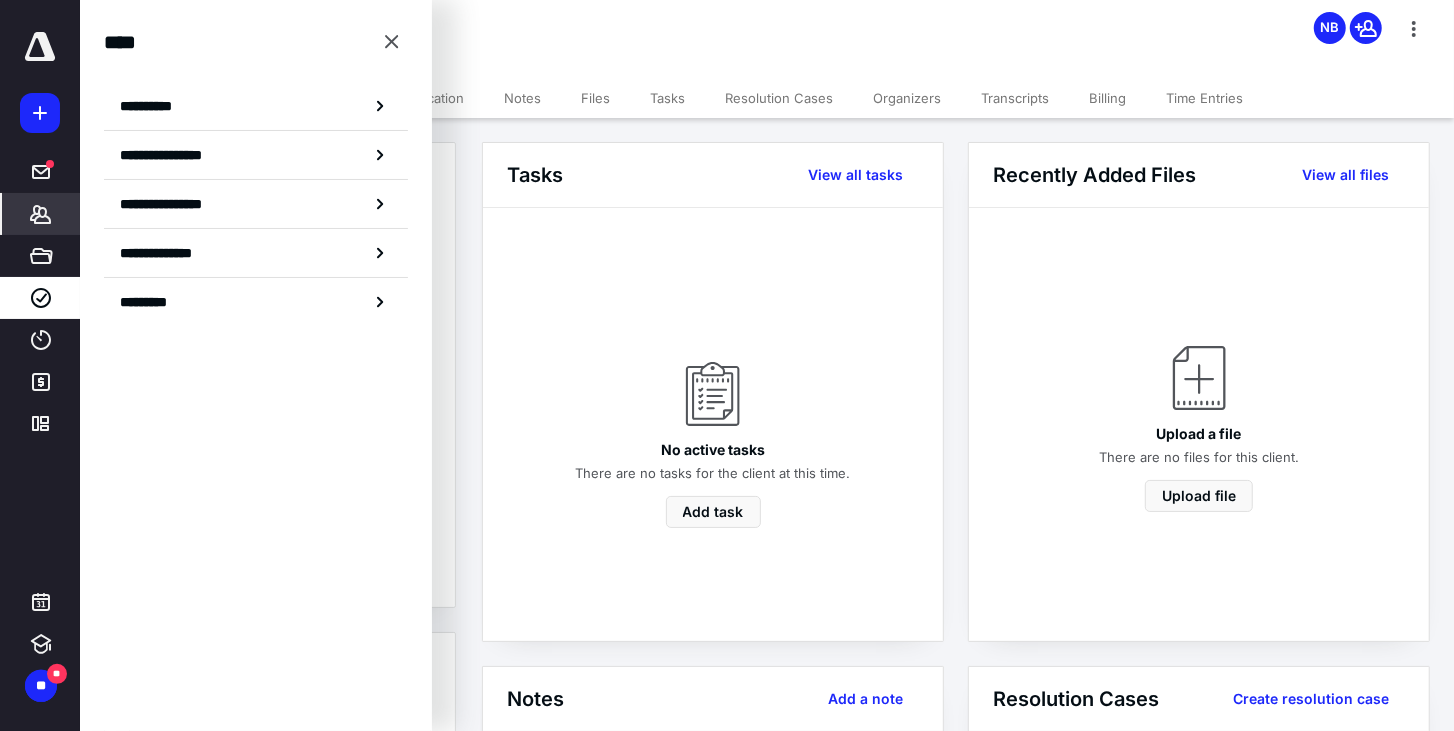 click on "**********" at bounding box center (180, 155) 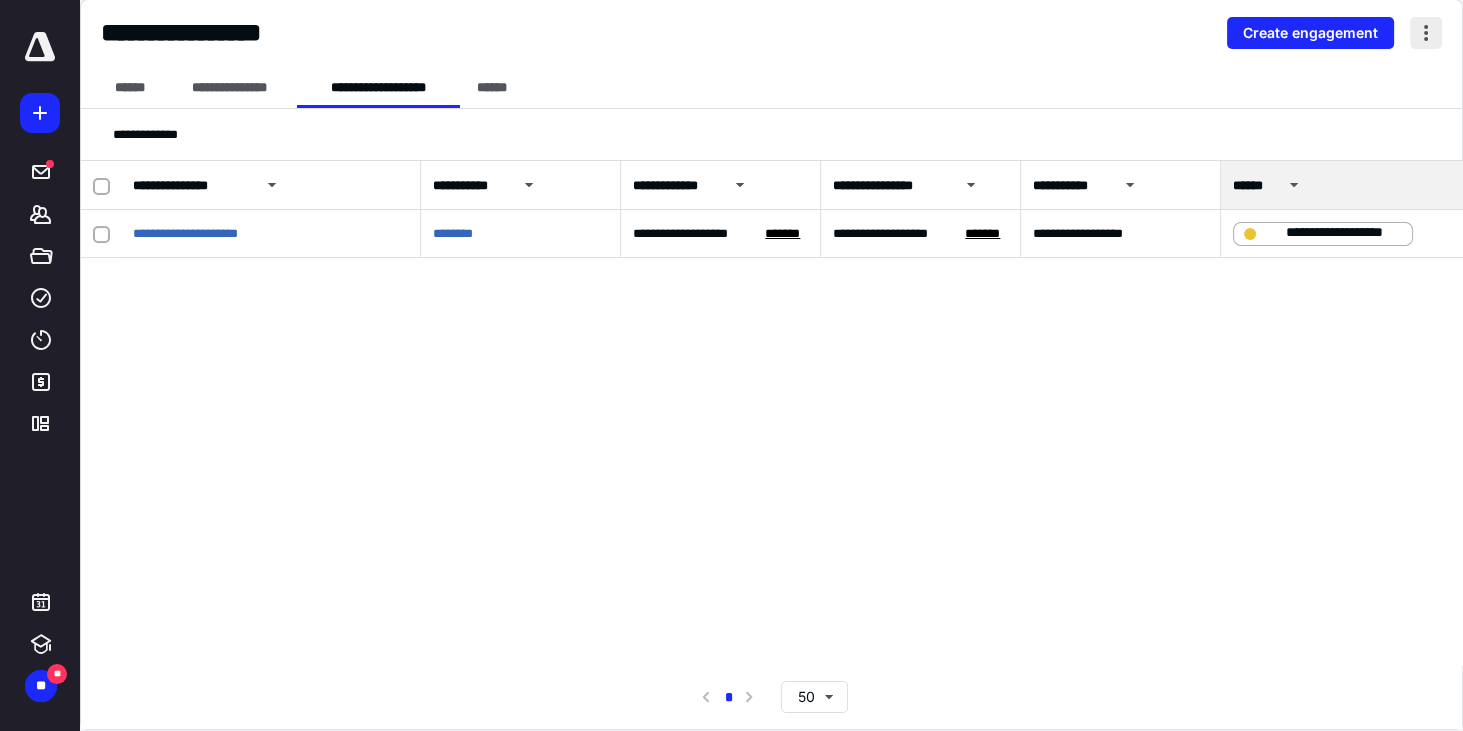 click at bounding box center (1426, 33) 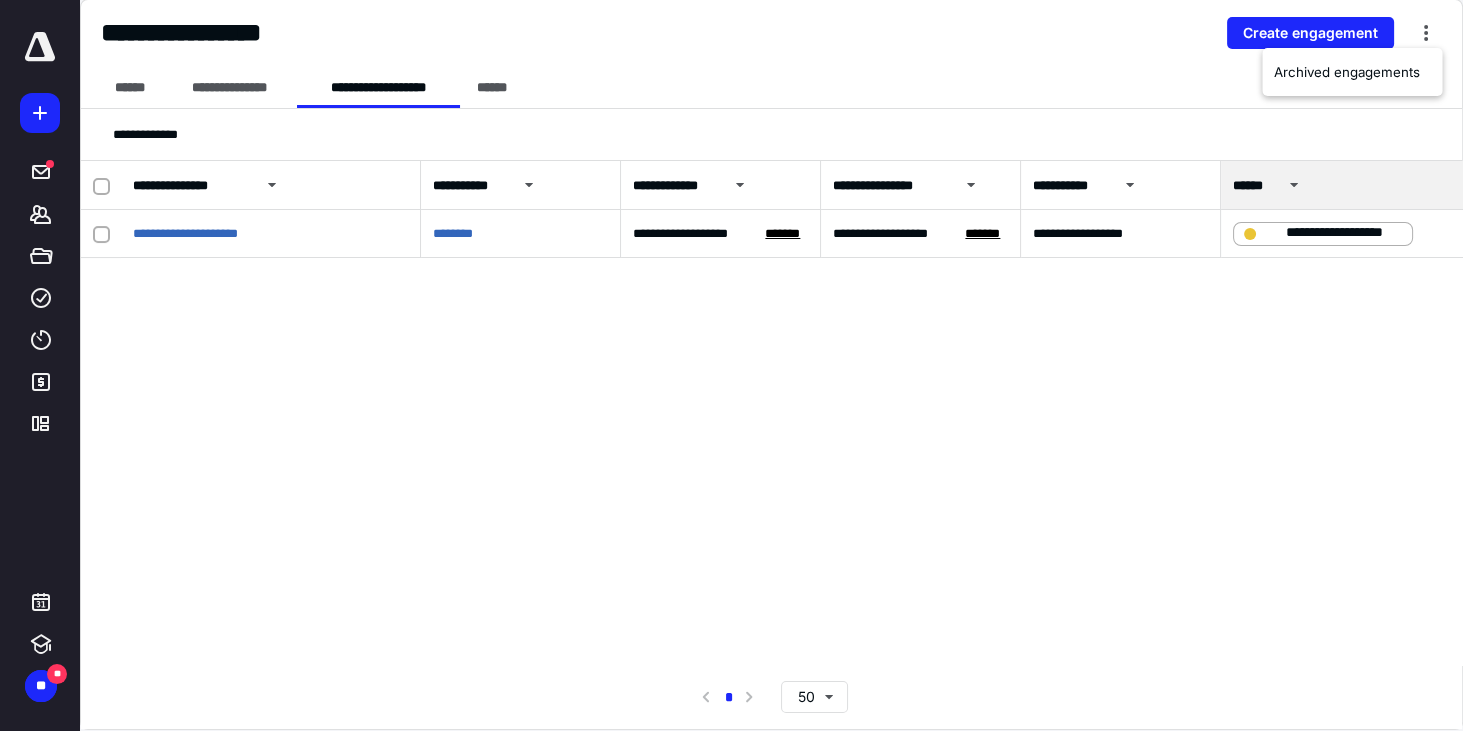 click on "**********" at bounding box center (779, 88) 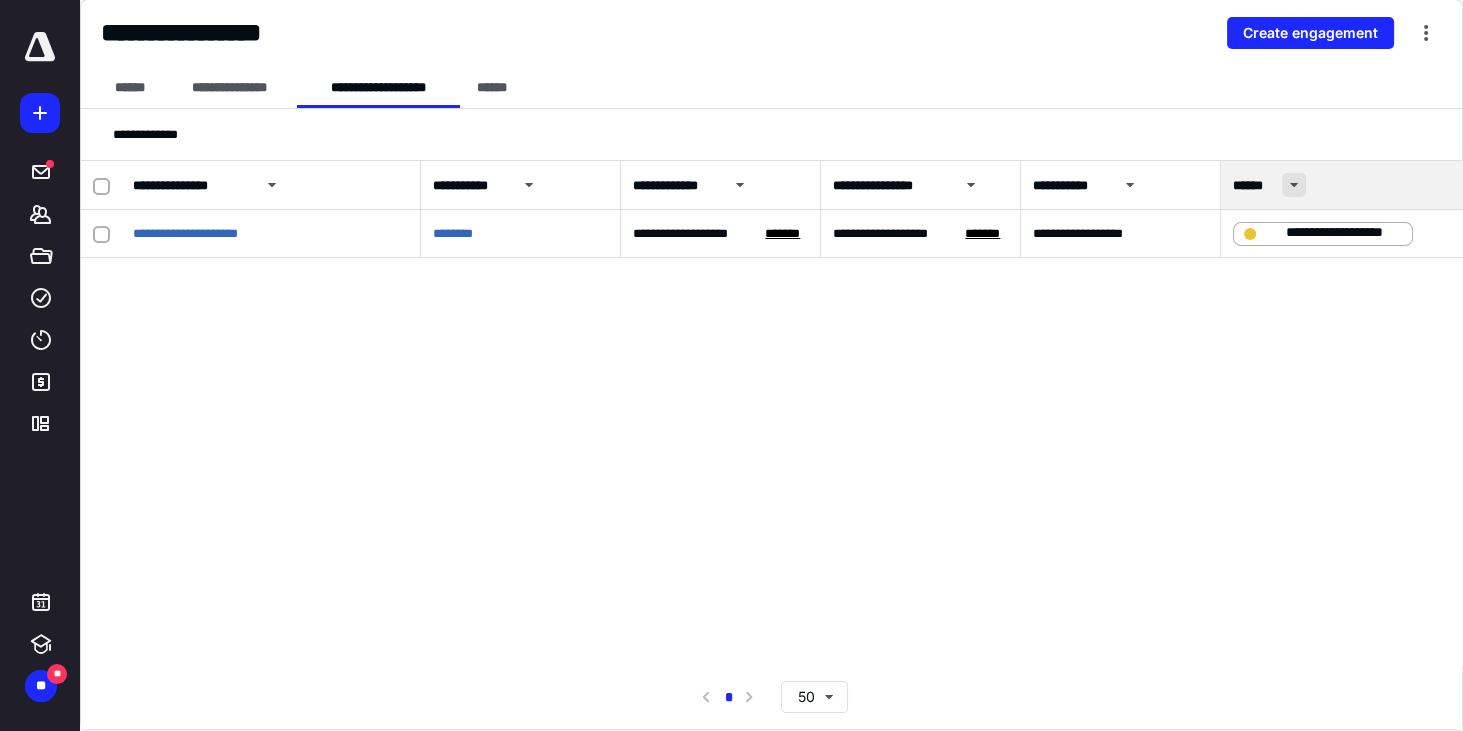click at bounding box center (1294, 185) 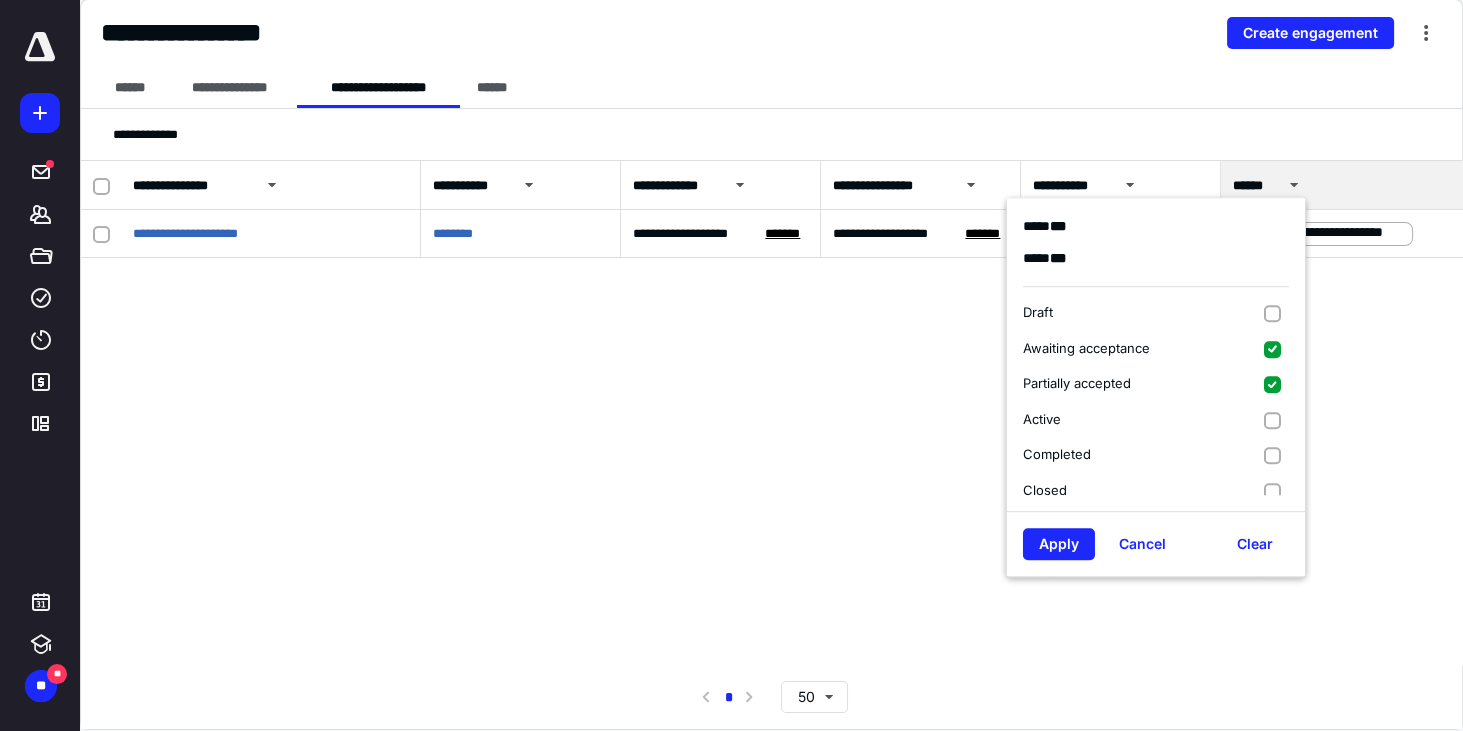 click on "**********" at bounding box center (771, 413) 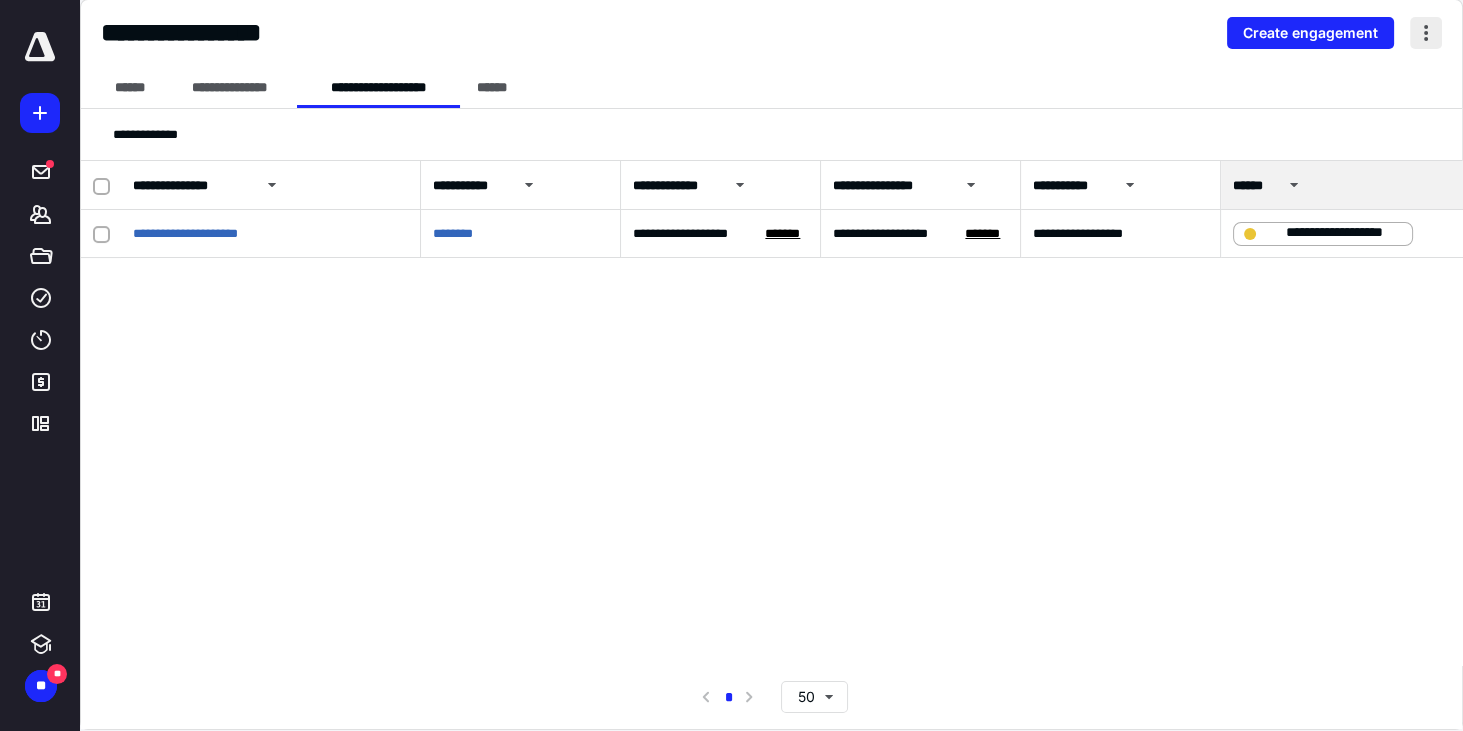 click at bounding box center [1426, 33] 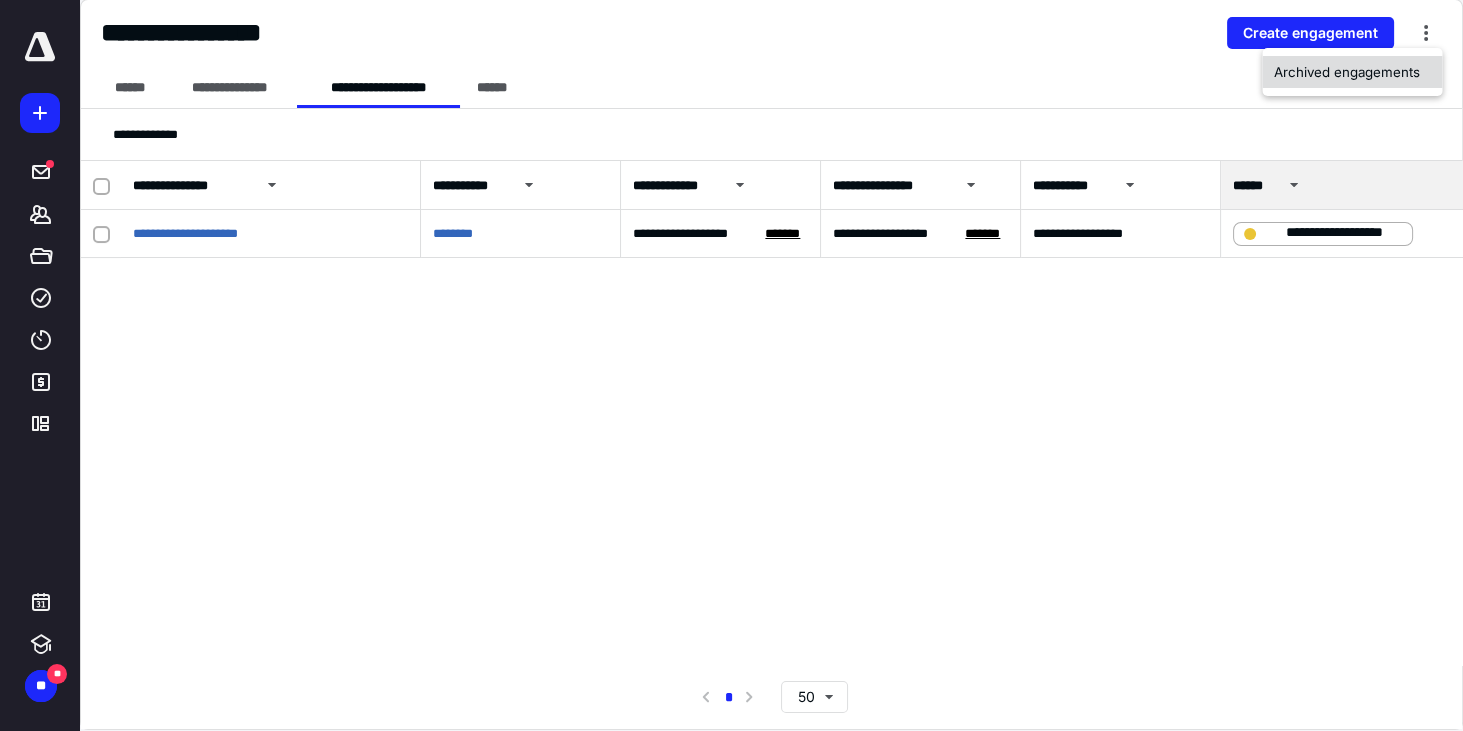 click on "Archived engagements" at bounding box center (1352, 72) 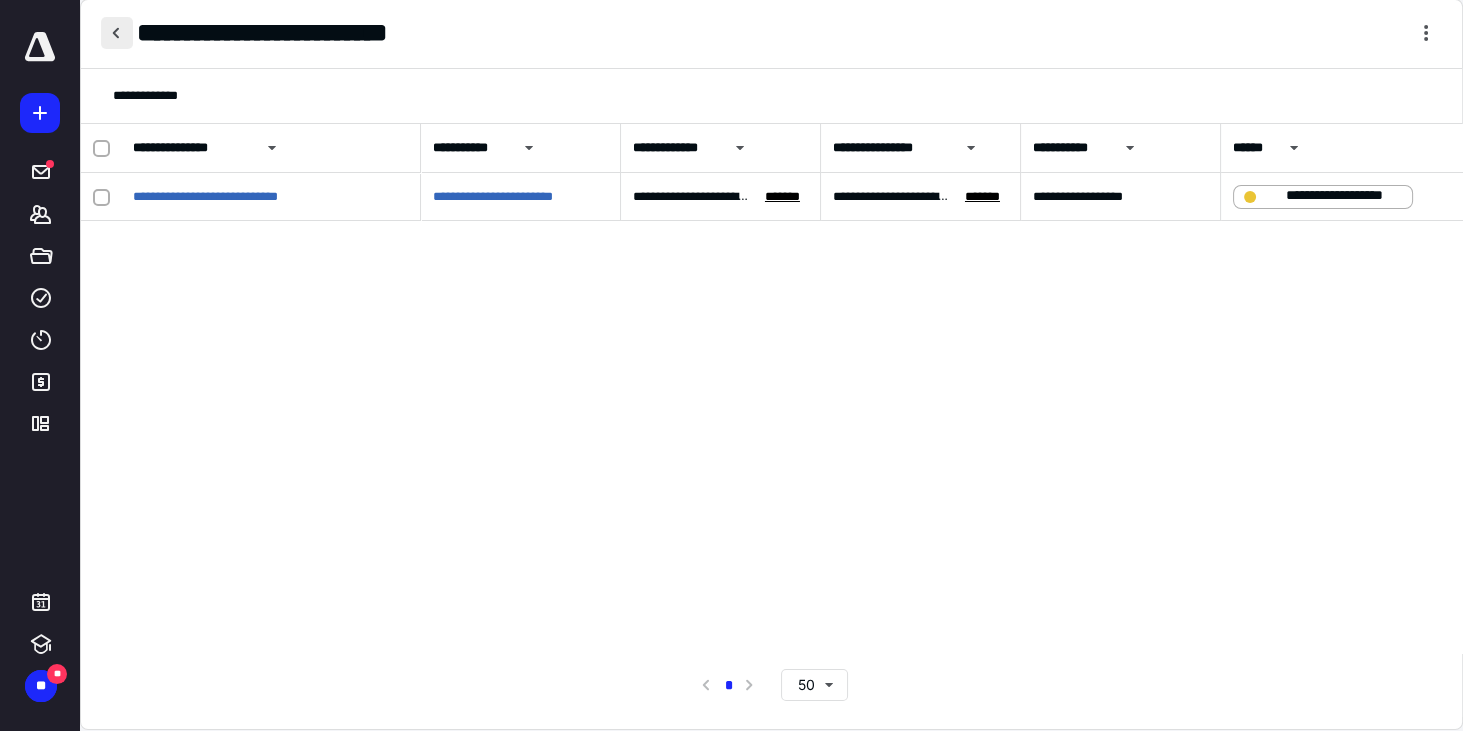 click at bounding box center (117, 33) 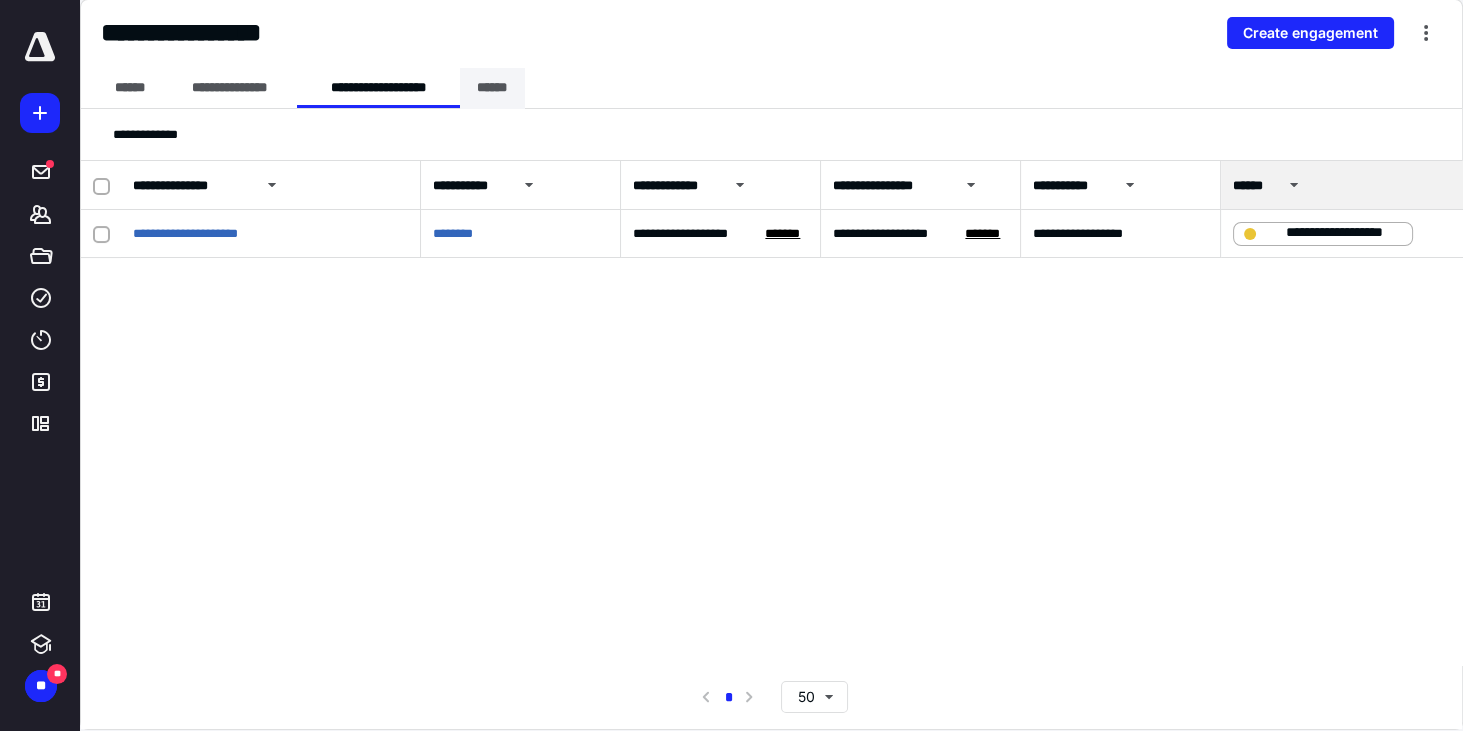 click on "******" at bounding box center (492, 88) 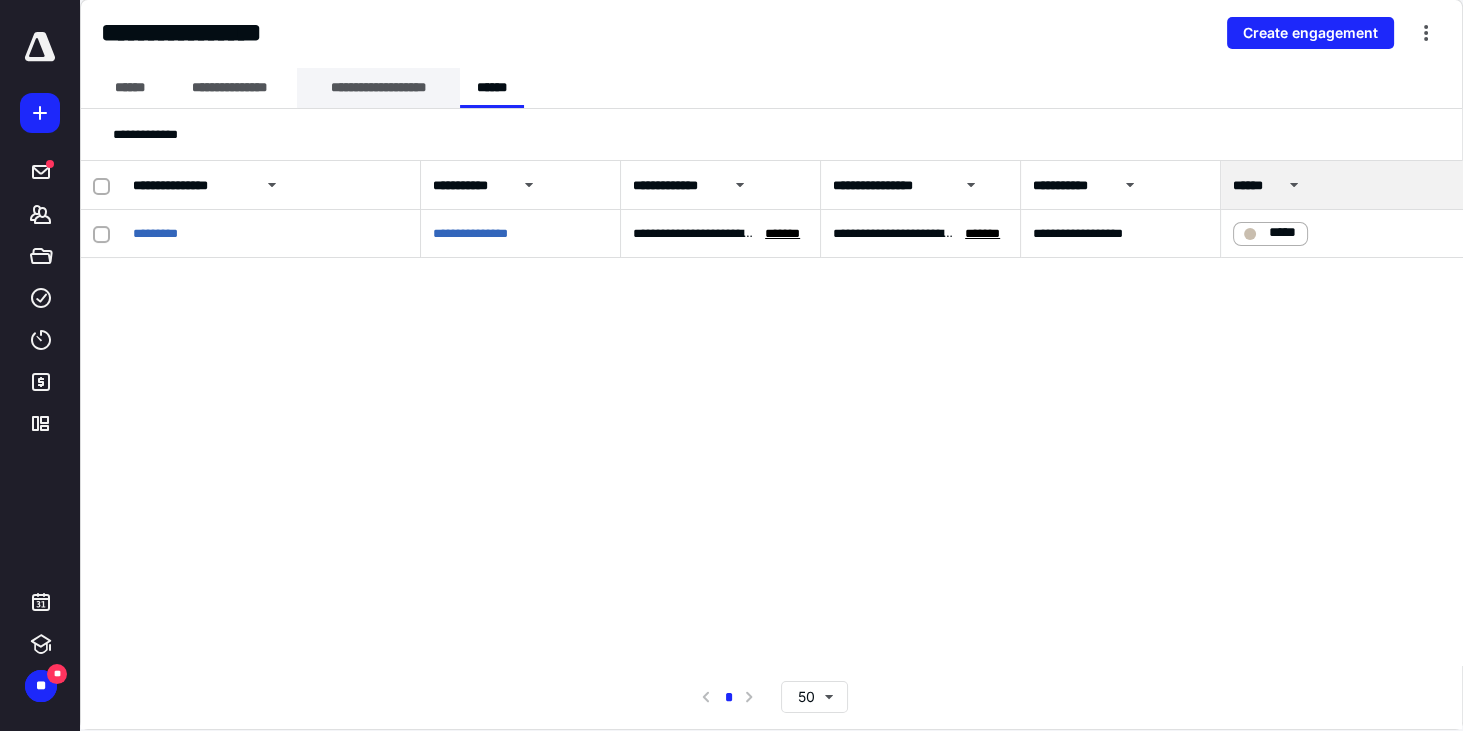 click on "**********" at bounding box center (378, 88) 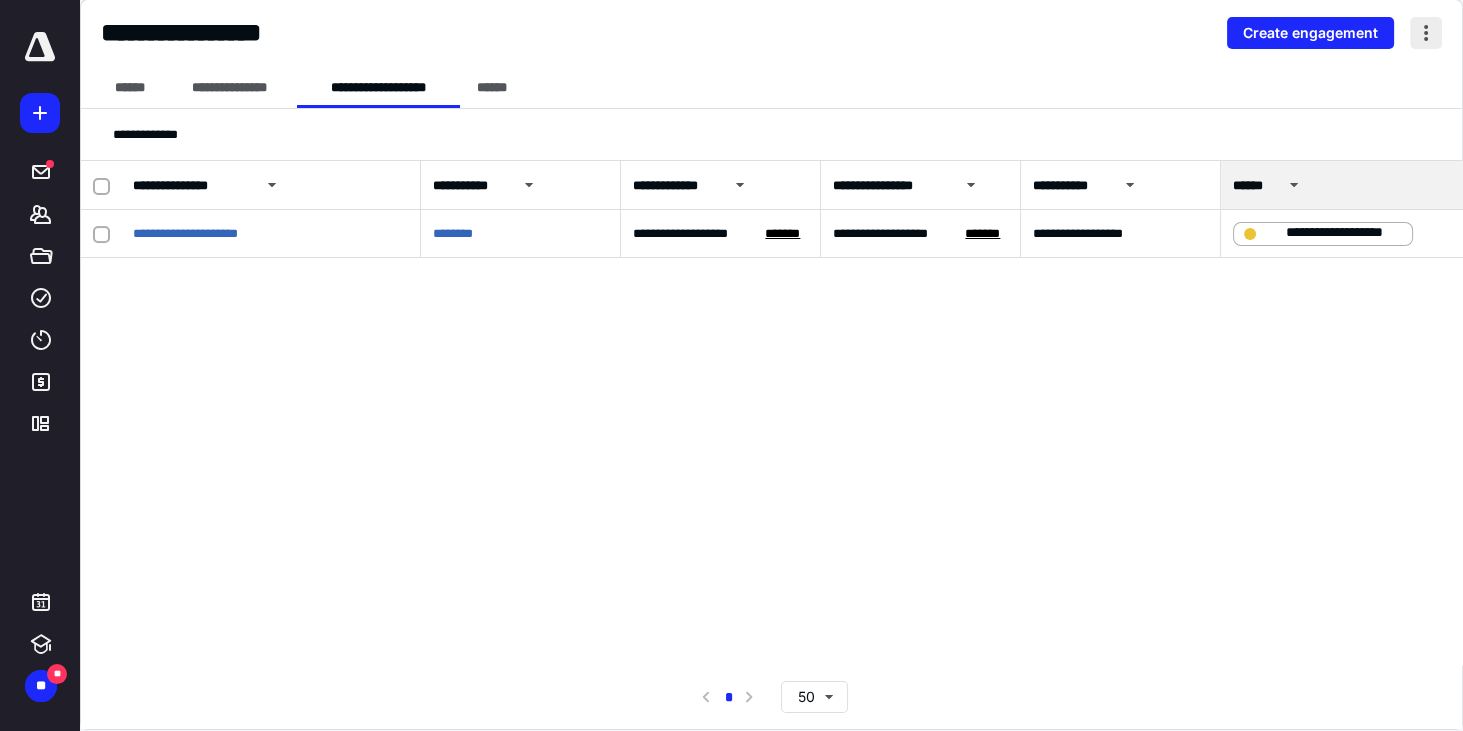 click at bounding box center [1426, 33] 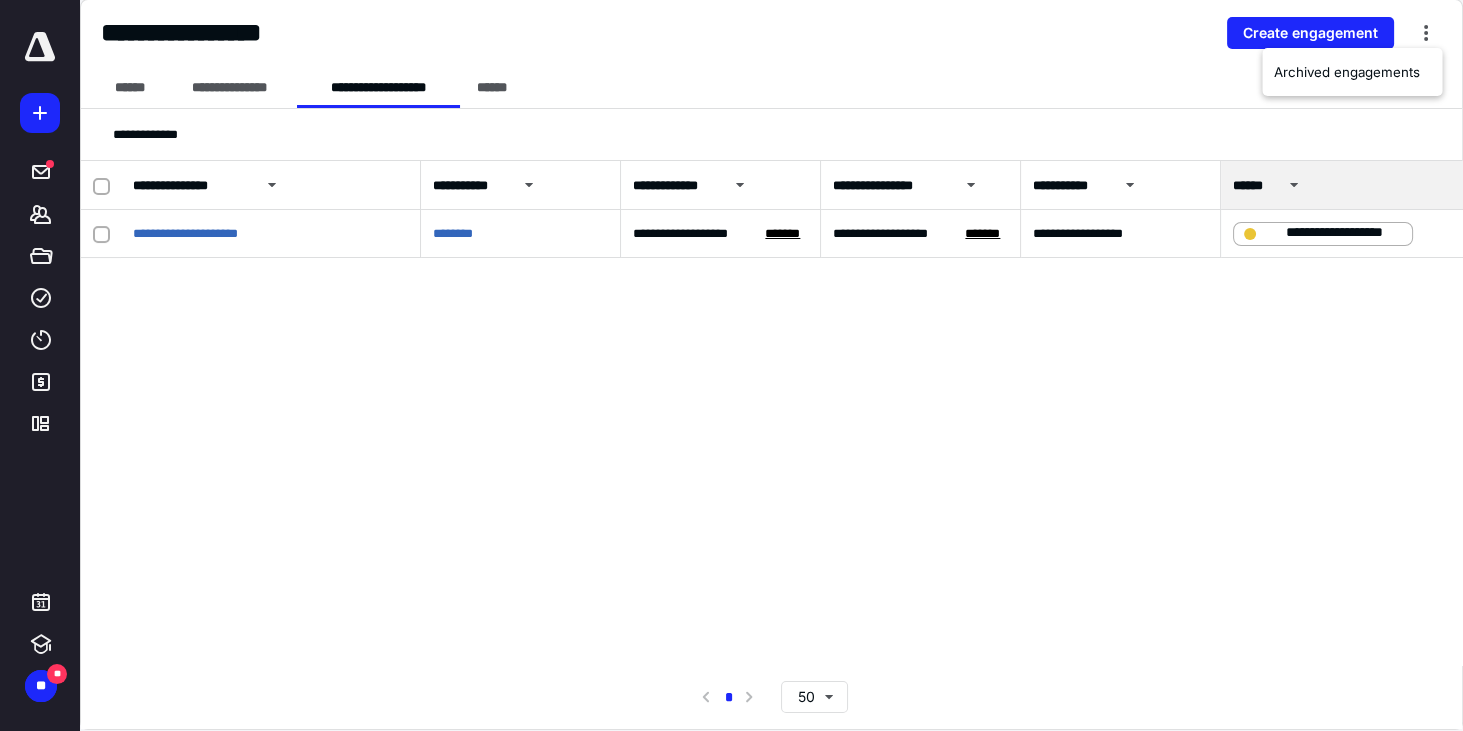 click on "**********" at bounding box center (771, 413) 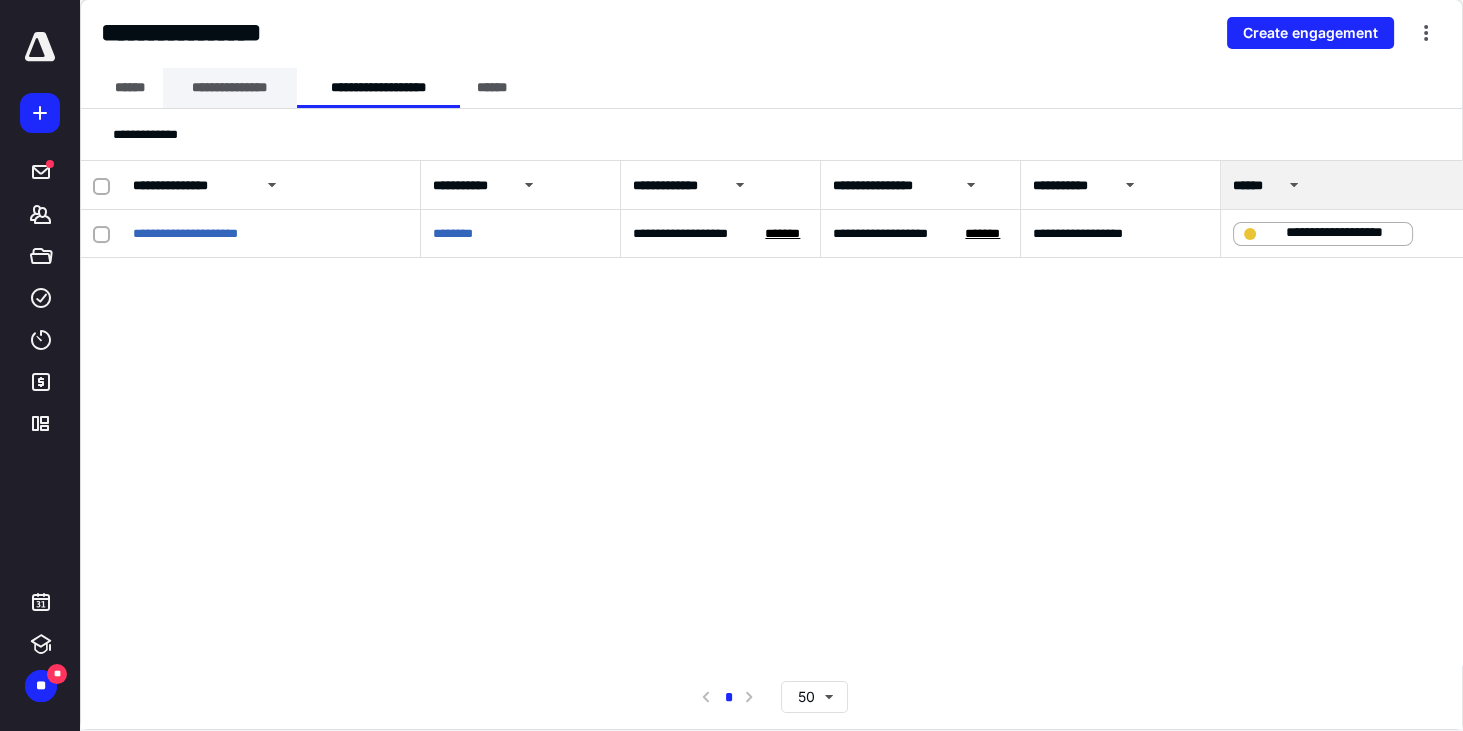 click on "**********" at bounding box center (230, 88) 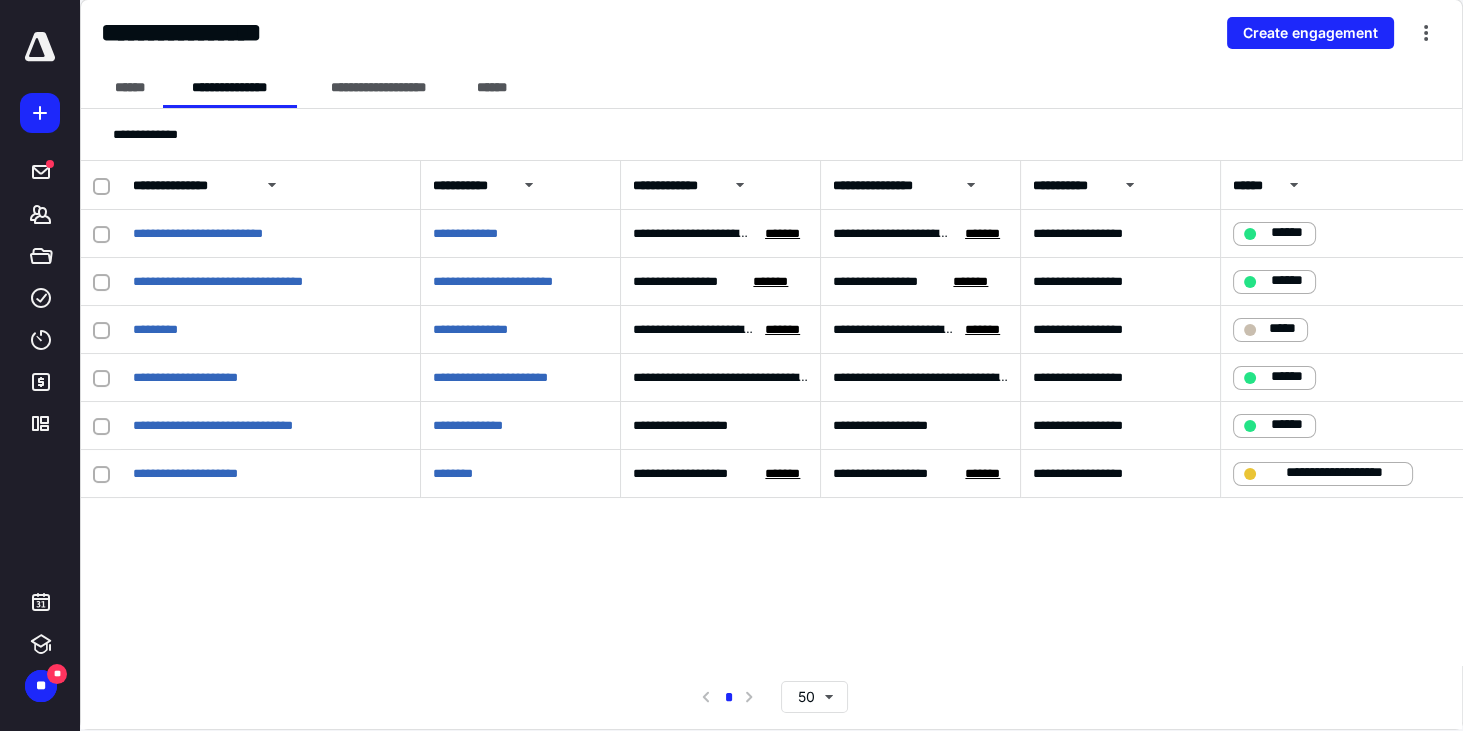 drag, startPoint x: 1293, startPoint y: 478, endPoint x: 1017, endPoint y: 545, distance: 284.01584 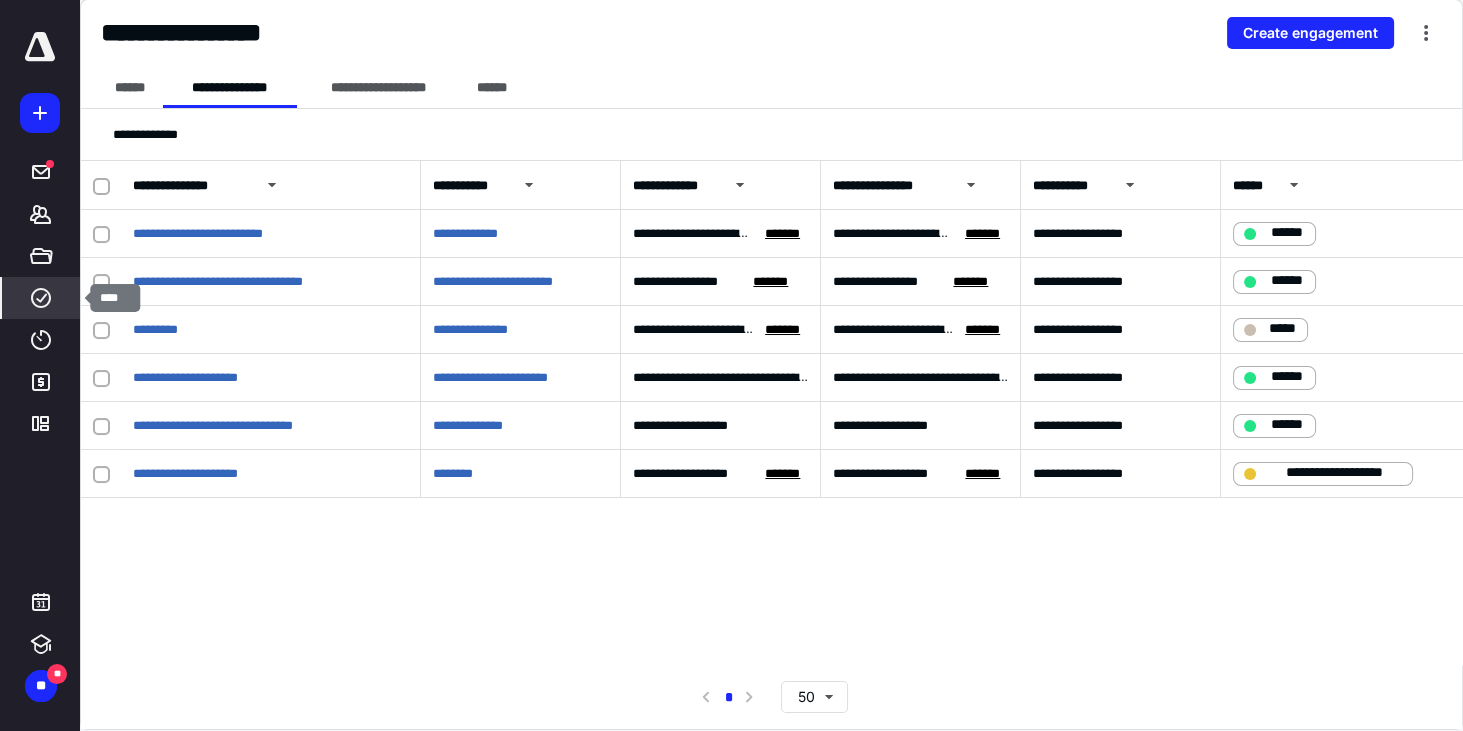 click 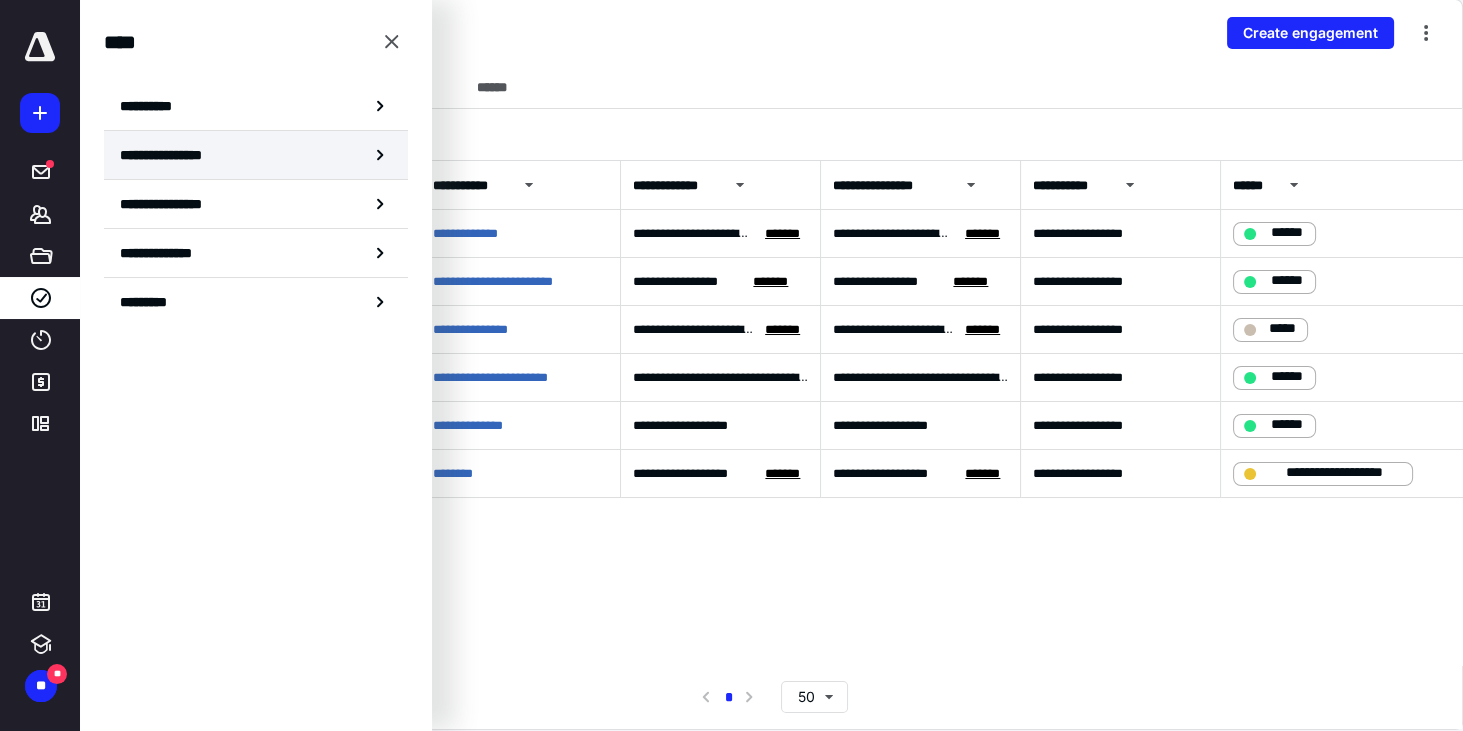 click on "**********" at bounding box center [180, 155] 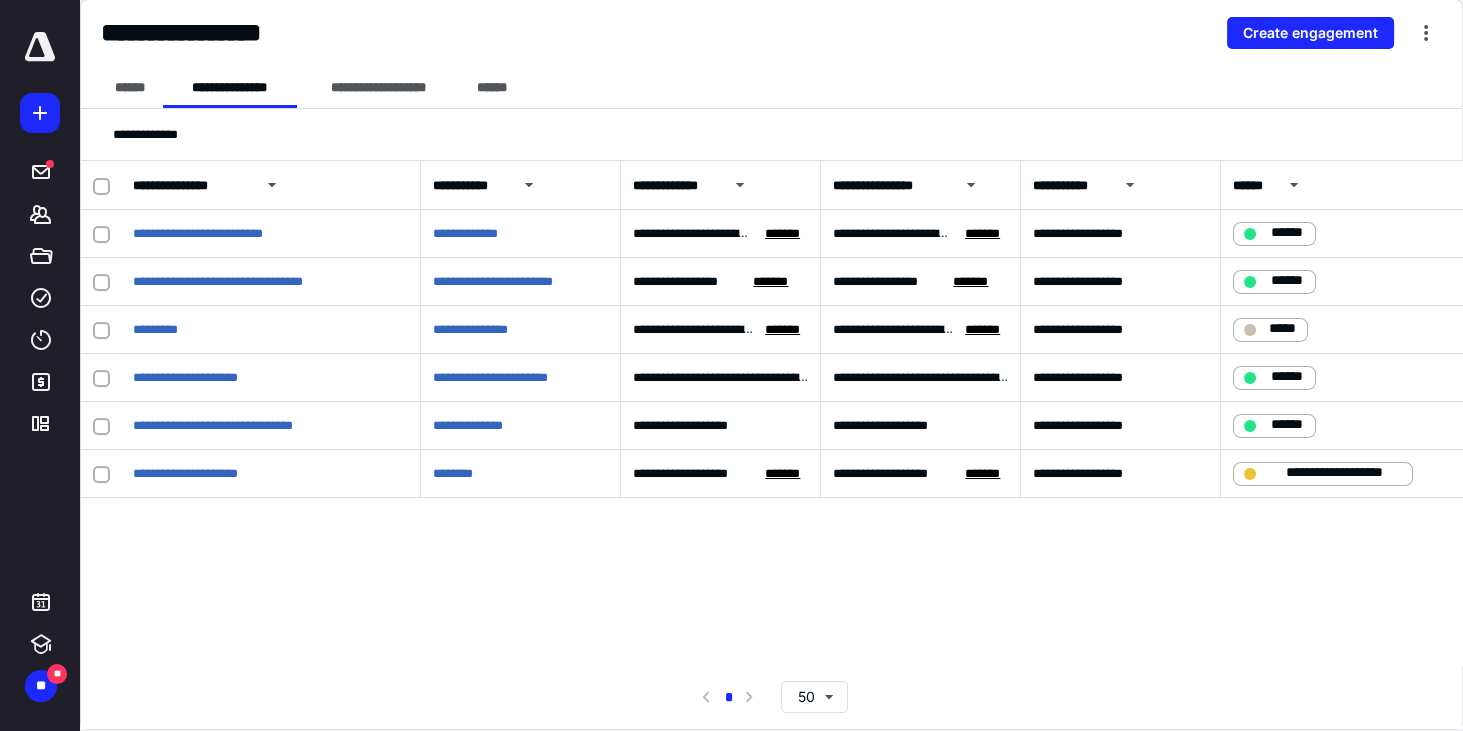 drag, startPoint x: 1308, startPoint y: 479, endPoint x: 1349, endPoint y: 535, distance: 69.40461 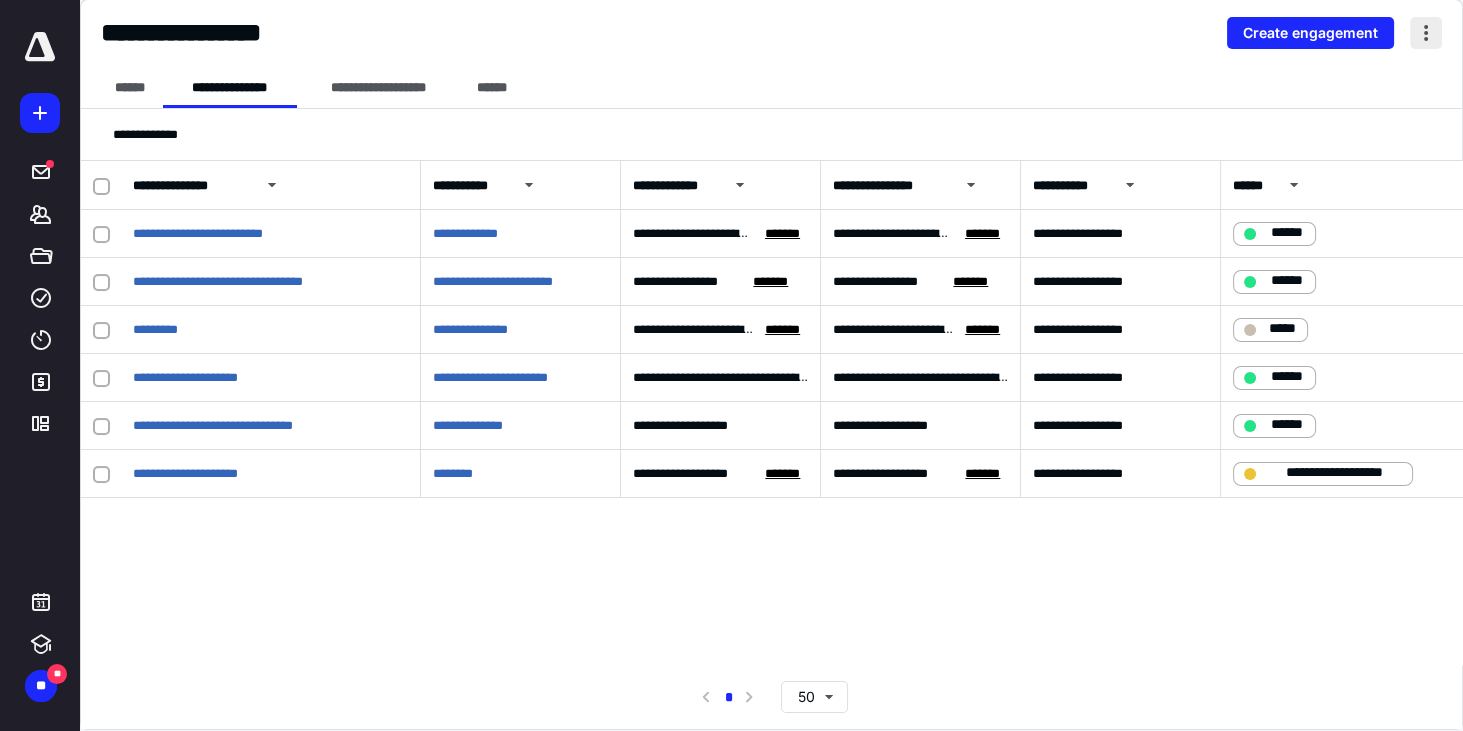 click at bounding box center (1426, 33) 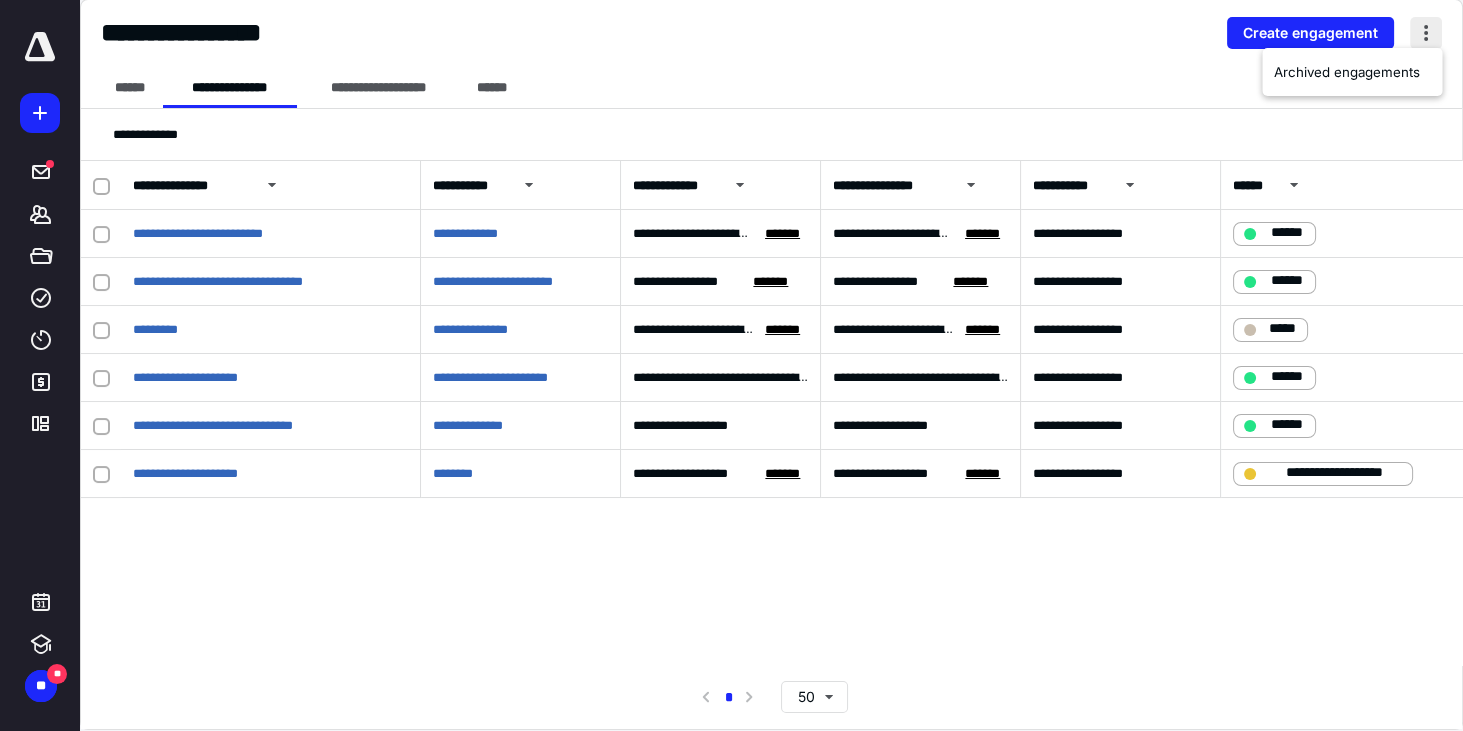 click at bounding box center (1426, 33) 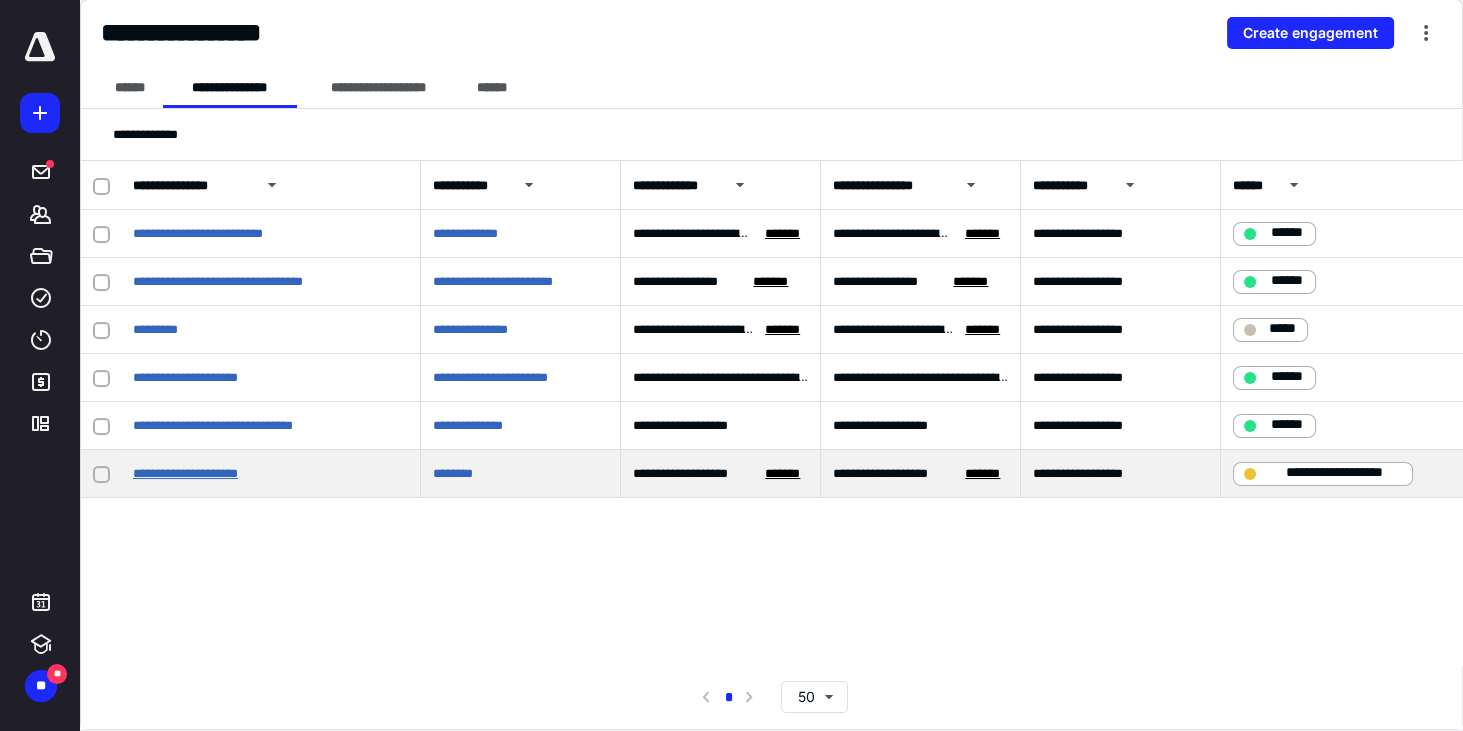click on "**********" at bounding box center [185, 473] 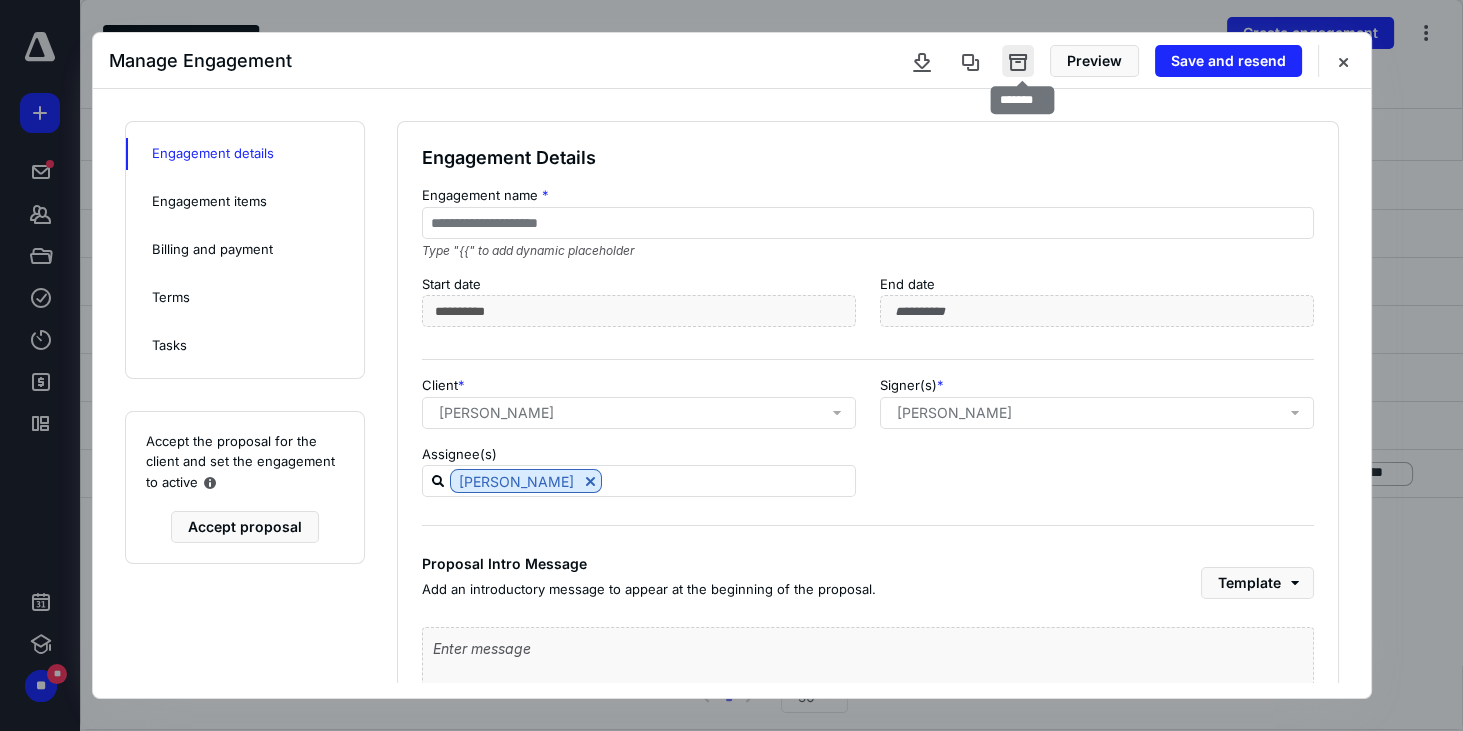 click at bounding box center [1018, 61] 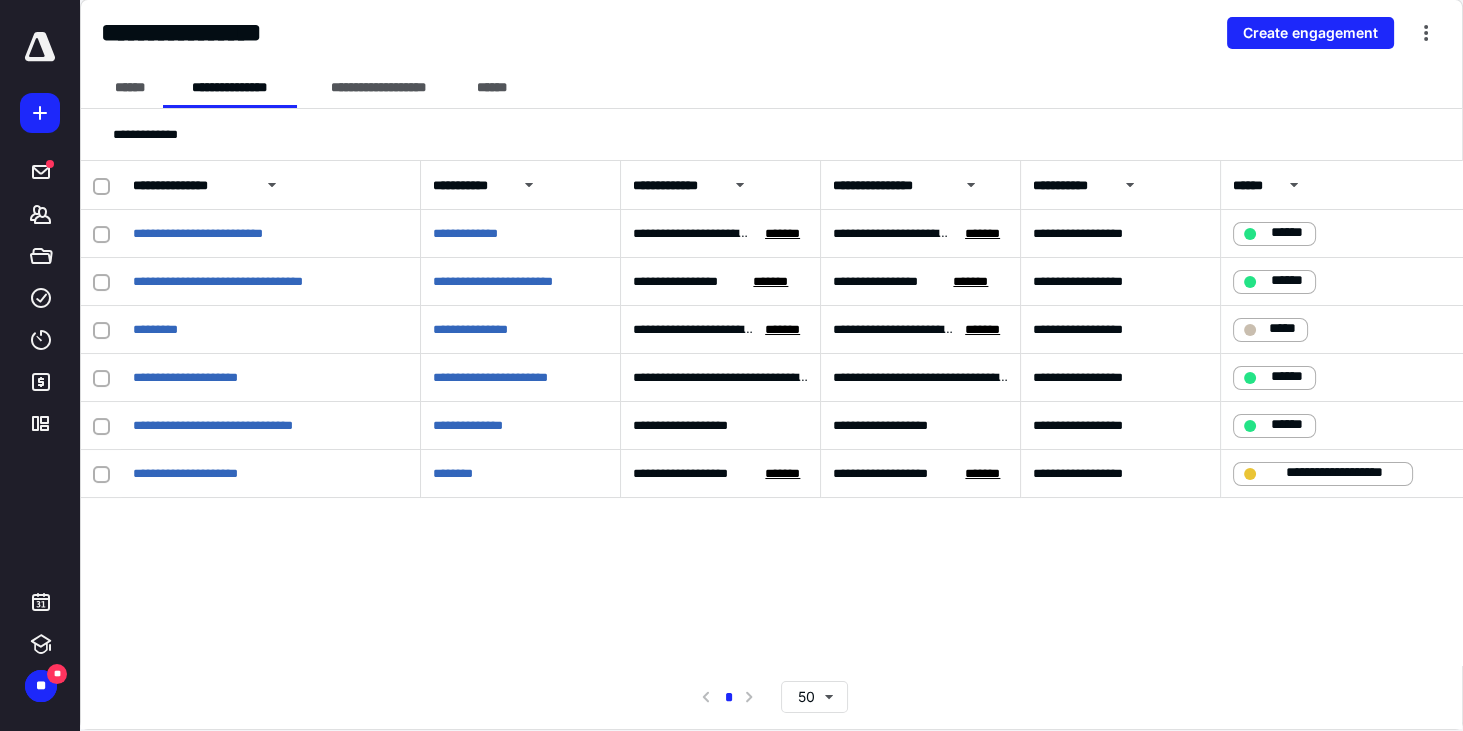 click on "**********" at bounding box center (771, 413) 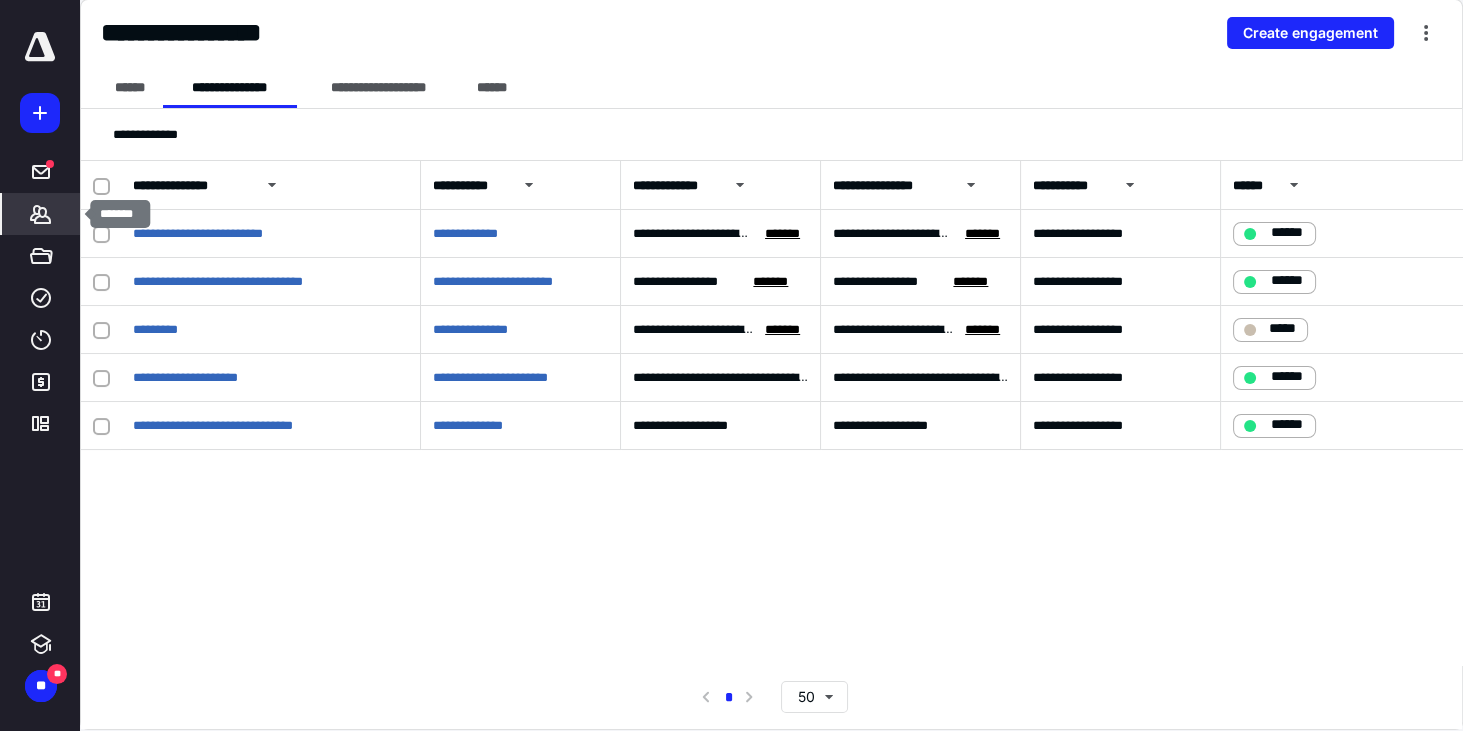 click 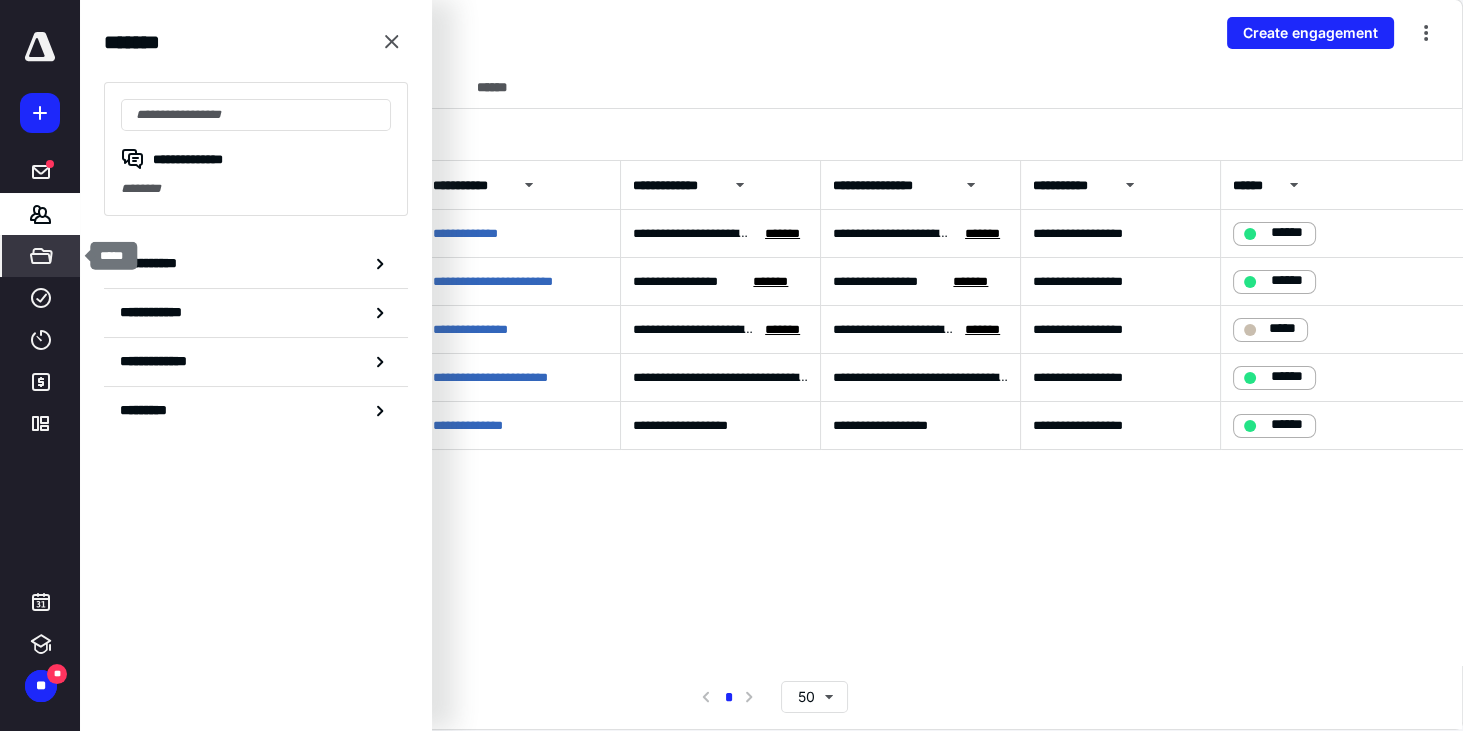 click 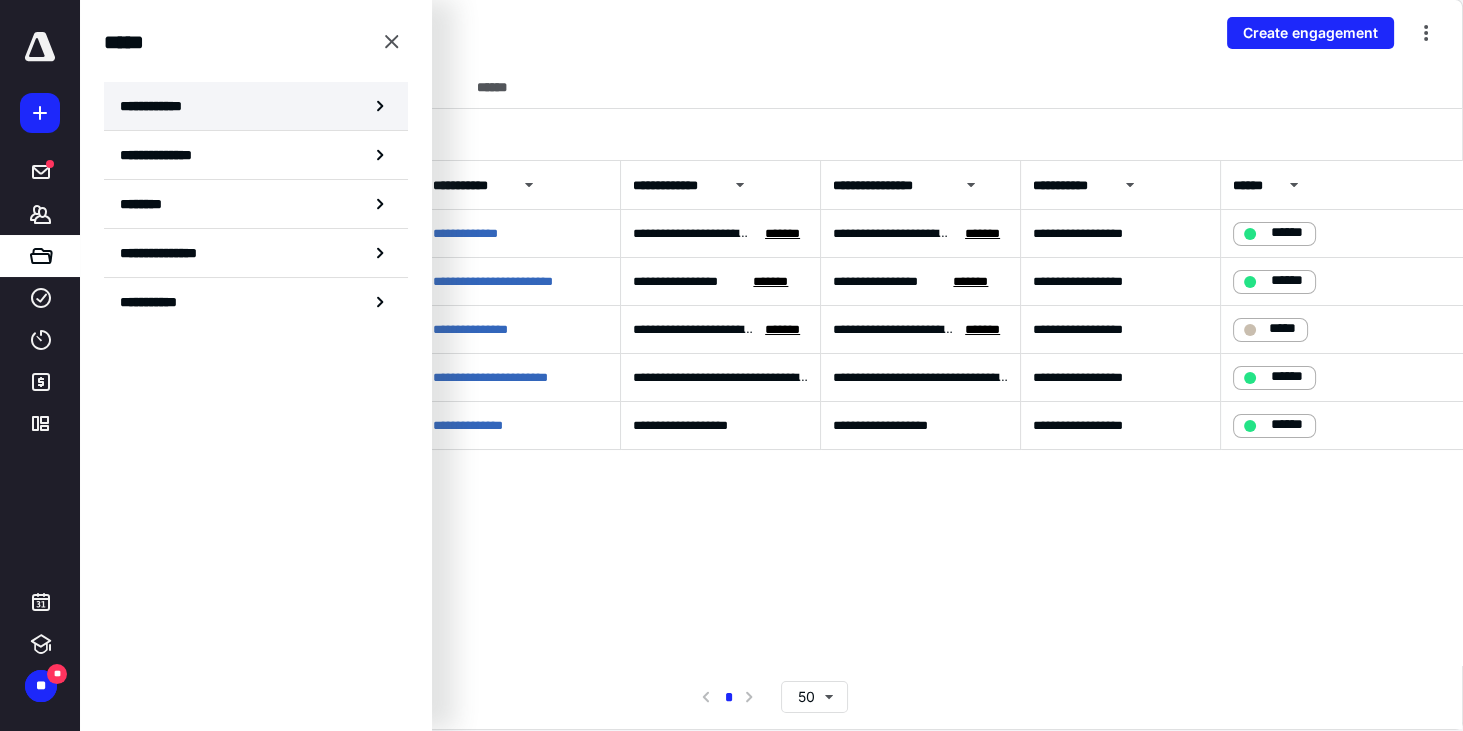 click on "**********" at bounding box center [157, 106] 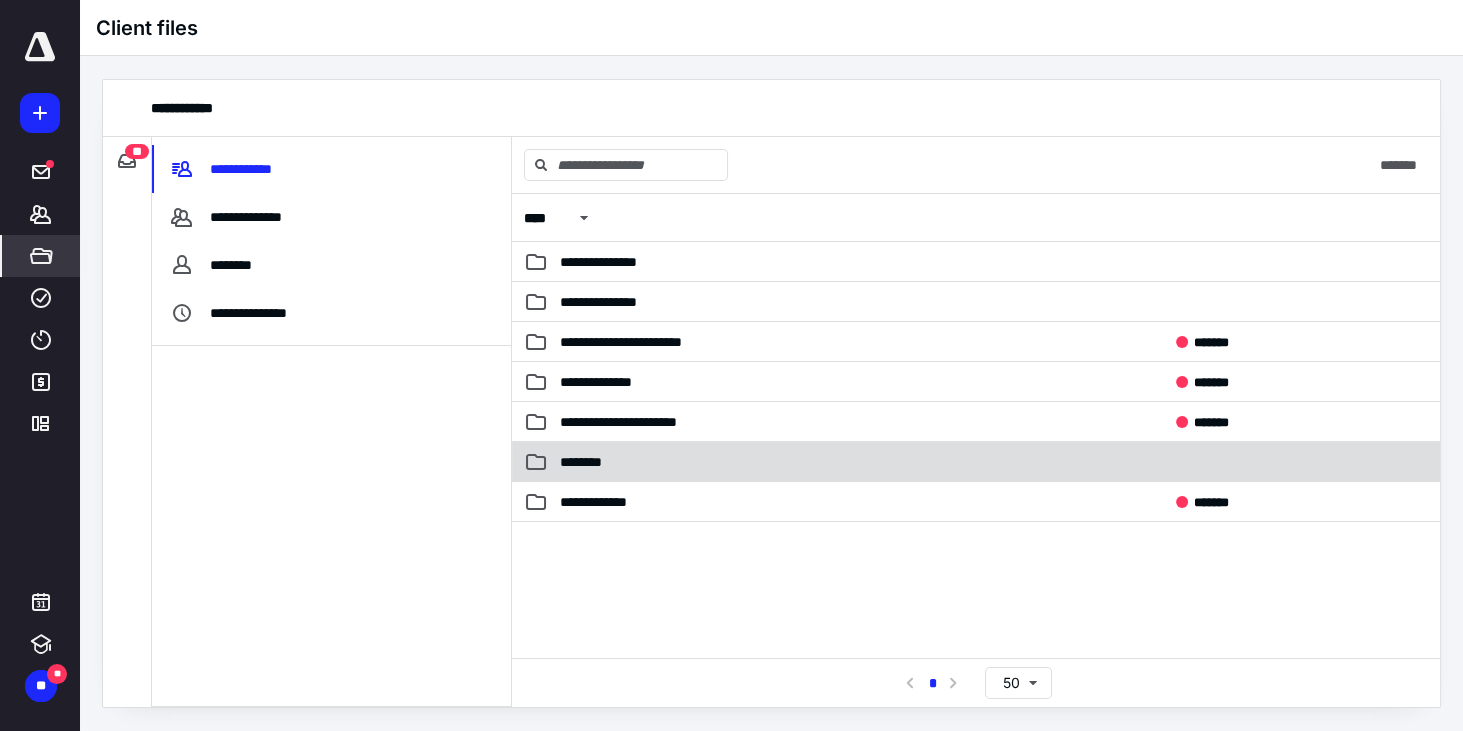 click on "********" at bounding box center [589, 462] 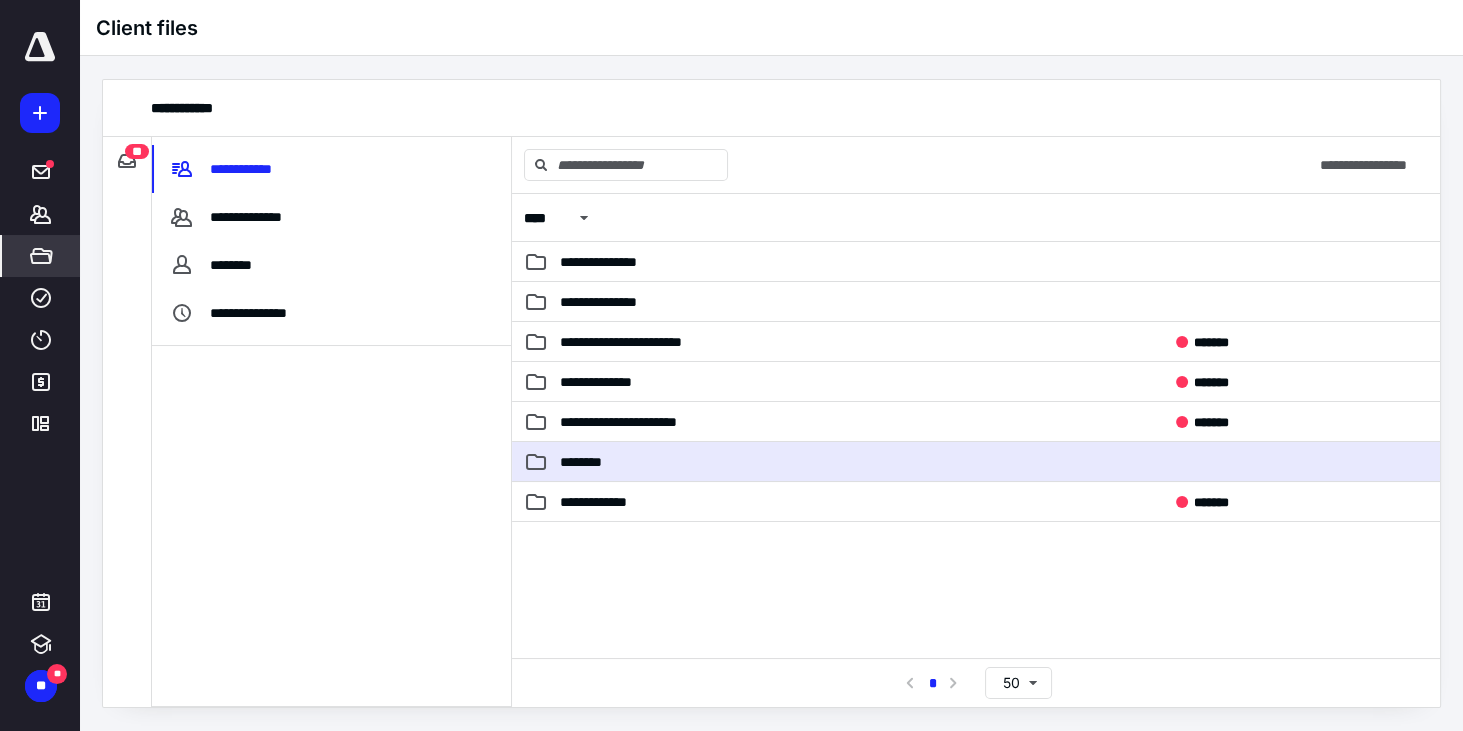 click on "********" at bounding box center (589, 462) 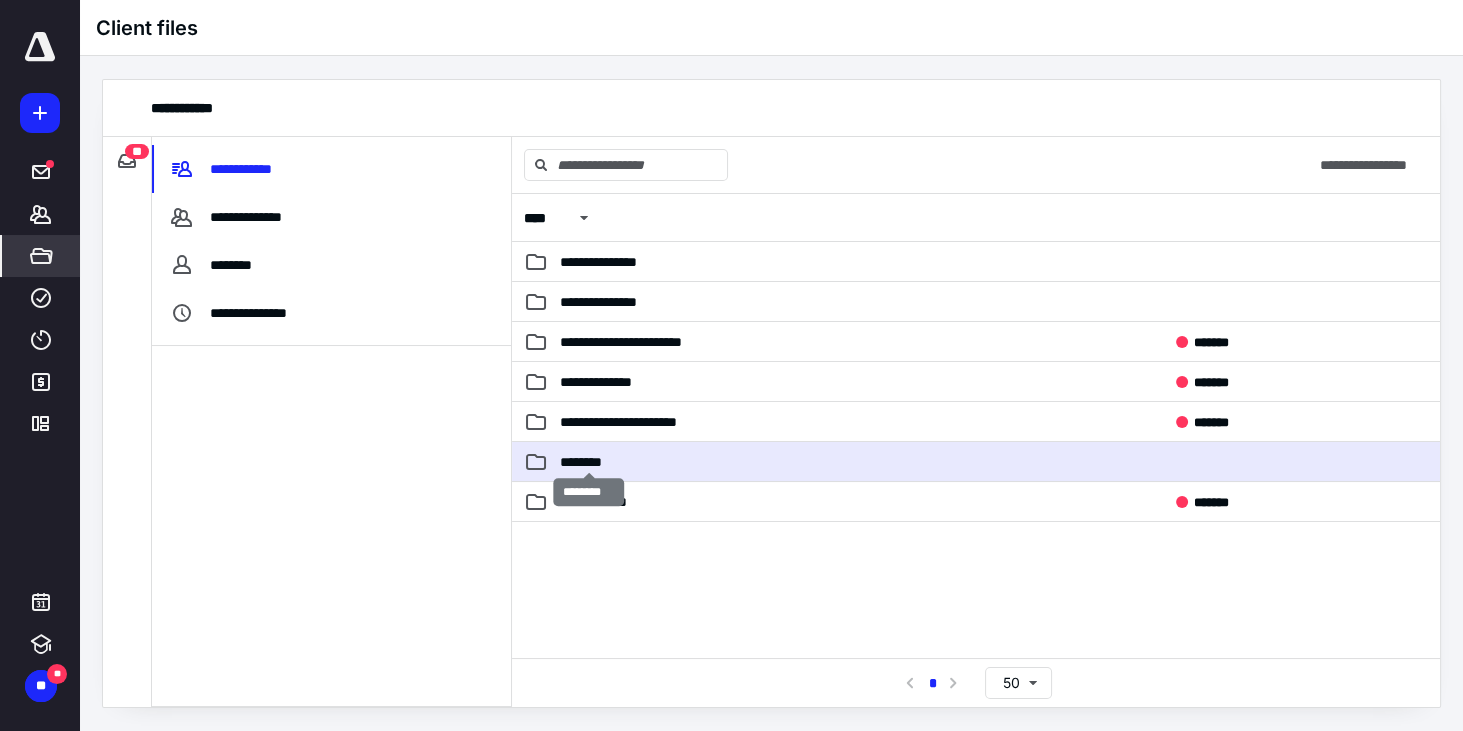 click on "********" at bounding box center (589, 462) 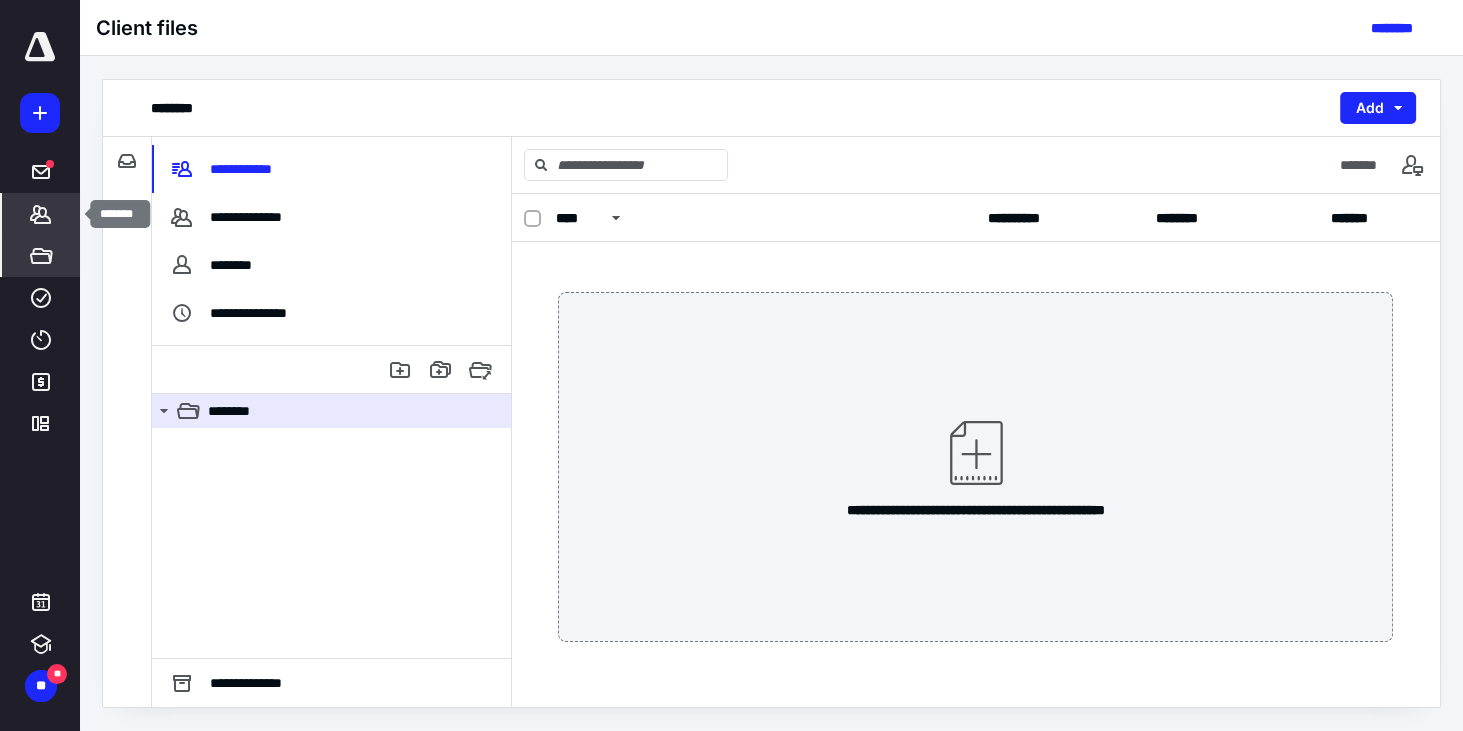 click 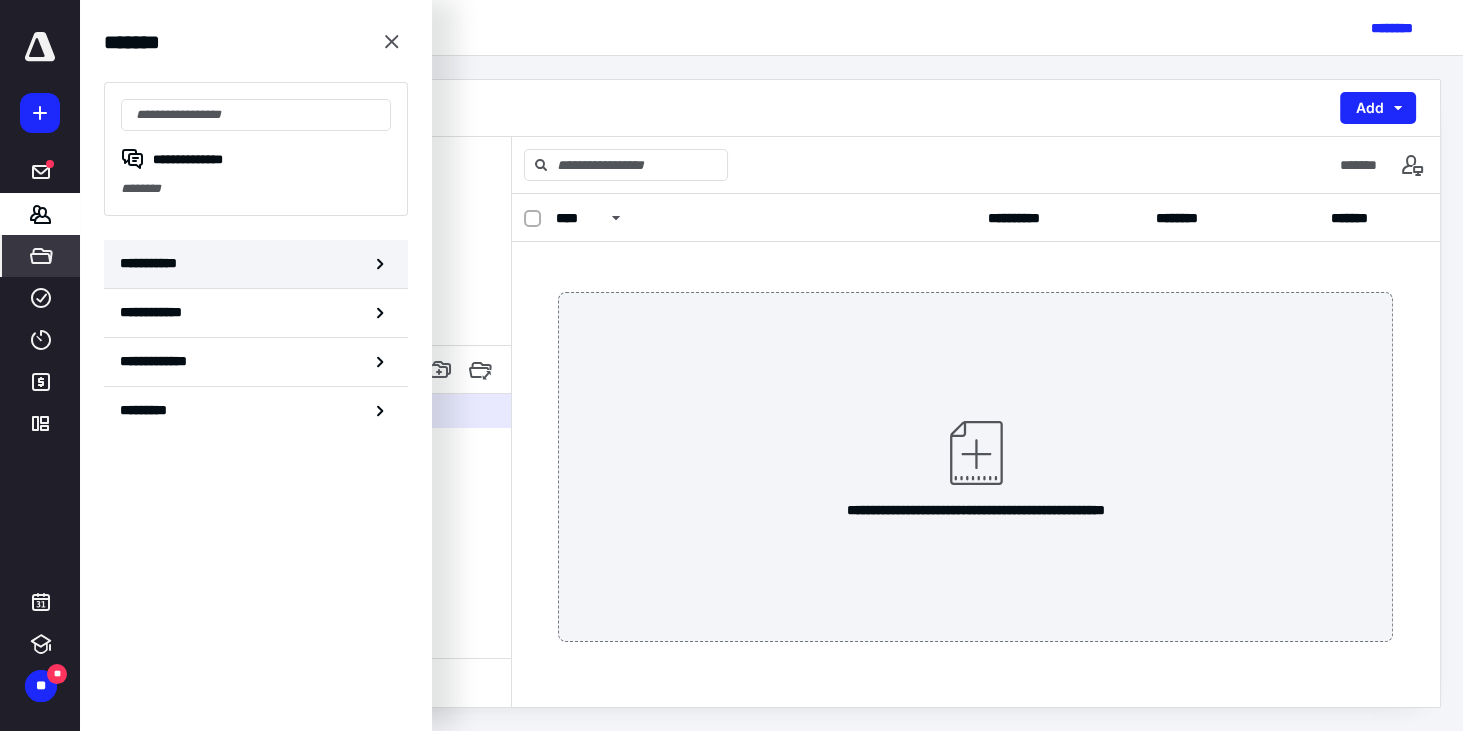 click on "**********" at bounding box center [256, 264] 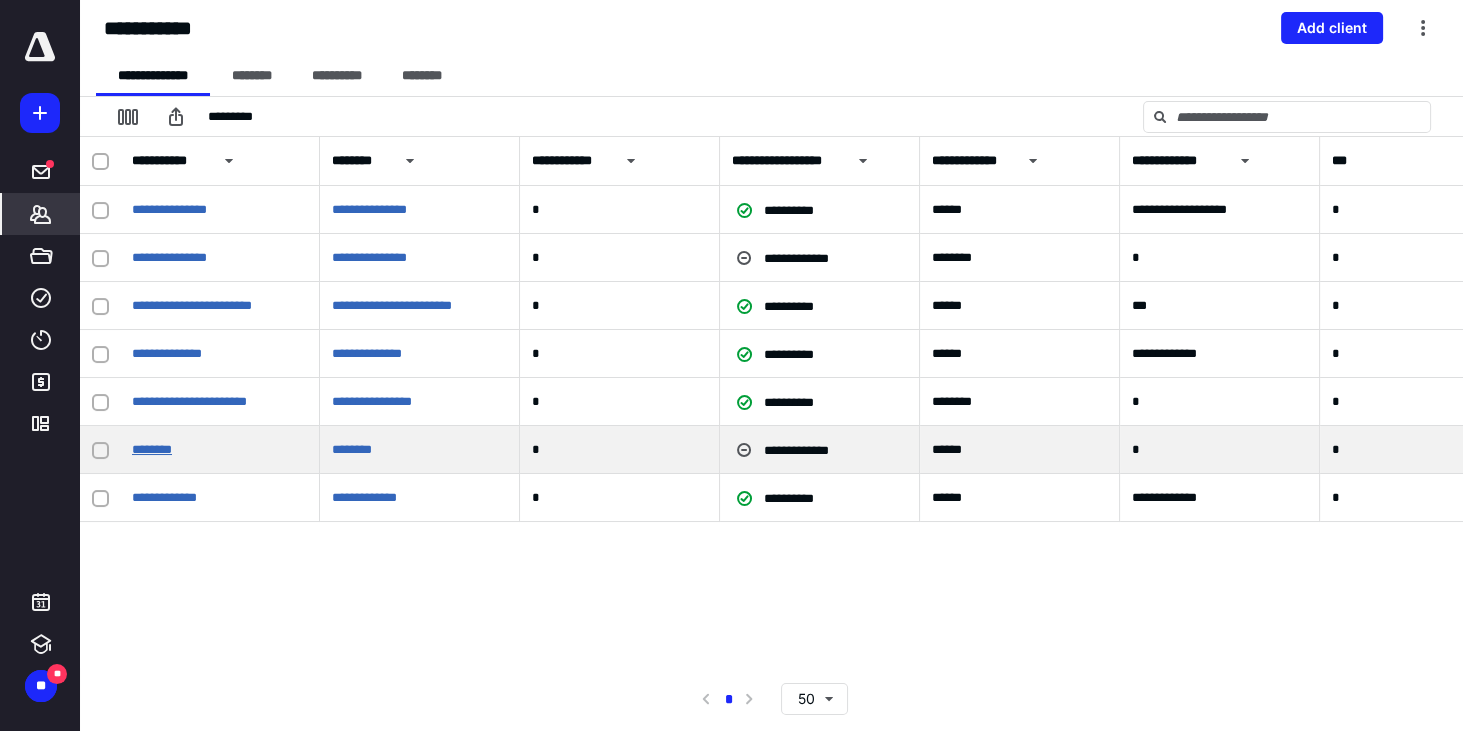 click on "********" at bounding box center [152, 449] 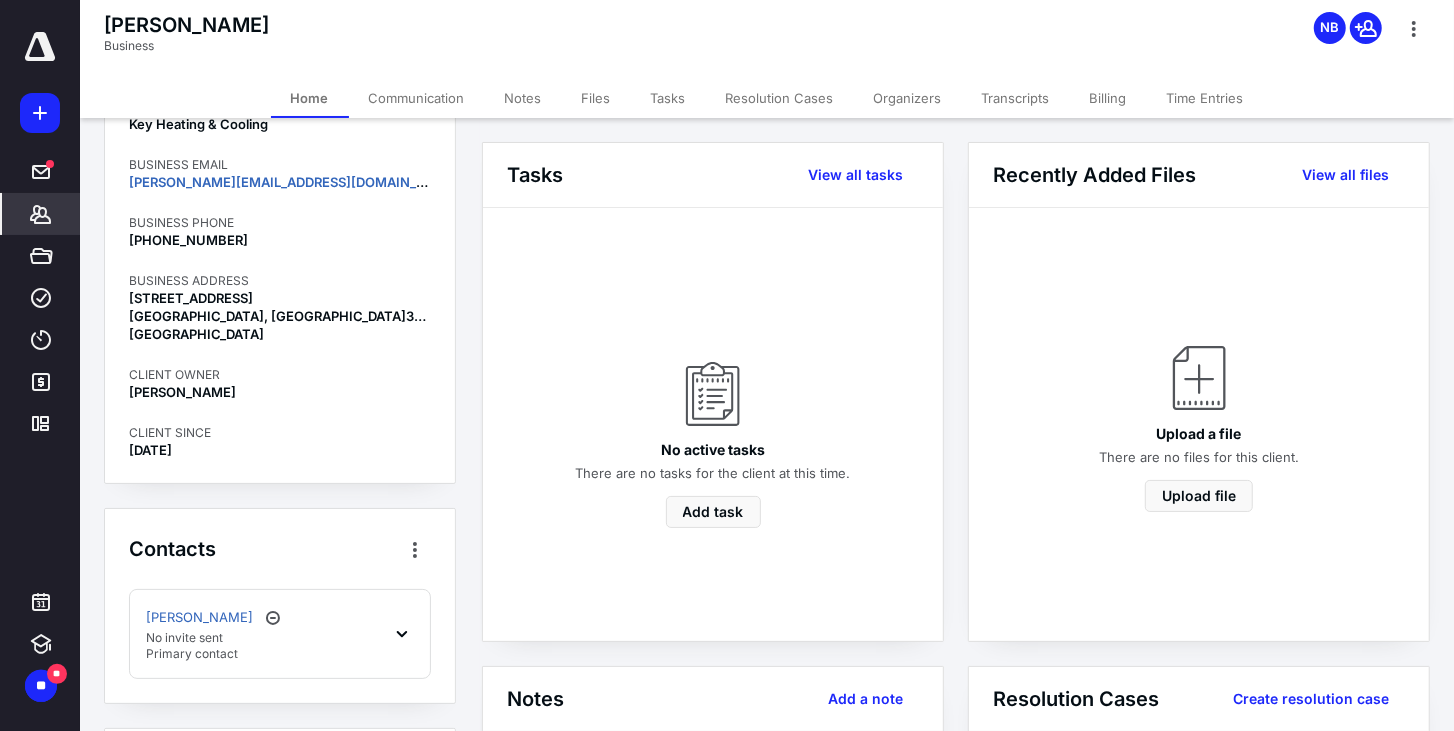 scroll, scrollTop: 223, scrollLeft: 0, axis: vertical 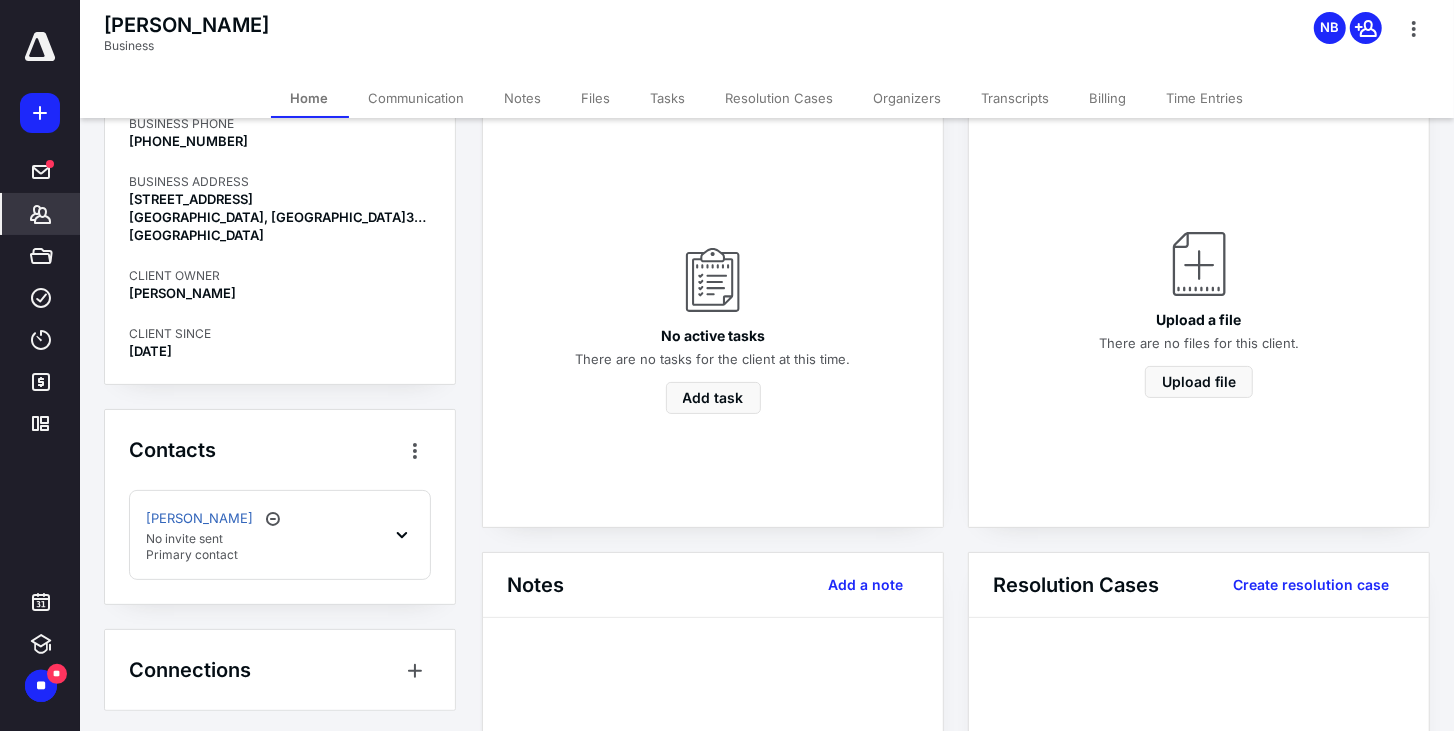 click 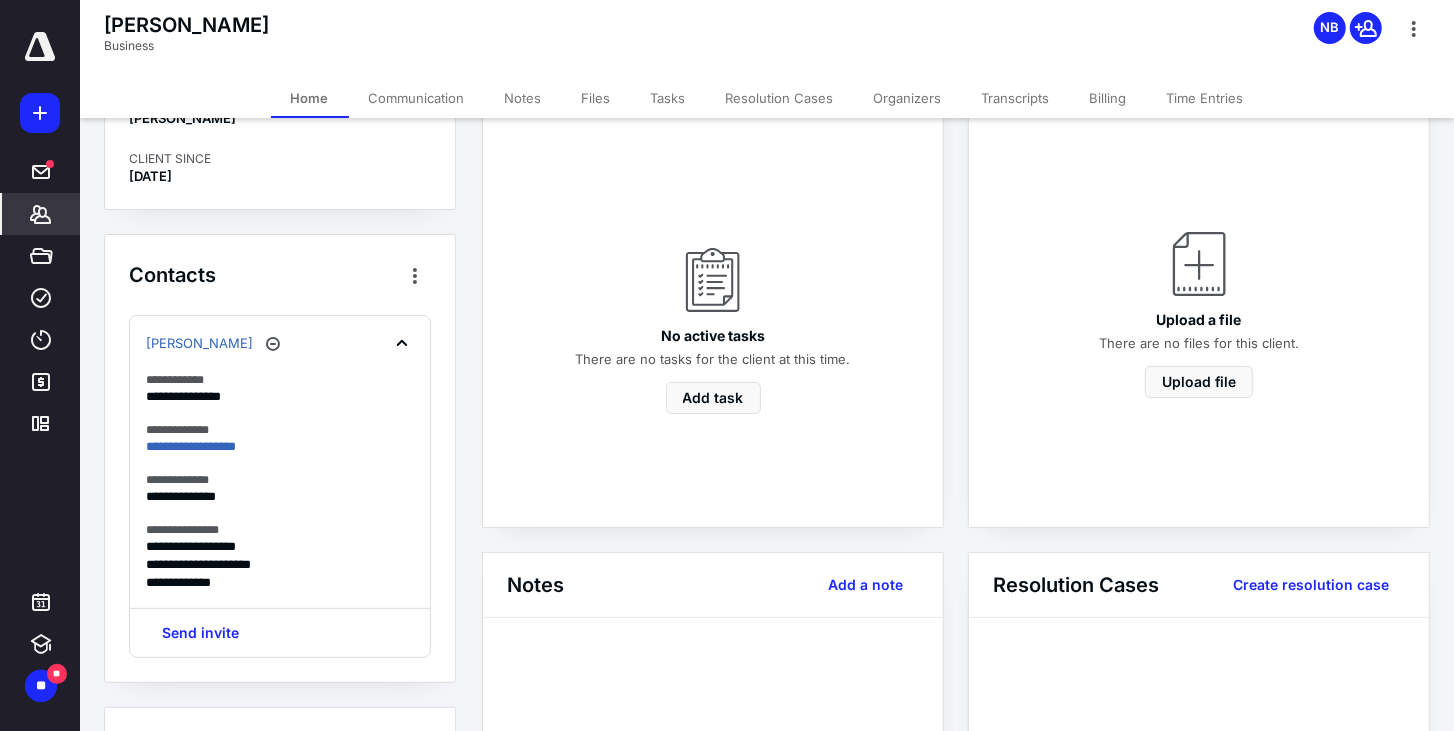 scroll, scrollTop: 476, scrollLeft: 0, axis: vertical 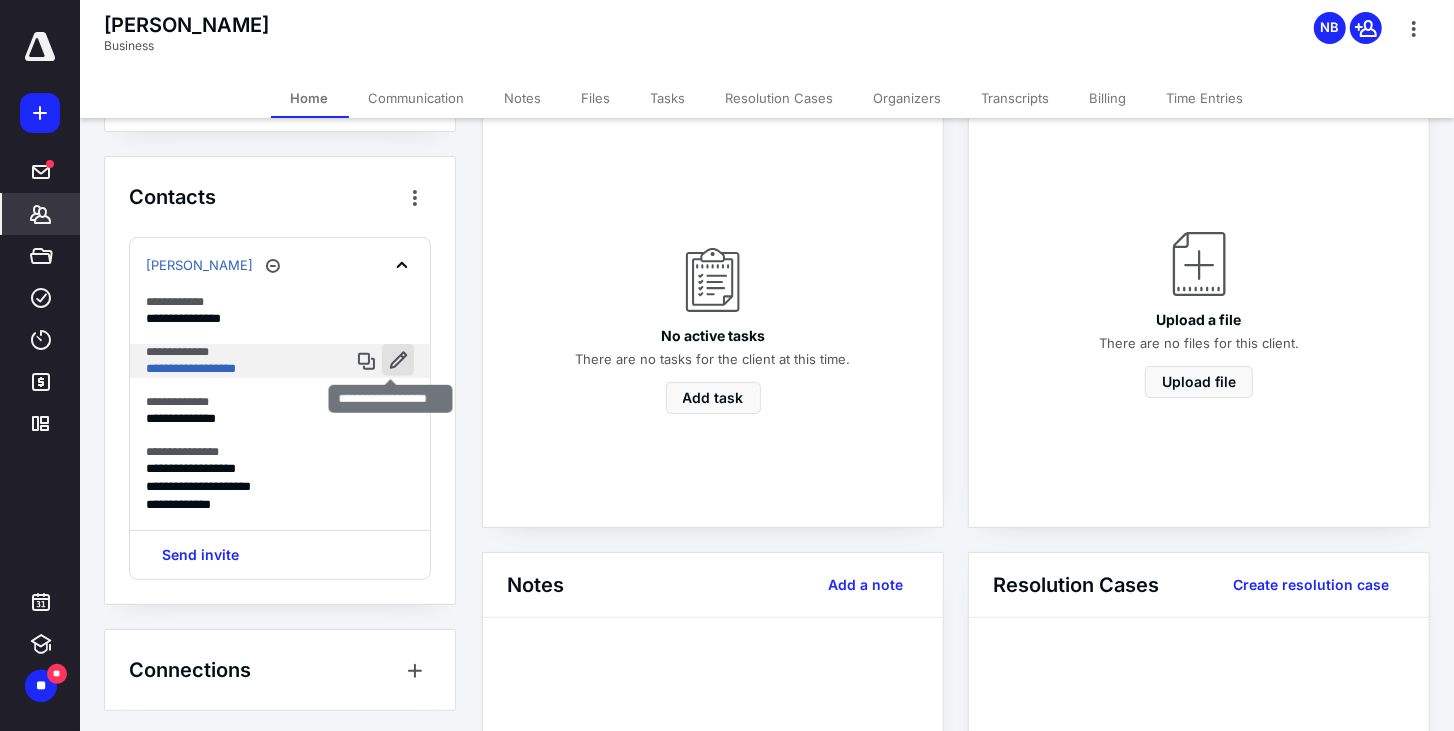 click at bounding box center (398, 360) 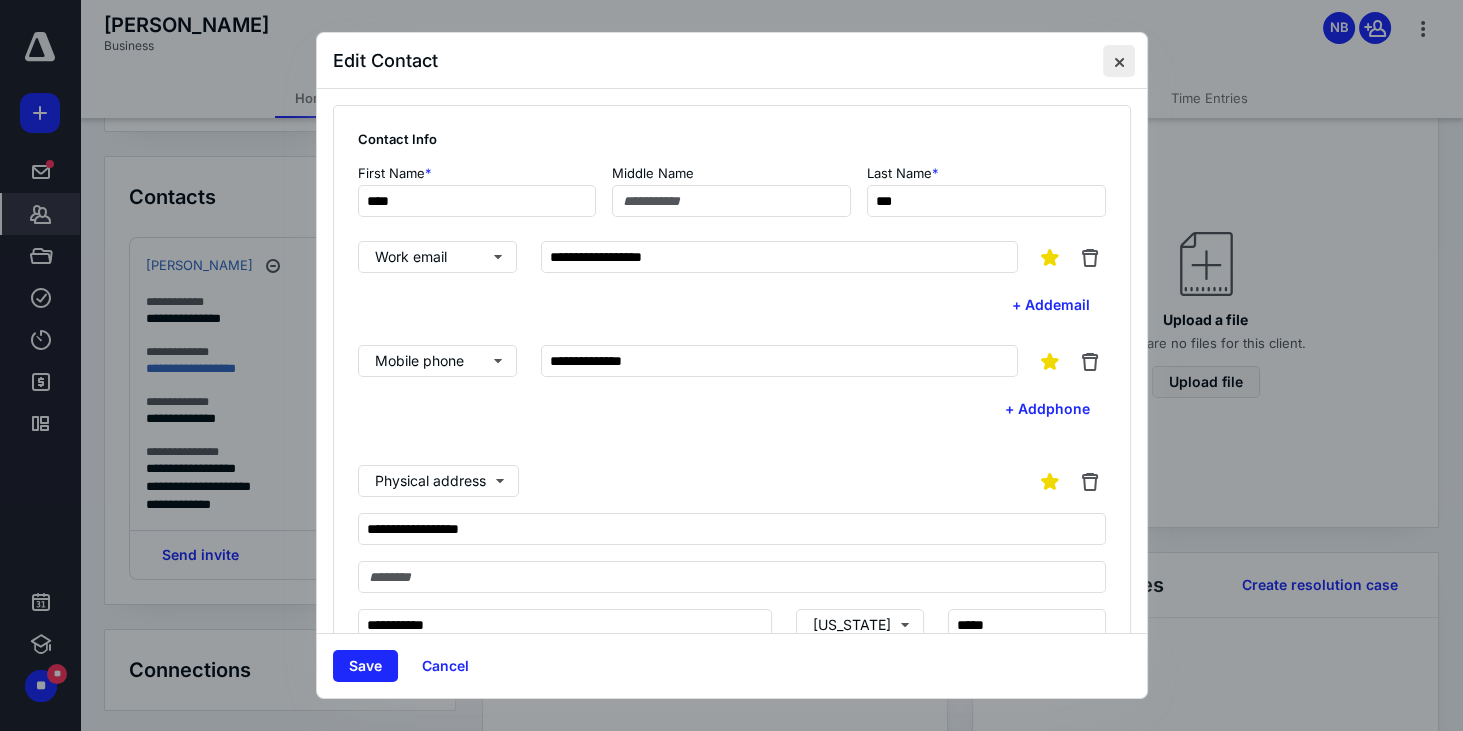 click at bounding box center (1119, 61) 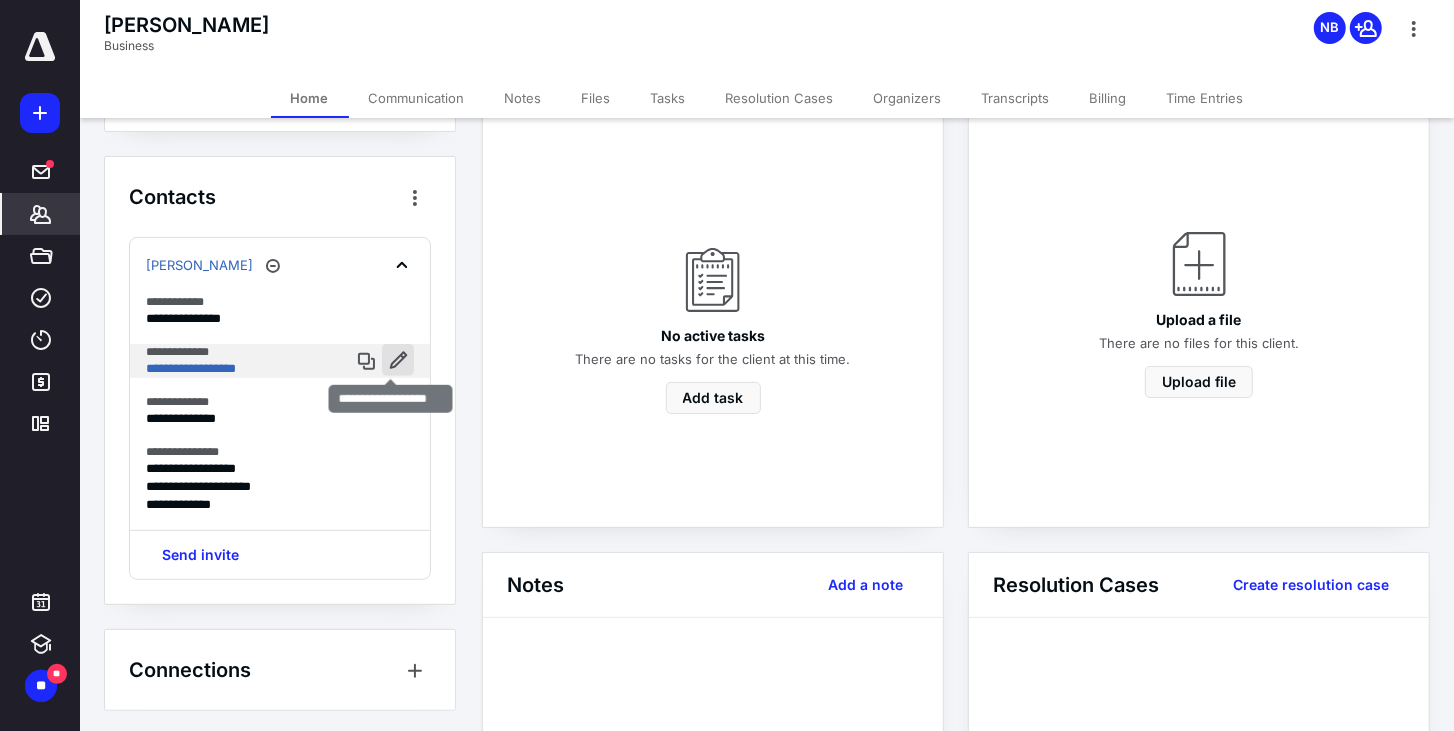 click at bounding box center (398, 360) 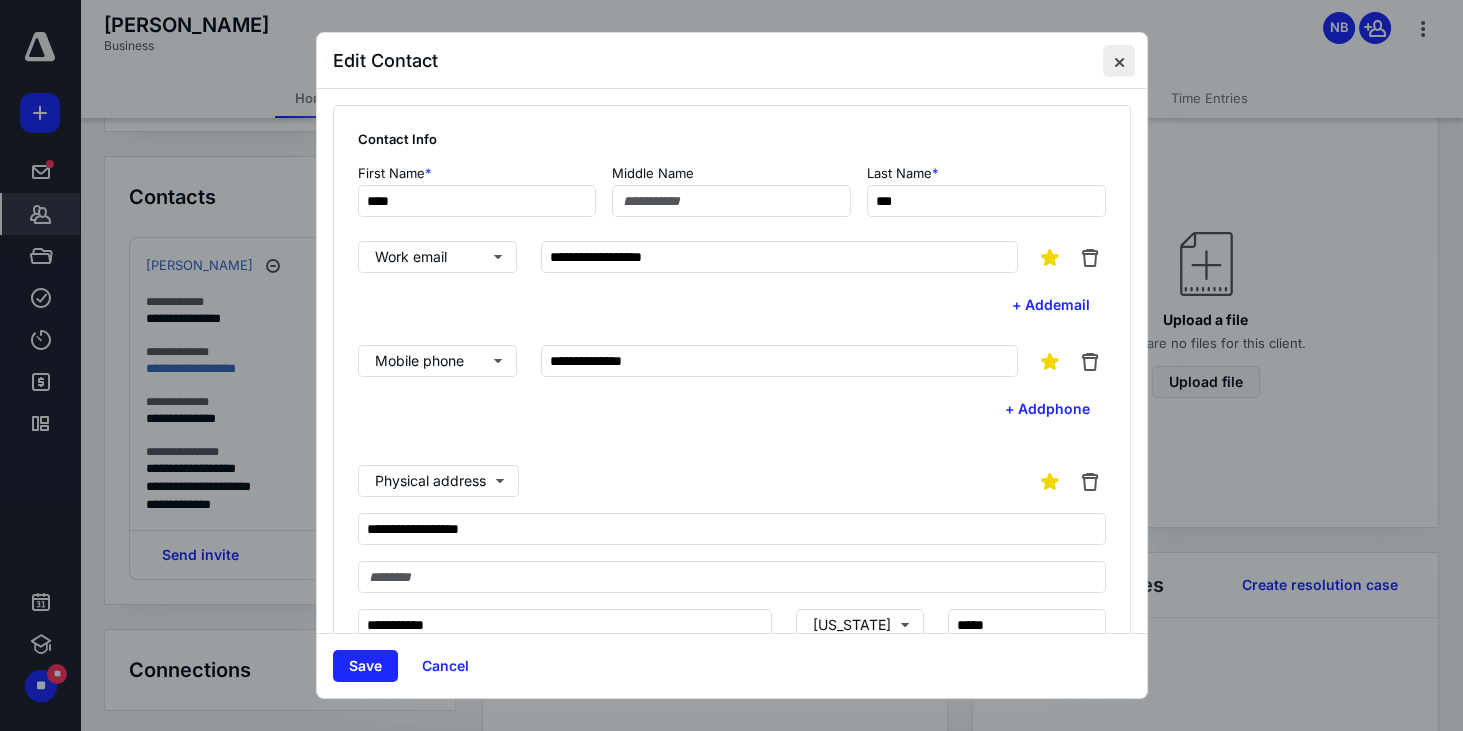 click at bounding box center (1119, 61) 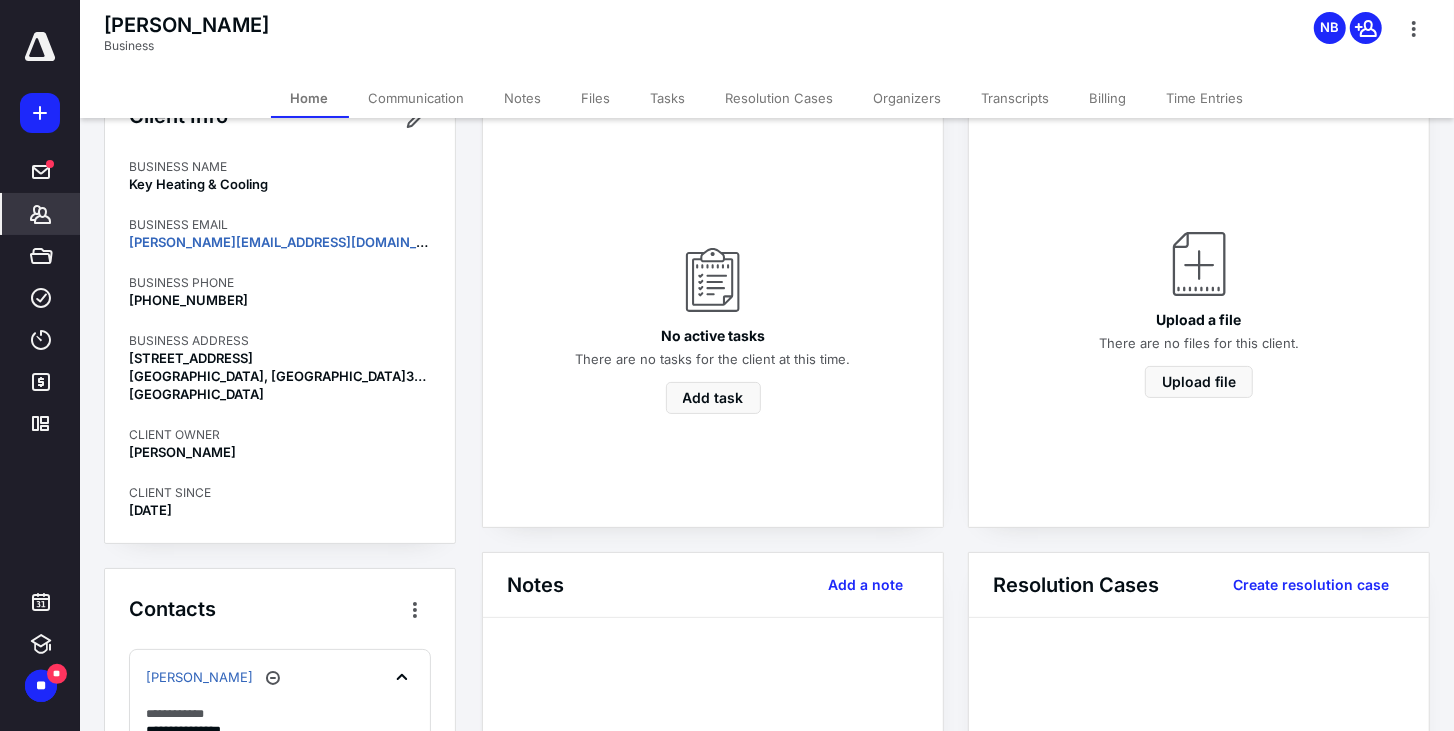 scroll, scrollTop: 0, scrollLeft: 0, axis: both 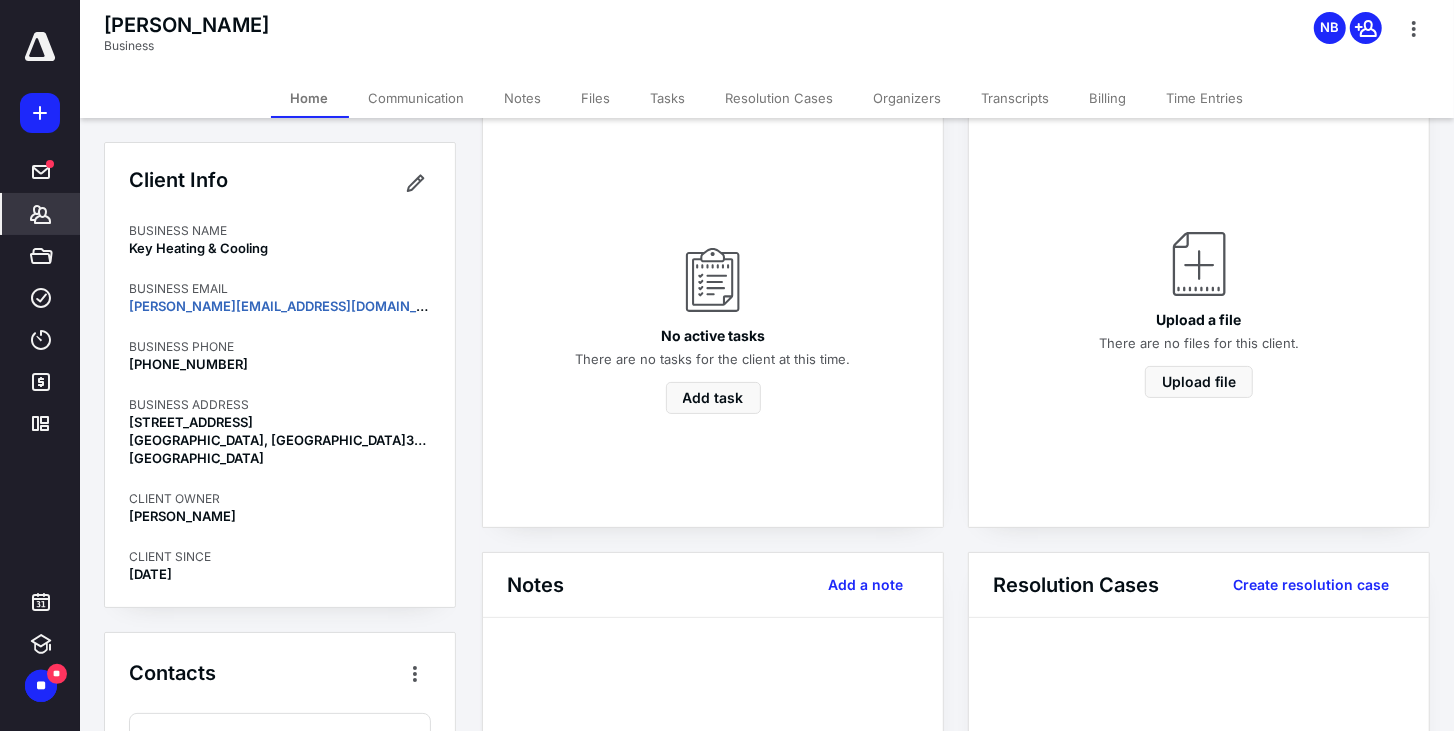 click on "Time Entries" at bounding box center [1205, 98] 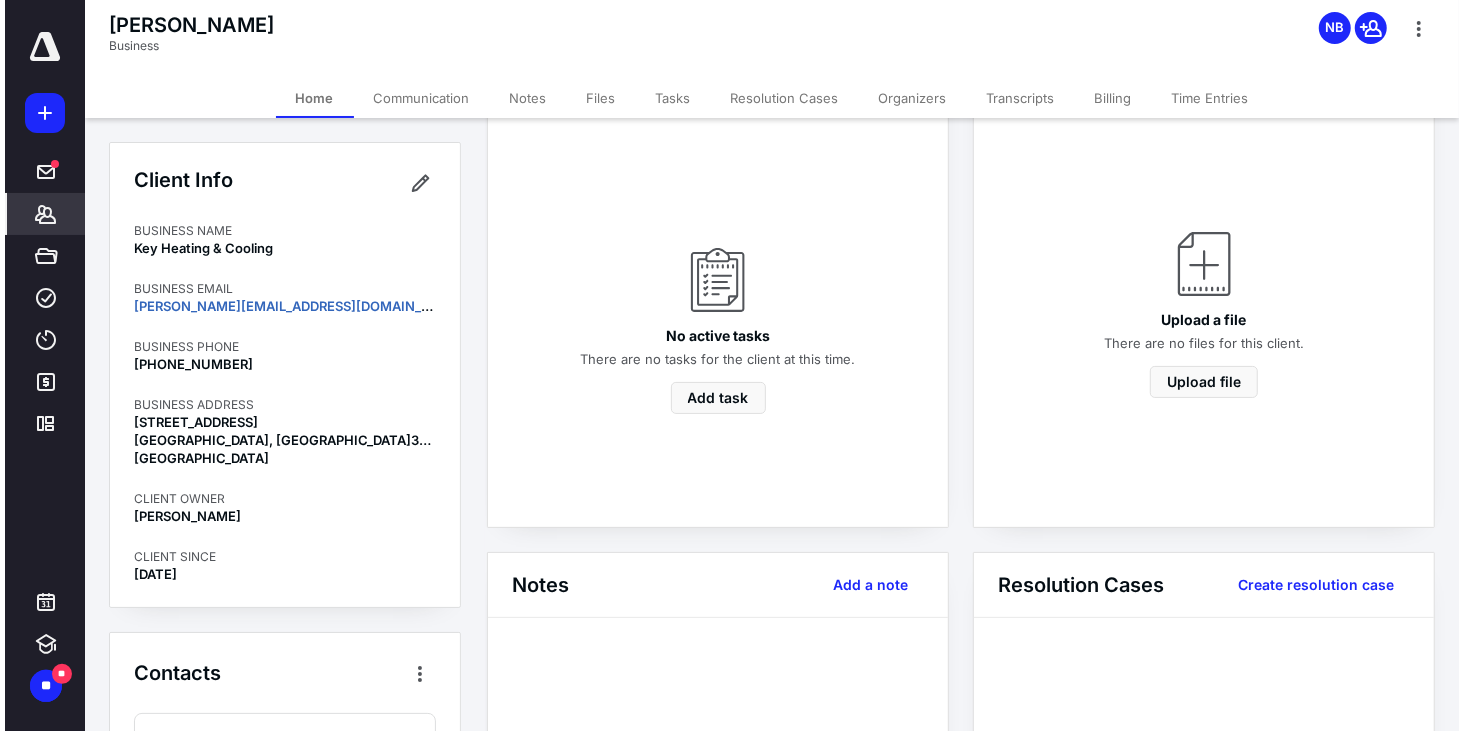 scroll, scrollTop: 0, scrollLeft: 0, axis: both 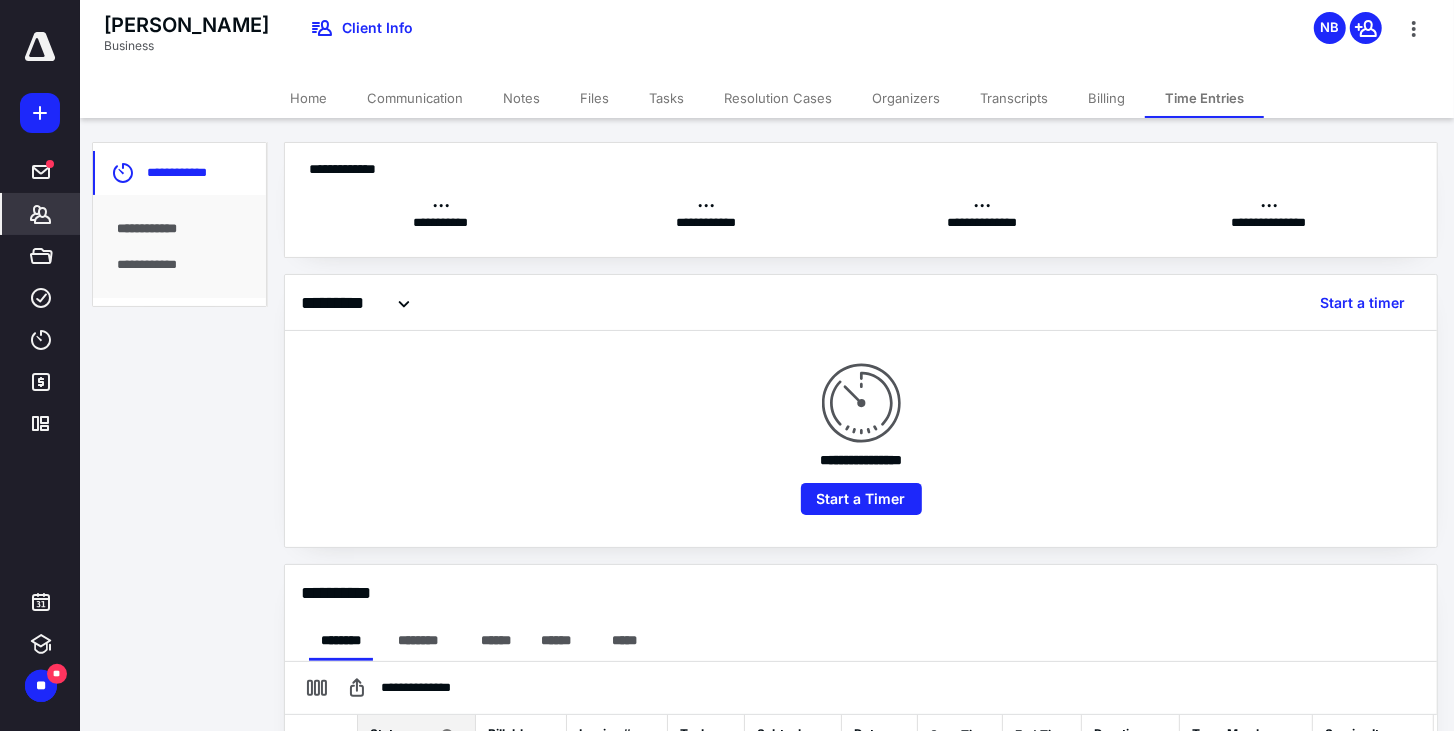 click on "Transcripts" at bounding box center (1014, 98) 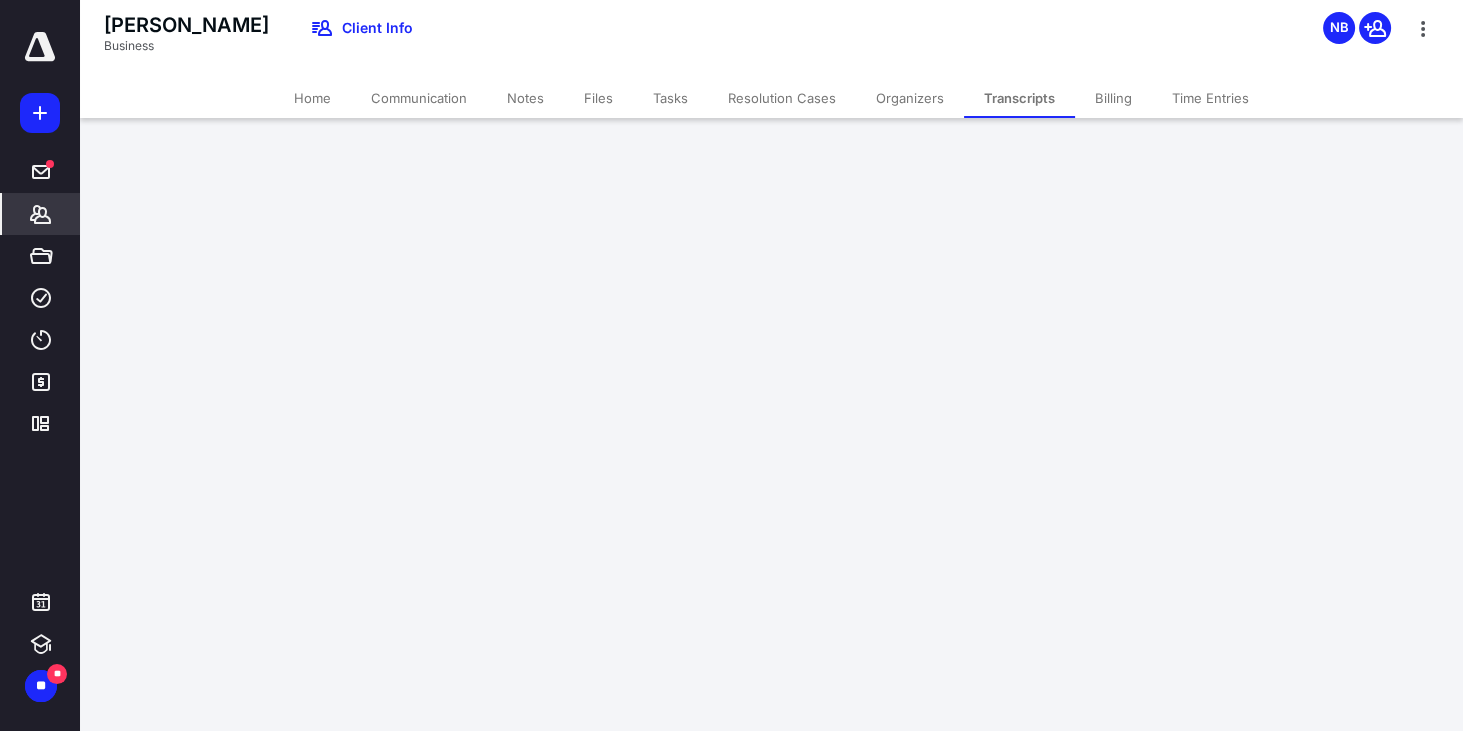 click on "Organizers" at bounding box center (910, 98) 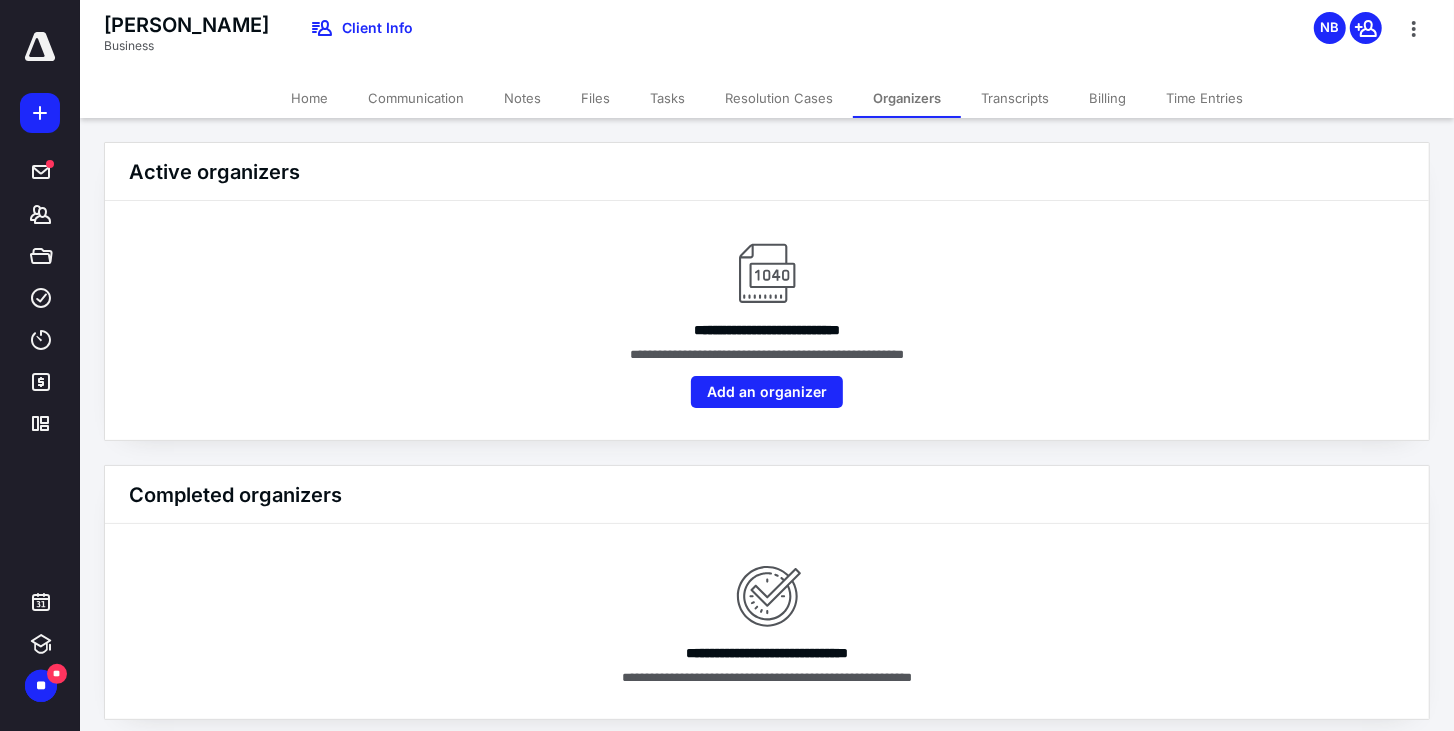 click on "Resolution Cases" at bounding box center [779, 98] 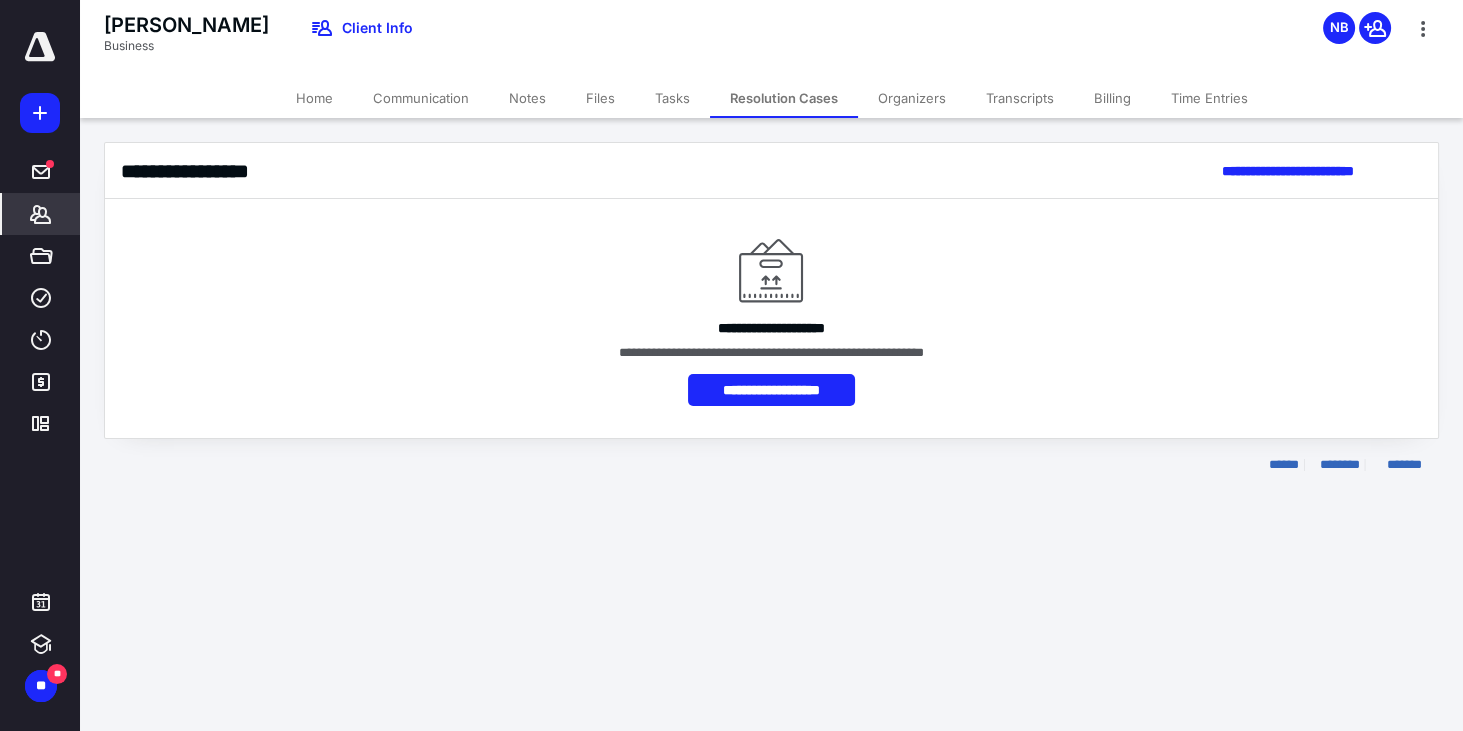 click on "Tasks" at bounding box center [672, 98] 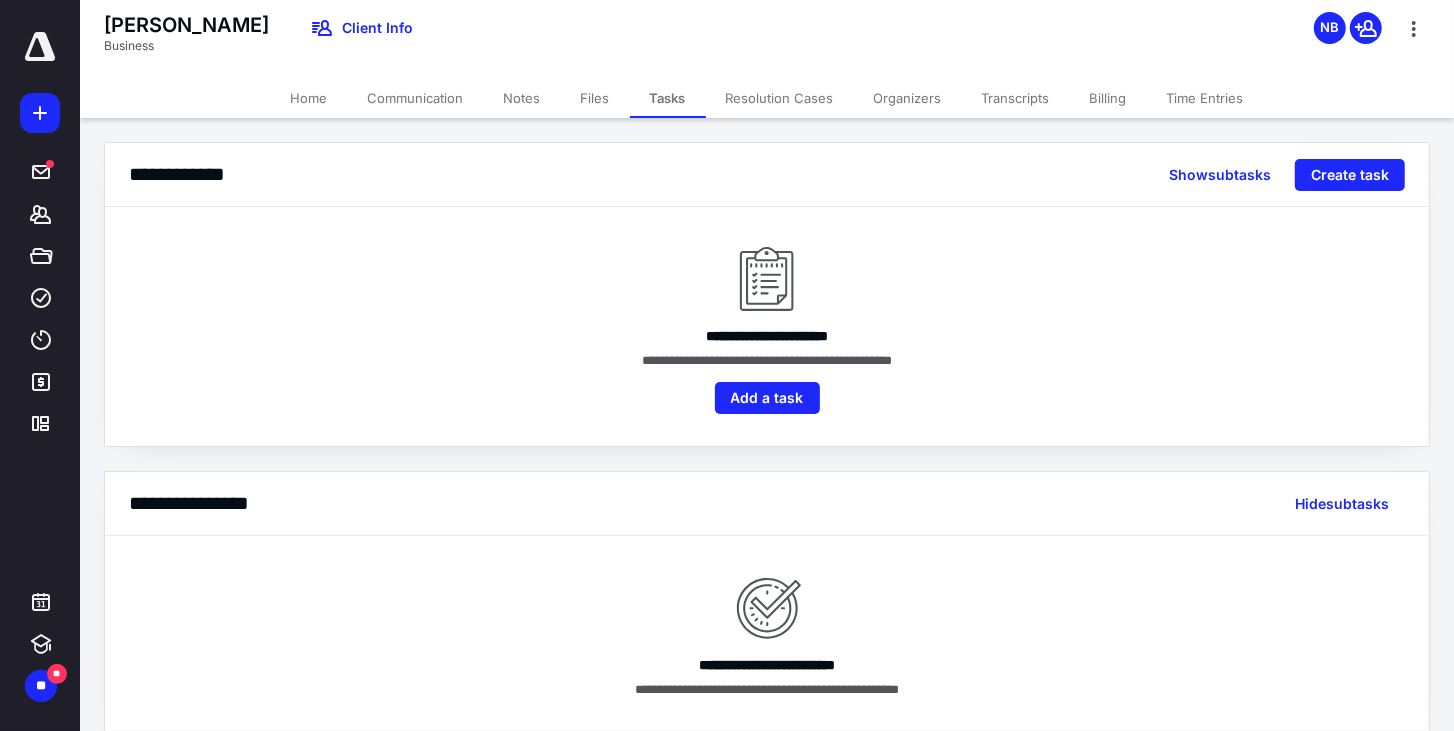 click on "Files" at bounding box center (595, 98) 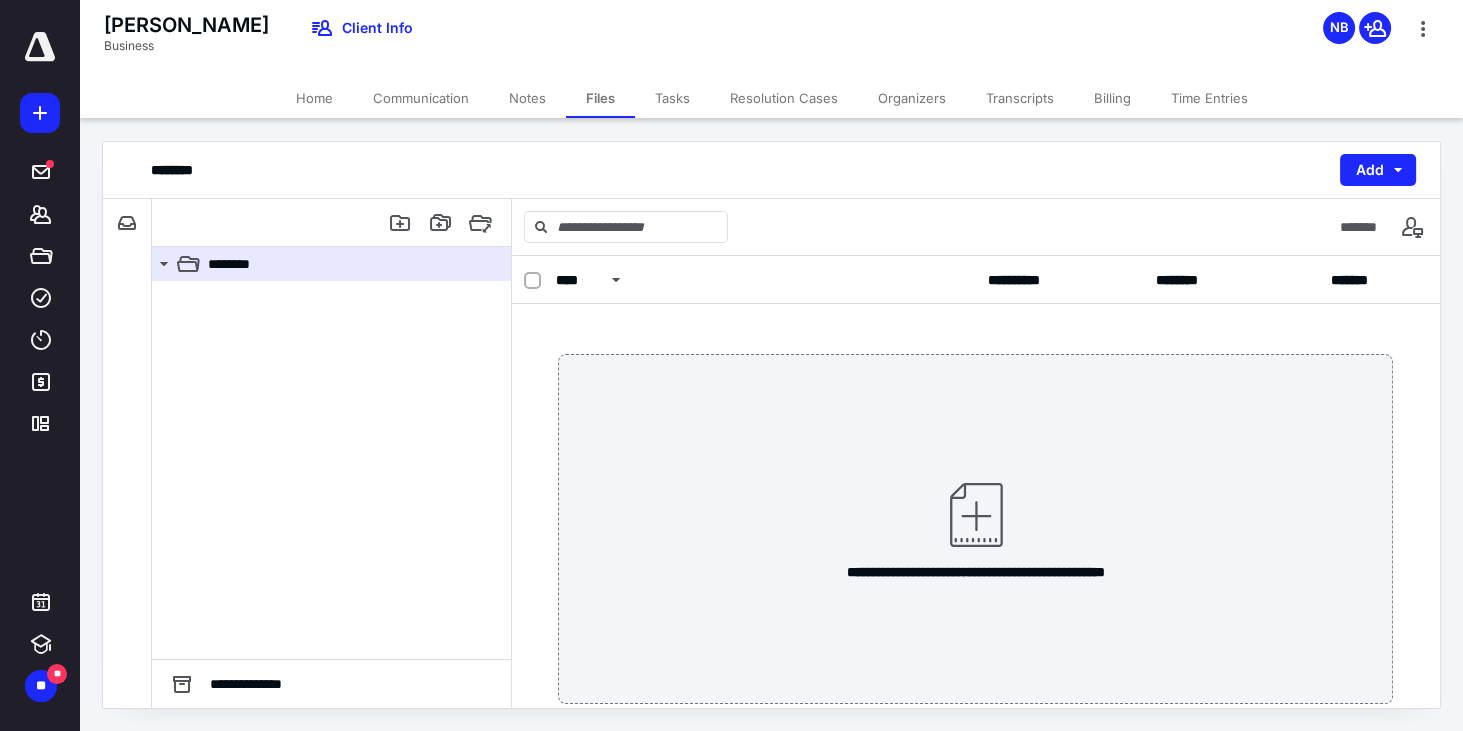 click on "Notes" at bounding box center (527, 98) 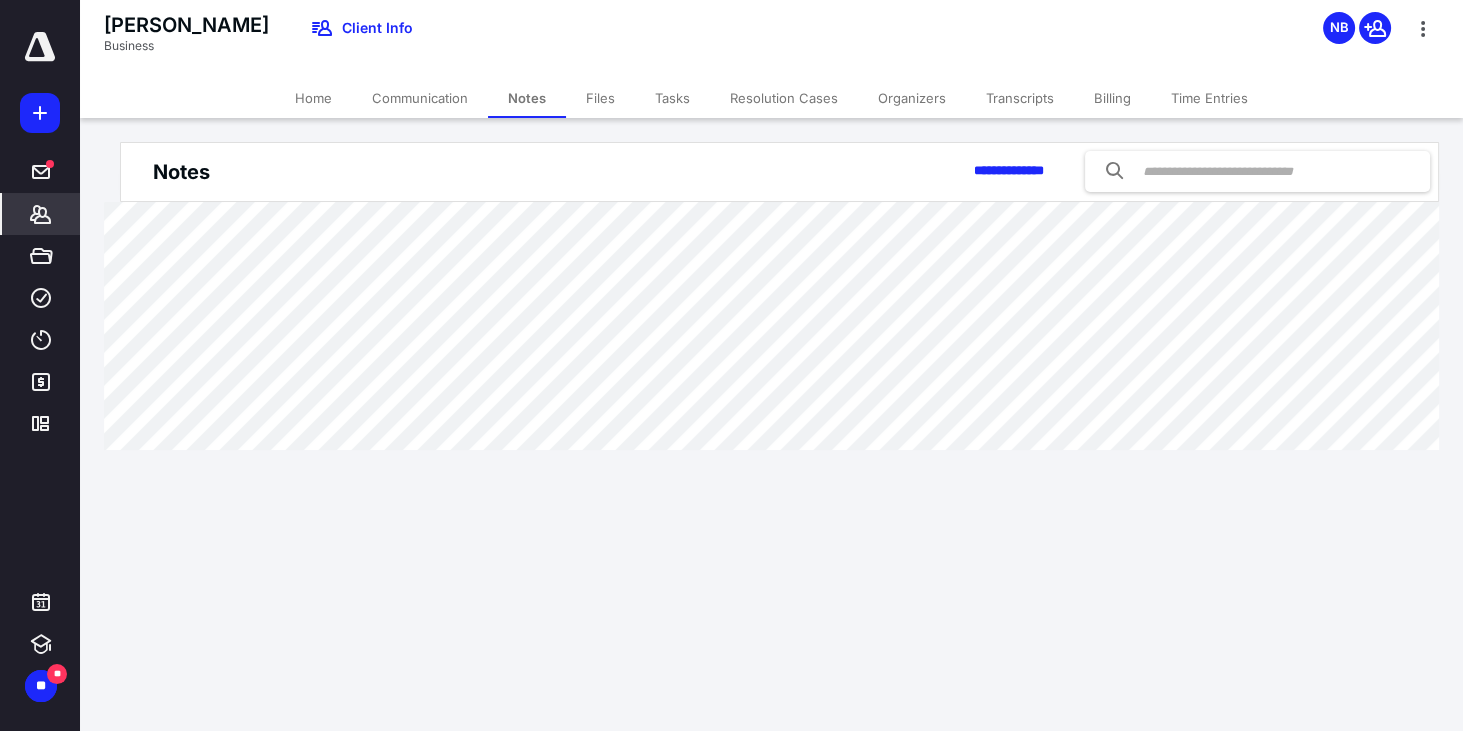 click on "Communication" at bounding box center [420, 98] 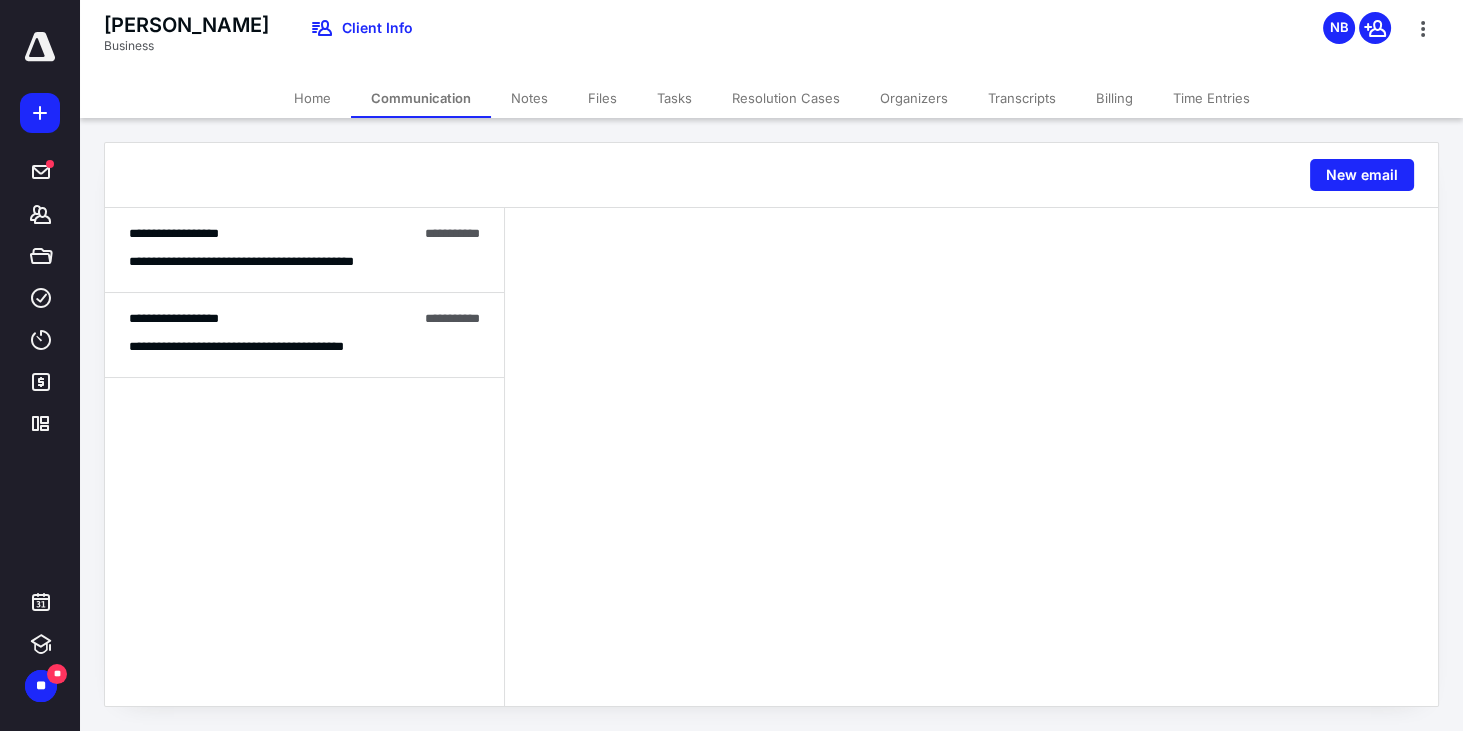 click on "Home" at bounding box center (312, 98) 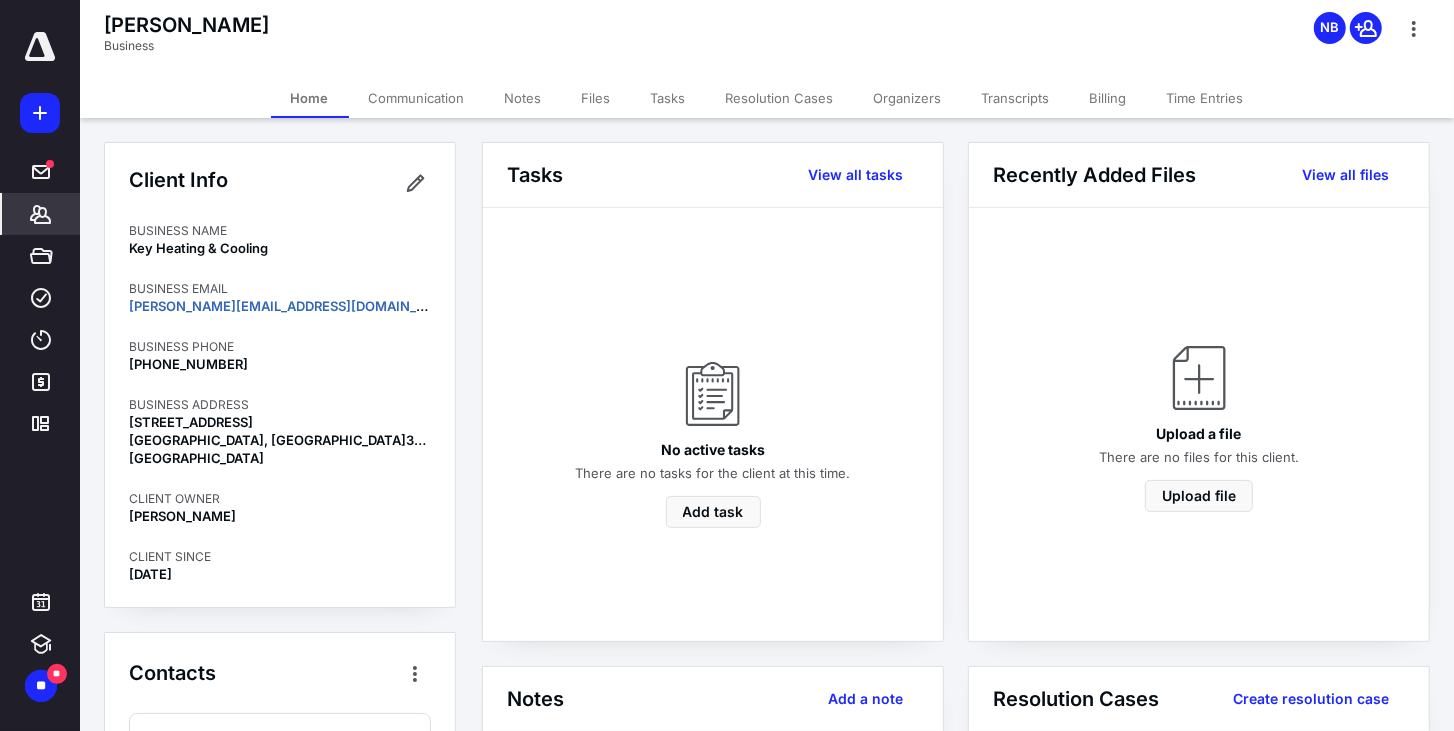 click on "Communication" at bounding box center [417, 98] 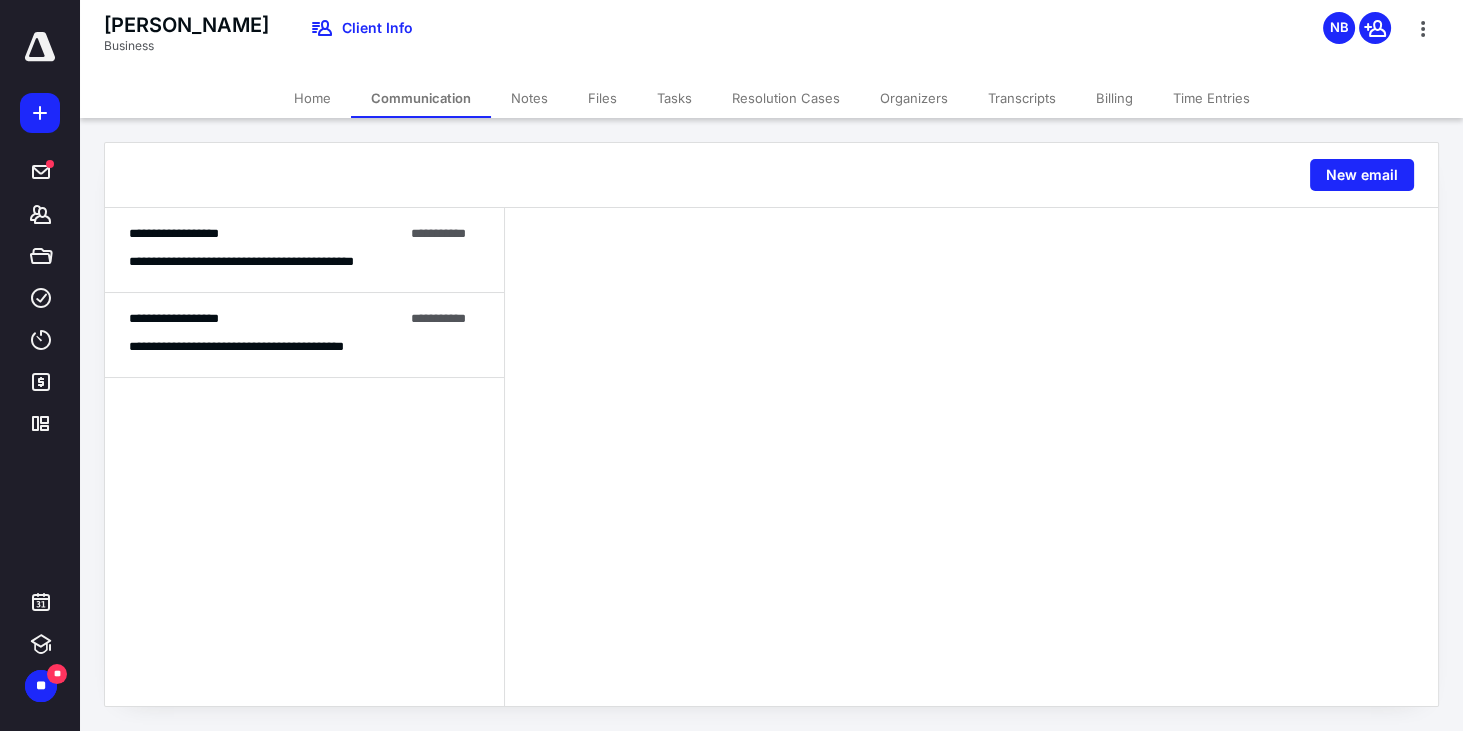 click at bounding box center [971, 457] 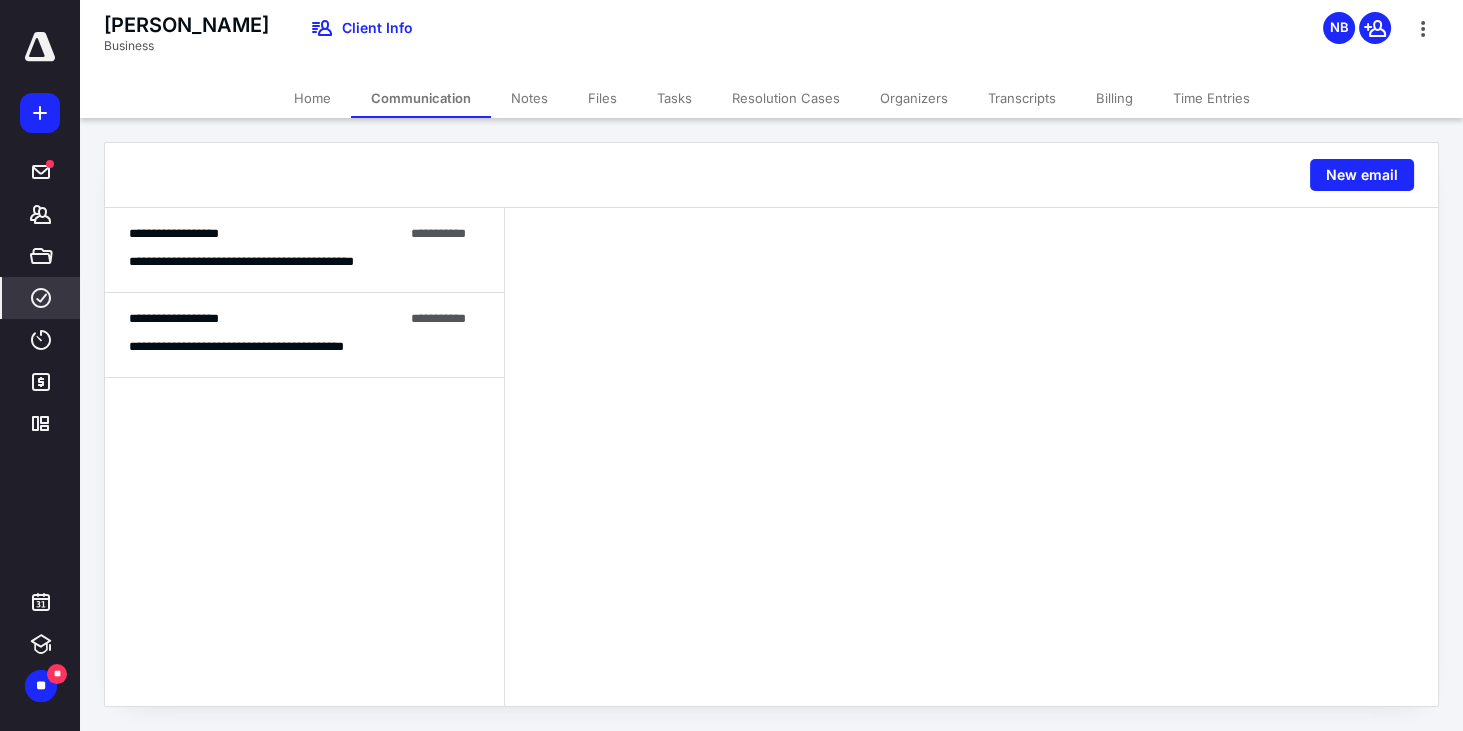 click 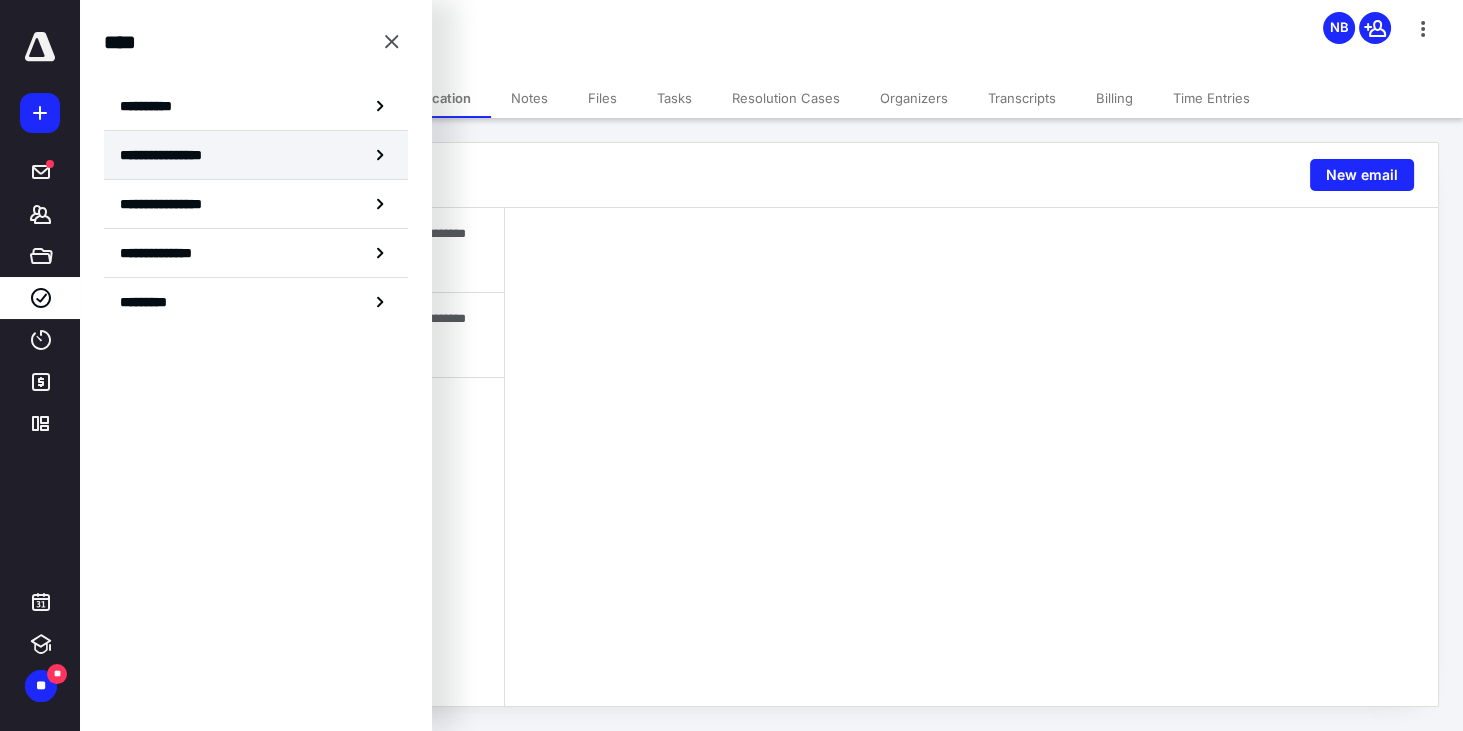 click on "**********" at bounding box center [256, 155] 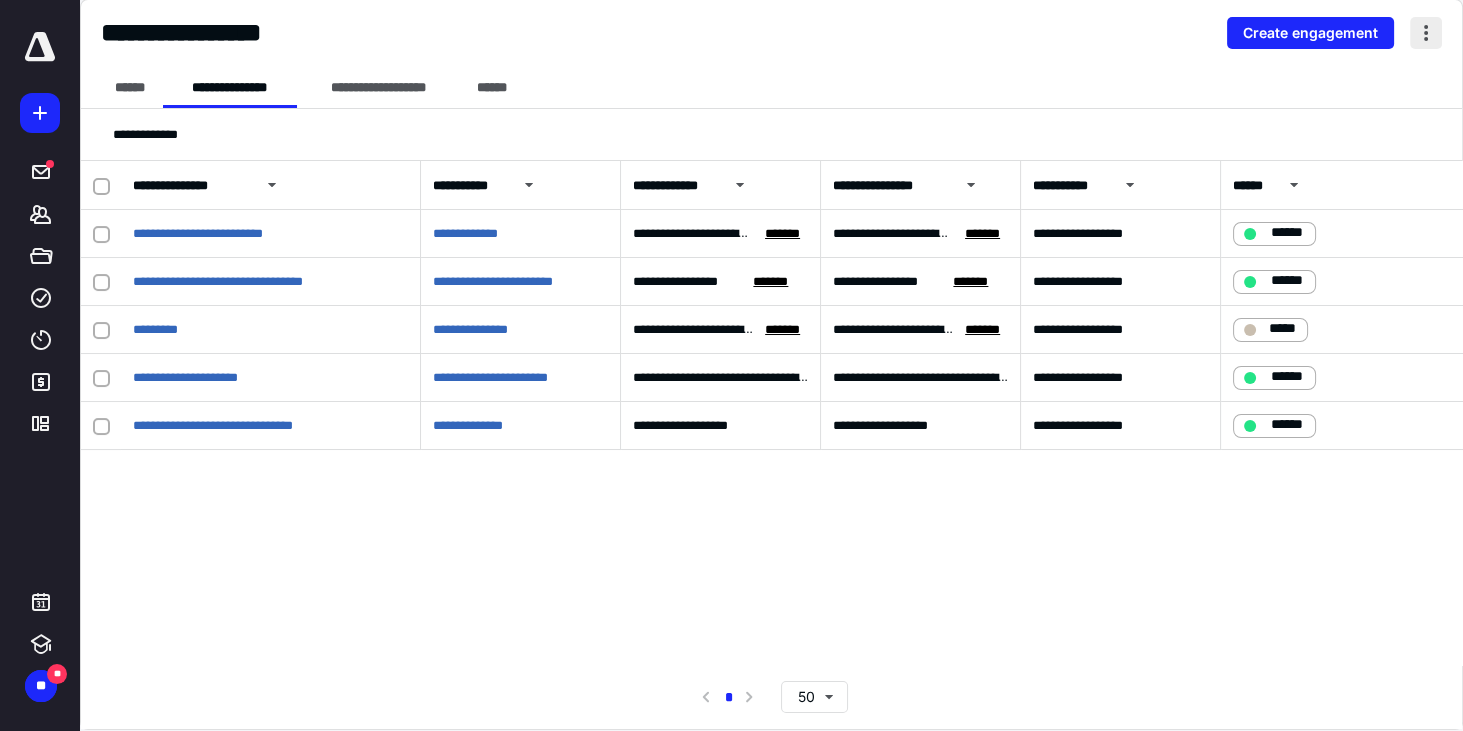 click at bounding box center (1426, 33) 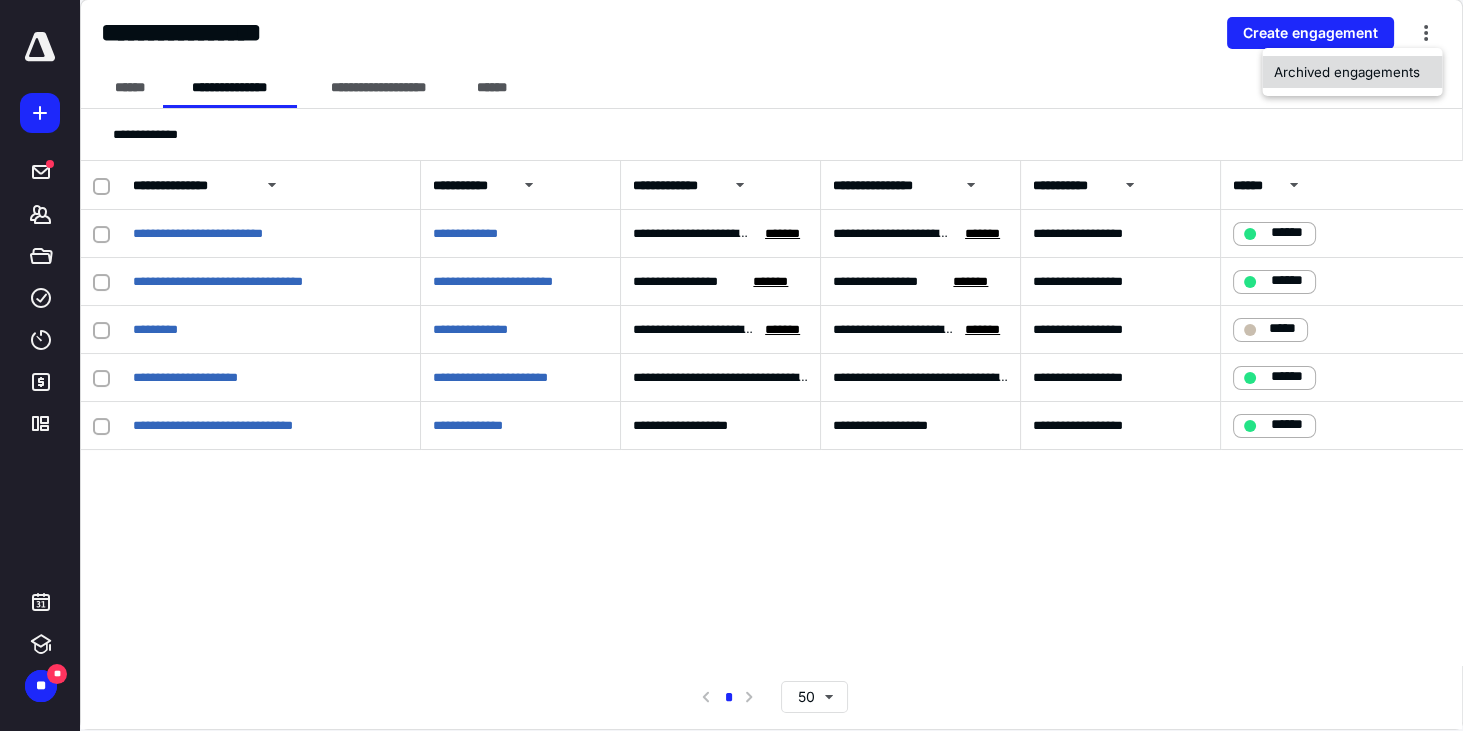 click on "Archived engagements" at bounding box center [1352, 72] 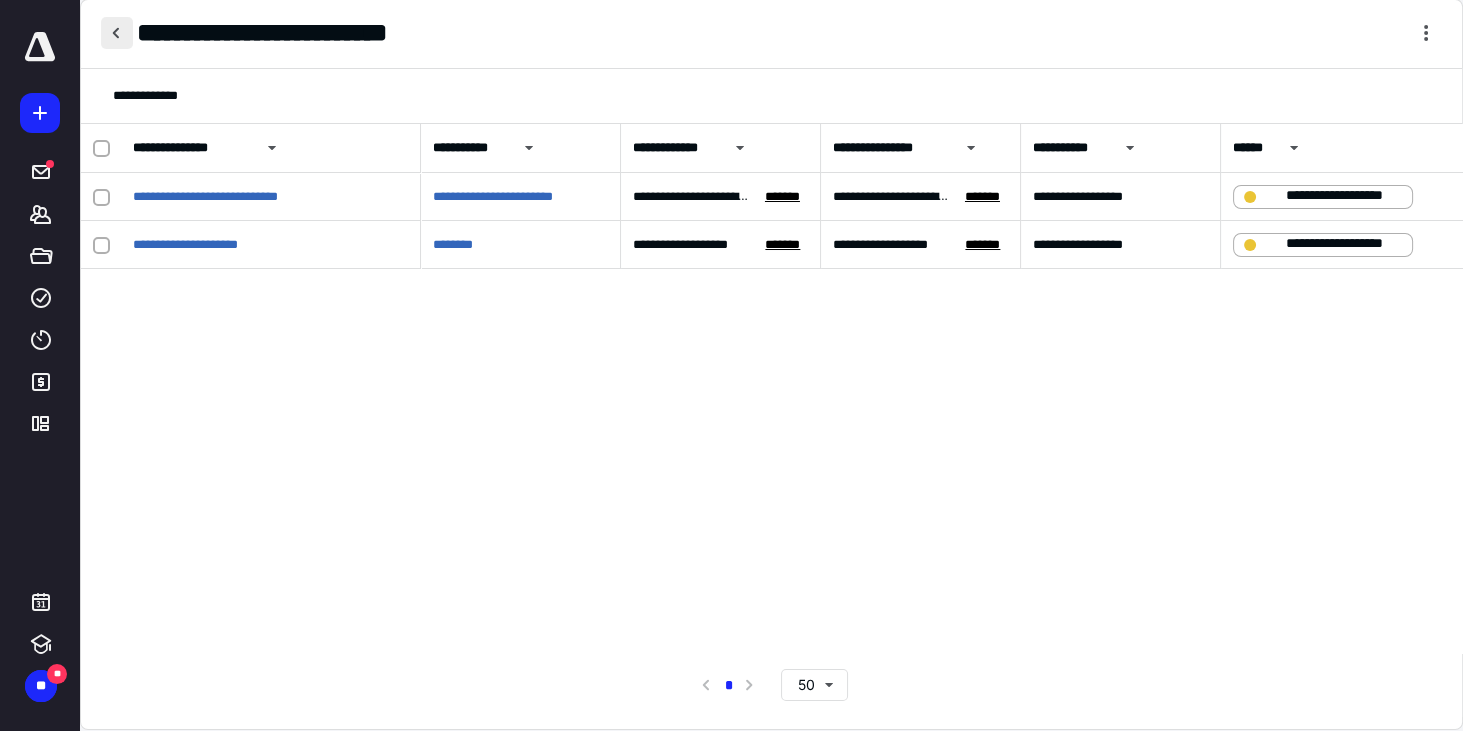 click at bounding box center [117, 33] 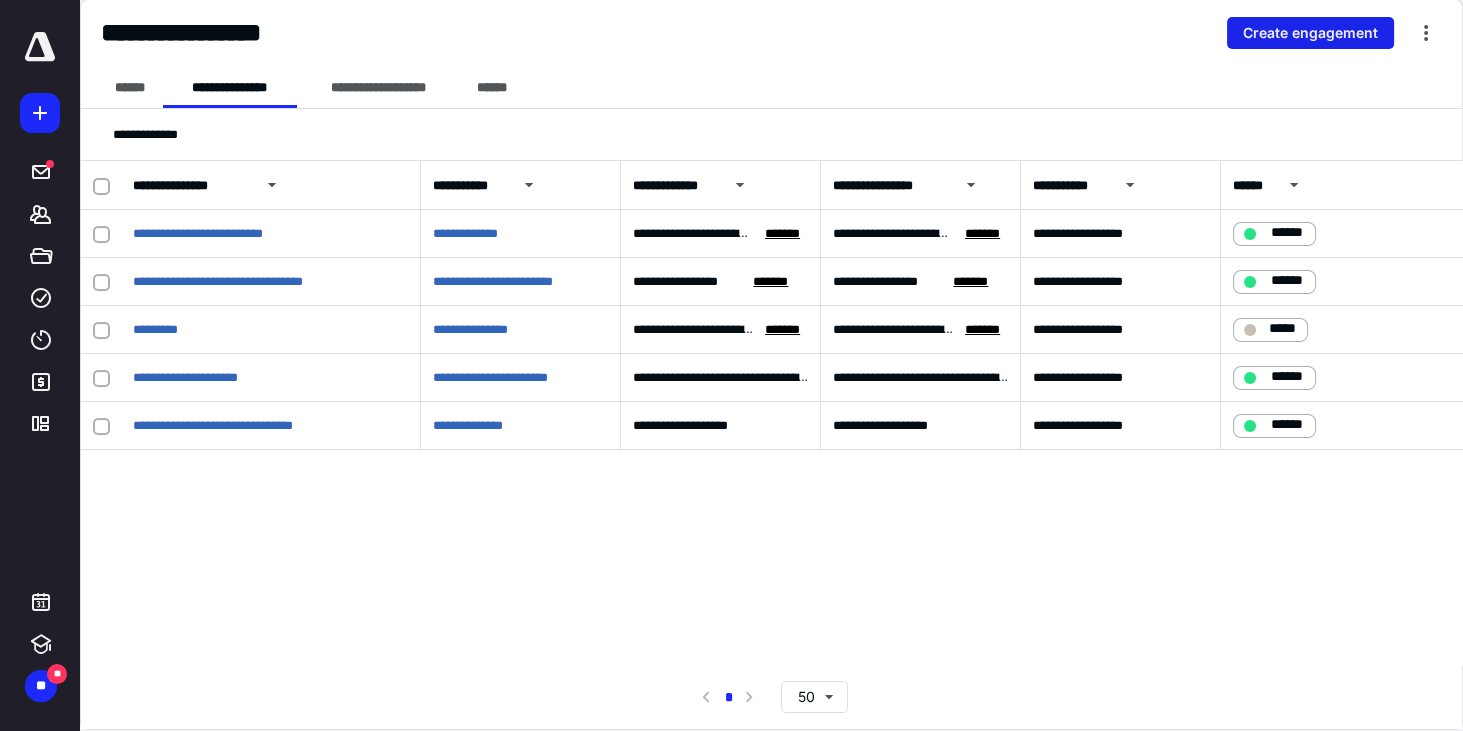 click on "Create engagement" at bounding box center [1310, 33] 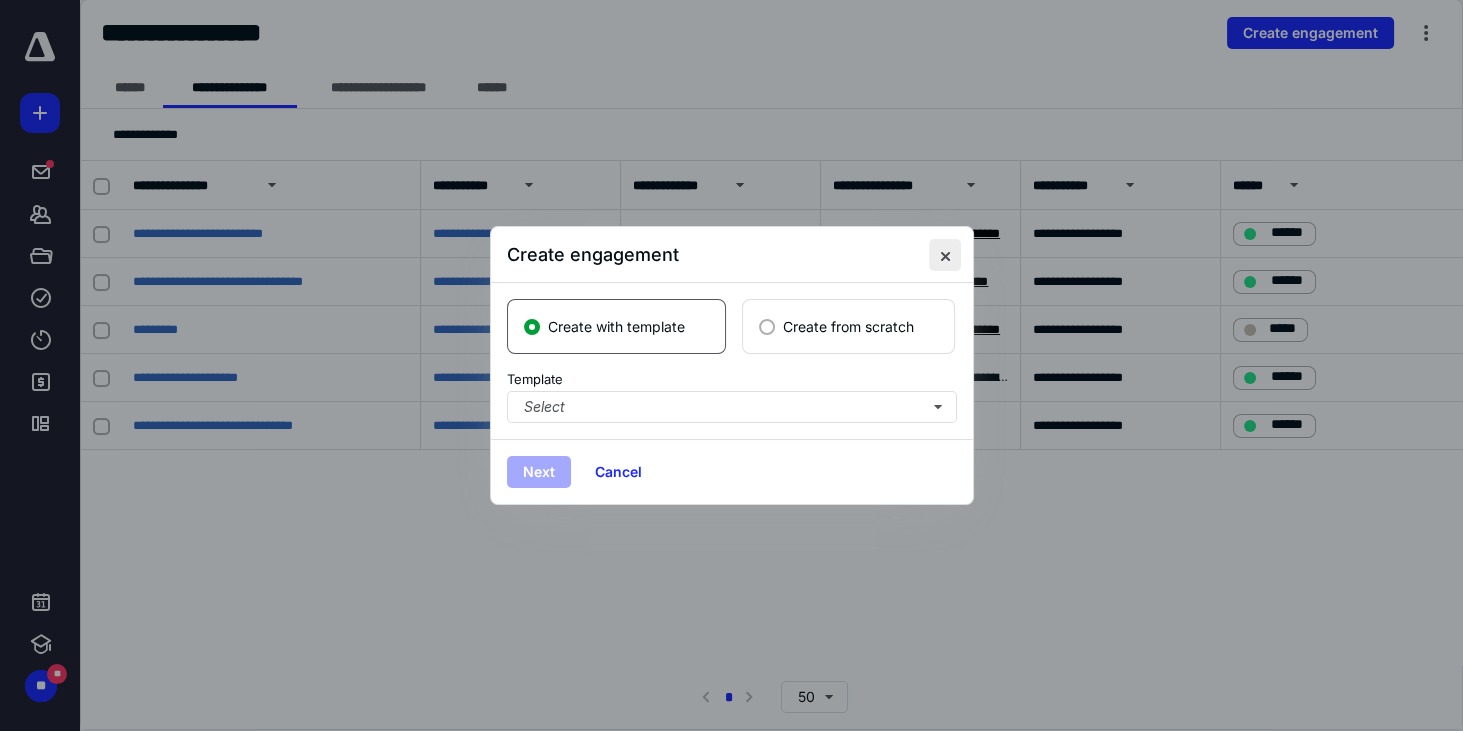 click at bounding box center (945, 255) 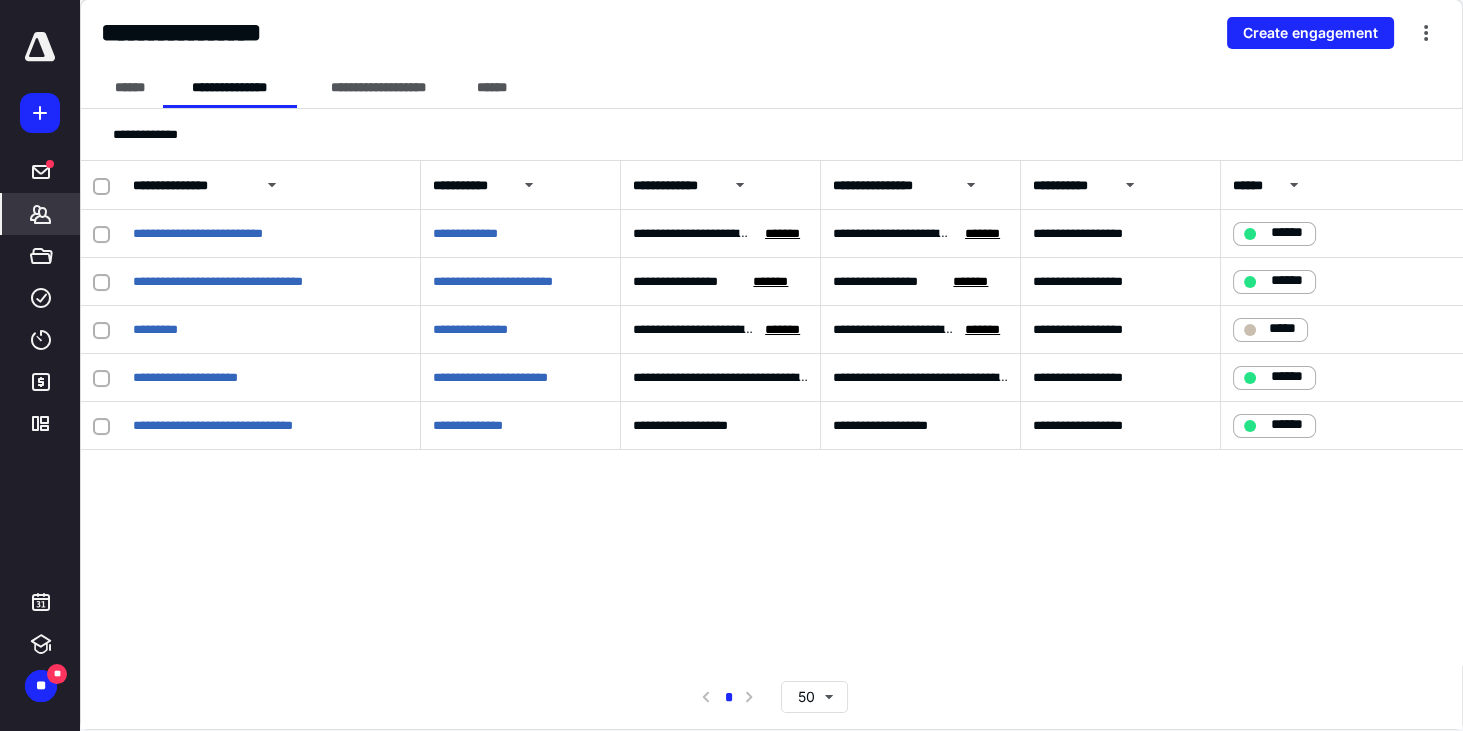 click 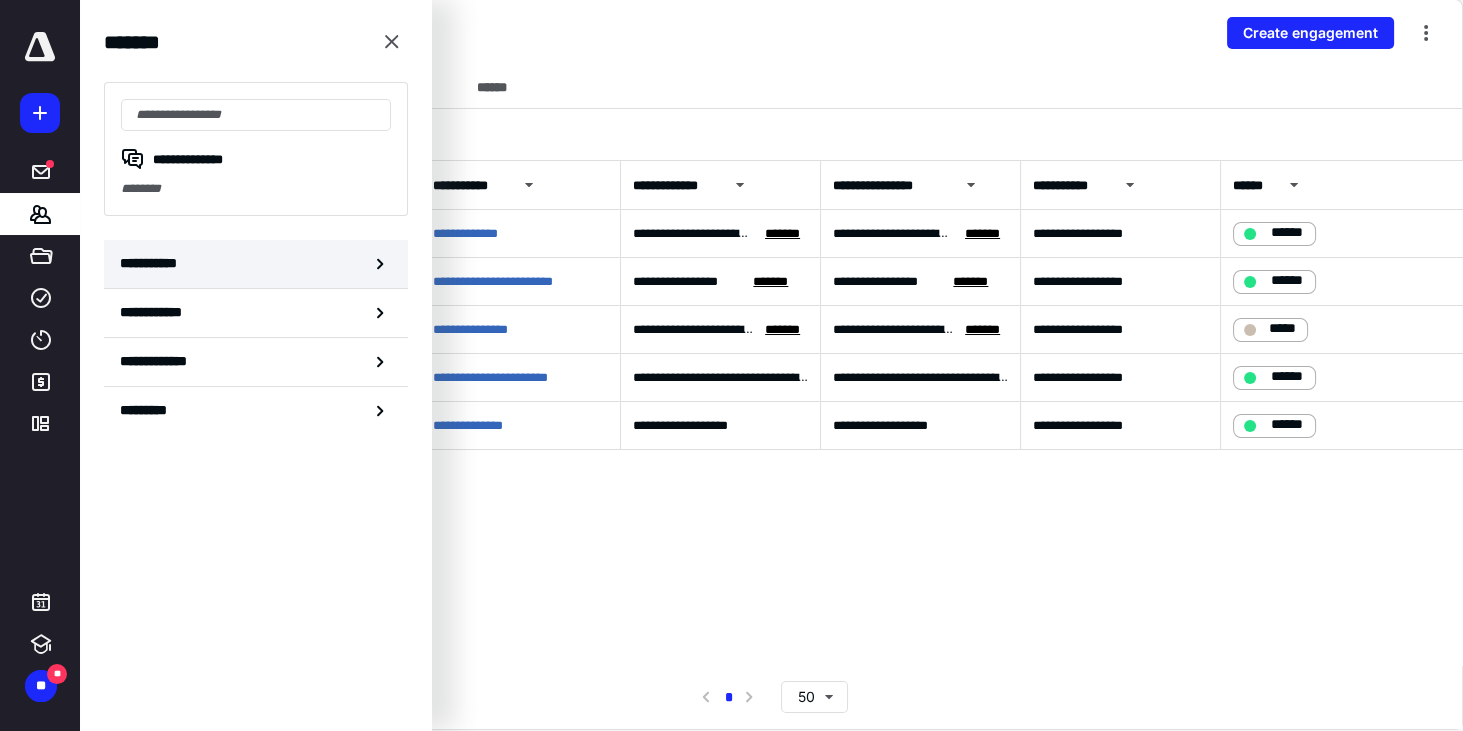 click on "**********" at bounding box center [153, 263] 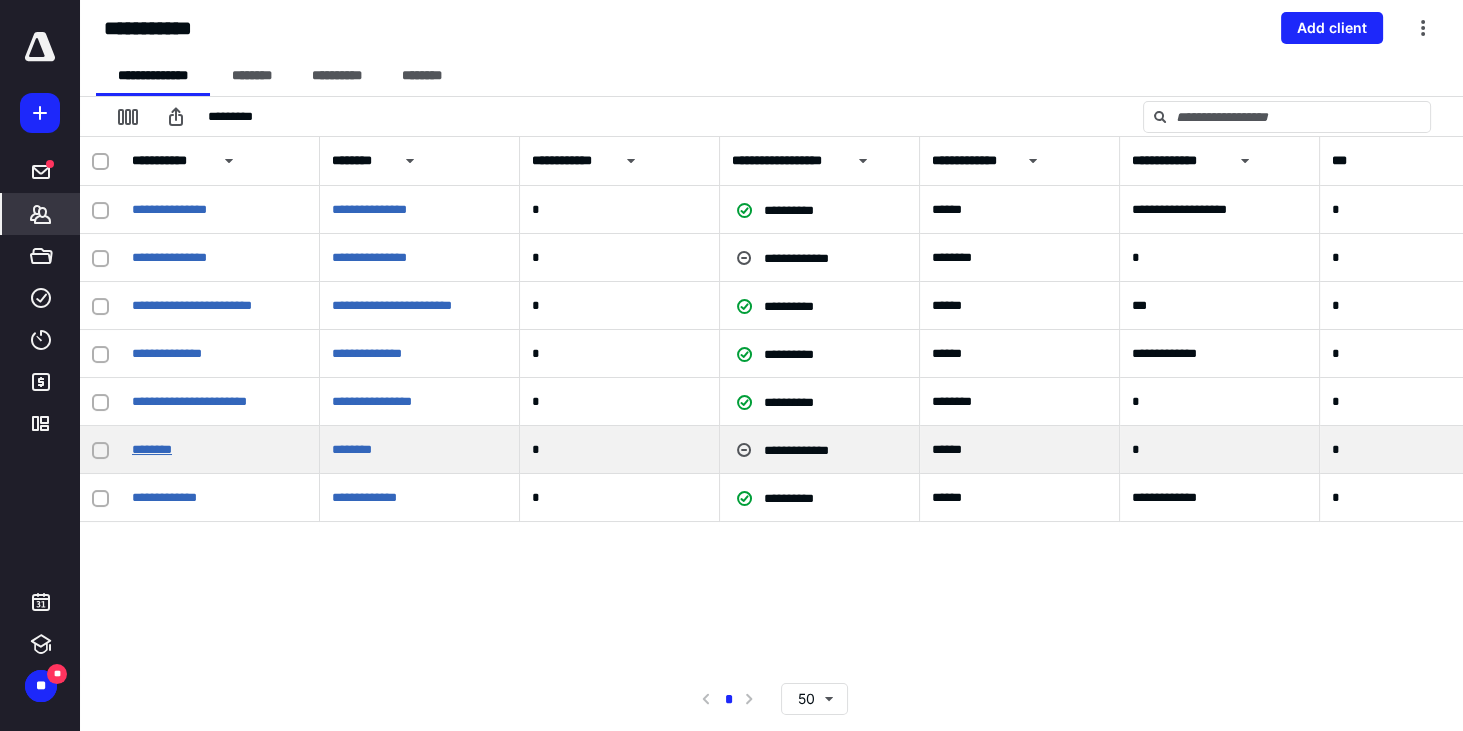 click on "********" at bounding box center (152, 449) 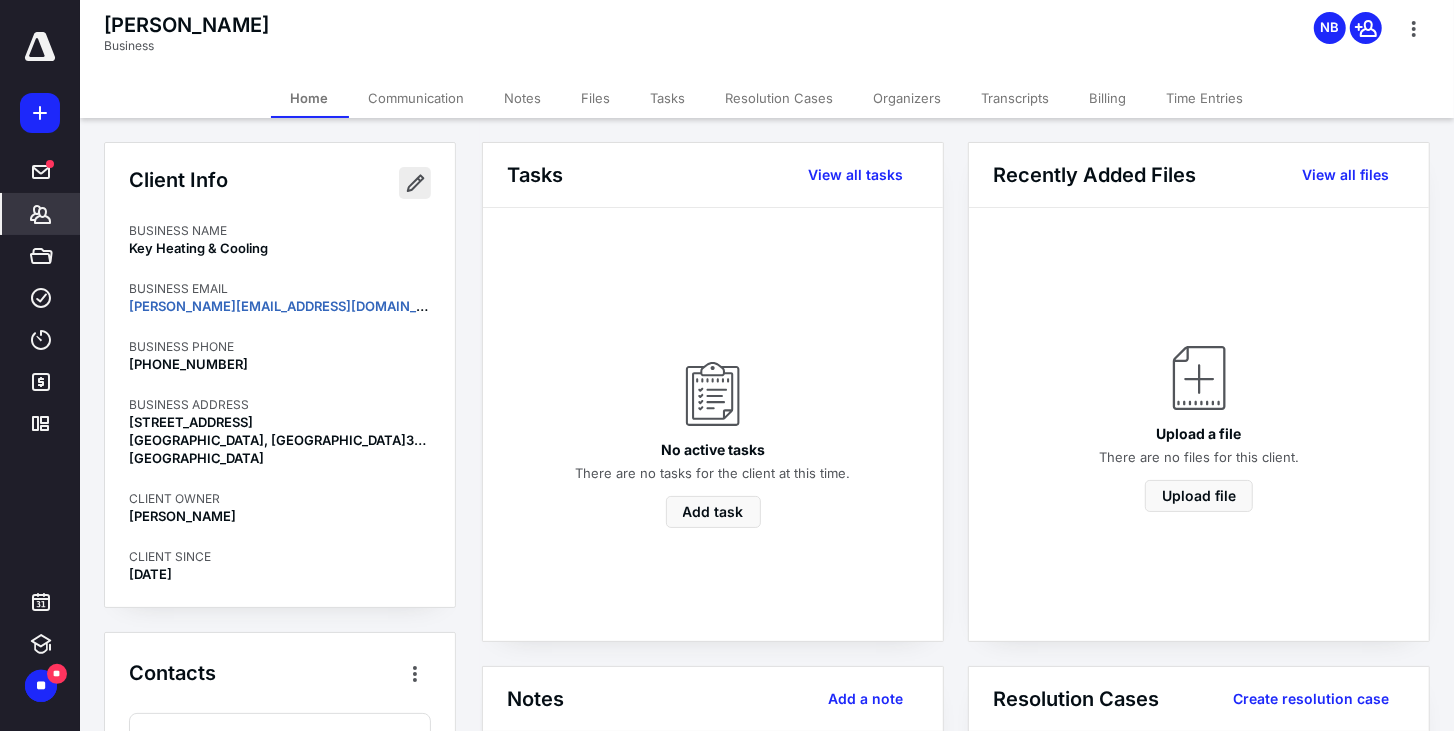 click at bounding box center (415, 183) 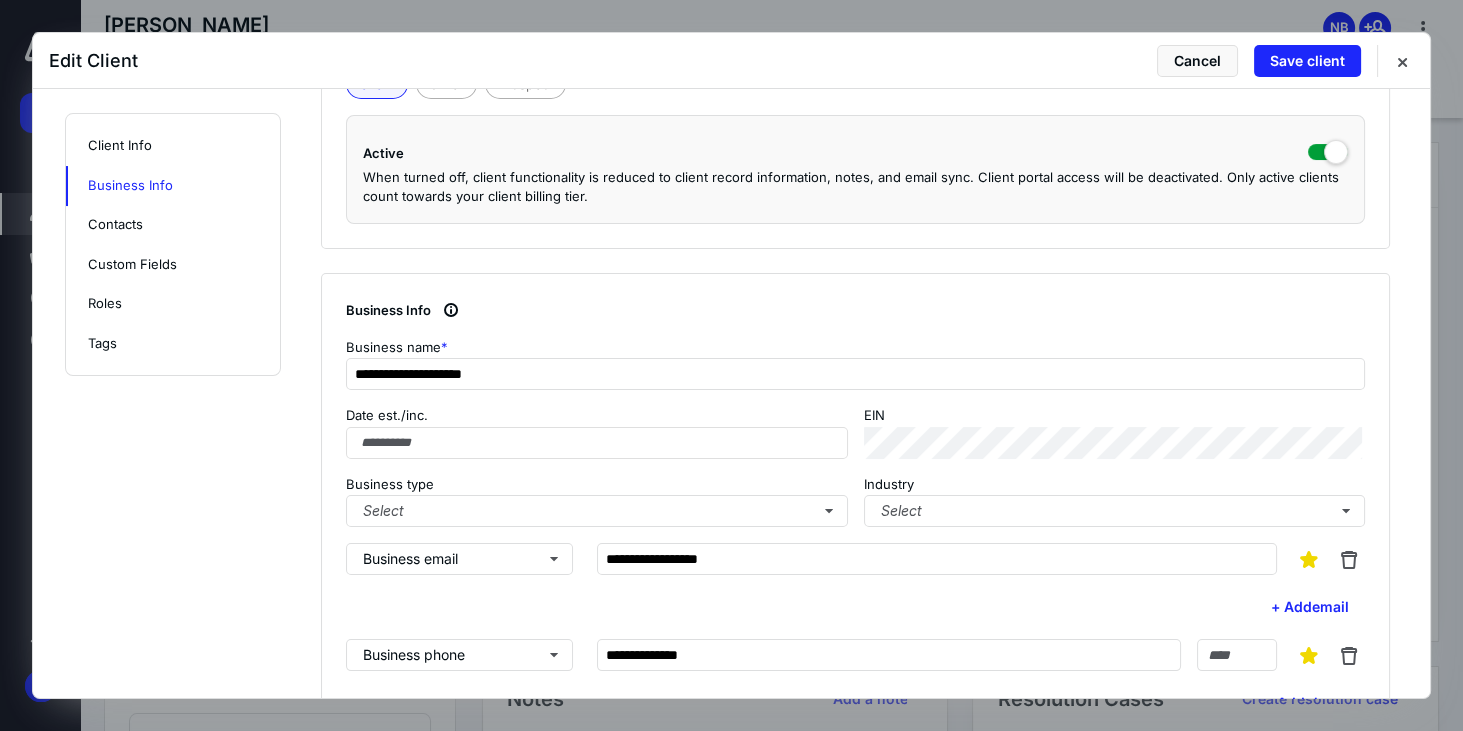 scroll, scrollTop: 457, scrollLeft: 0, axis: vertical 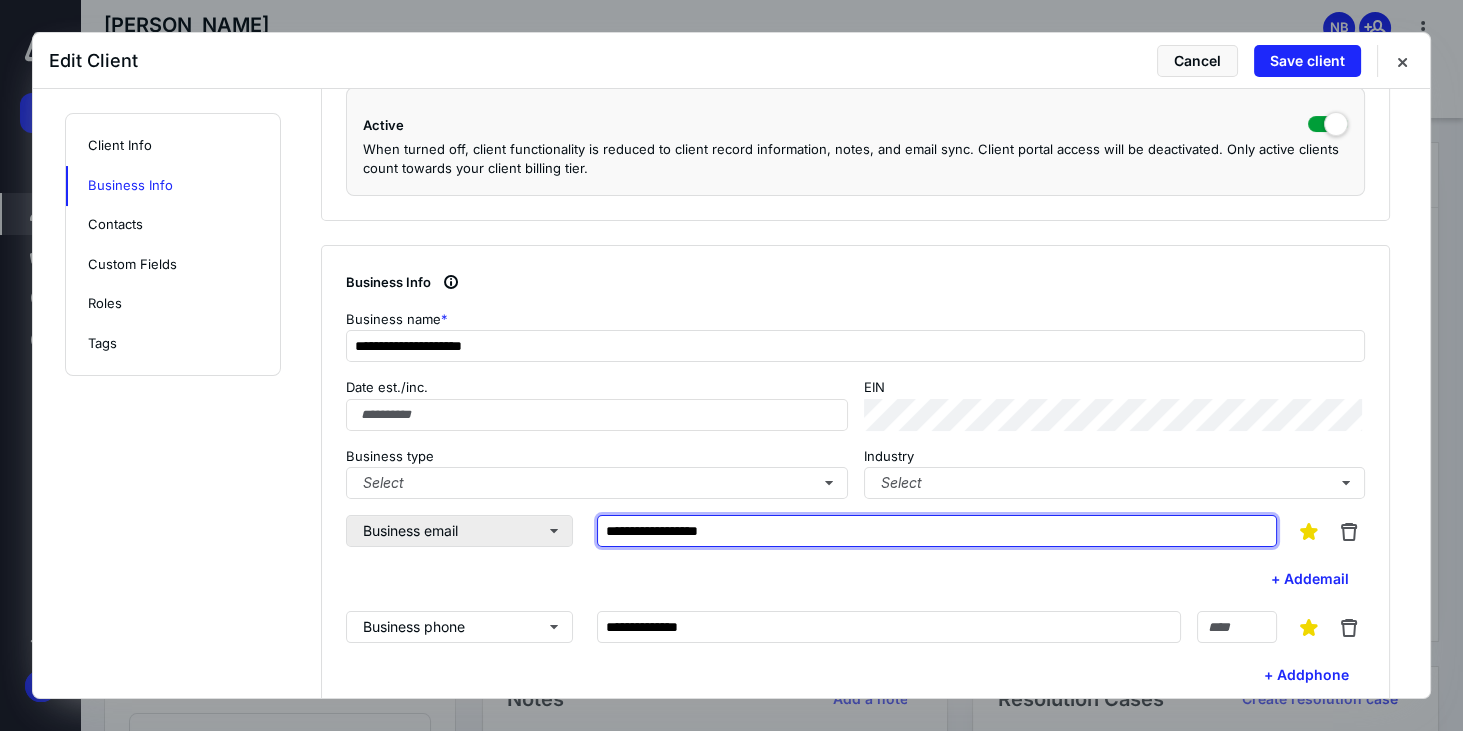drag, startPoint x: 794, startPoint y: 533, endPoint x: 419, endPoint y: 516, distance: 375.38513 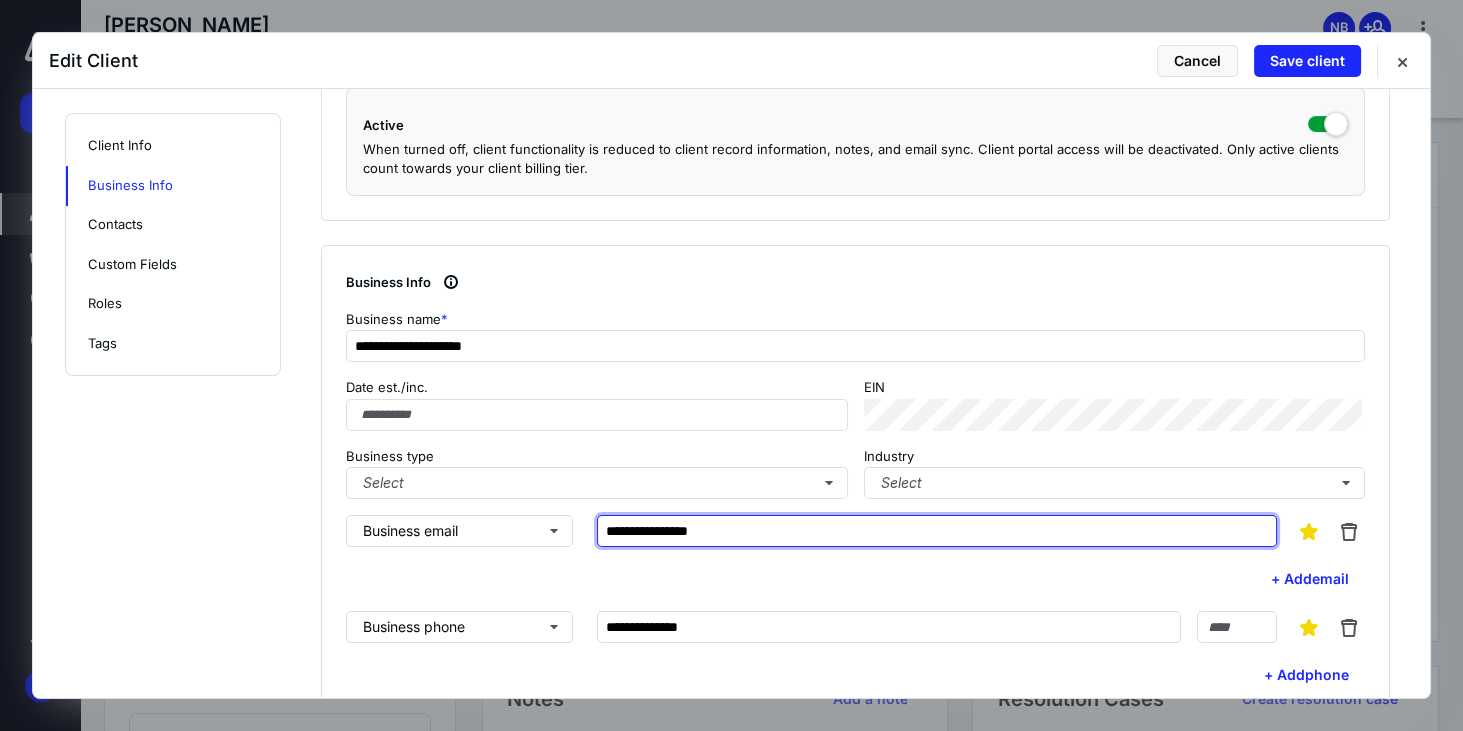 type on "**********" 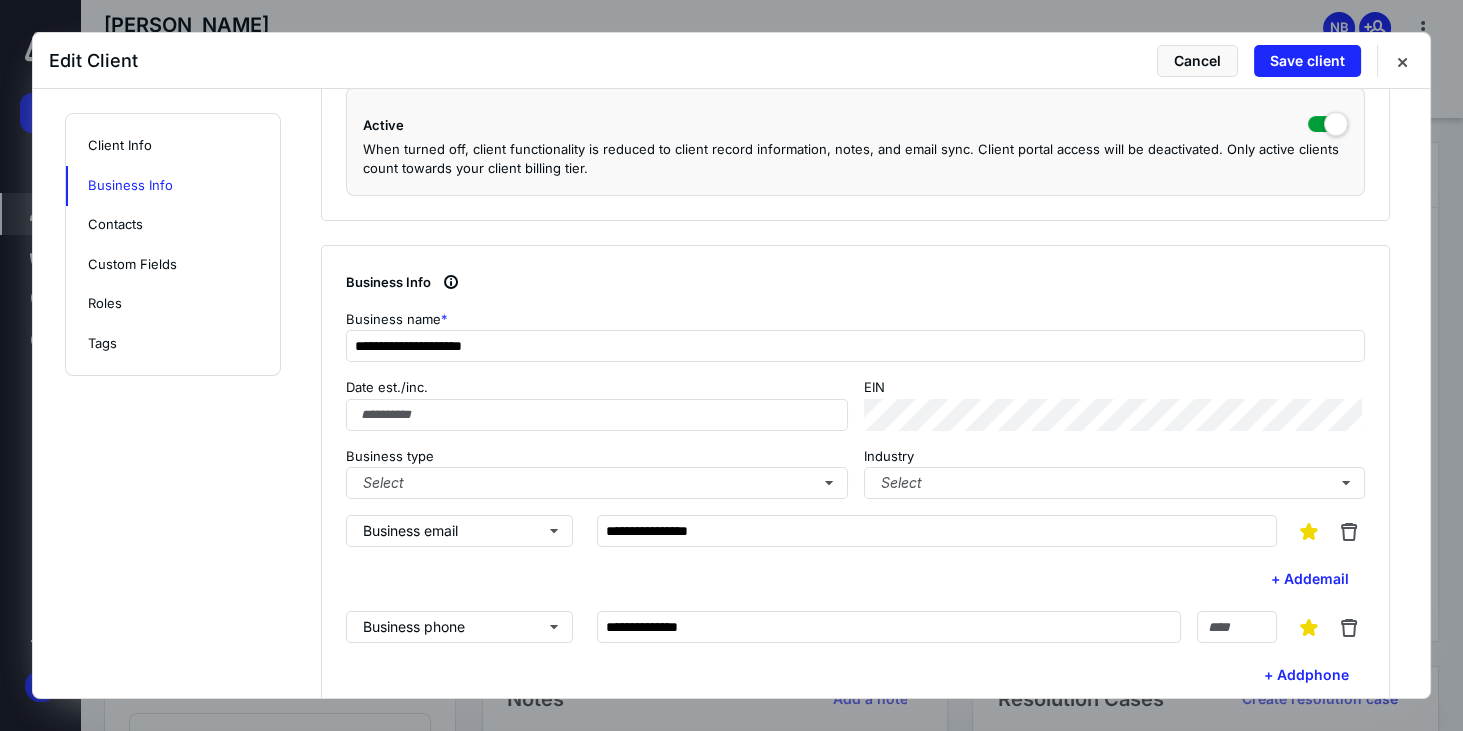 click on "**********" at bounding box center (855, 555) 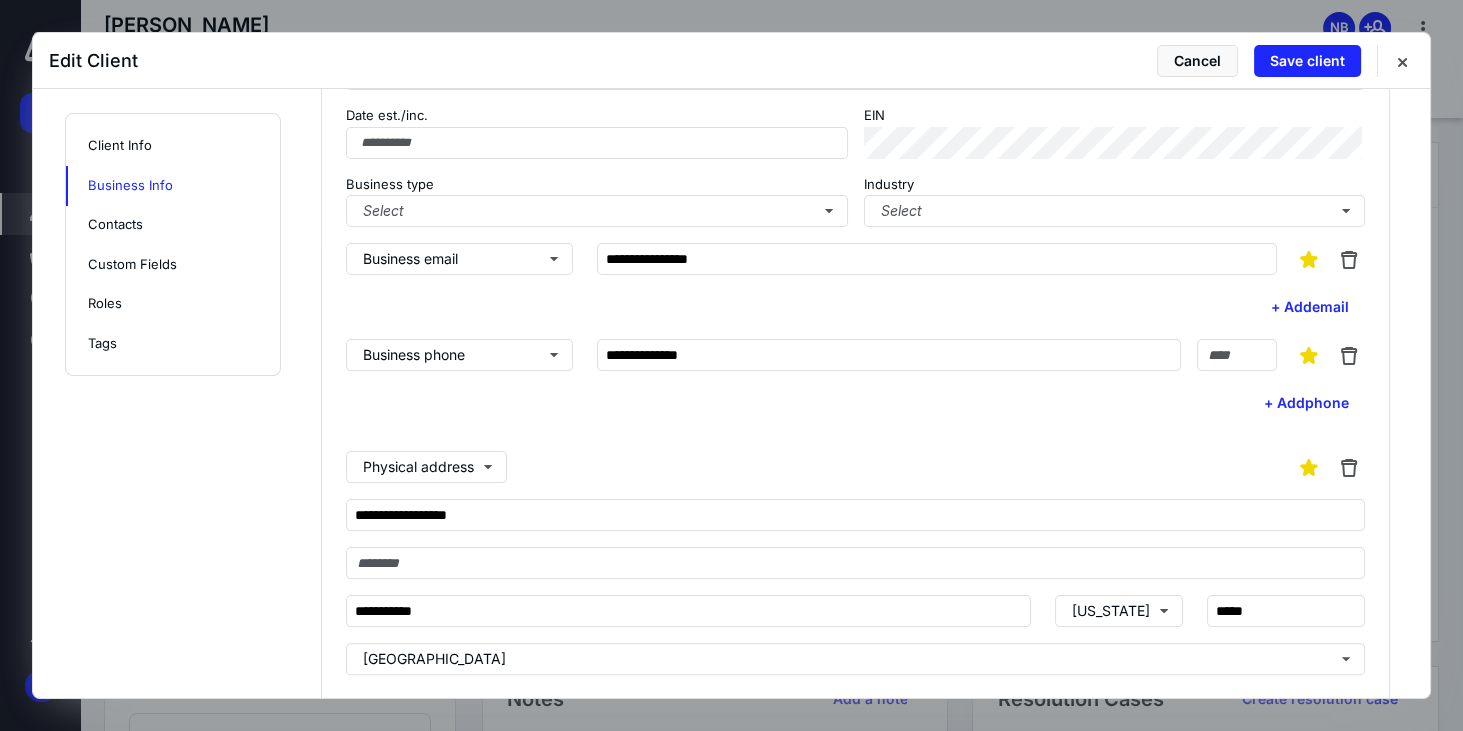 scroll, scrollTop: 800, scrollLeft: 0, axis: vertical 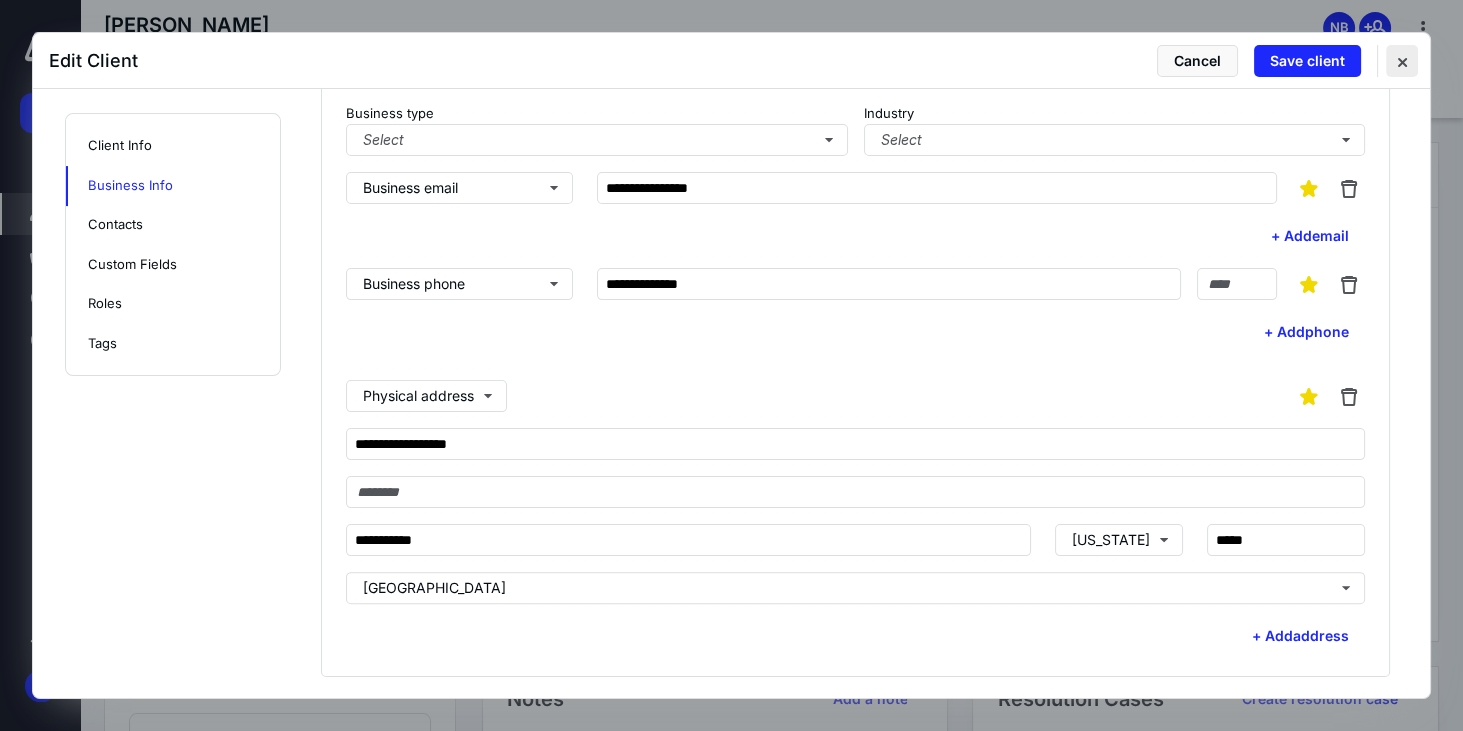 click at bounding box center [1402, 61] 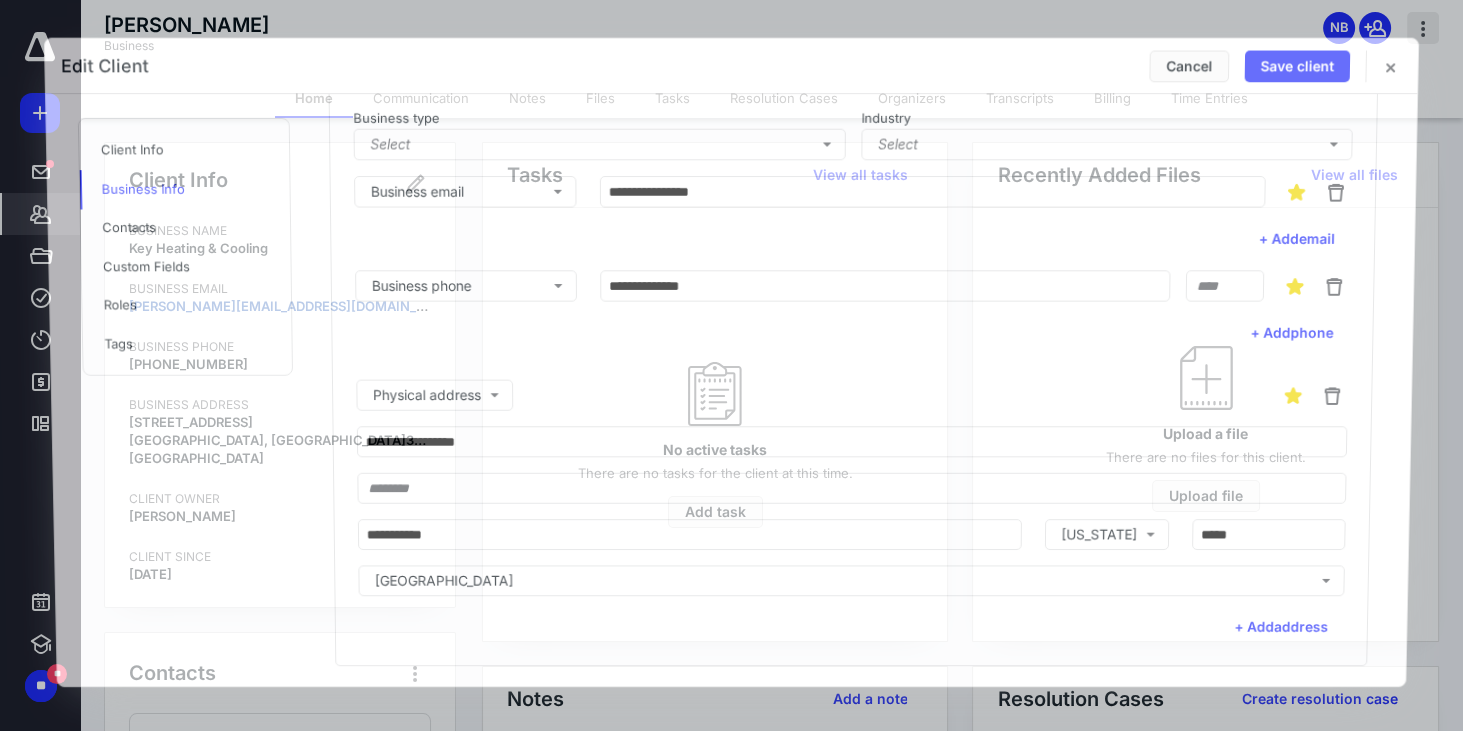 click at bounding box center (731, 365) 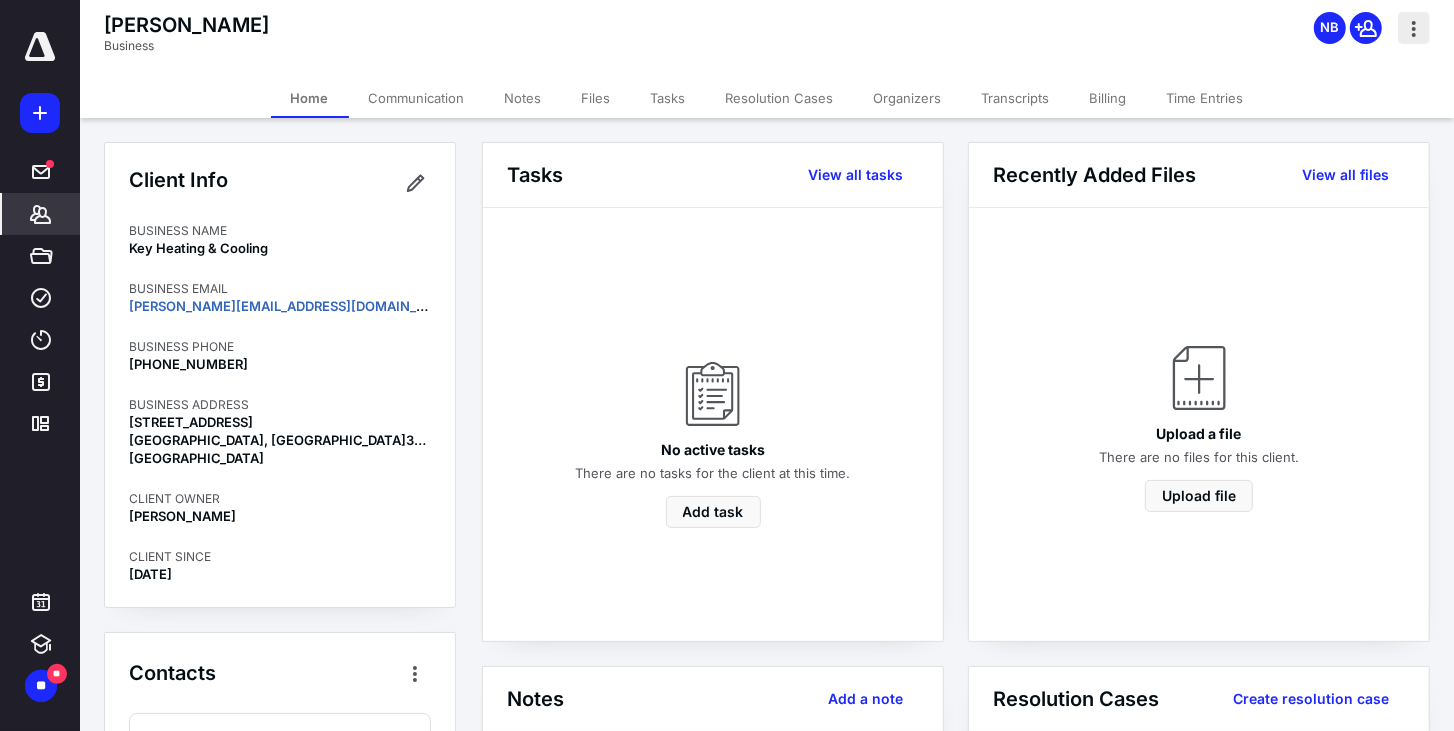 click at bounding box center [1414, 28] 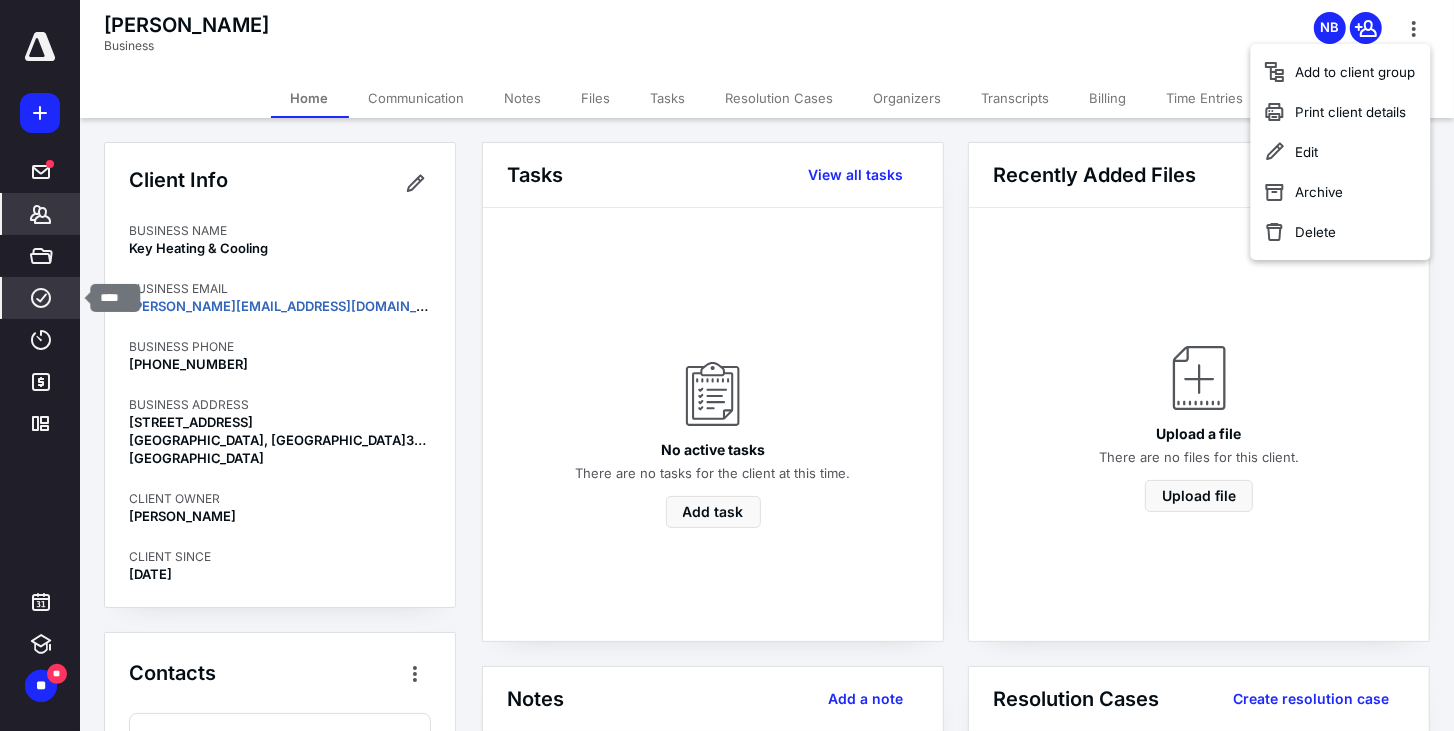 click 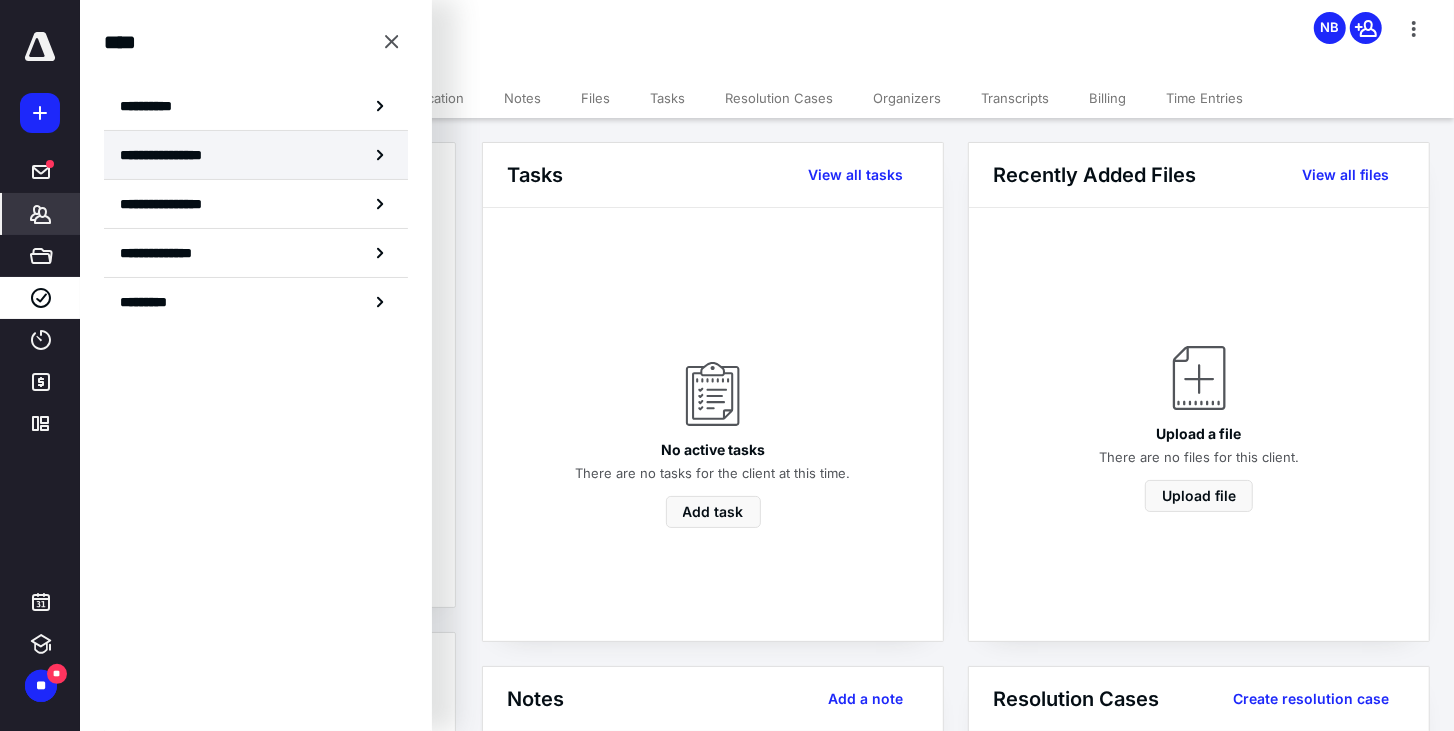 click on "**********" at bounding box center (180, 155) 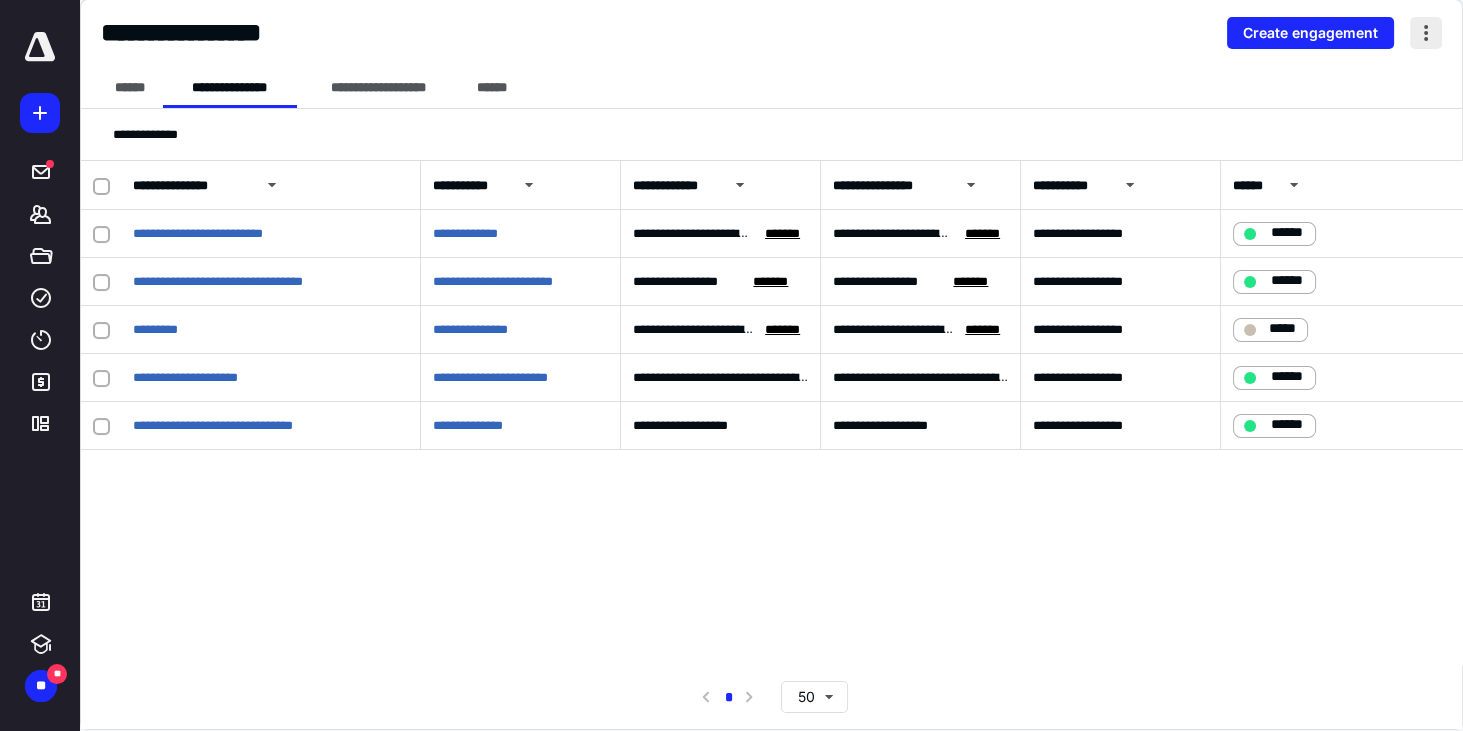 click at bounding box center (1426, 33) 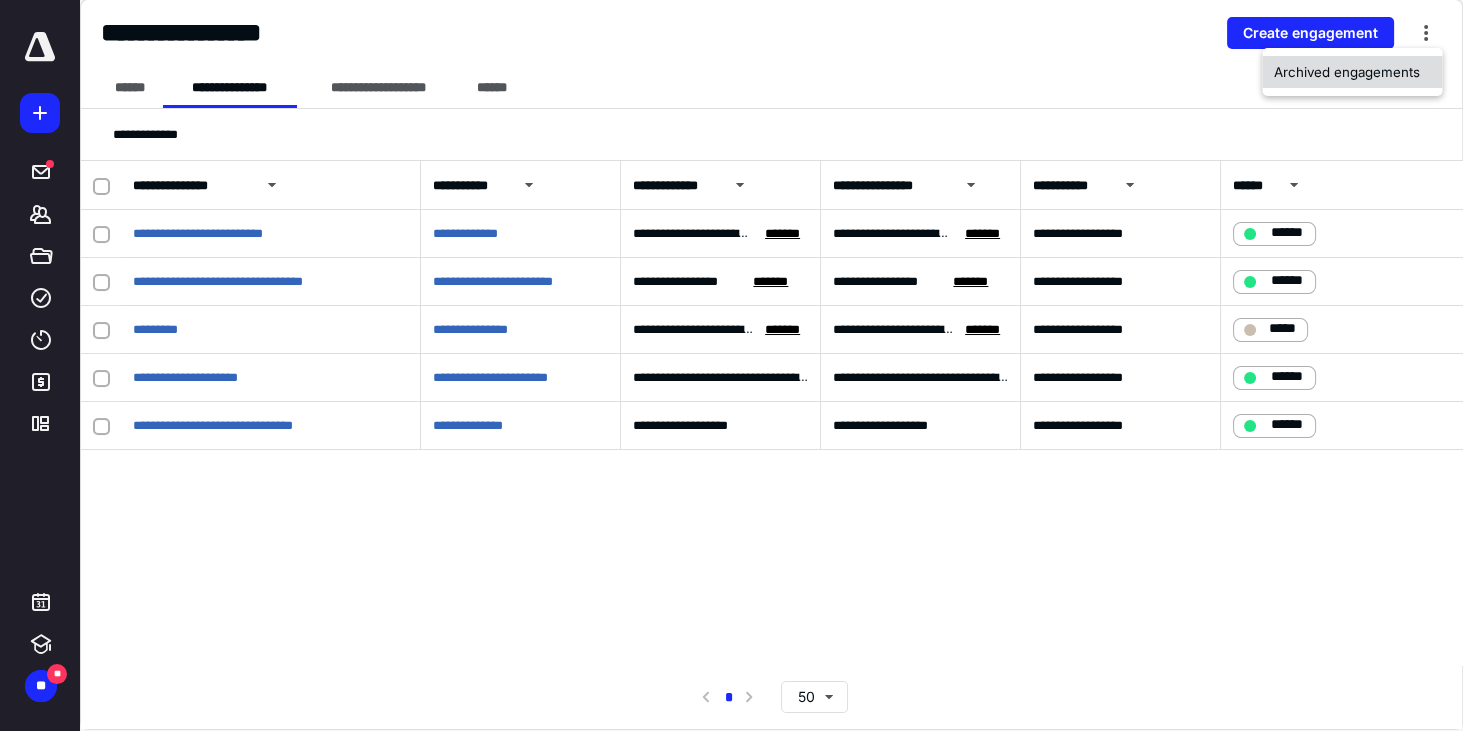 click on "Archived engagements" at bounding box center (1352, 72) 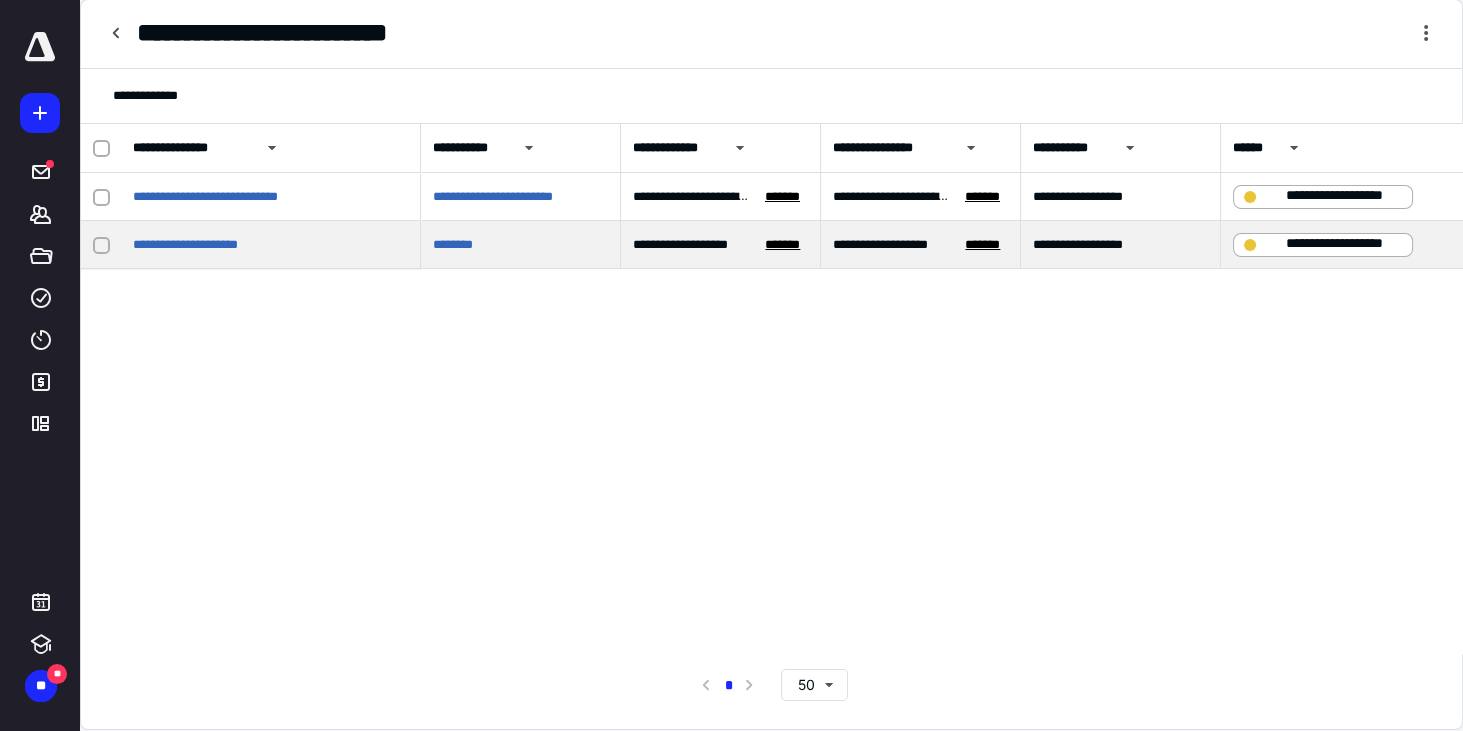 click 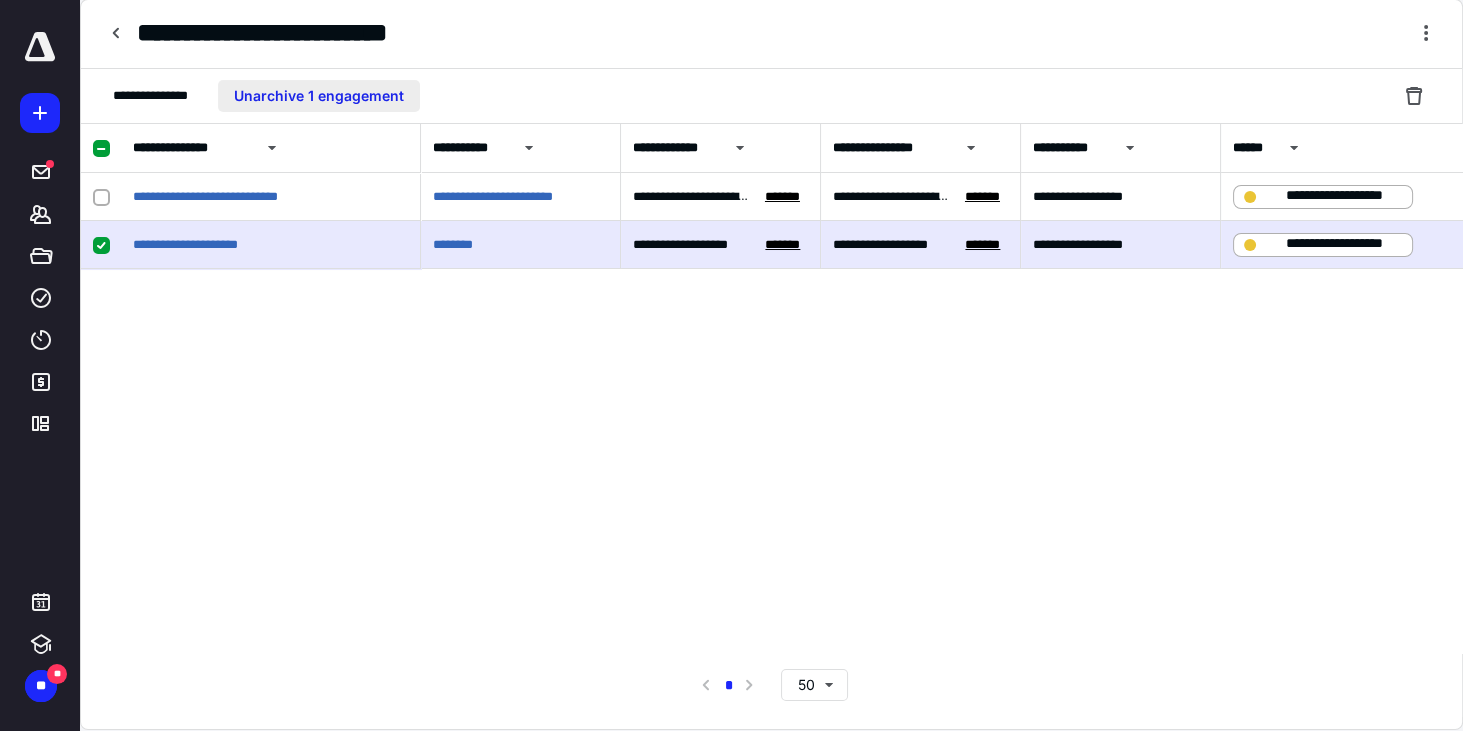 click on "Unarchive 1 engagement" at bounding box center (319, 96) 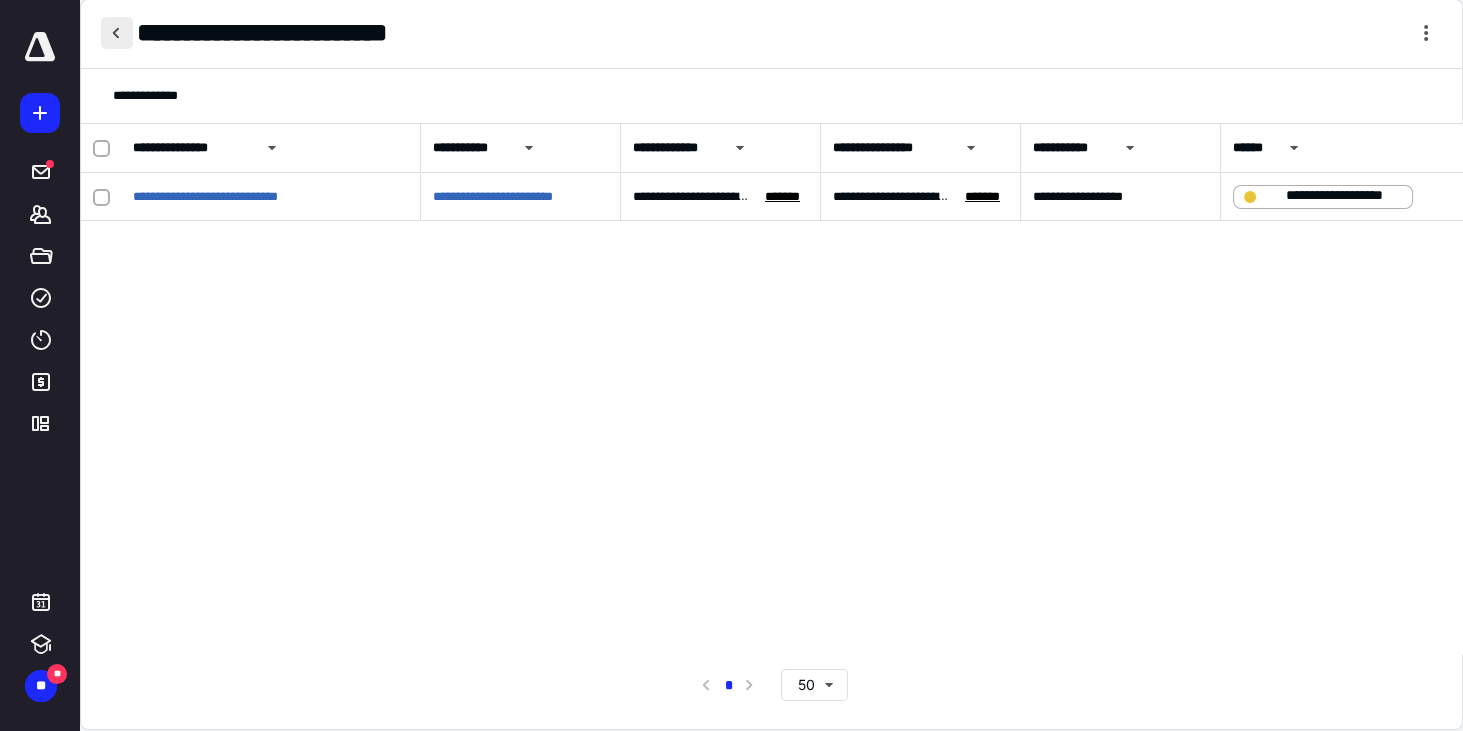 click at bounding box center [117, 33] 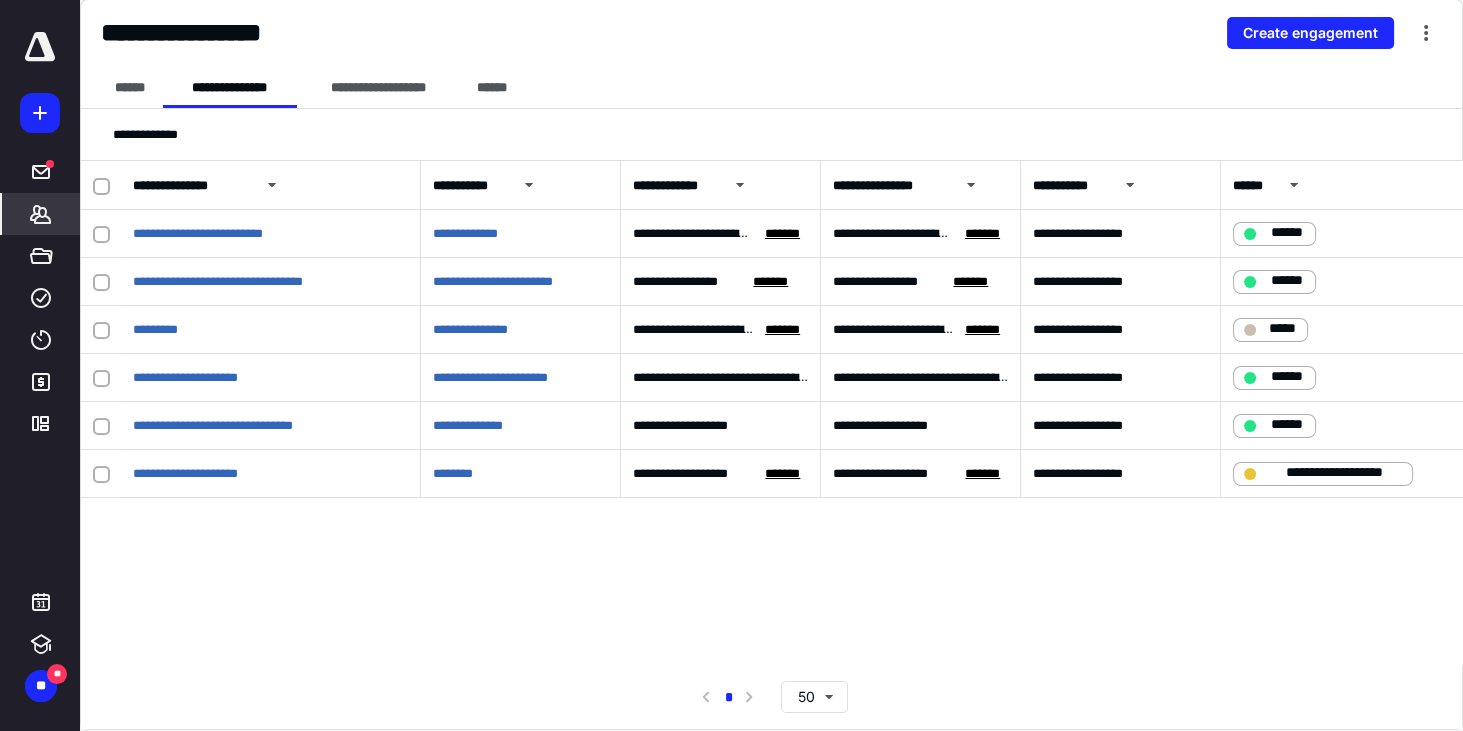 click 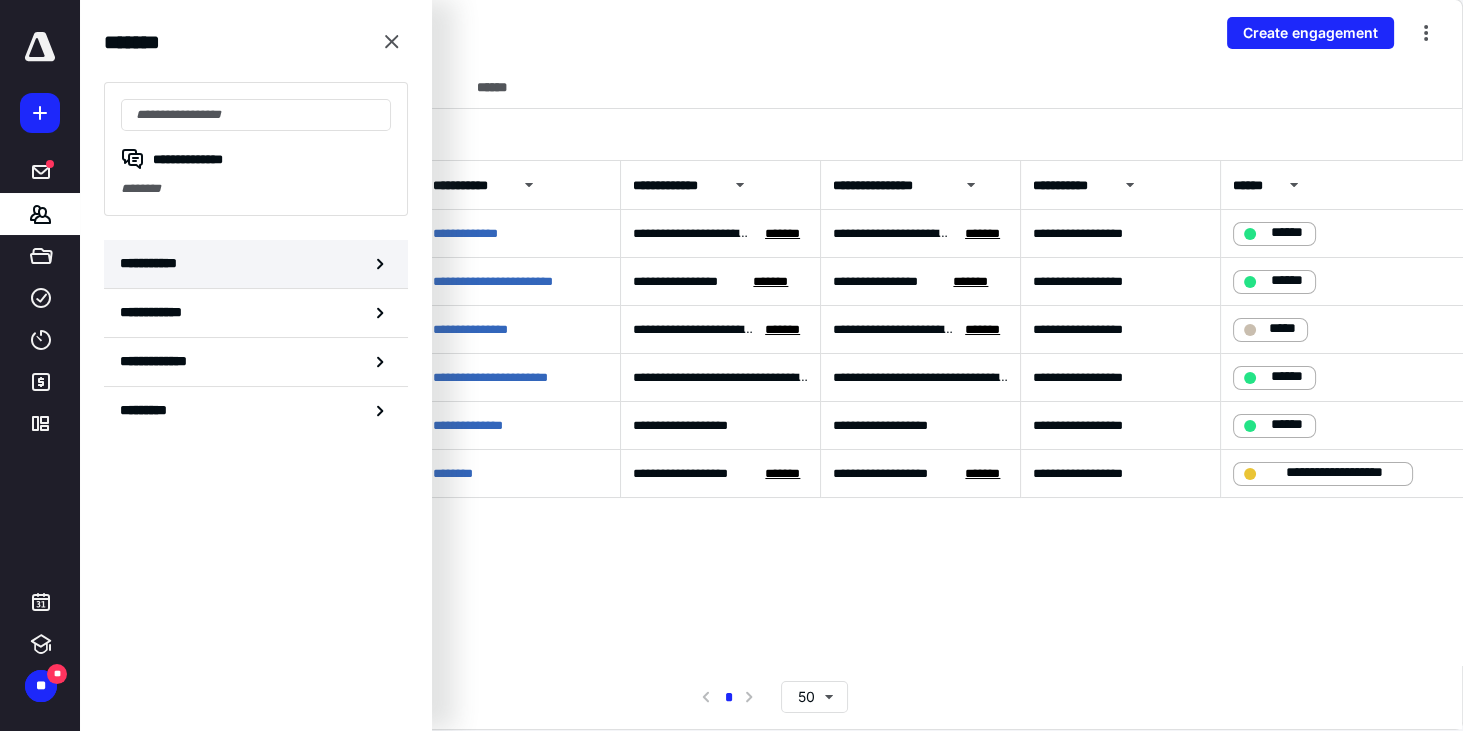 click on "**********" at bounding box center (153, 263) 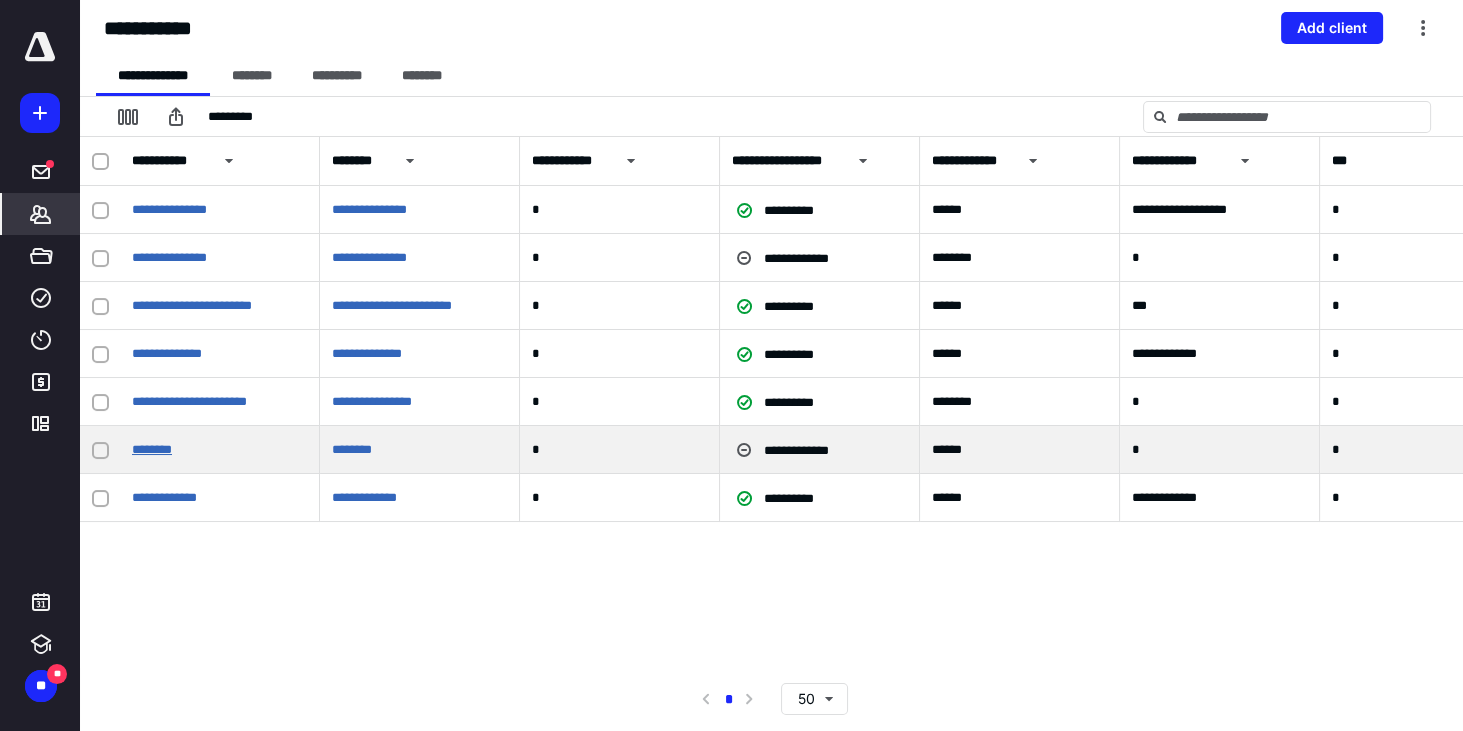 click on "********" at bounding box center [152, 449] 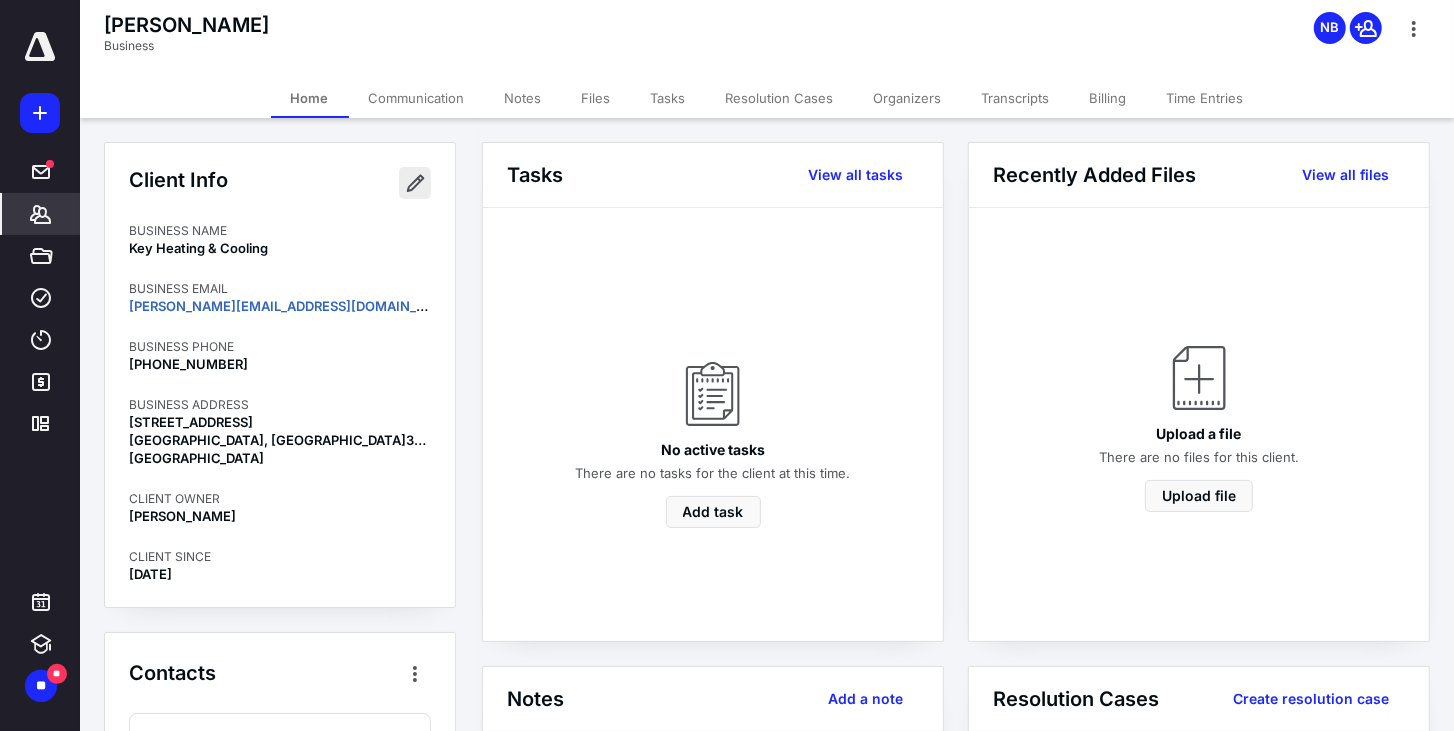 click at bounding box center (415, 183) 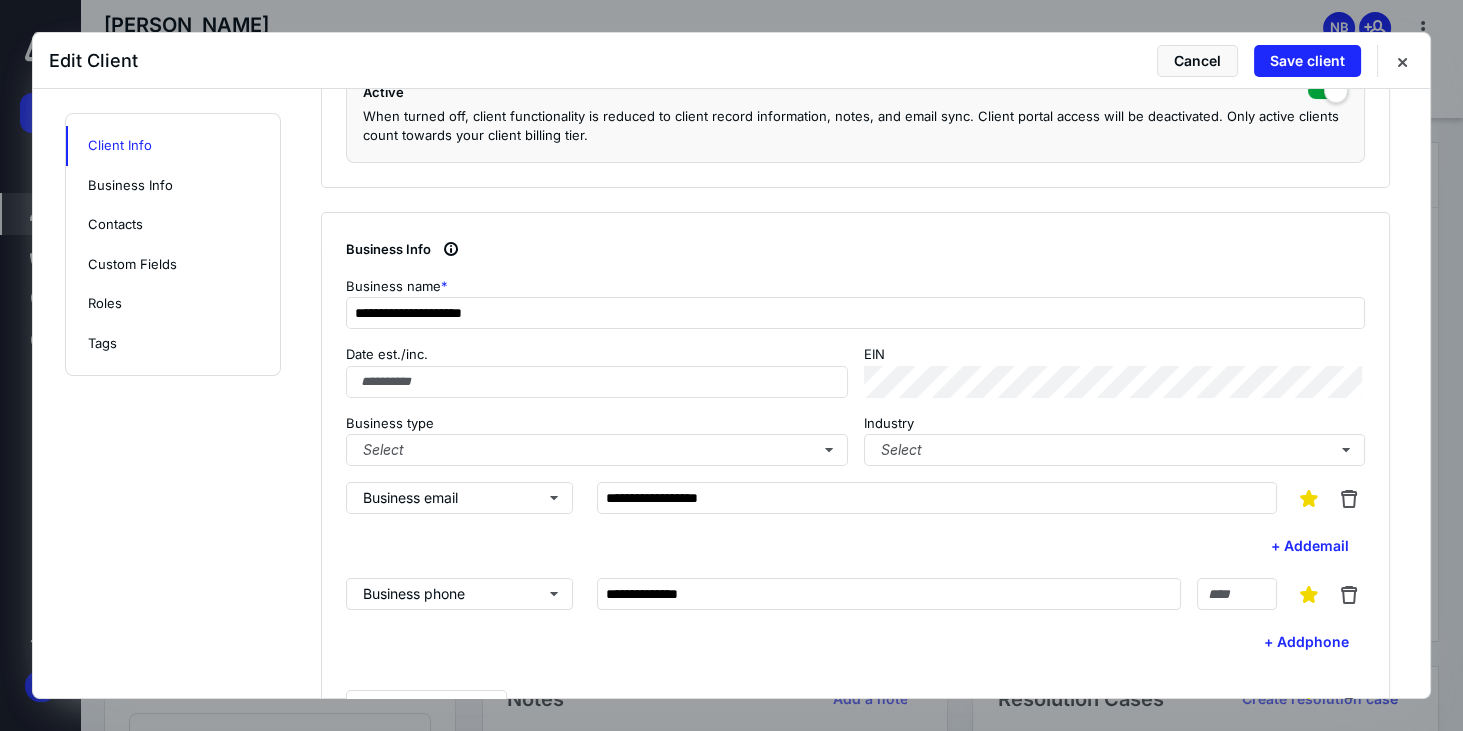 scroll, scrollTop: 571, scrollLeft: 0, axis: vertical 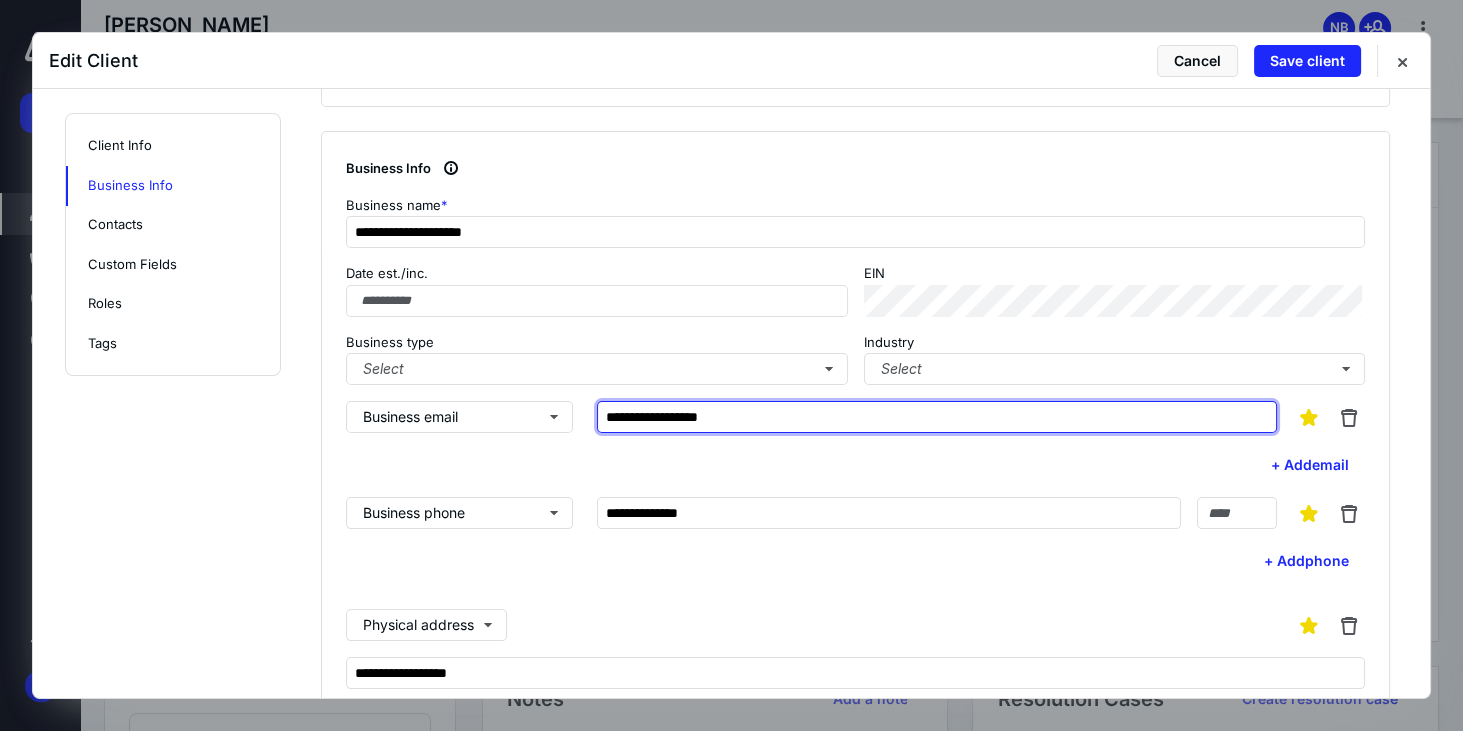 click on "**********" at bounding box center (937, 417) 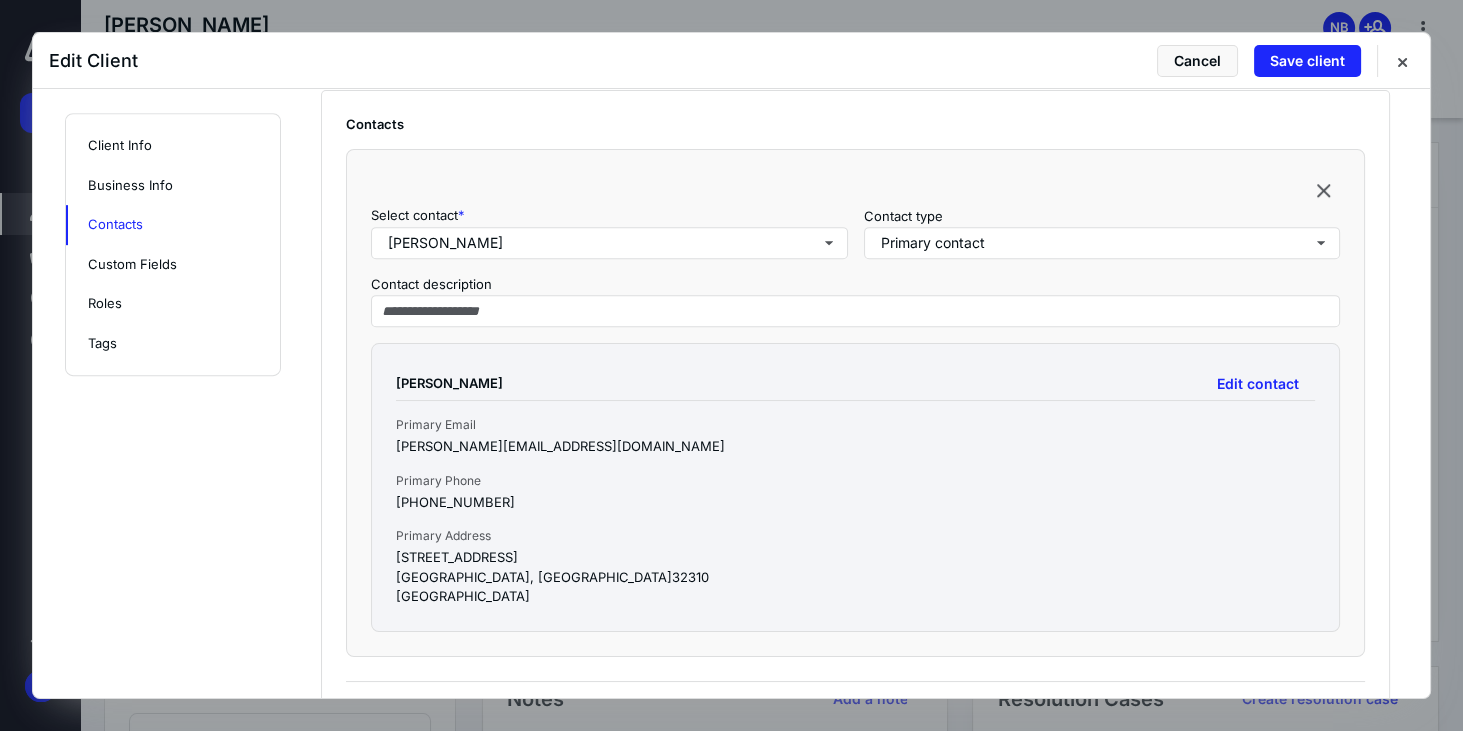 scroll, scrollTop: 1428, scrollLeft: 0, axis: vertical 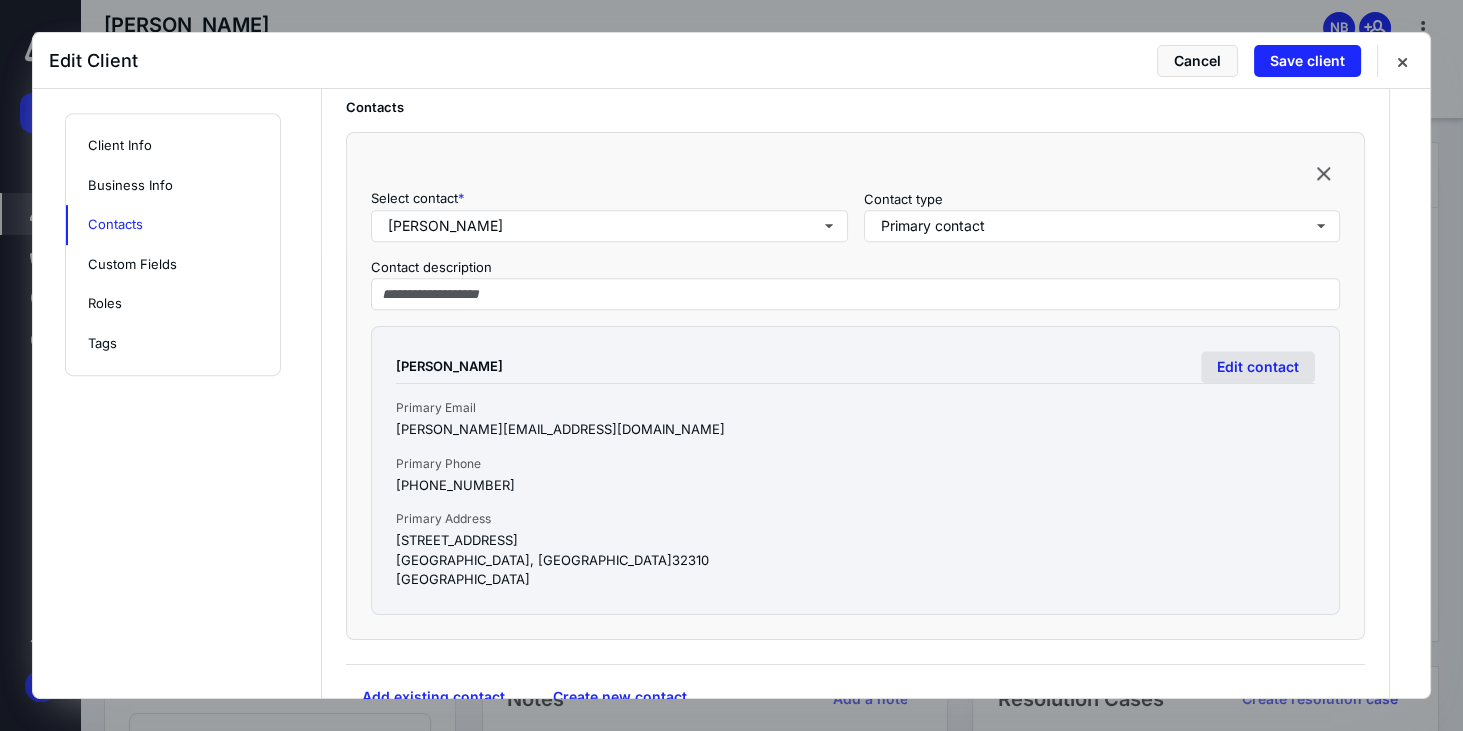 type on "**********" 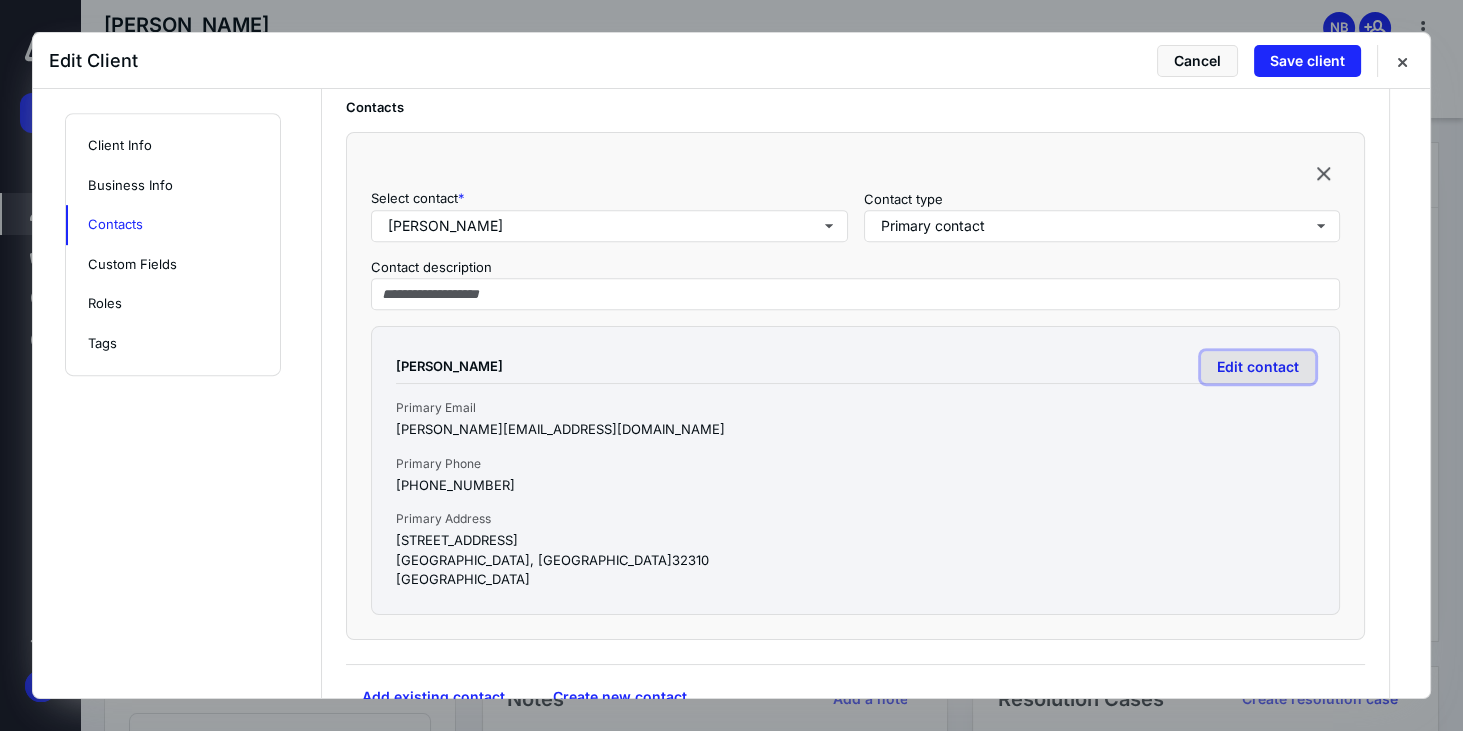 click on "Edit contact" at bounding box center [1258, 367] 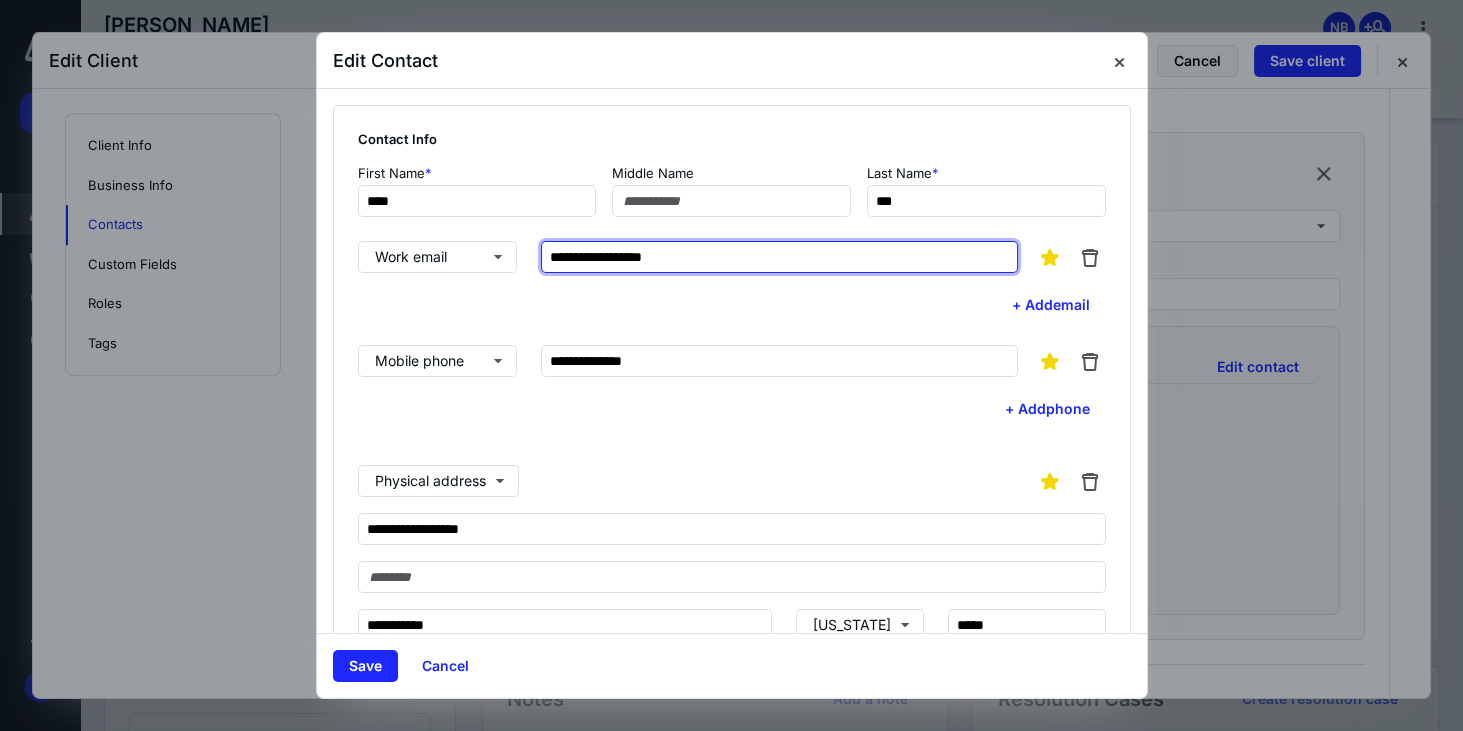 drag, startPoint x: 726, startPoint y: 253, endPoint x: 590, endPoint y: 250, distance: 136.03308 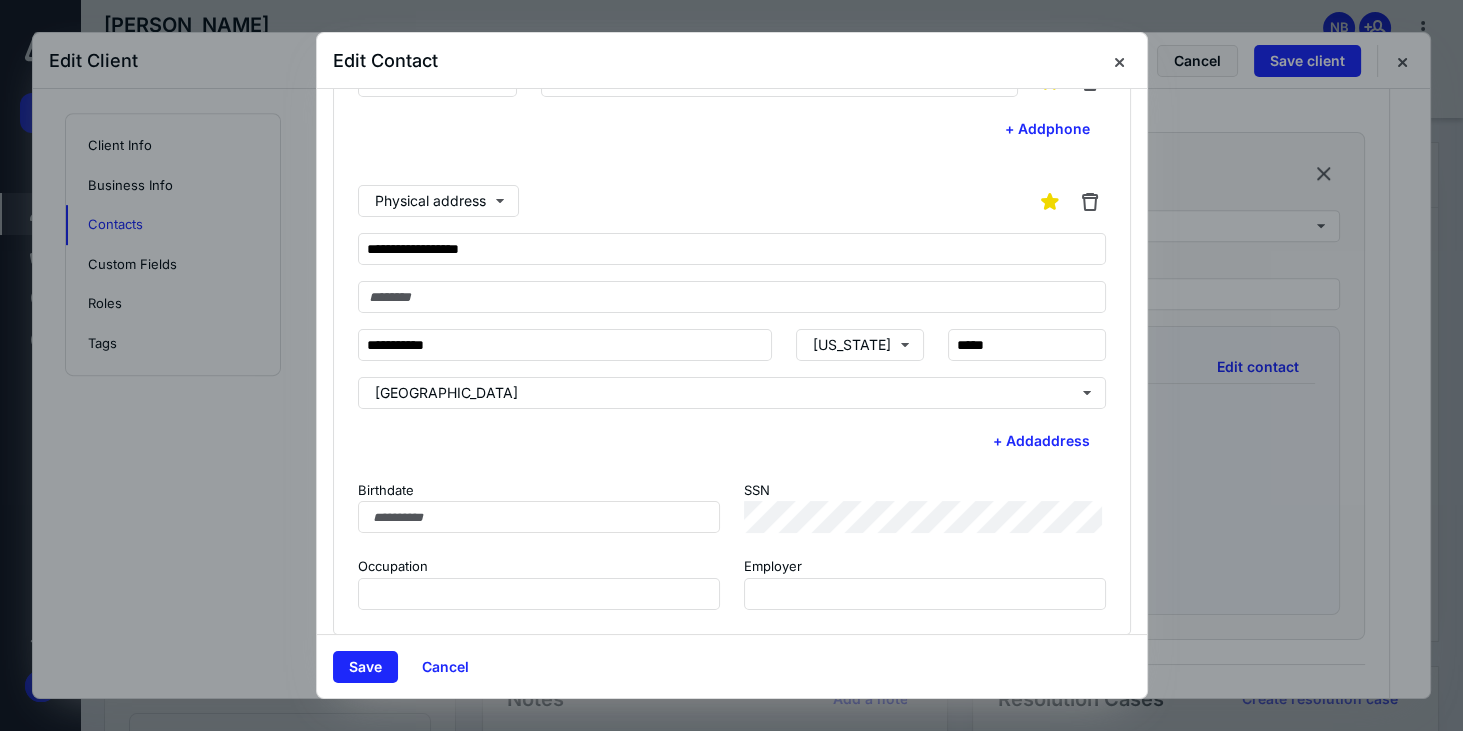 scroll, scrollTop: 295, scrollLeft: 0, axis: vertical 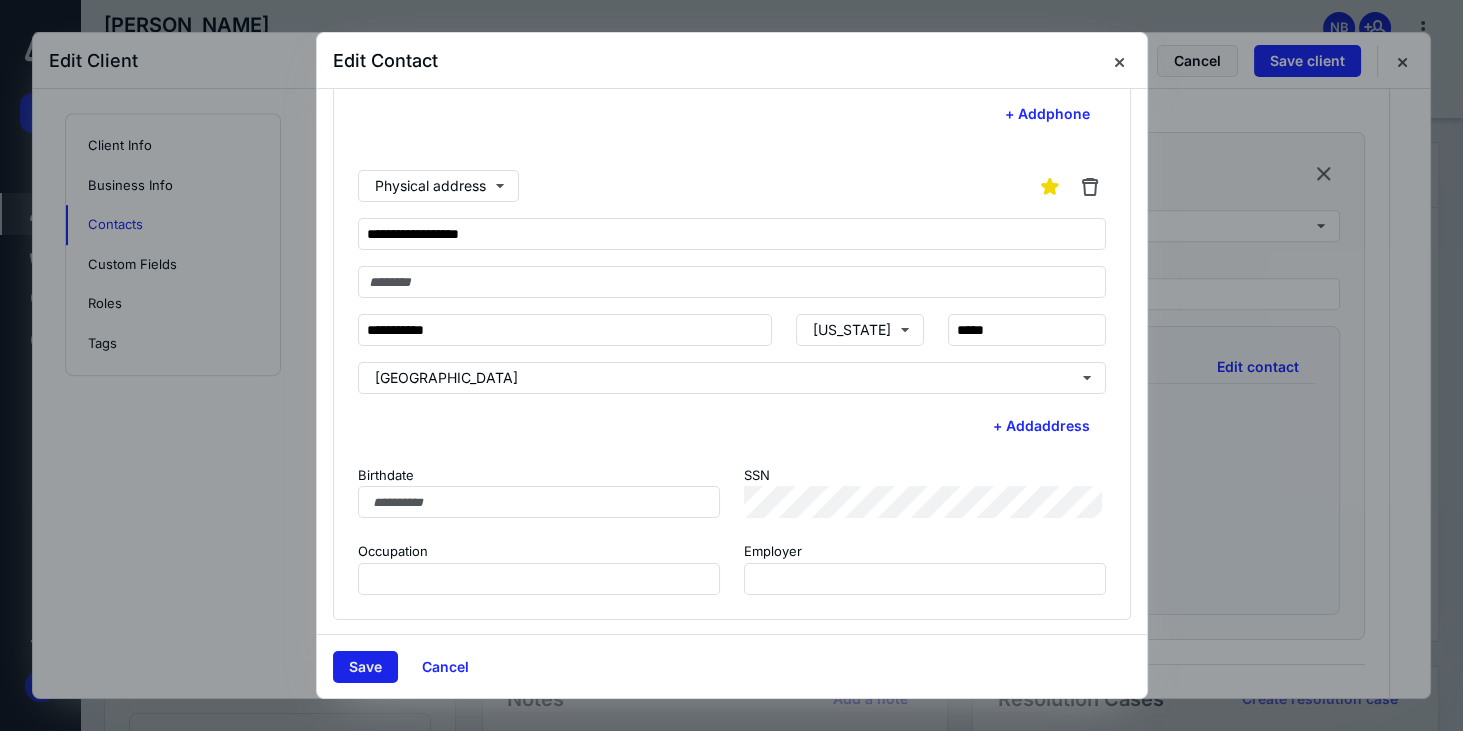 type on "**********" 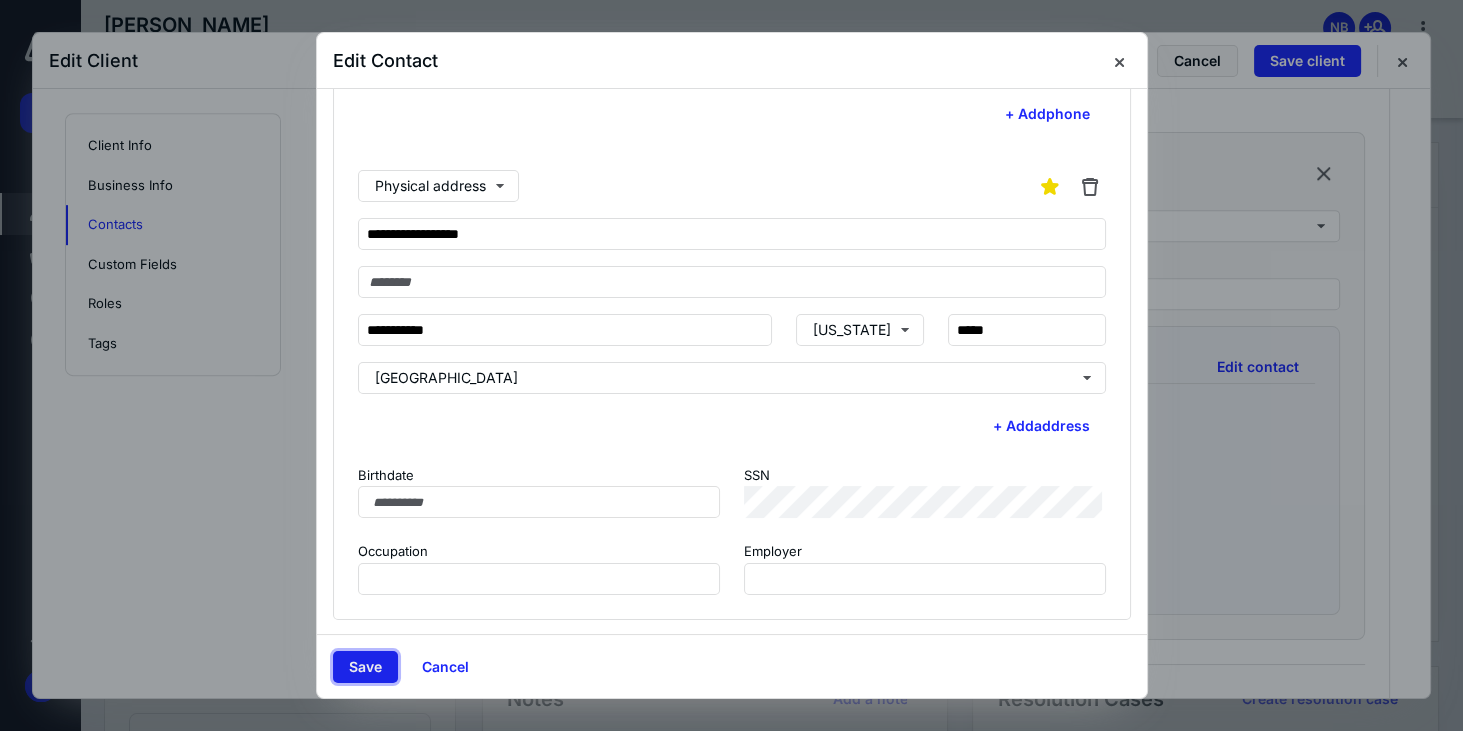 click on "Save" at bounding box center [365, 667] 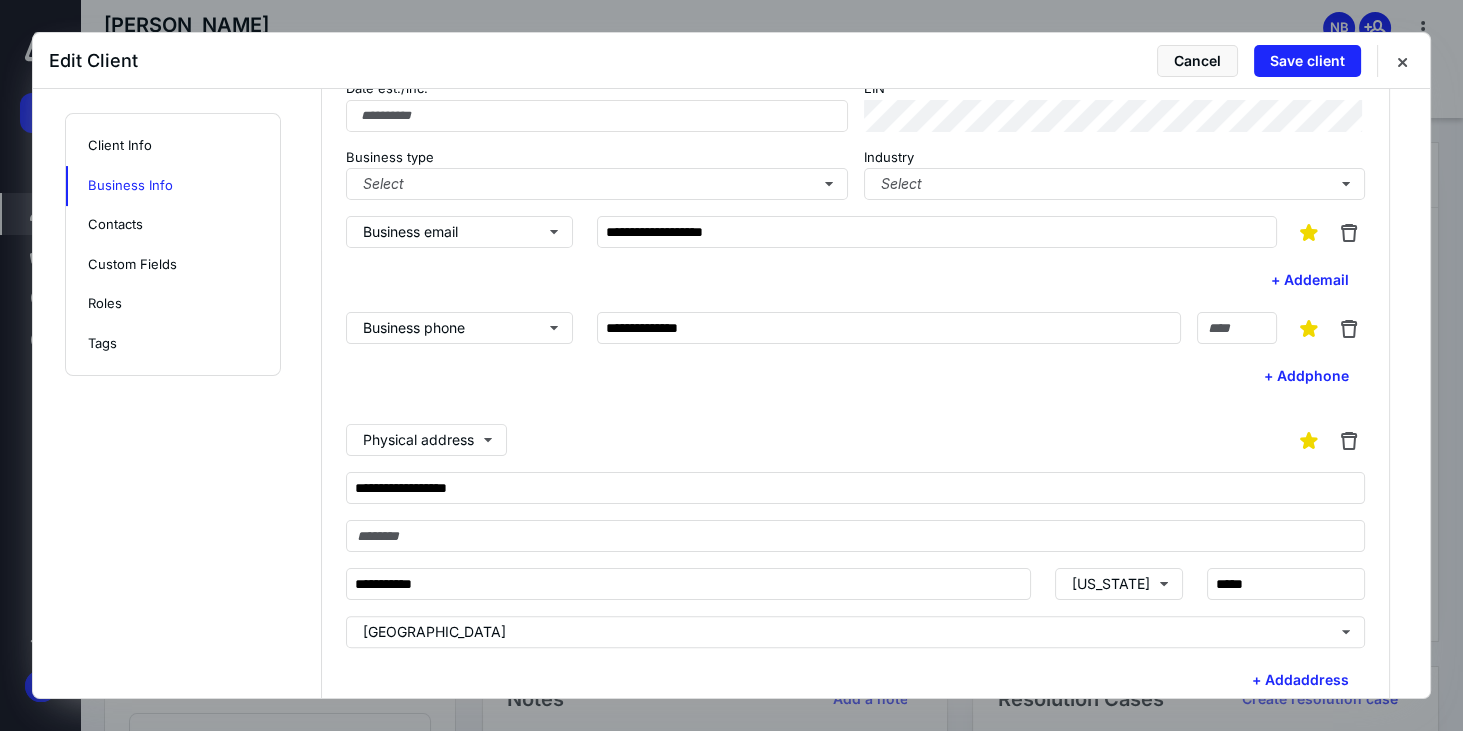 scroll, scrollTop: 685, scrollLeft: 0, axis: vertical 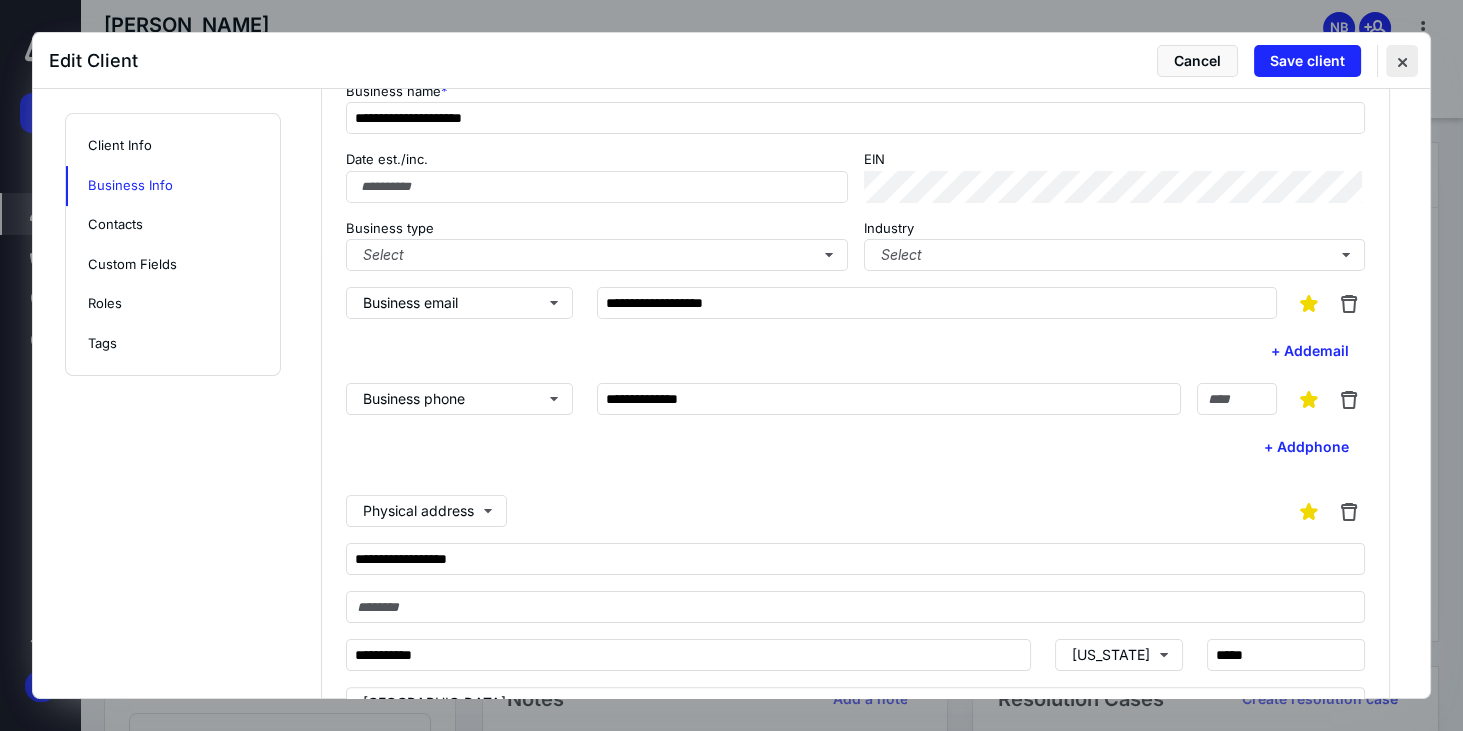 click at bounding box center (1402, 61) 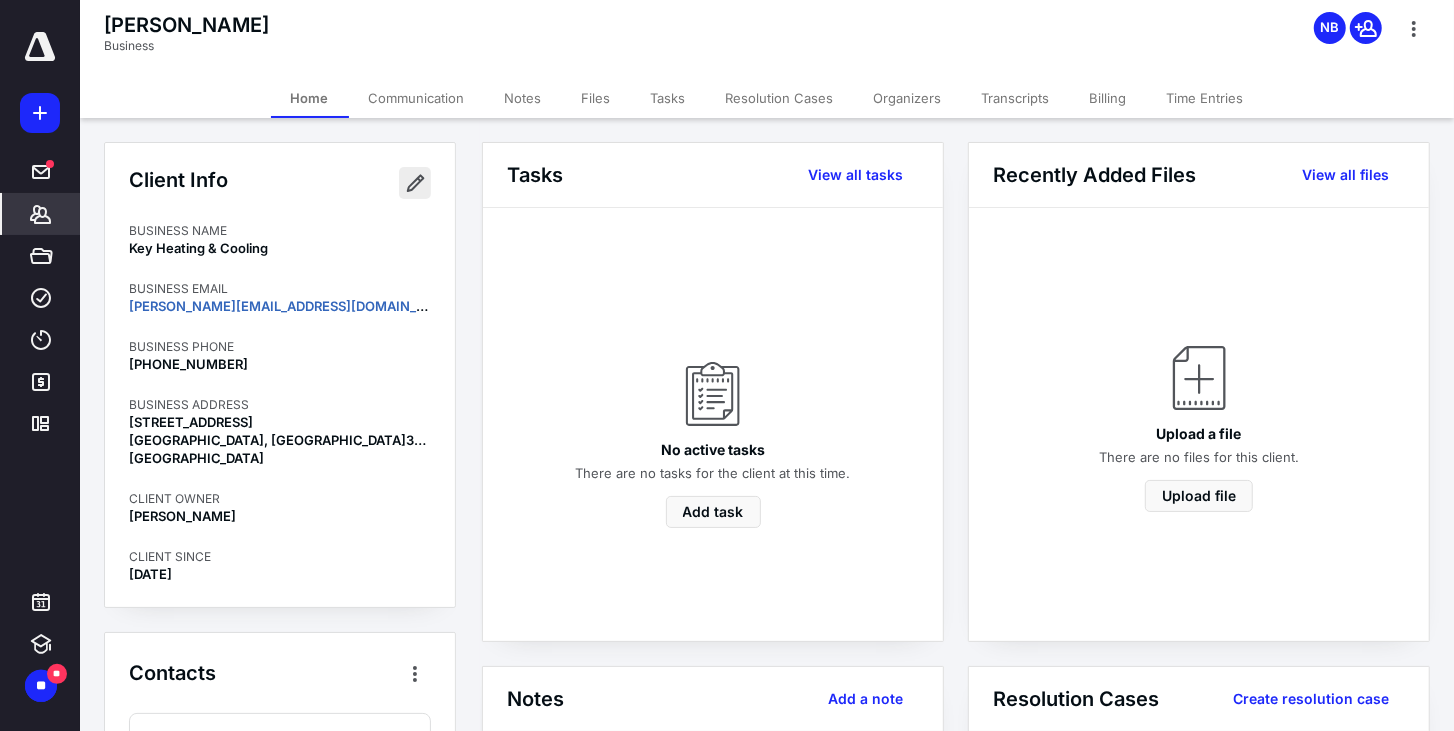 click at bounding box center (415, 183) 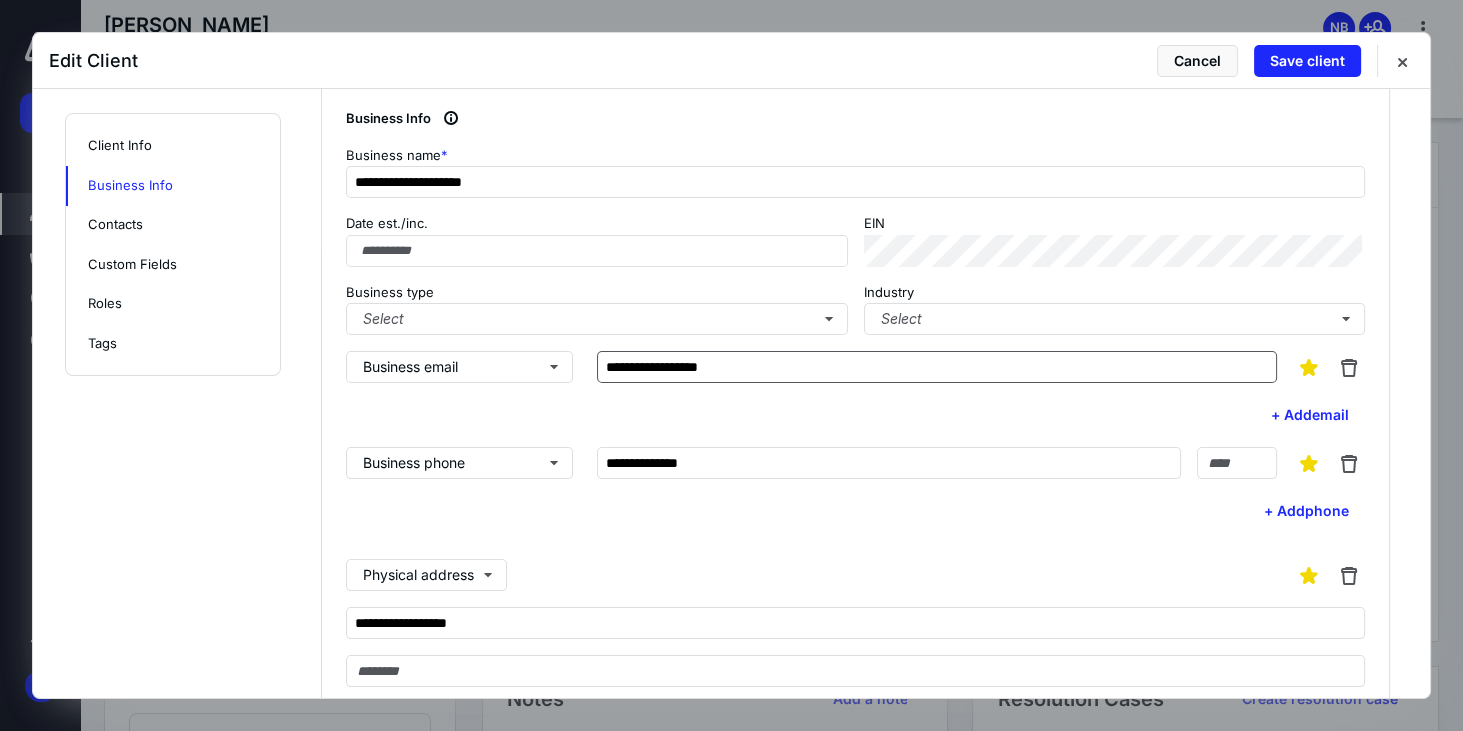 scroll, scrollTop: 628, scrollLeft: 0, axis: vertical 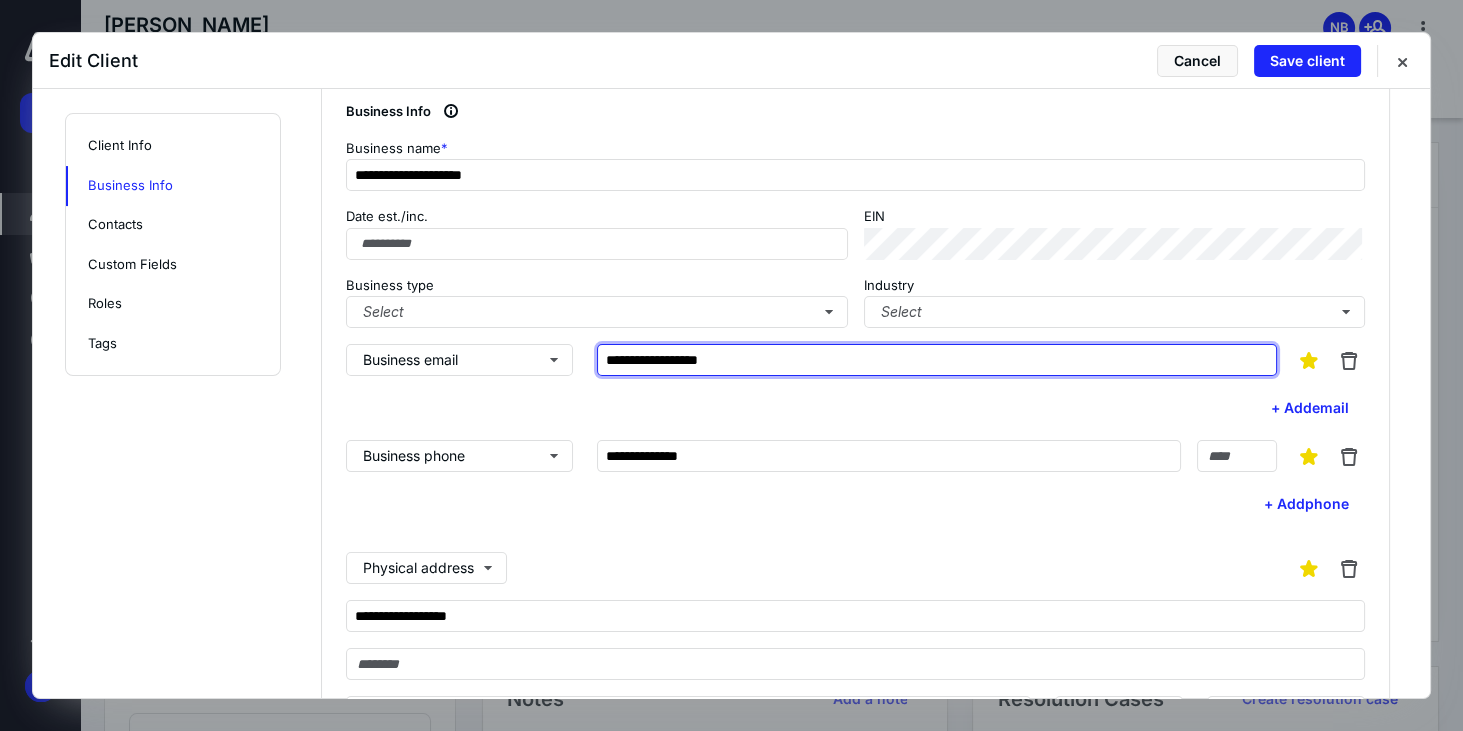click on "**********" at bounding box center (937, 360) 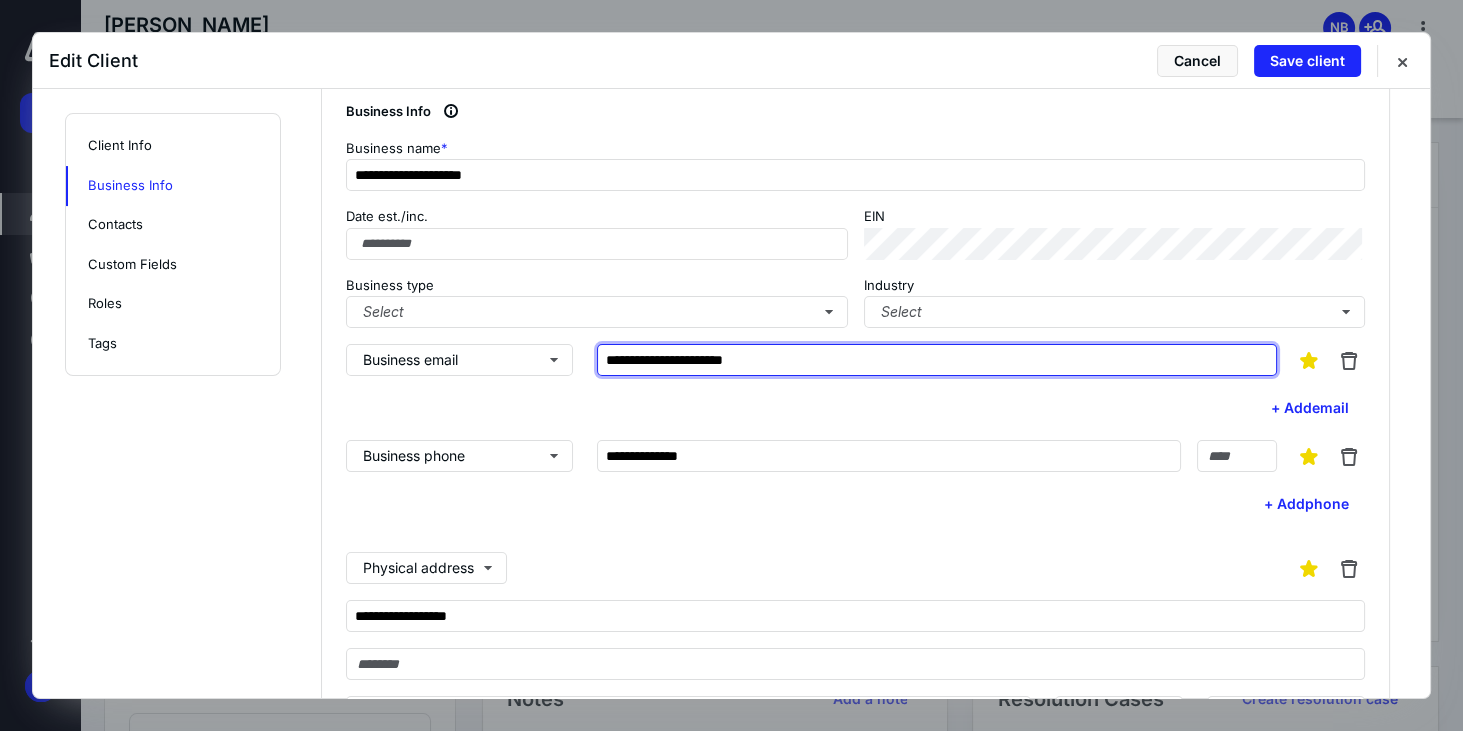 click on "**********" at bounding box center [937, 360] 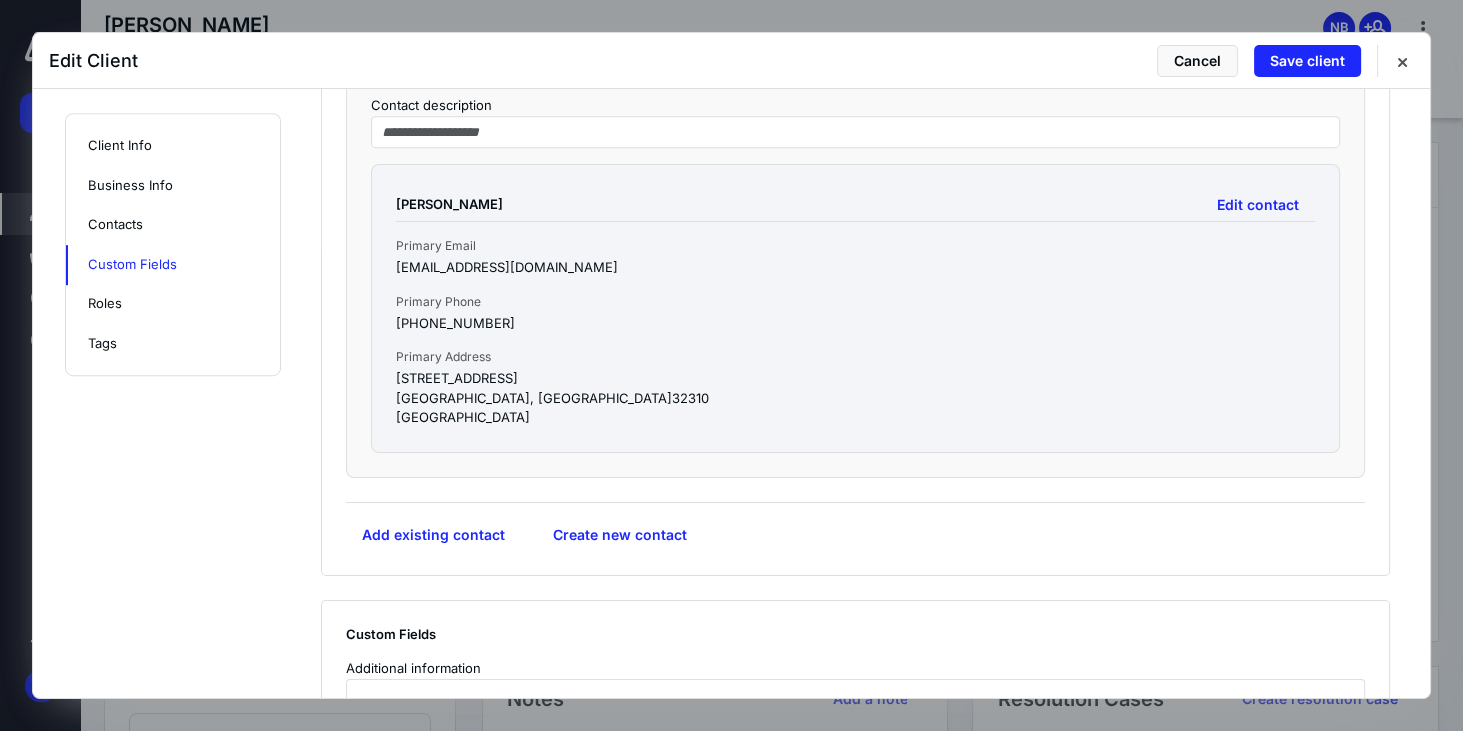 scroll, scrollTop: 1600, scrollLeft: 0, axis: vertical 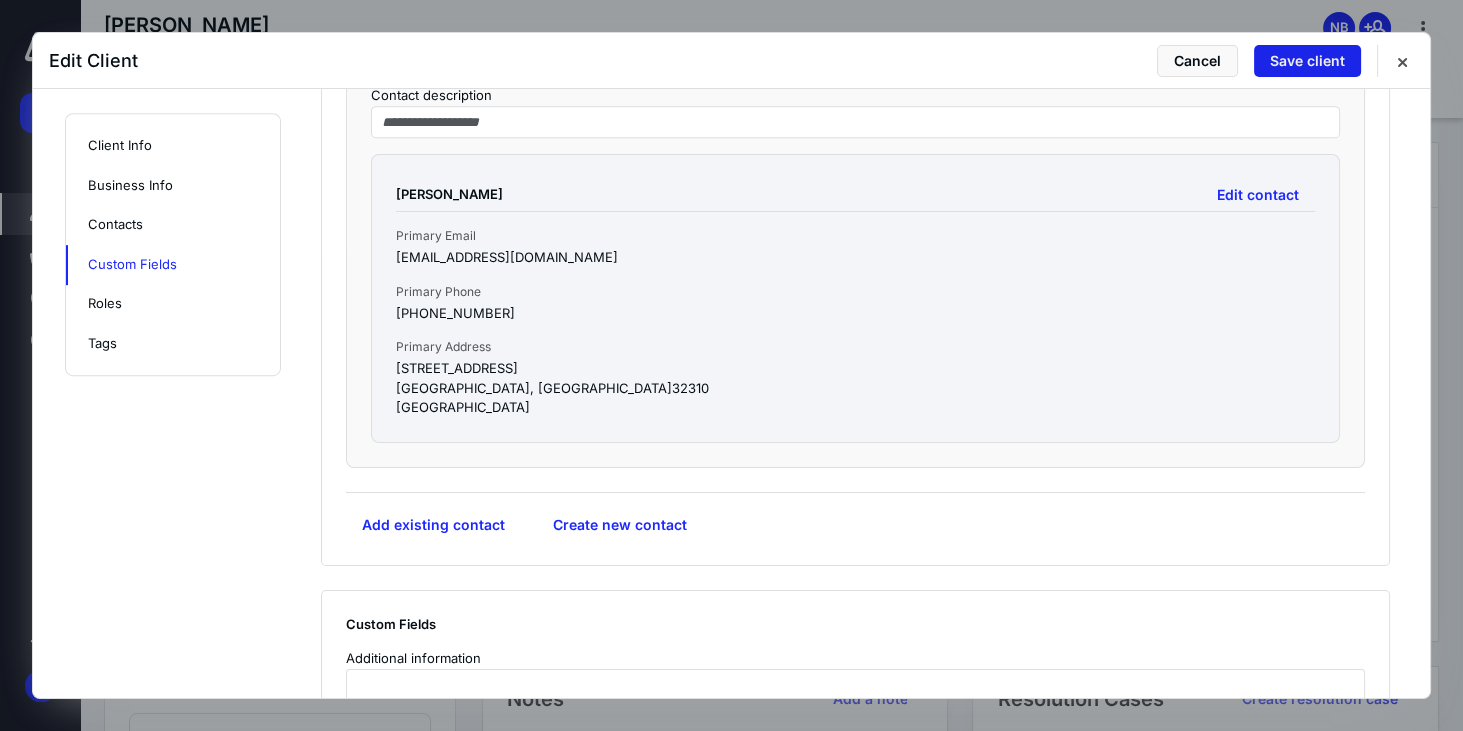 type on "**********" 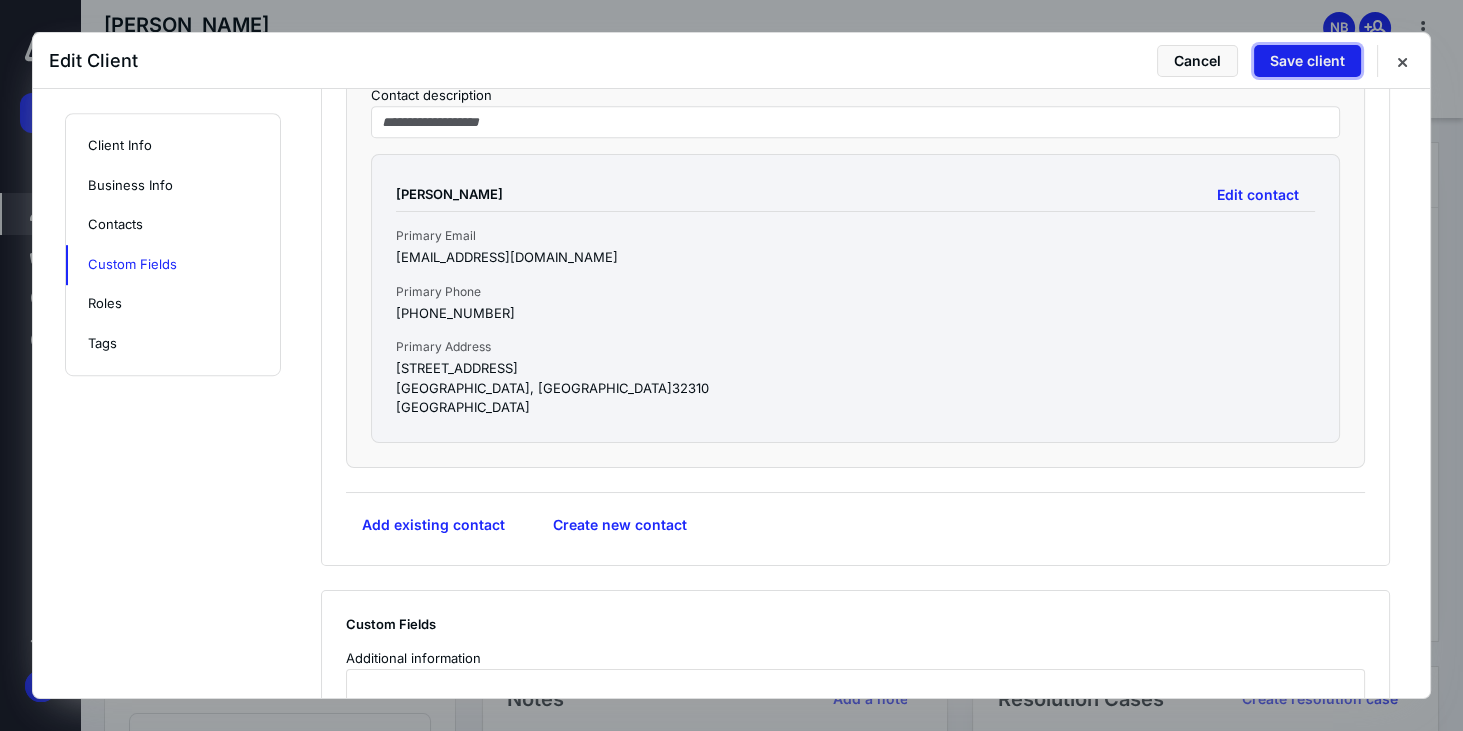 click on "Save client" at bounding box center [1307, 61] 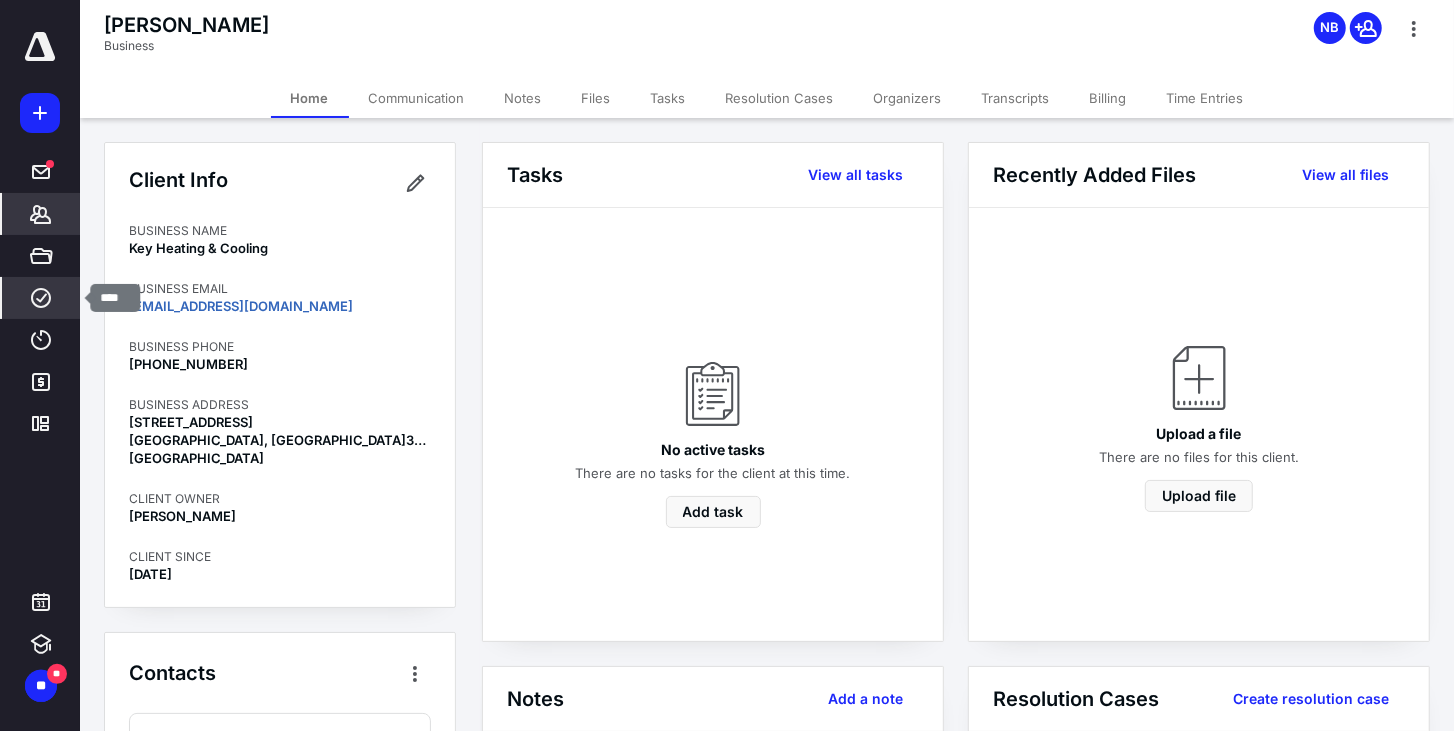 click 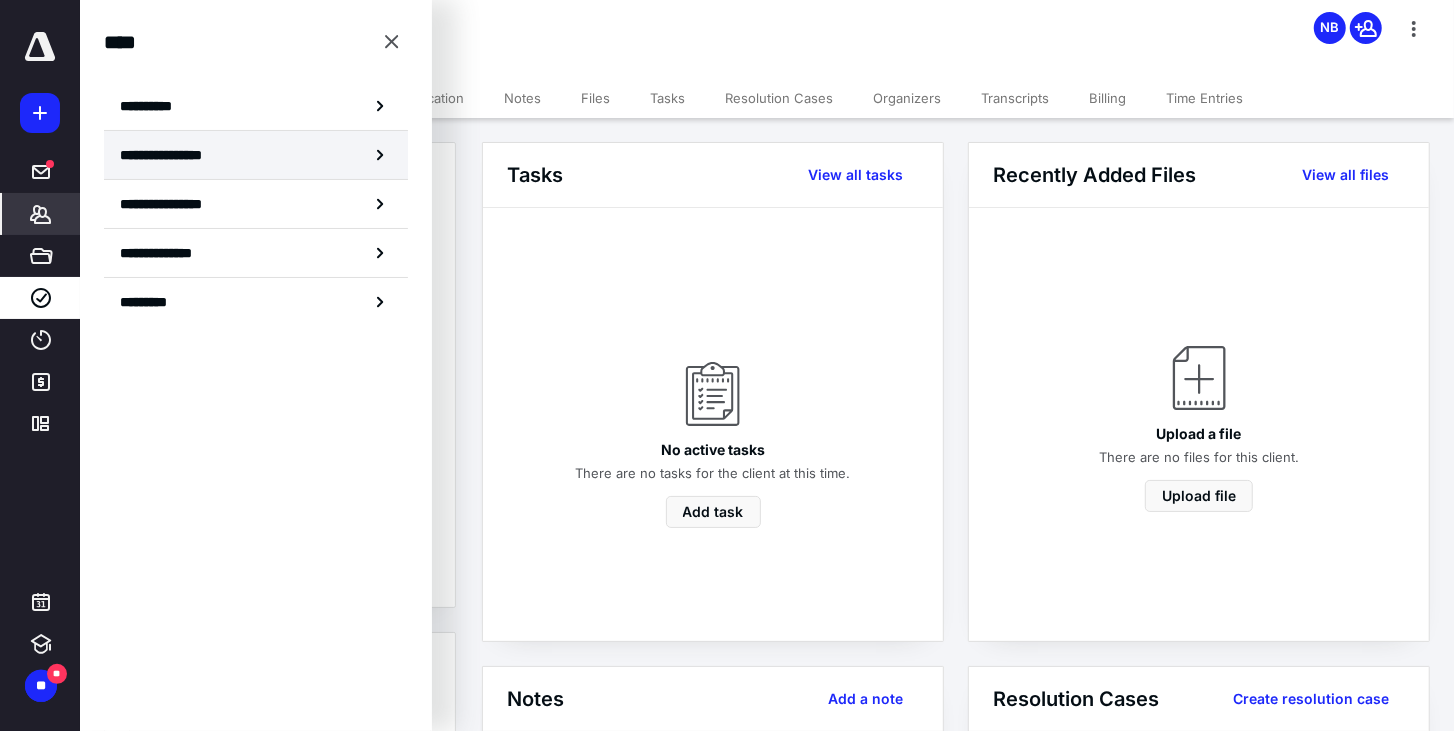 click on "**********" at bounding box center (180, 155) 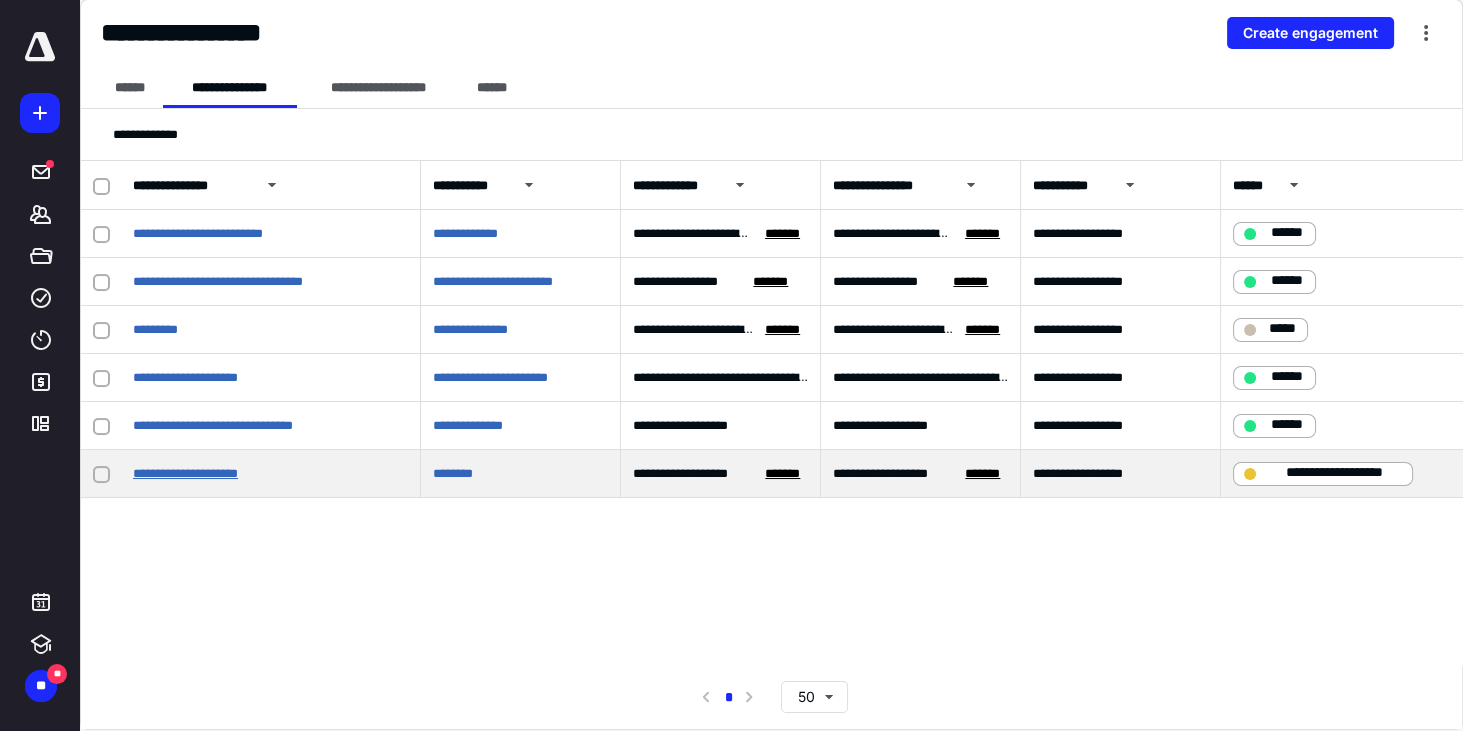 click on "**********" at bounding box center [185, 473] 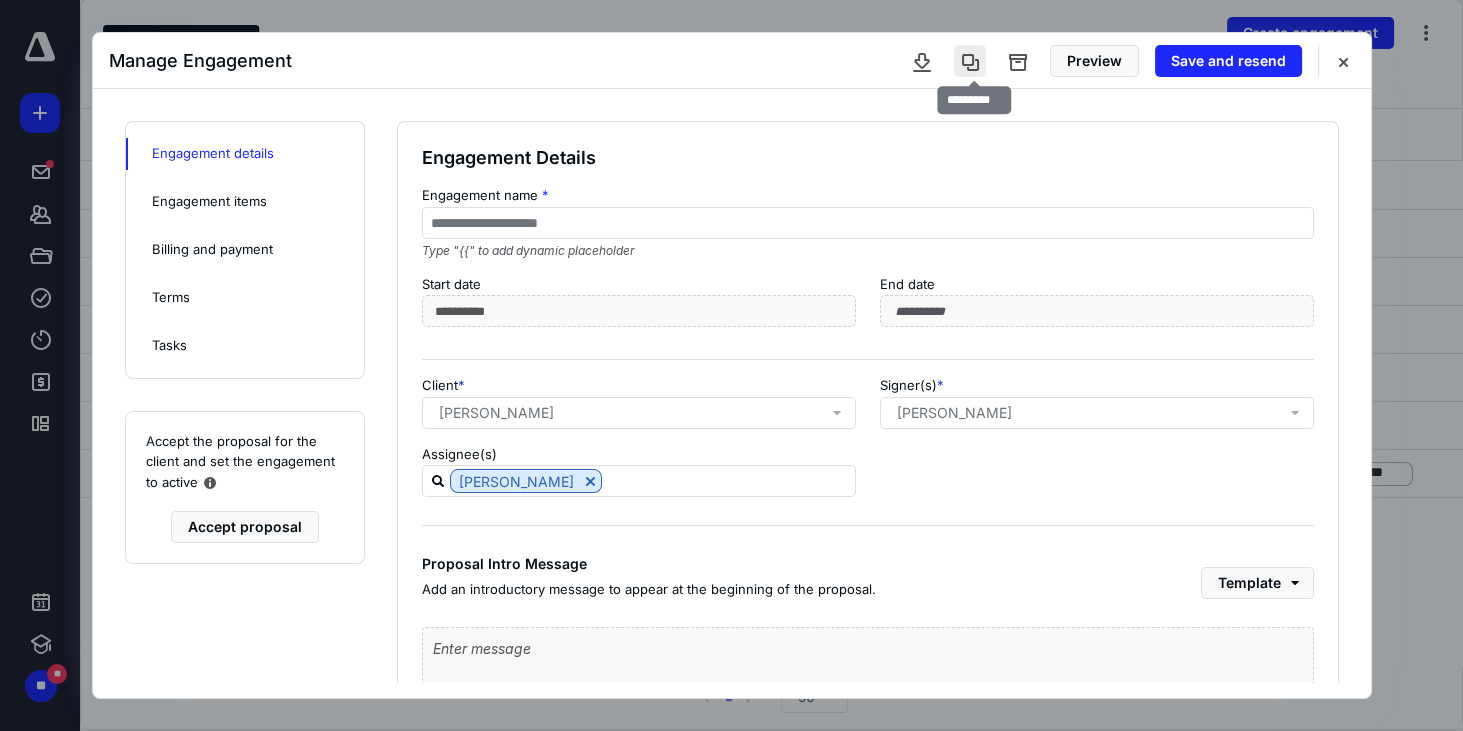 click at bounding box center (970, 61) 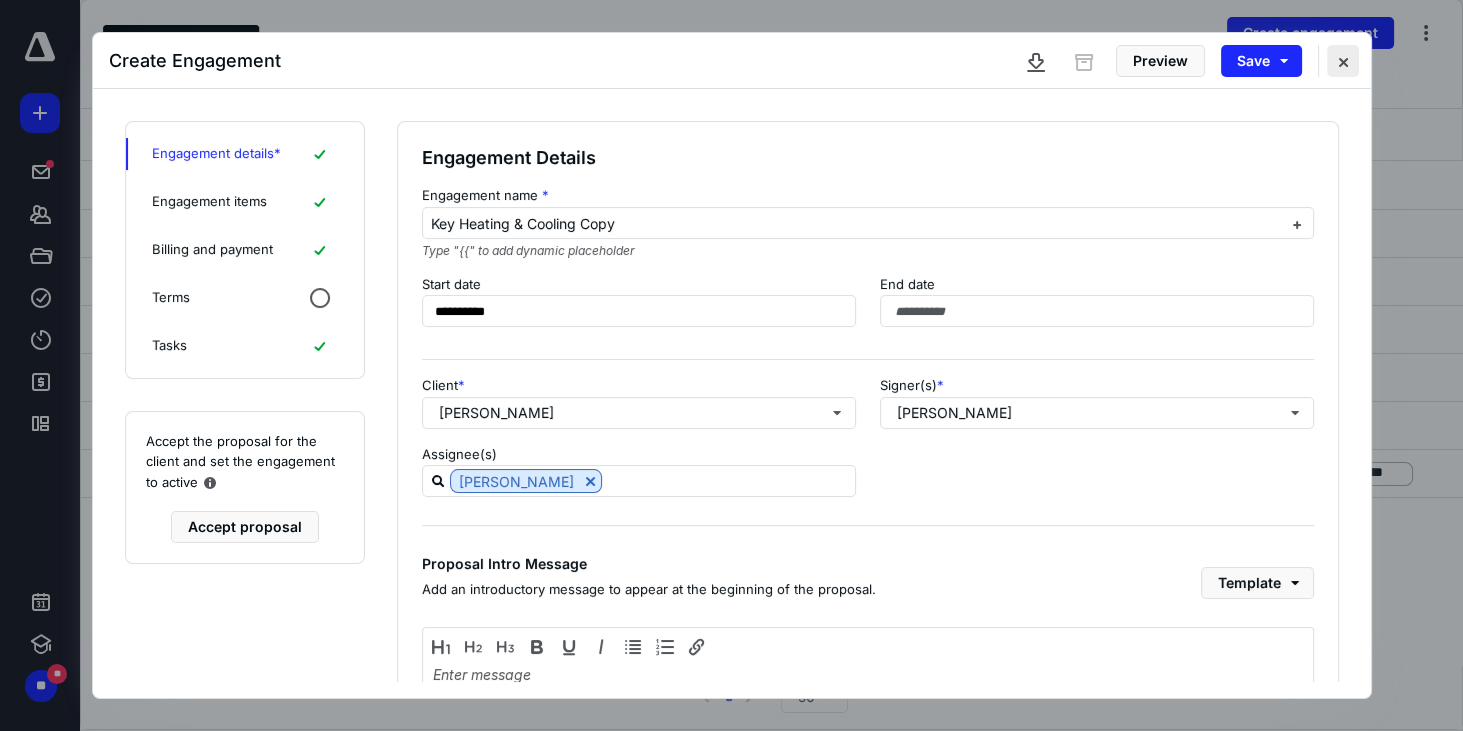 click at bounding box center (1343, 61) 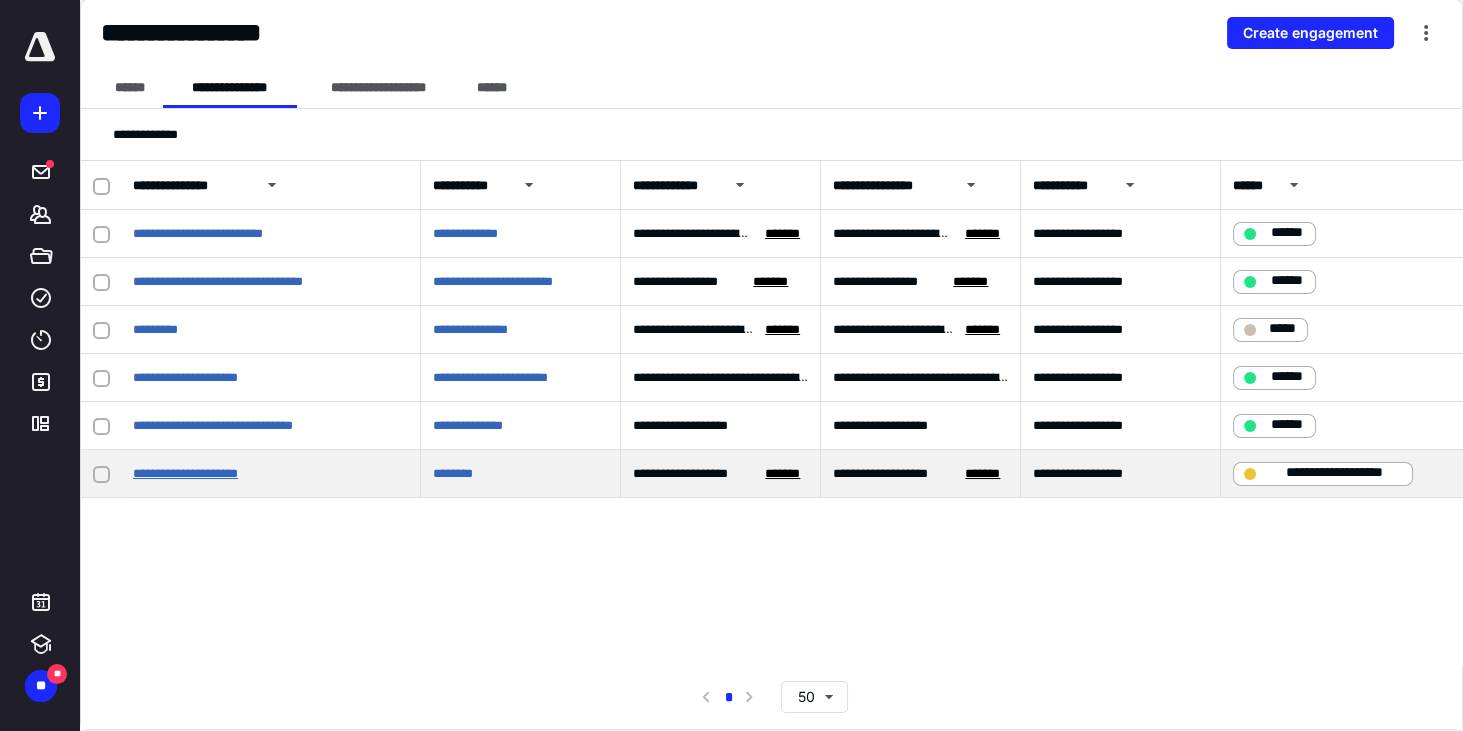 click on "**********" at bounding box center [185, 473] 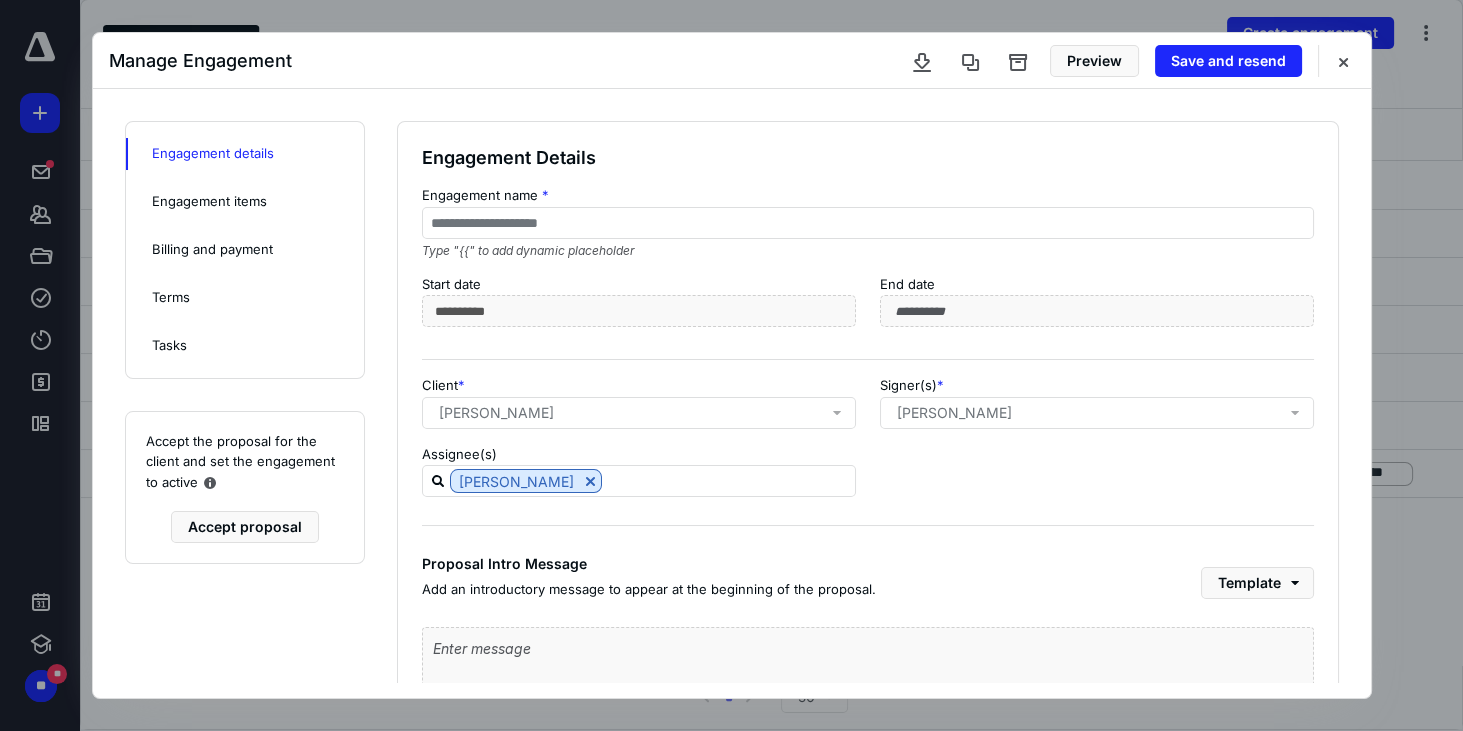 click on "Terms" at bounding box center [171, 298] 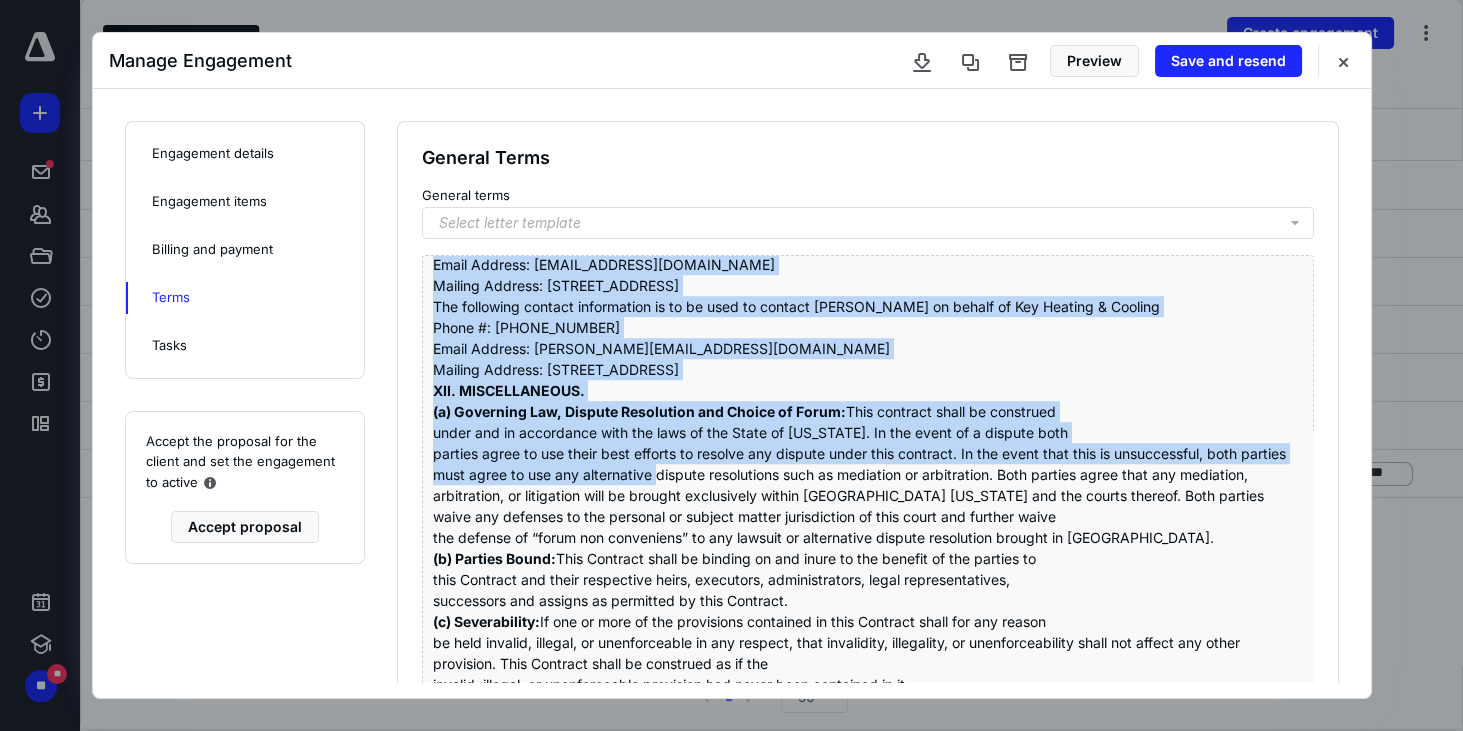 scroll, scrollTop: 2174, scrollLeft: 0, axis: vertical 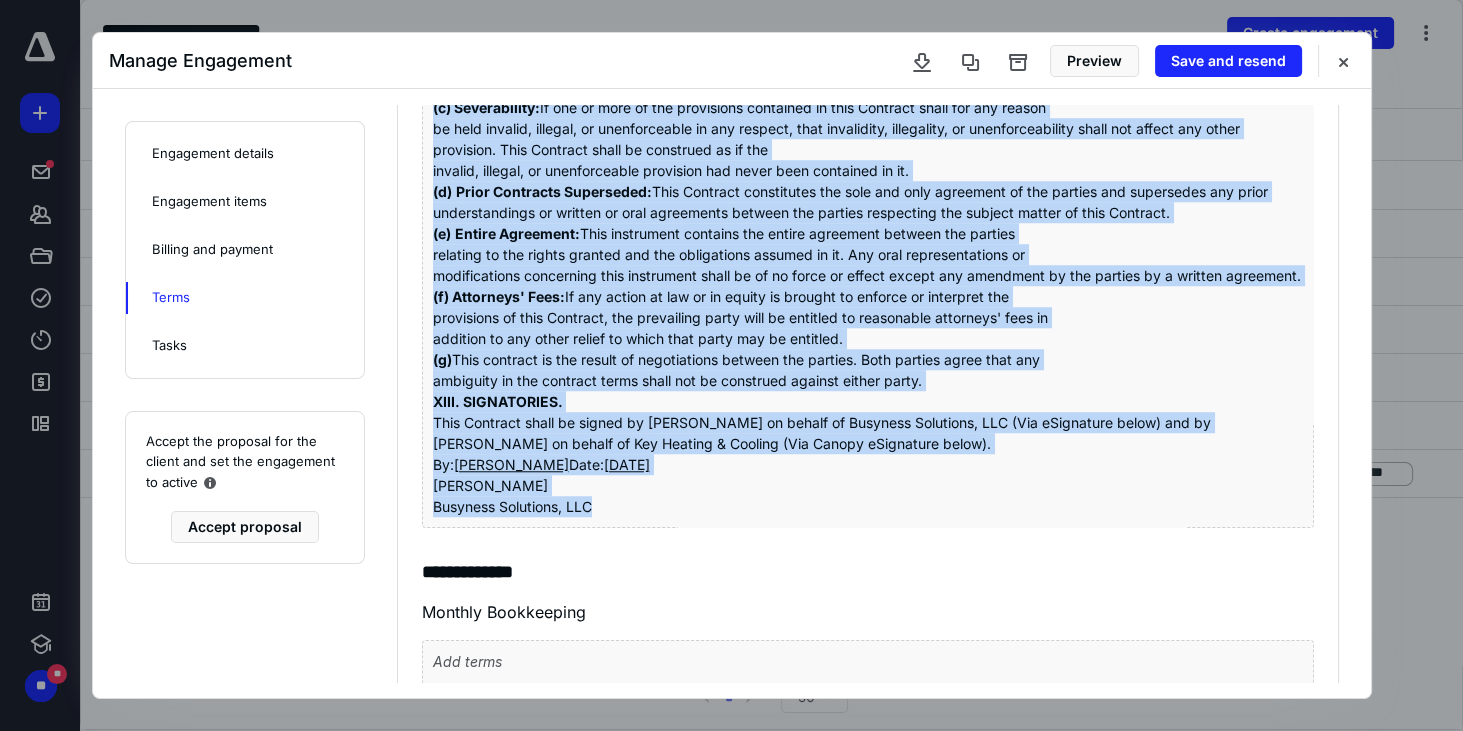 drag, startPoint x: 433, startPoint y: 273, endPoint x: 716, endPoint y: 496, distance: 360.30264 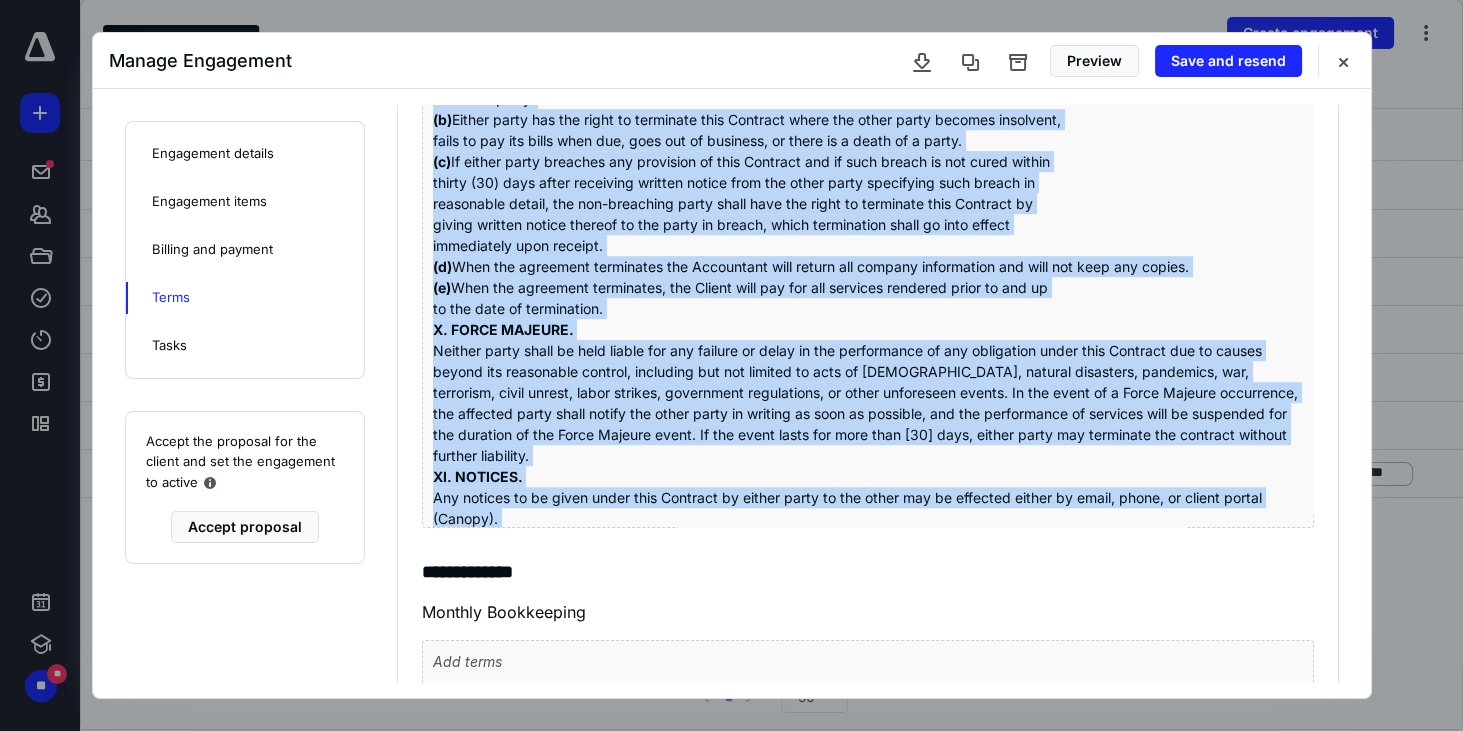 click on "Neither party shall be held liable for any failure or delay in the performance of any obligation under this Contract due to causes beyond its reasonable control, including but not limited to acts of [DEMOGRAPHIC_DATA], natural disasters, pandemics, war, terrorism, civil unrest, labor strikes, government regulations, or other unforeseen events. In the event of a Force Majeure occurrence, the affected party shall notify the other party in writing as soon as possible, and the performance of services will be suspended for the duration of the Force Majeure event. If the event lasts for more than [30] days, either party may terminate the contract without further liability." at bounding box center [868, 403] 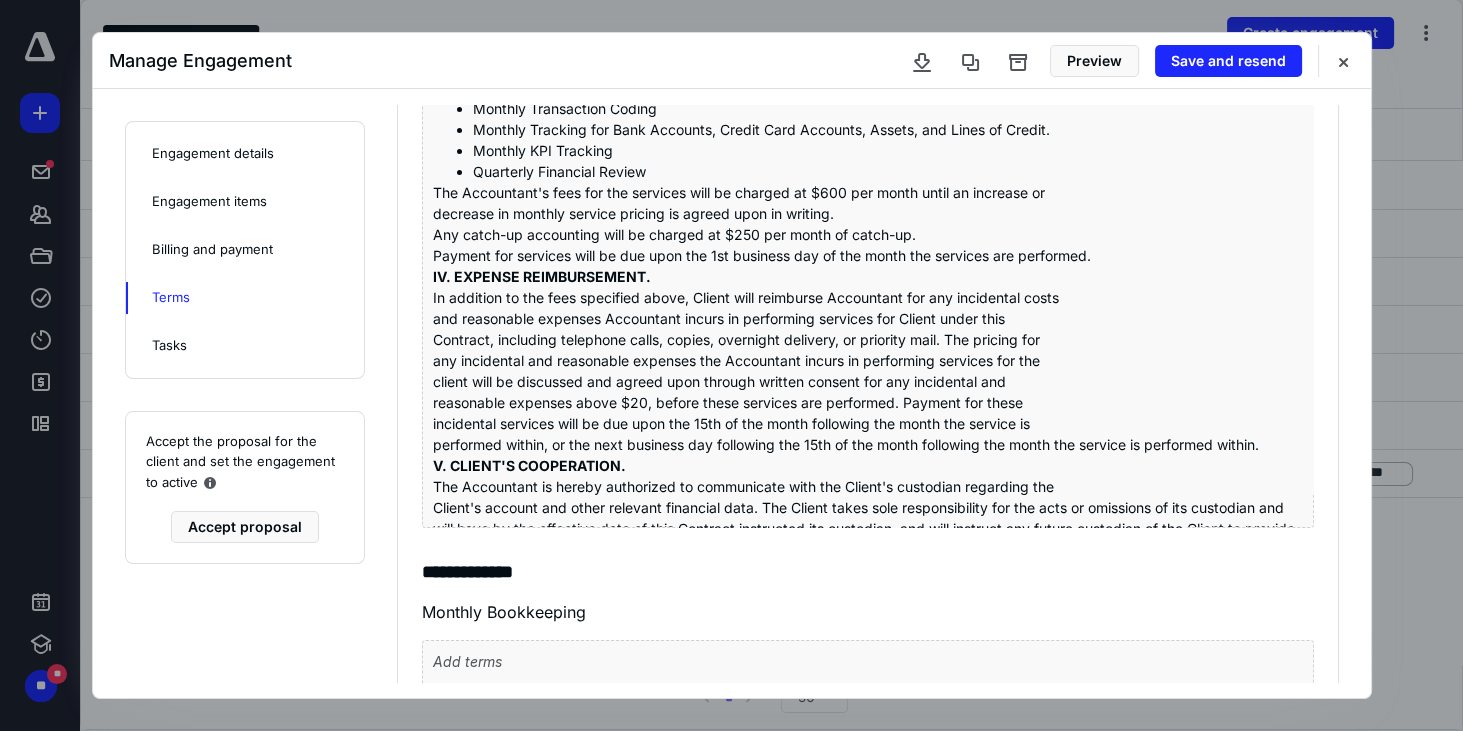 scroll, scrollTop: 0, scrollLeft: 0, axis: both 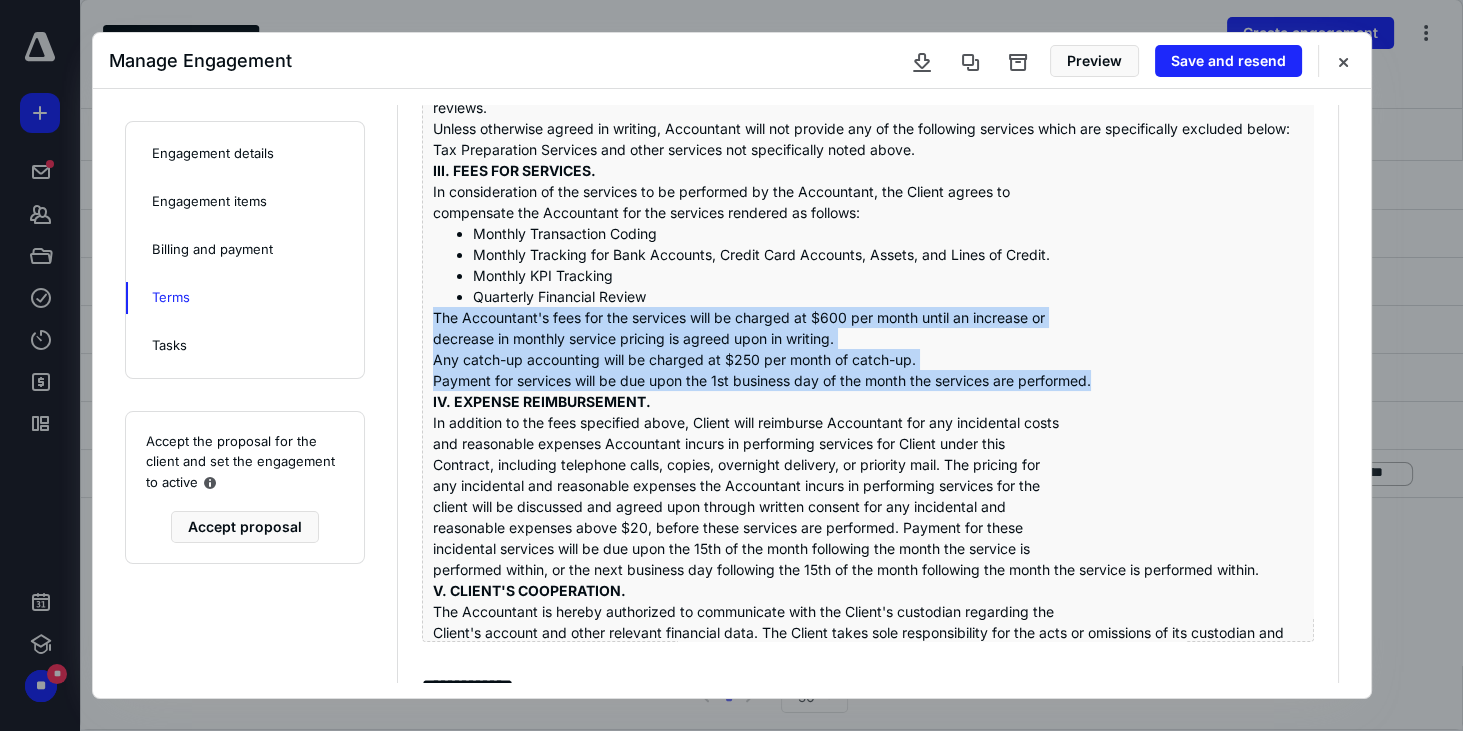 drag, startPoint x: 434, startPoint y: 313, endPoint x: 1104, endPoint y: 369, distance: 672.33624 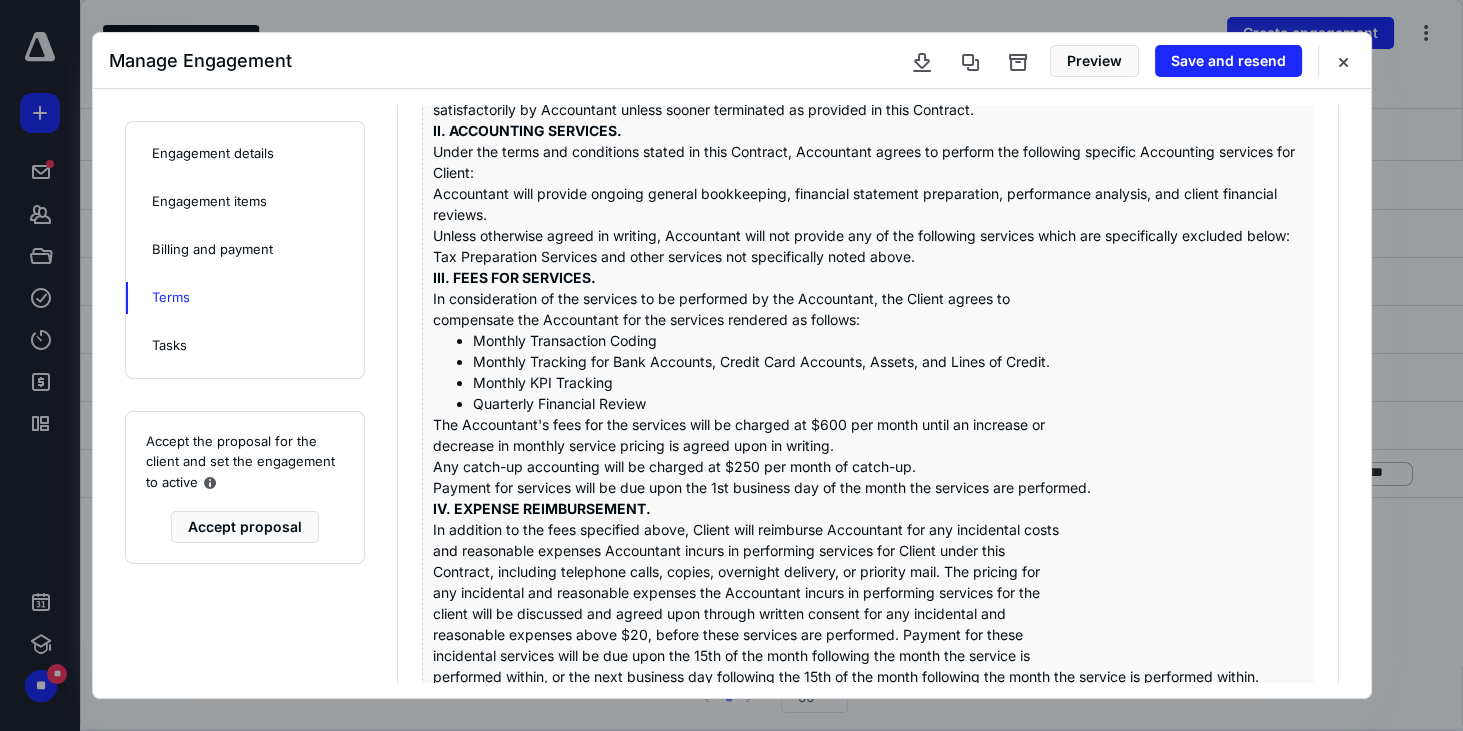scroll, scrollTop: 285, scrollLeft: 0, axis: vertical 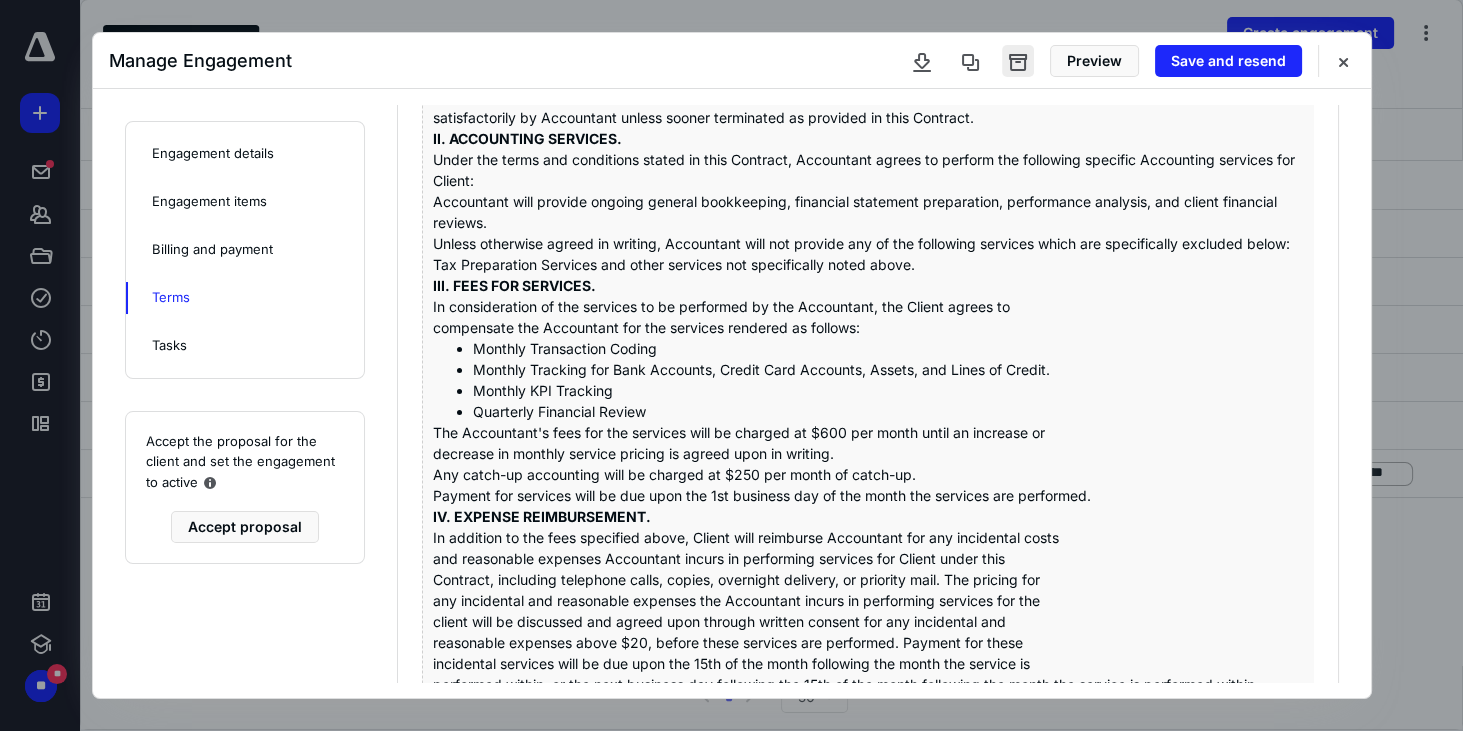 click at bounding box center [1018, 61] 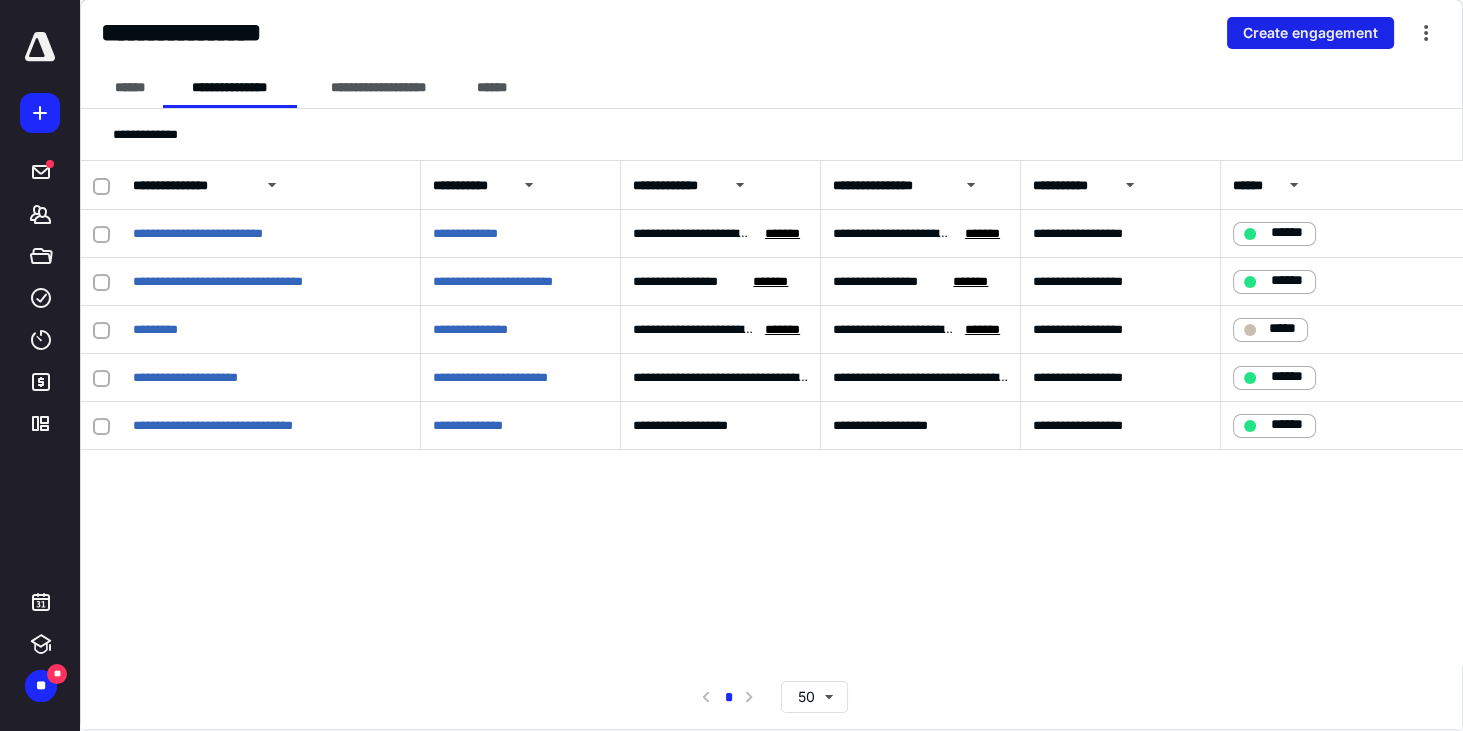 click on "Create engagement" at bounding box center [1310, 33] 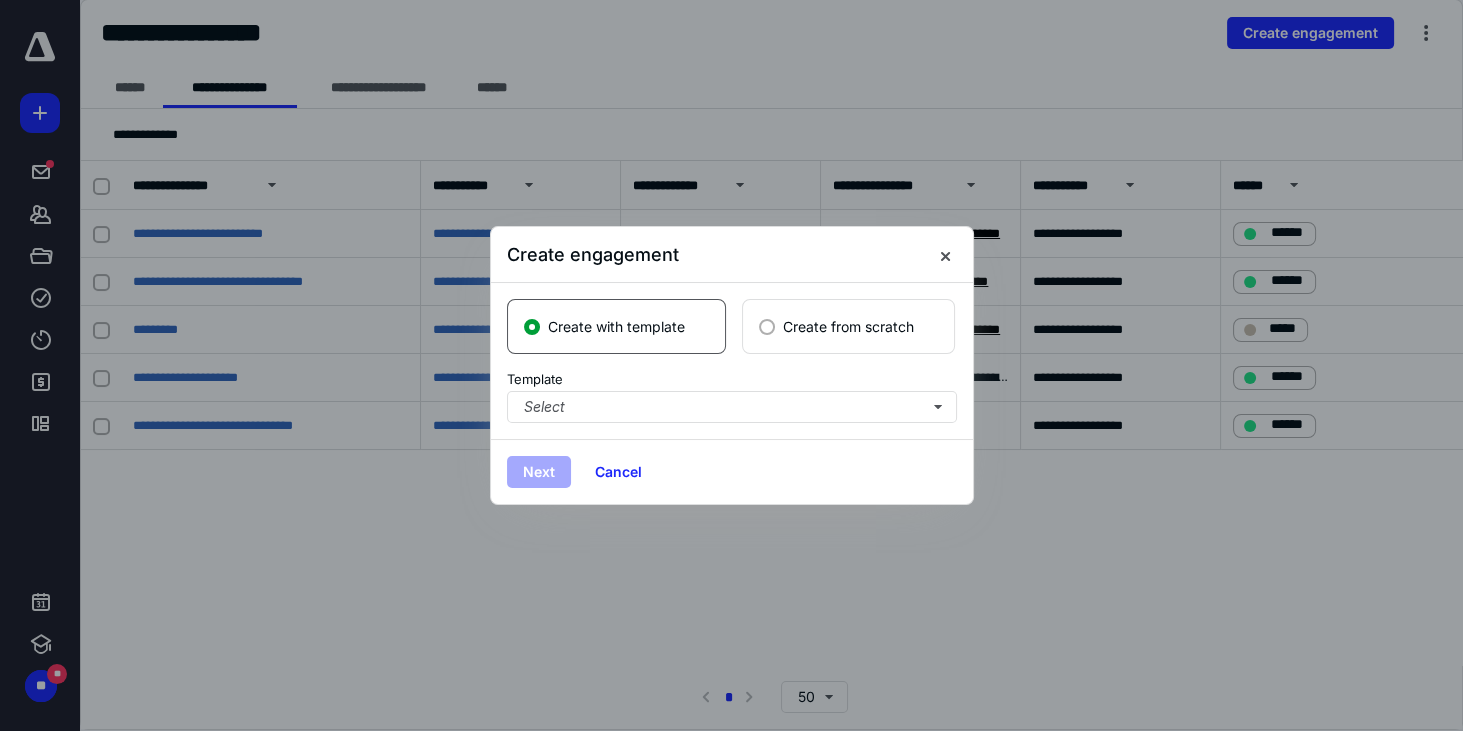 click on "Create from scratch" at bounding box center [848, 326] 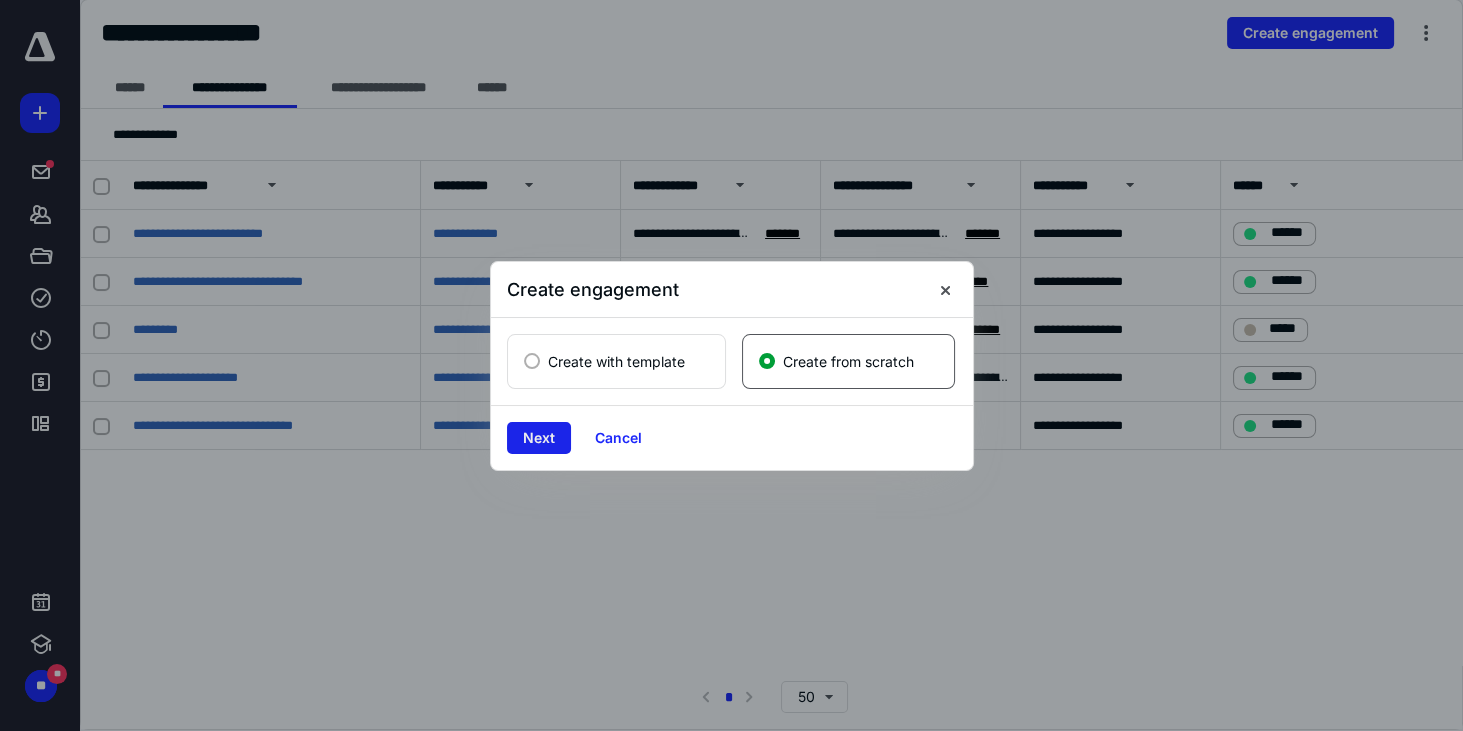 click on "Next" at bounding box center (539, 438) 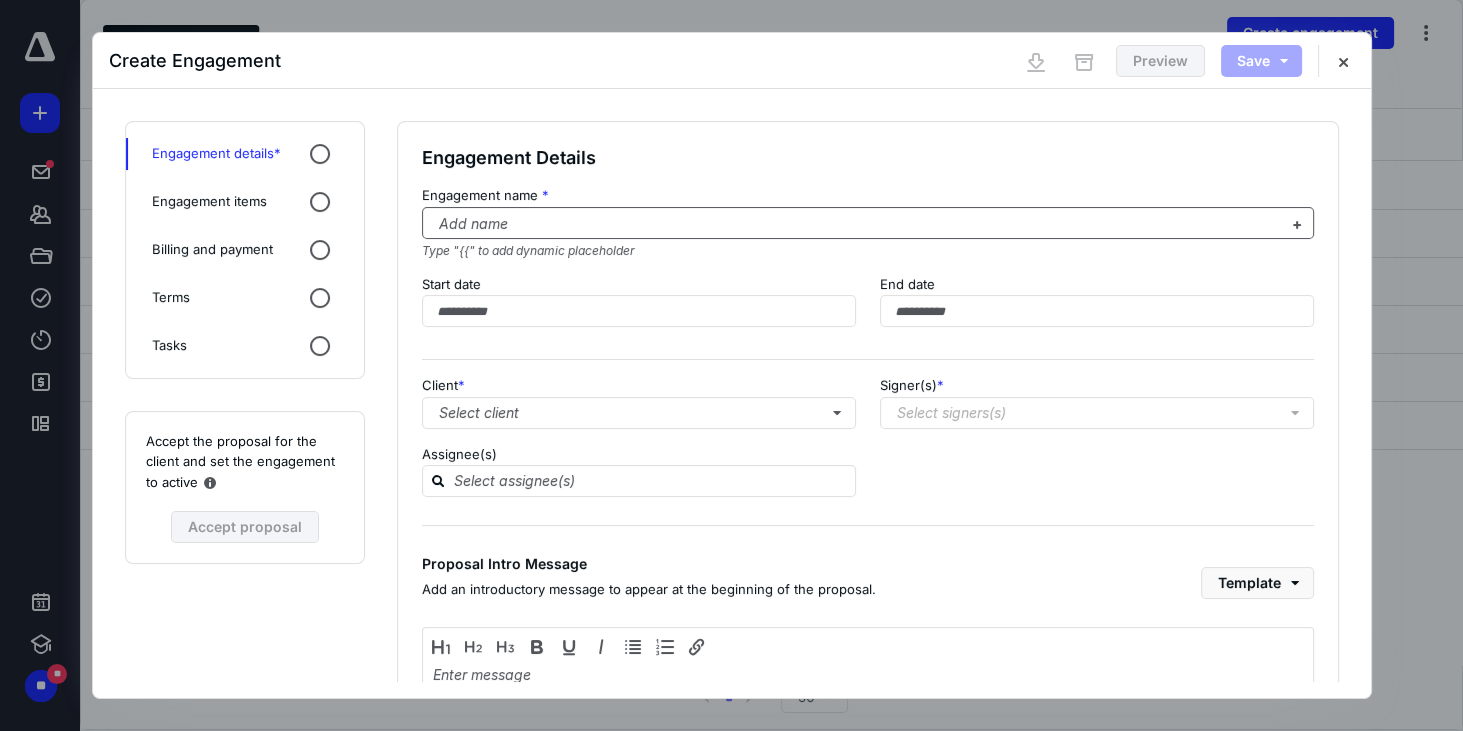 click at bounding box center [856, 224] 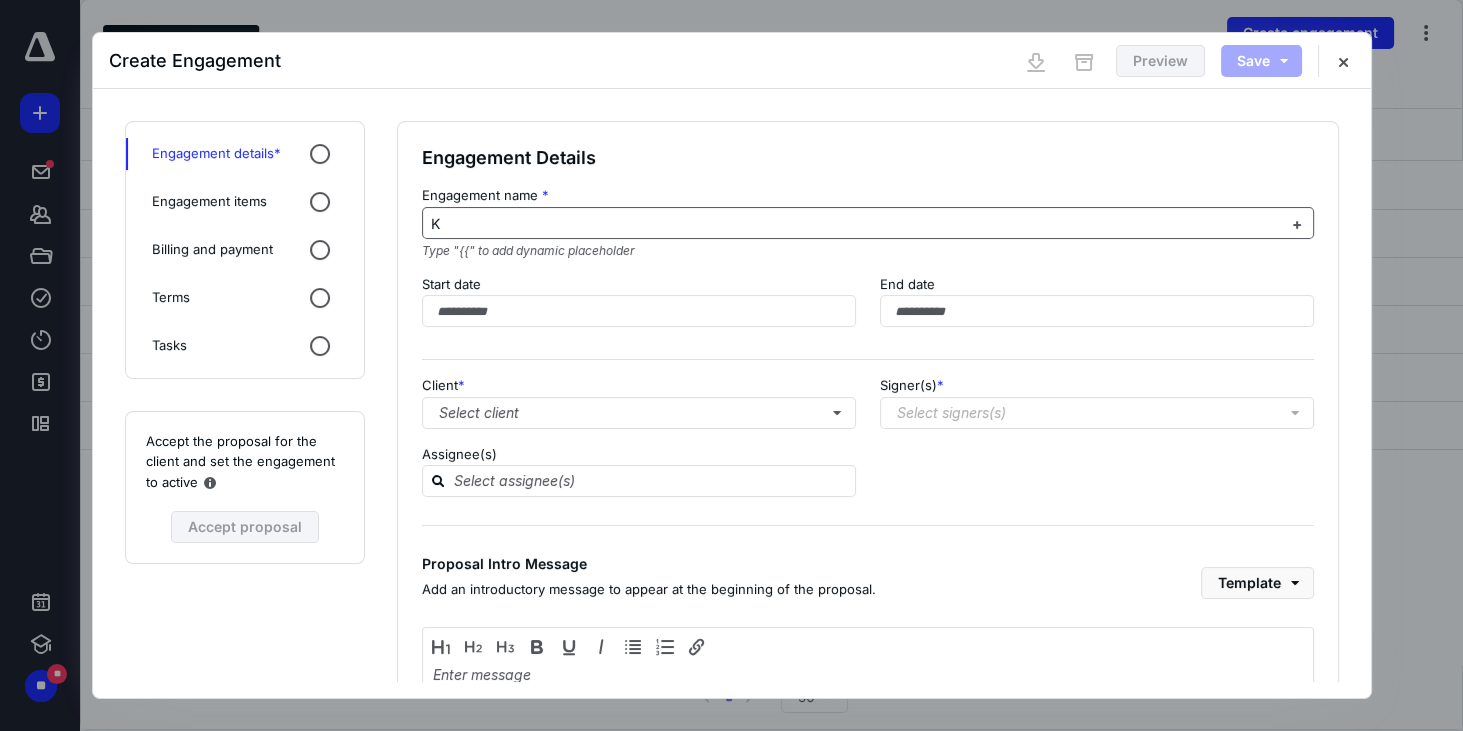 type 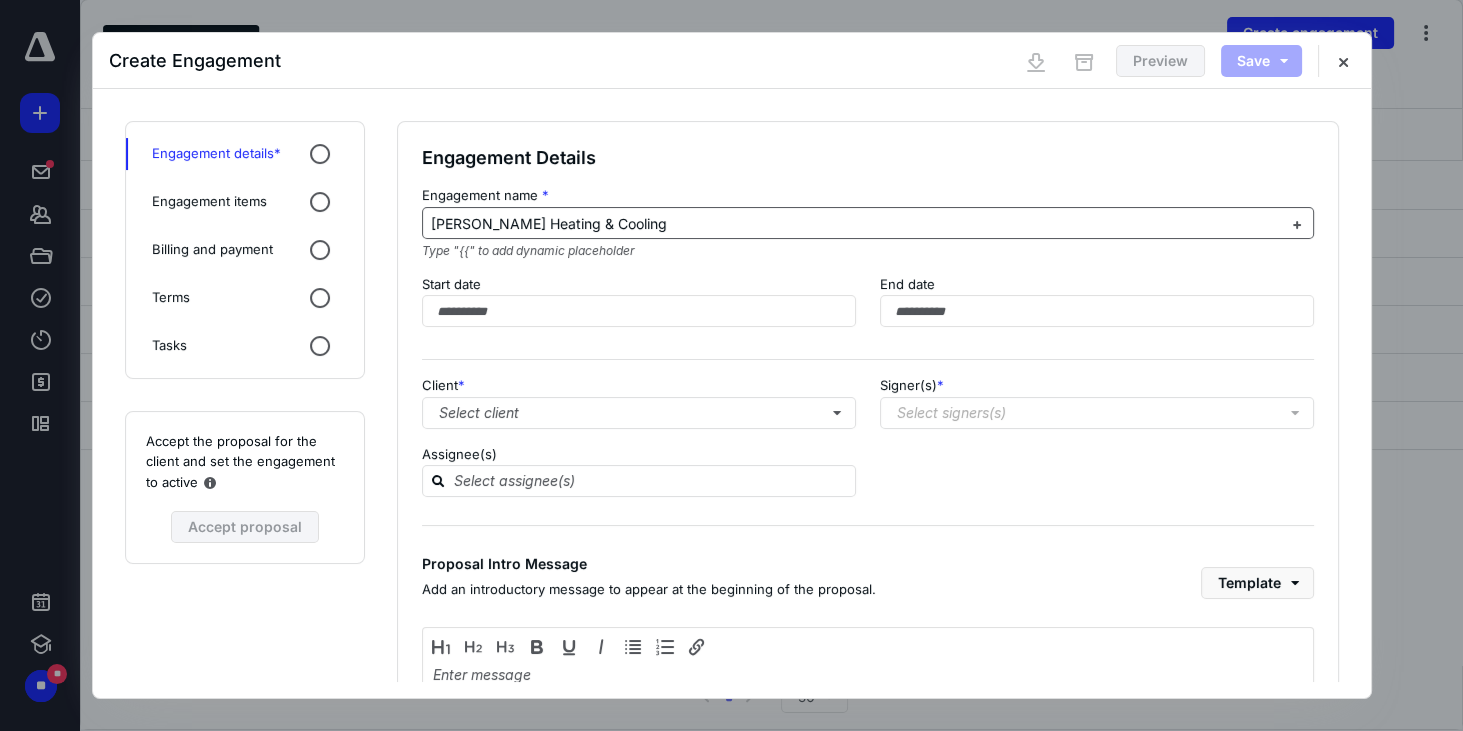 click on "[PERSON_NAME] Heating & Cooling" at bounding box center [549, 223] 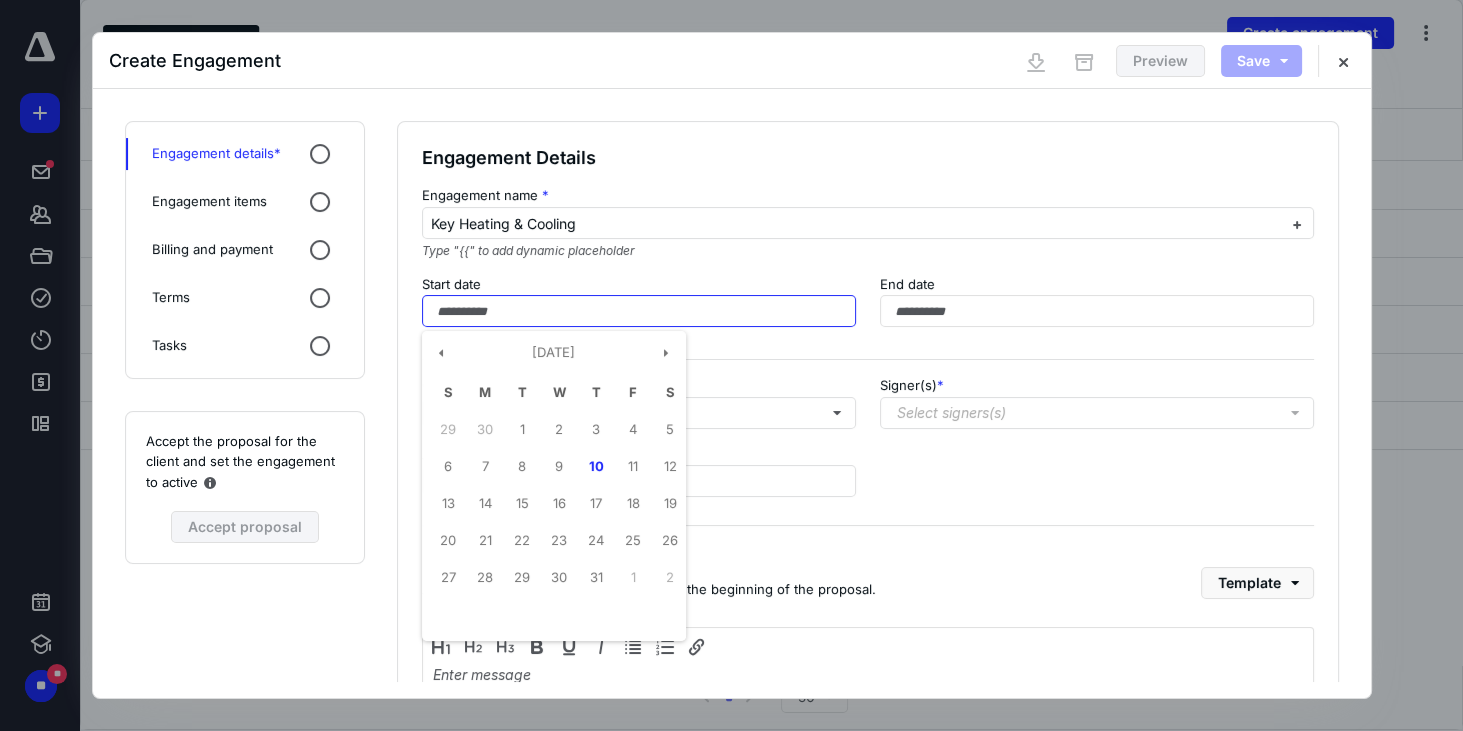 click at bounding box center (639, 311) 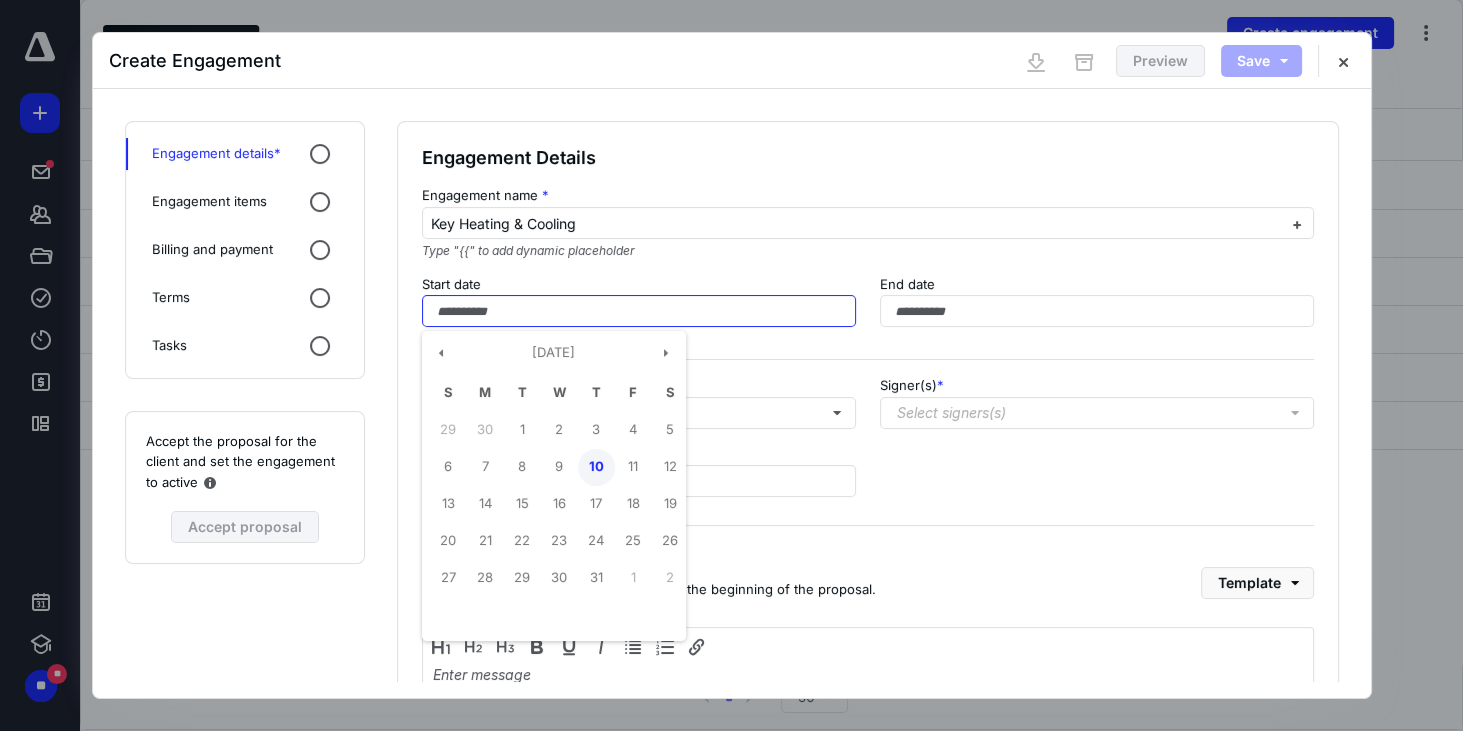 click on "10" at bounding box center [596, 467] 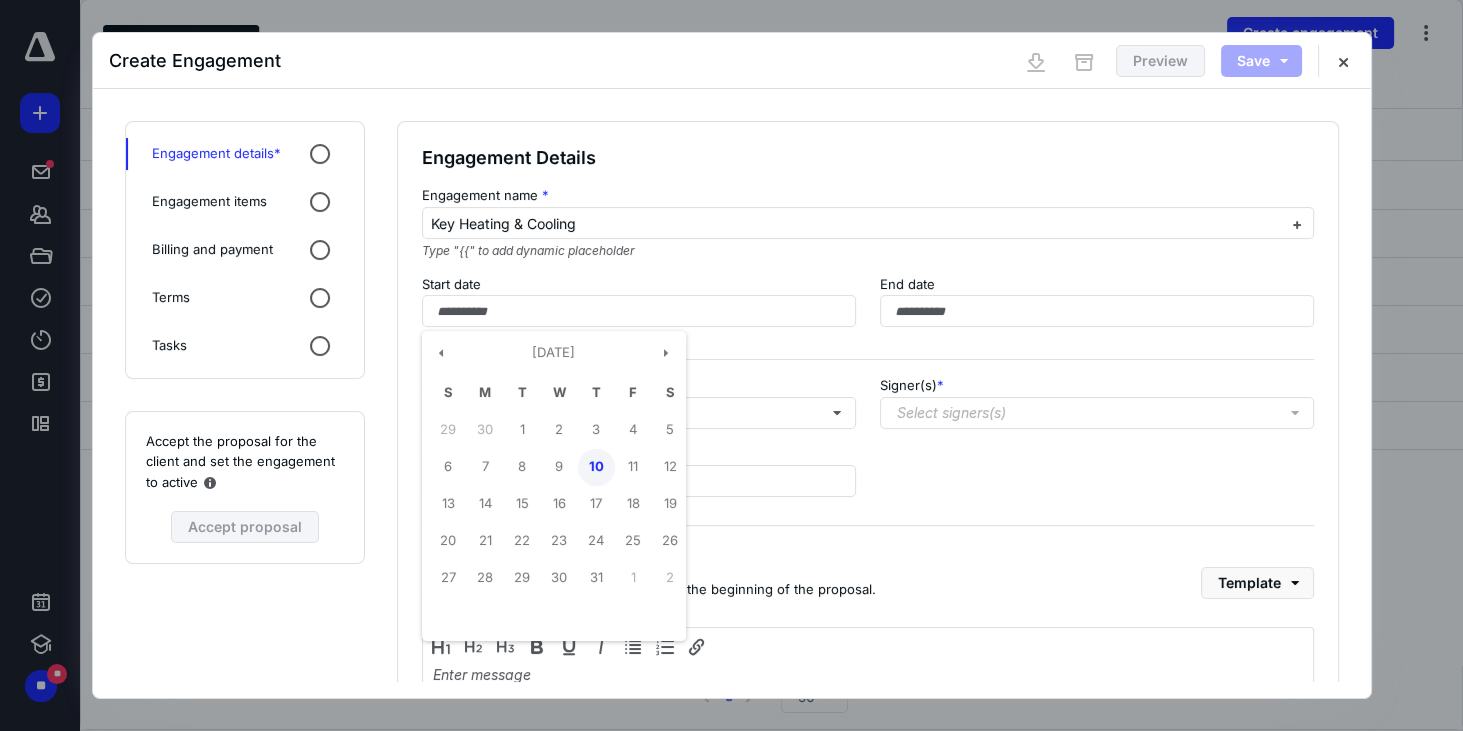 type on "**********" 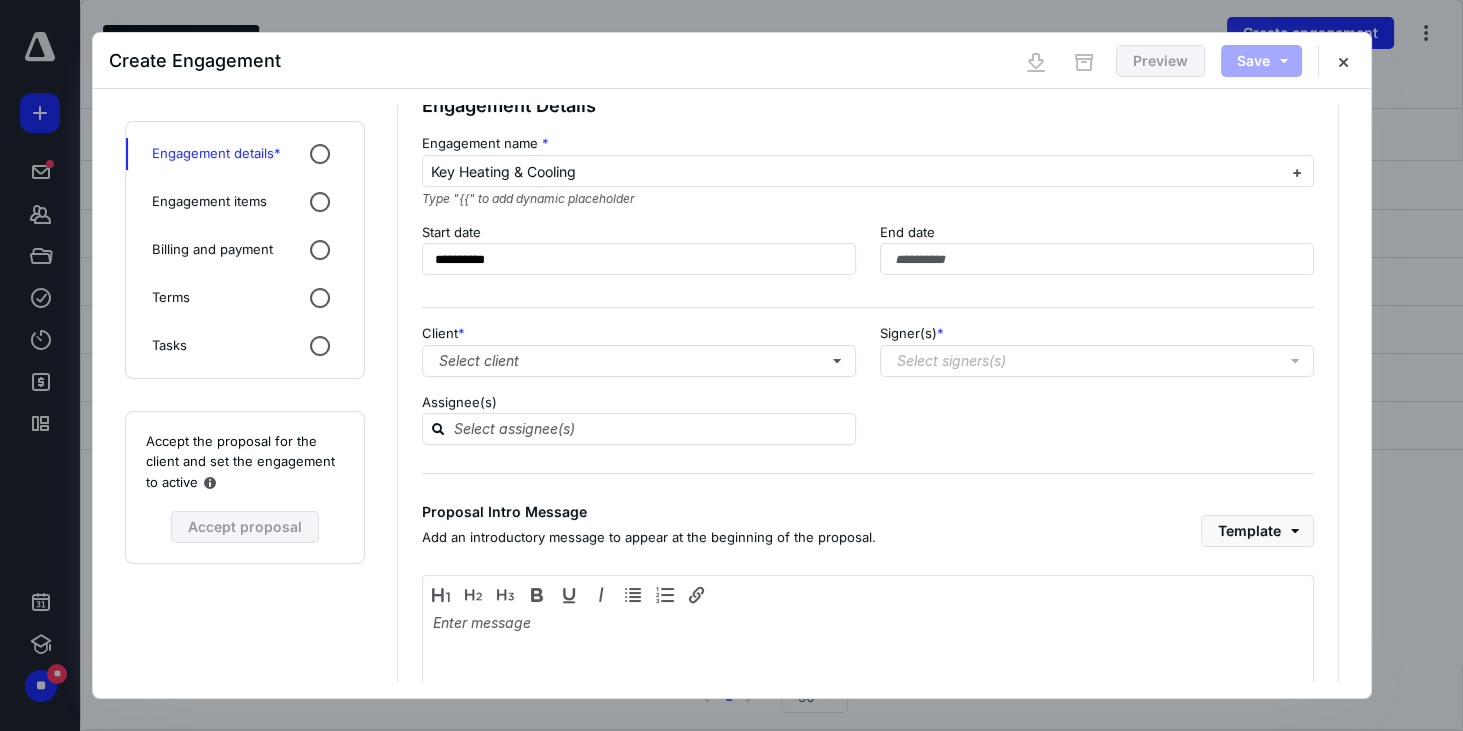 scroll, scrollTop: 57, scrollLeft: 0, axis: vertical 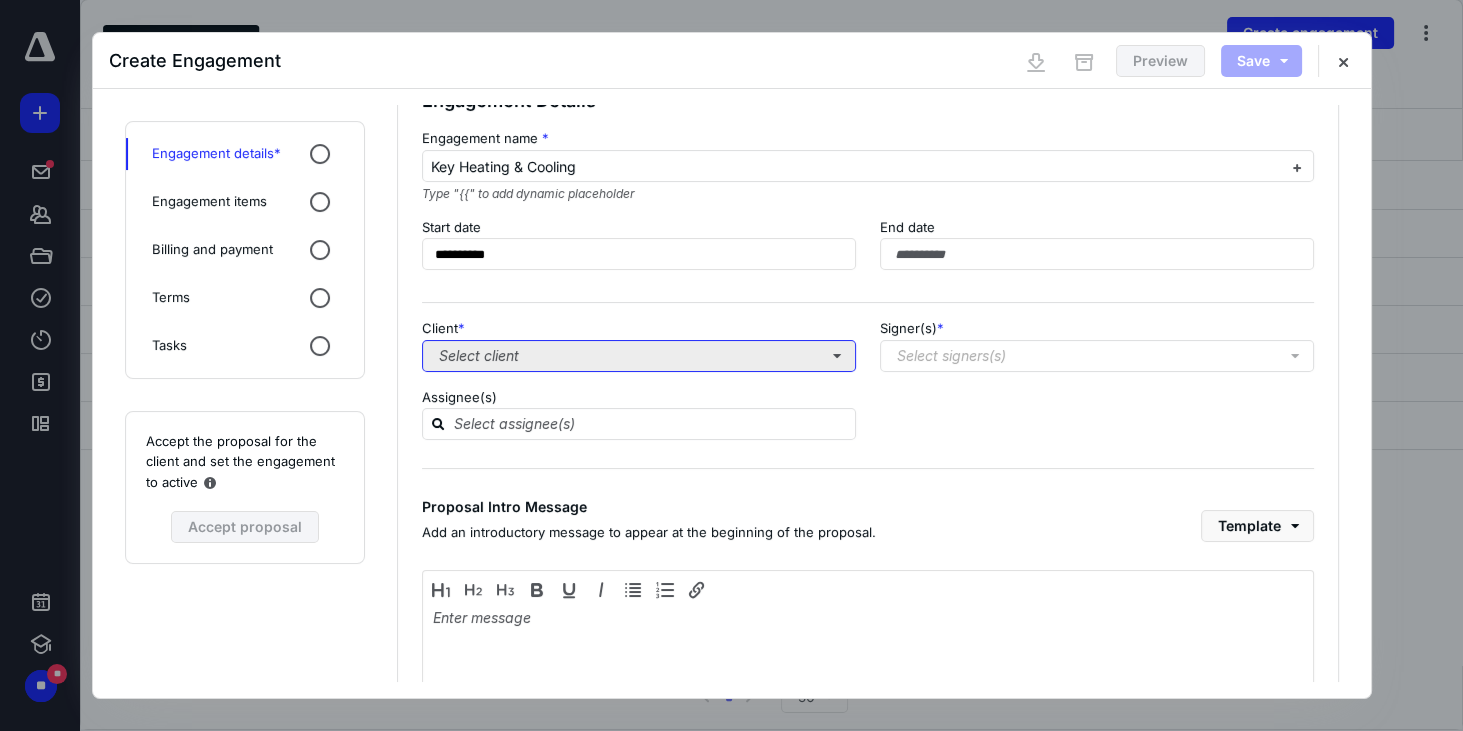 click on "Select client" at bounding box center (639, 356) 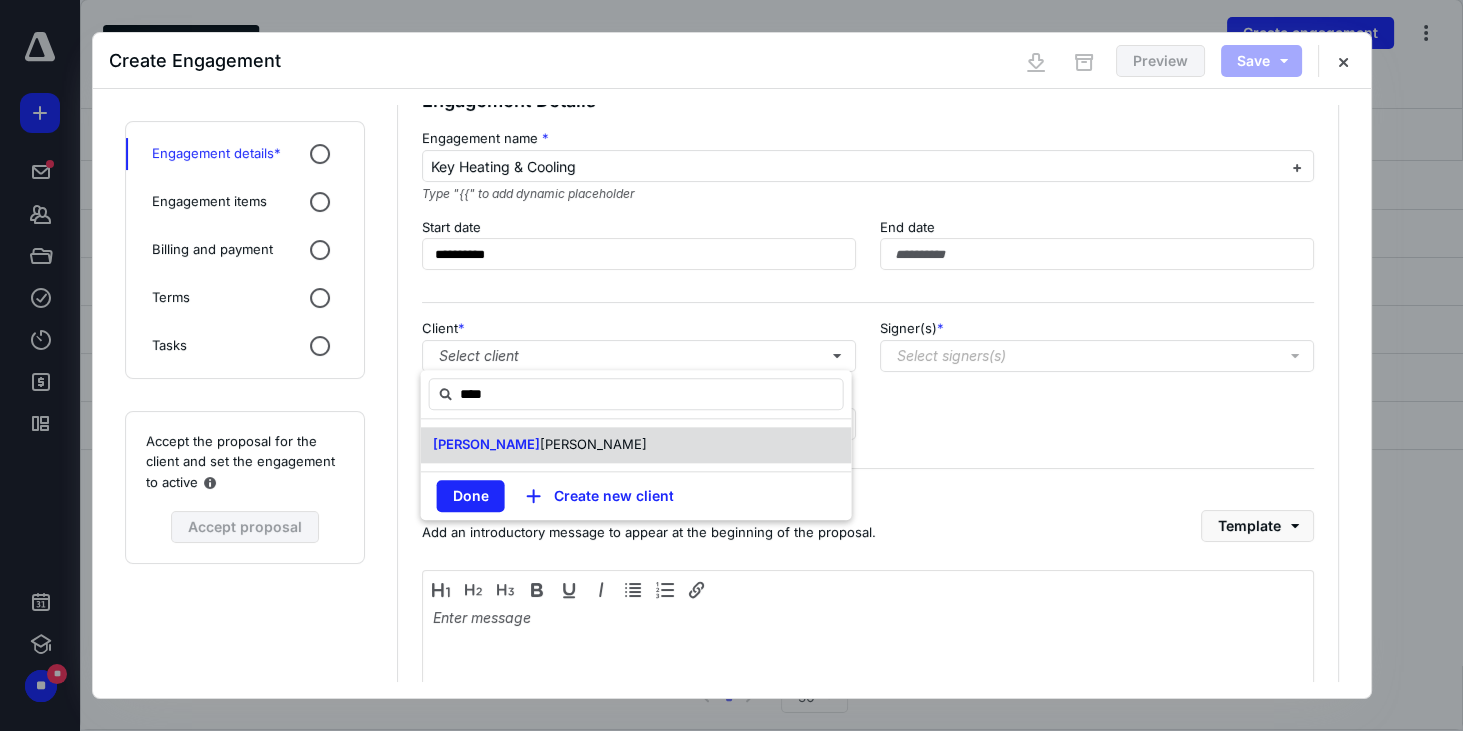 click on "[PERSON_NAME]" at bounding box center [636, 445] 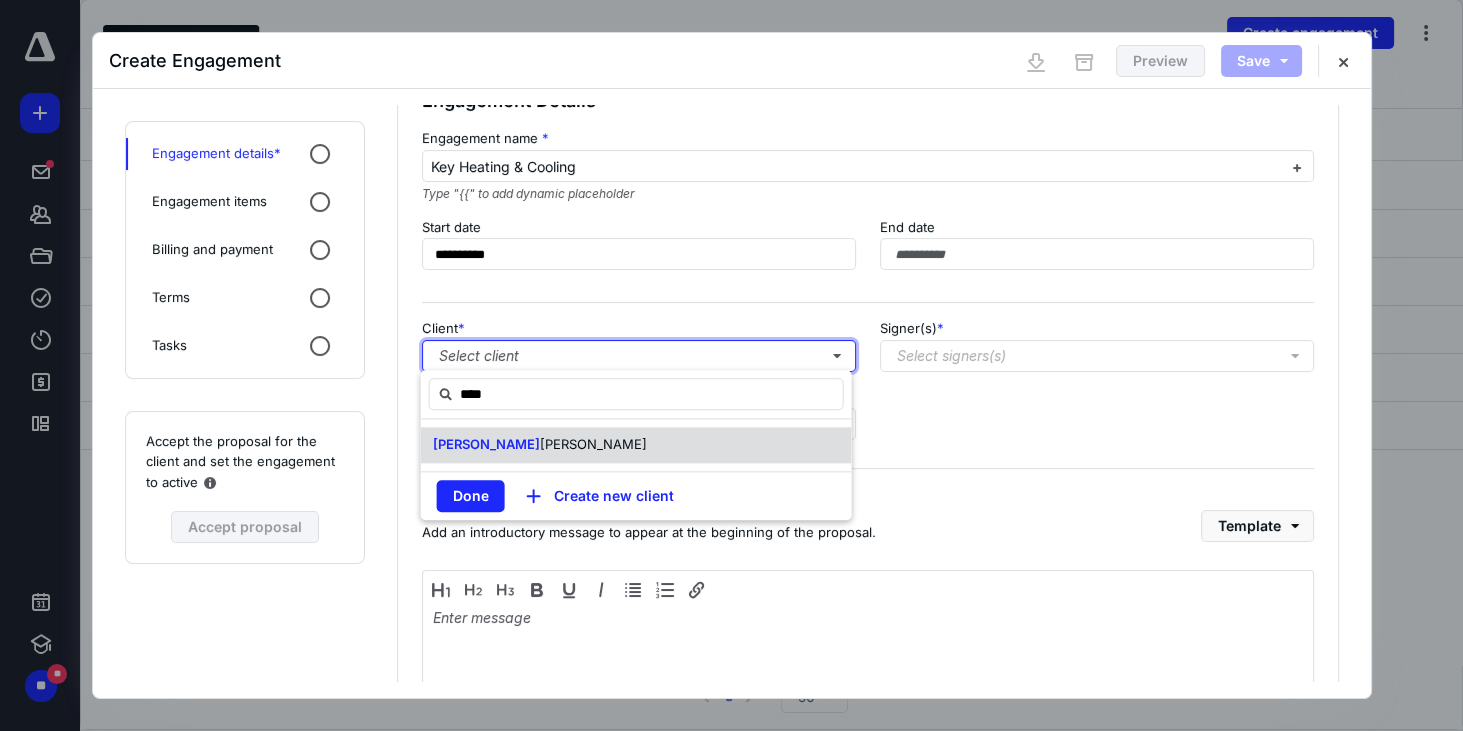 type 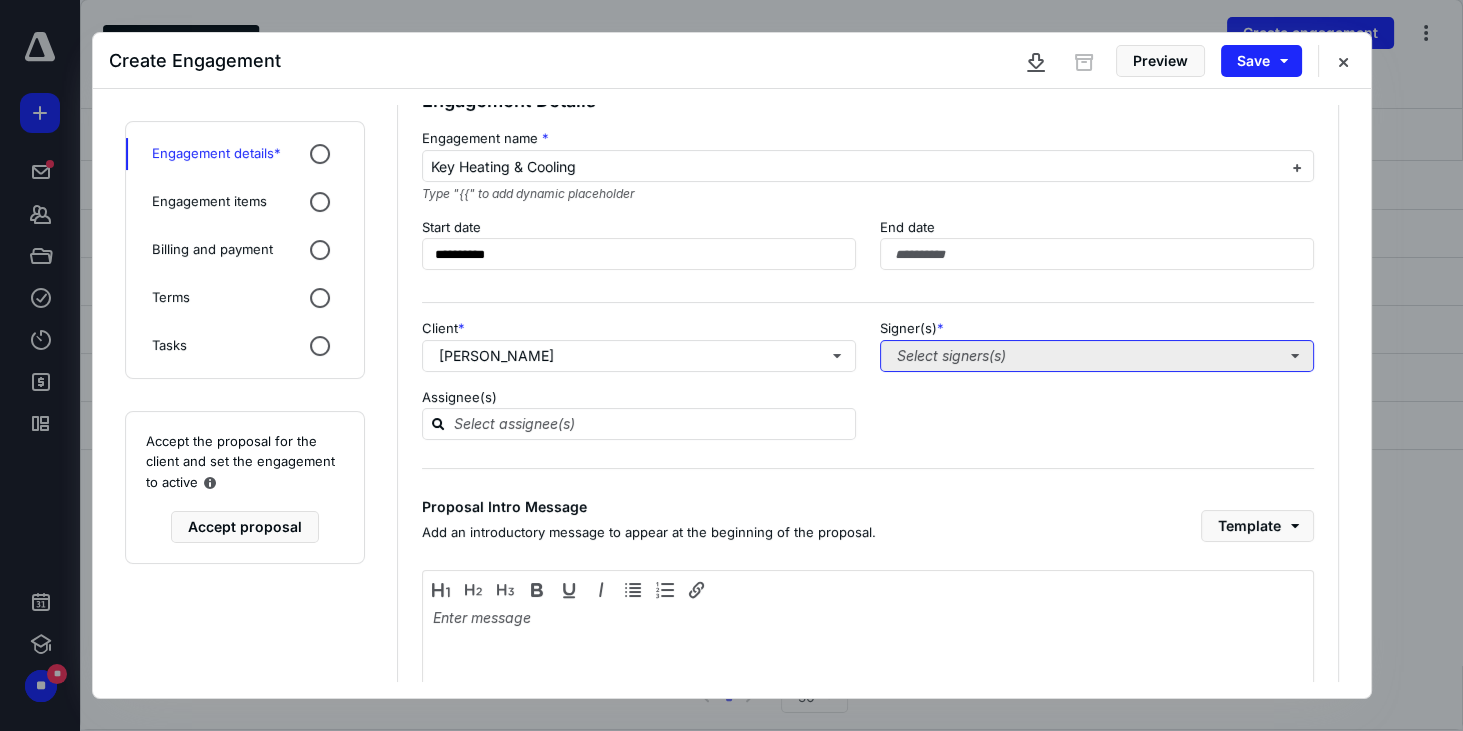 click on "Select signers(s)" at bounding box center (1097, 356) 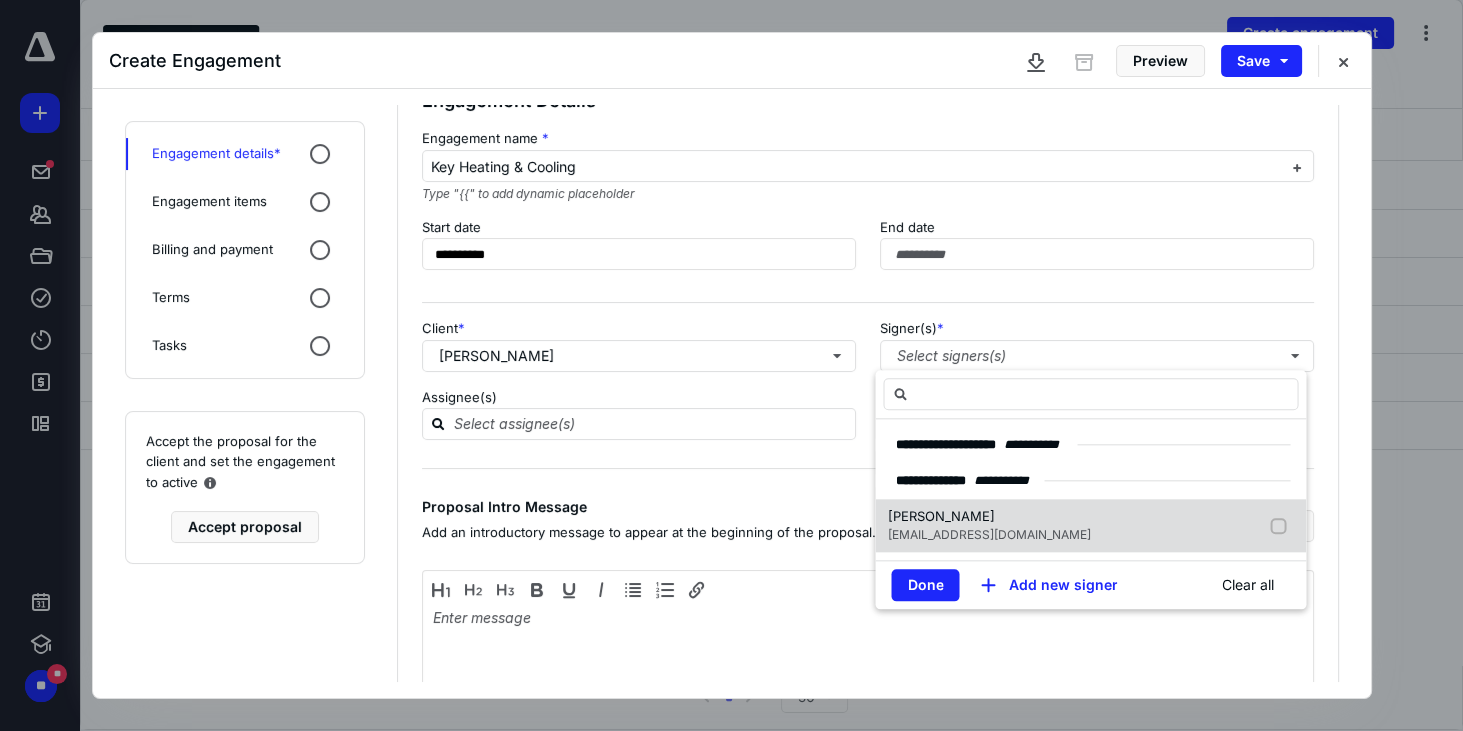 click on "[EMAIL_ADDRESS][DOMAIN_NAME]" at bounding box center [988, 535] 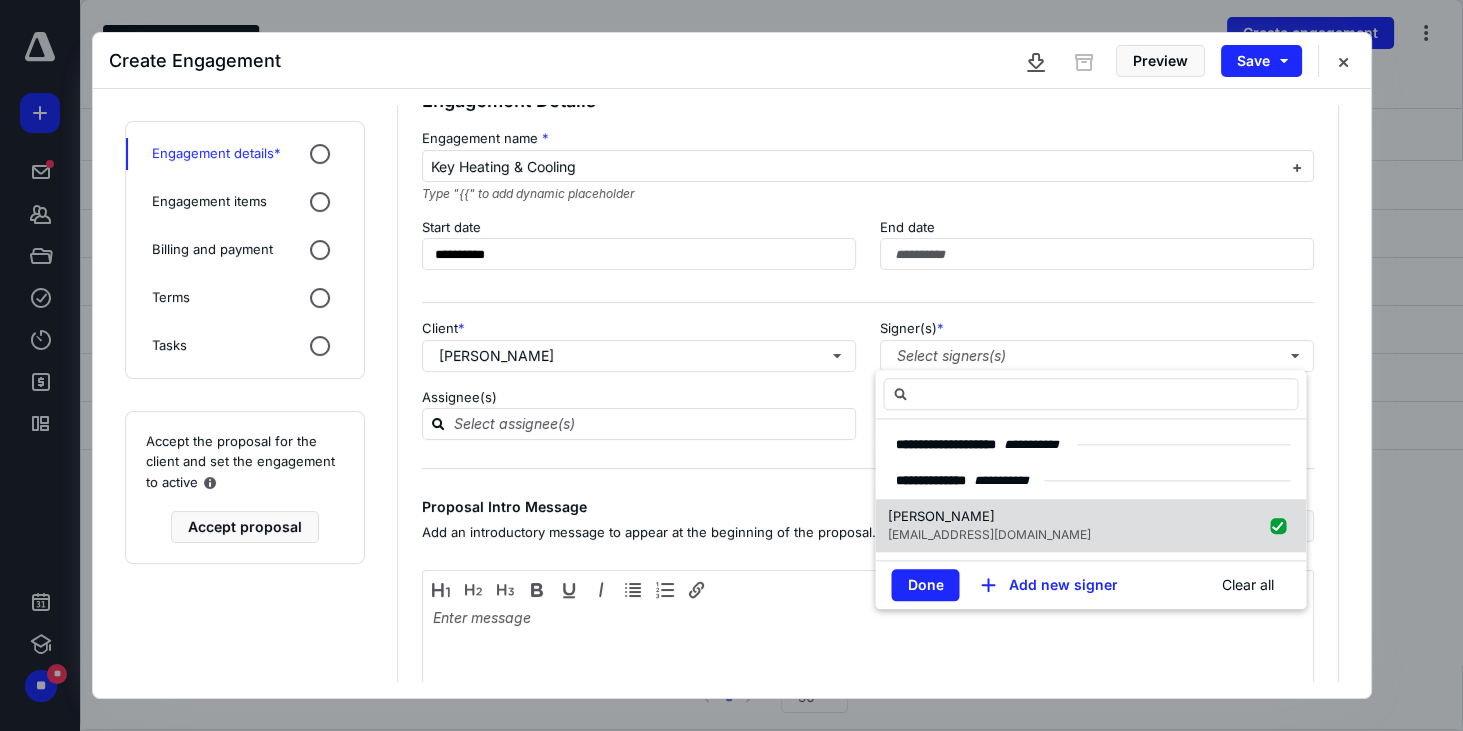 checkbox on "true" 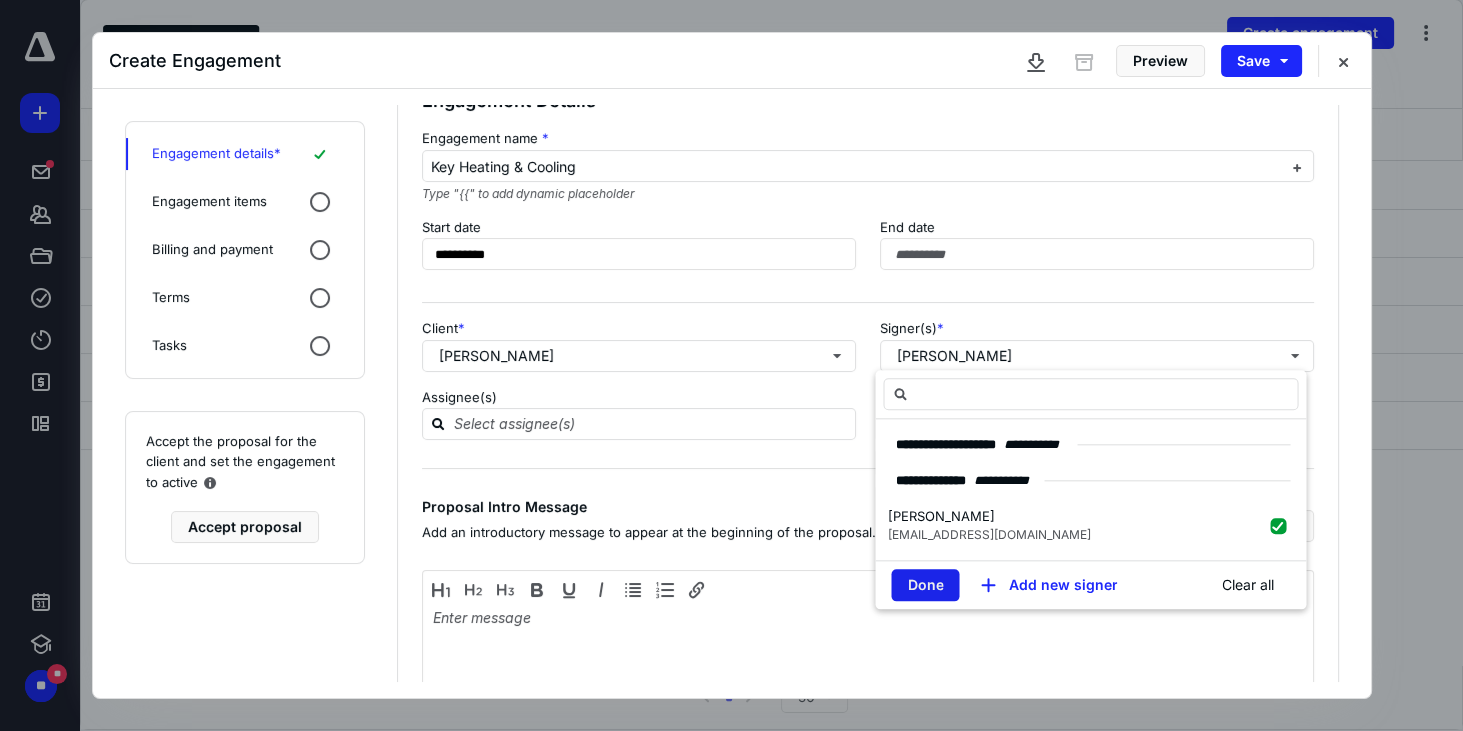 click on "Done" at bounding box center [925, 586] 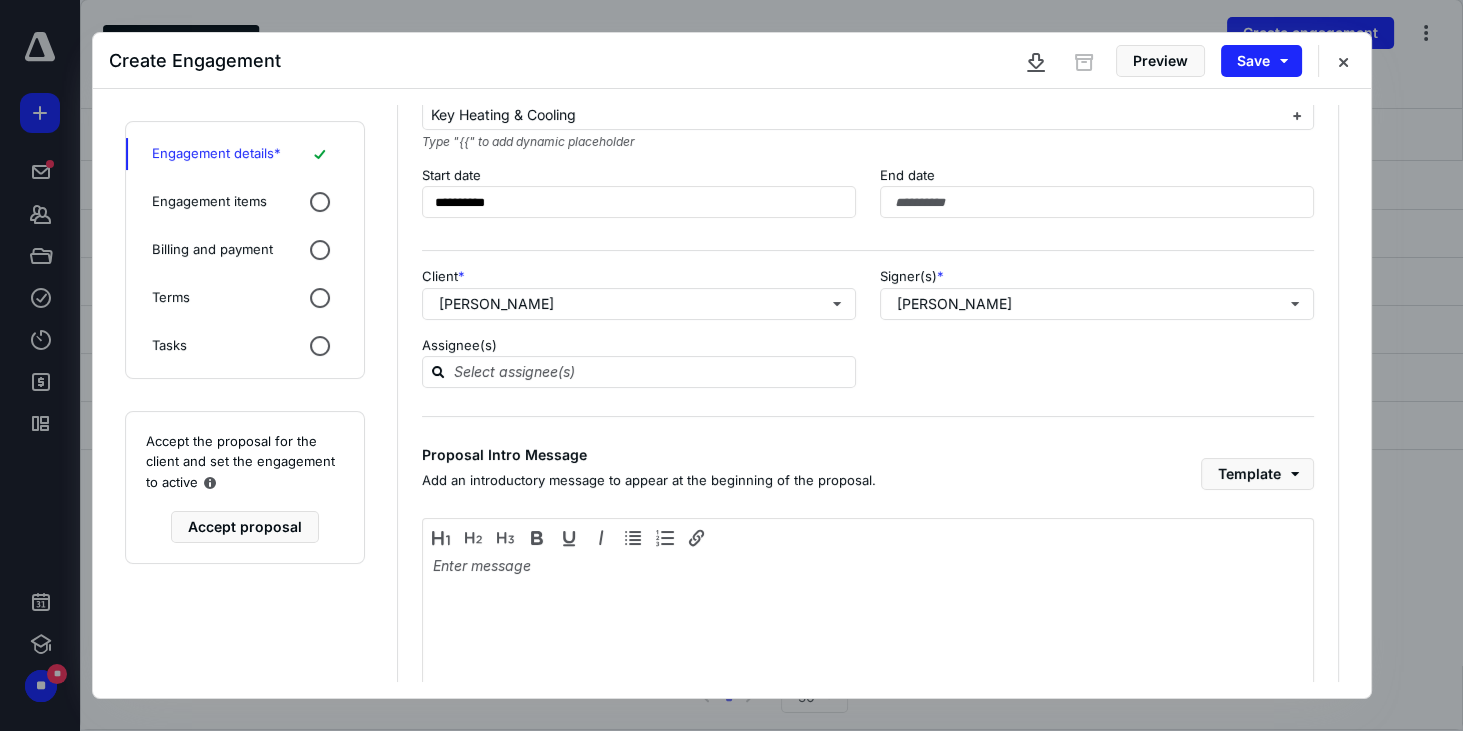 scroll, scrollTop: 114, scrollLeft: 0, axis: vertical 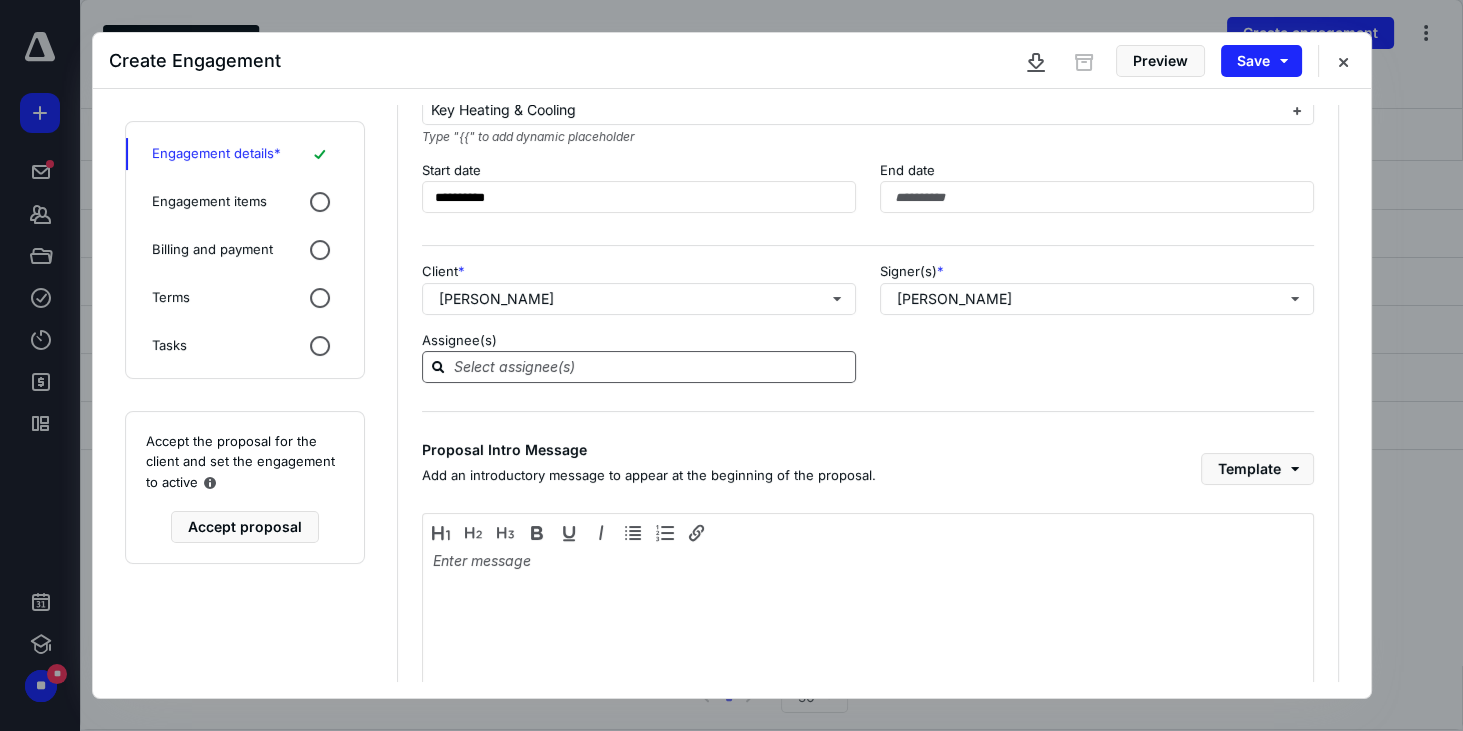 click at bounding box center [651, 366] 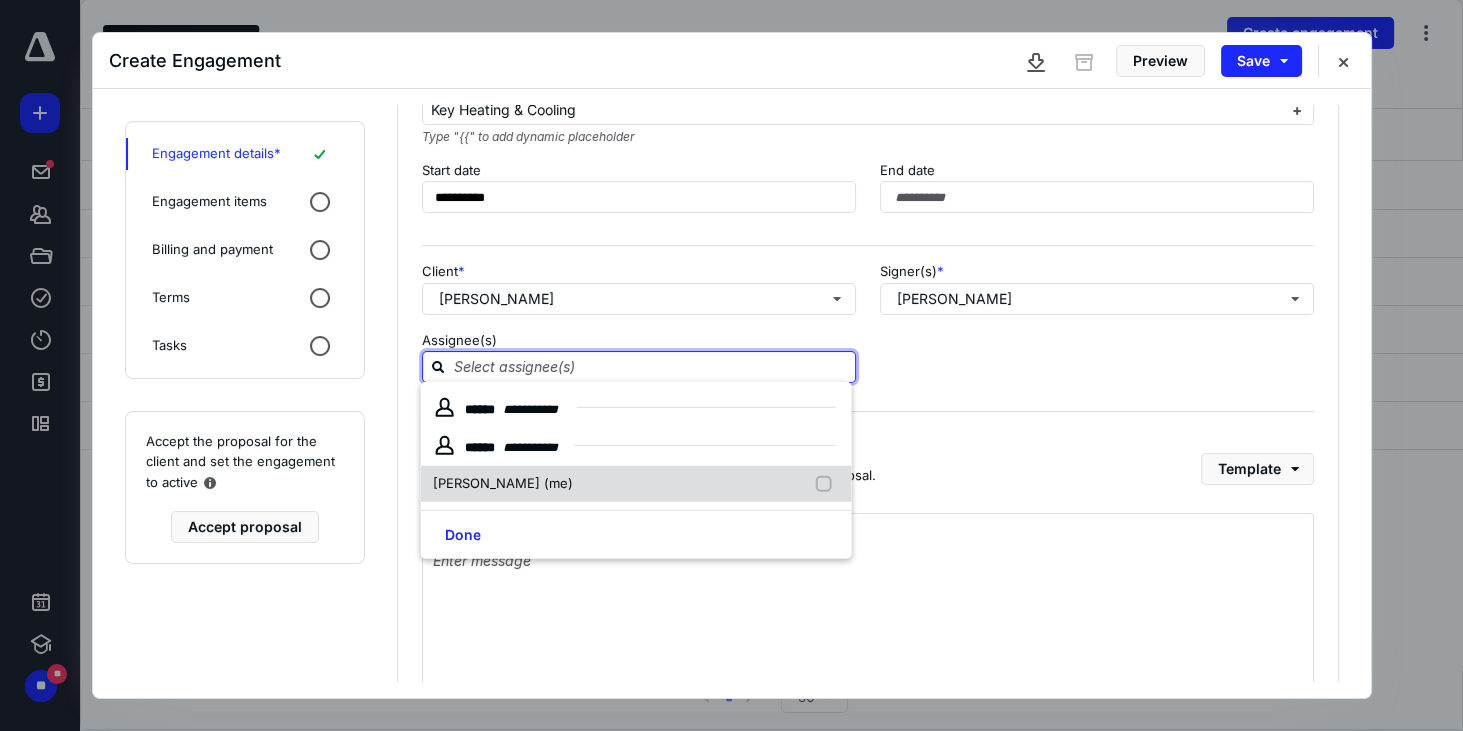 click on "[PERSON_NAME] (me)" at bounding box center (503, 483) 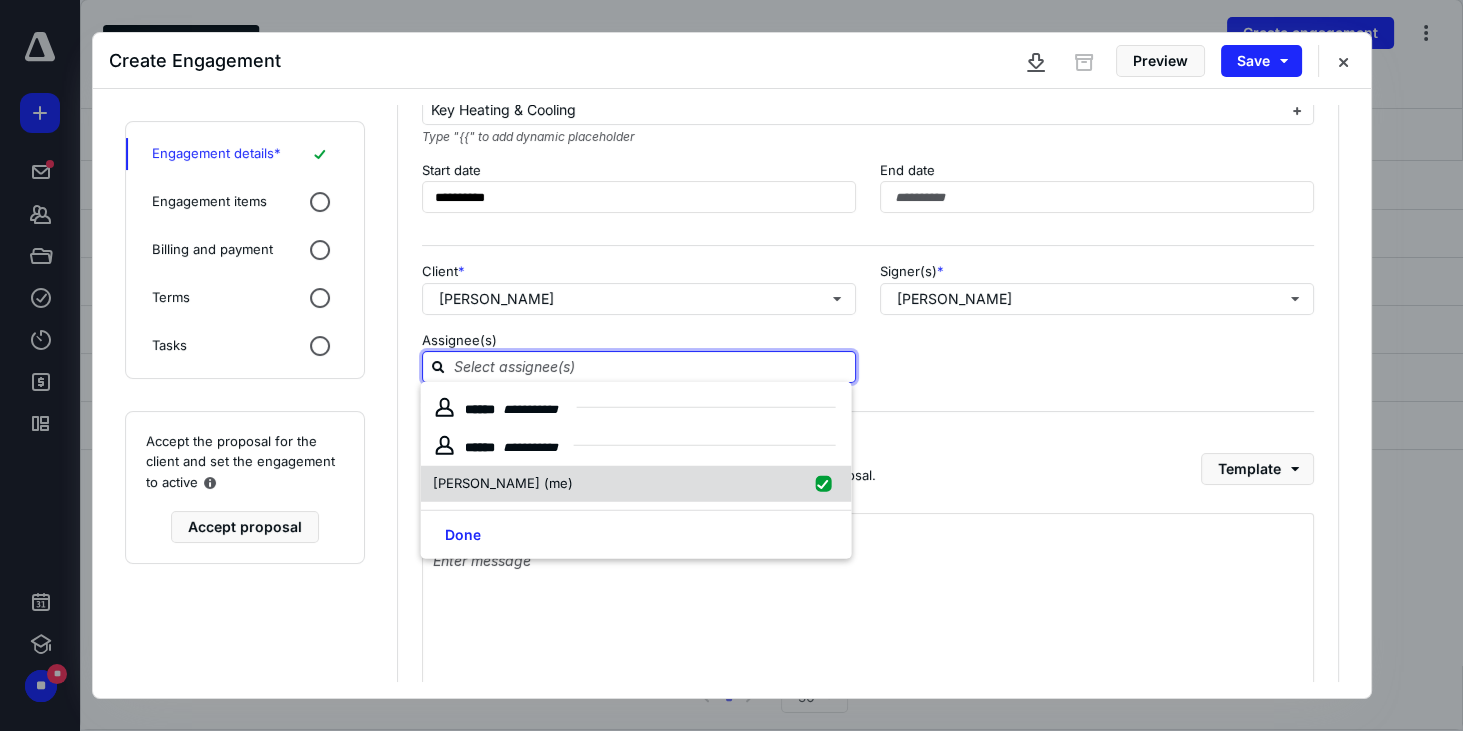 checkbox on "true" 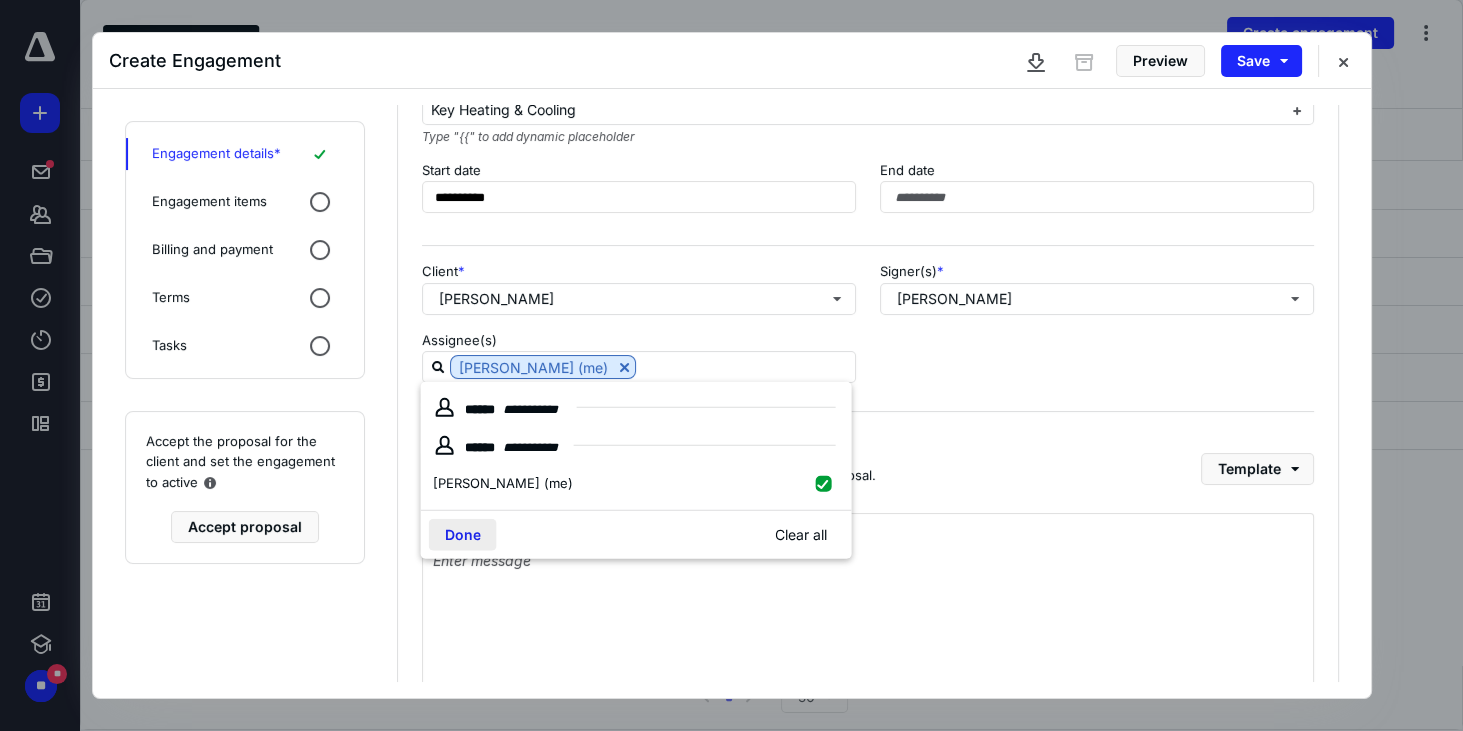click on "Done" at bounding box center [463, 534] 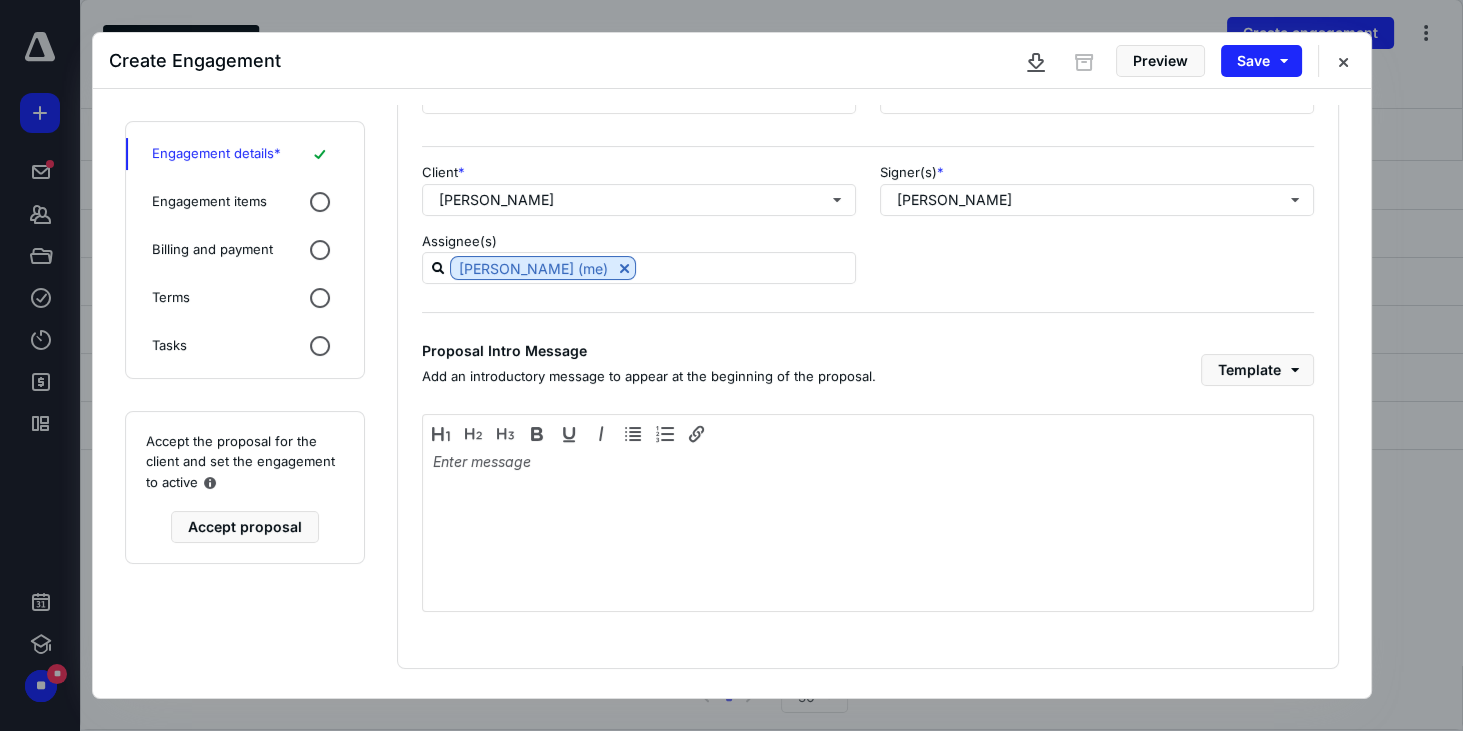 scroll, scrollTop: 214, scrollLeft: 0, axis: vertical 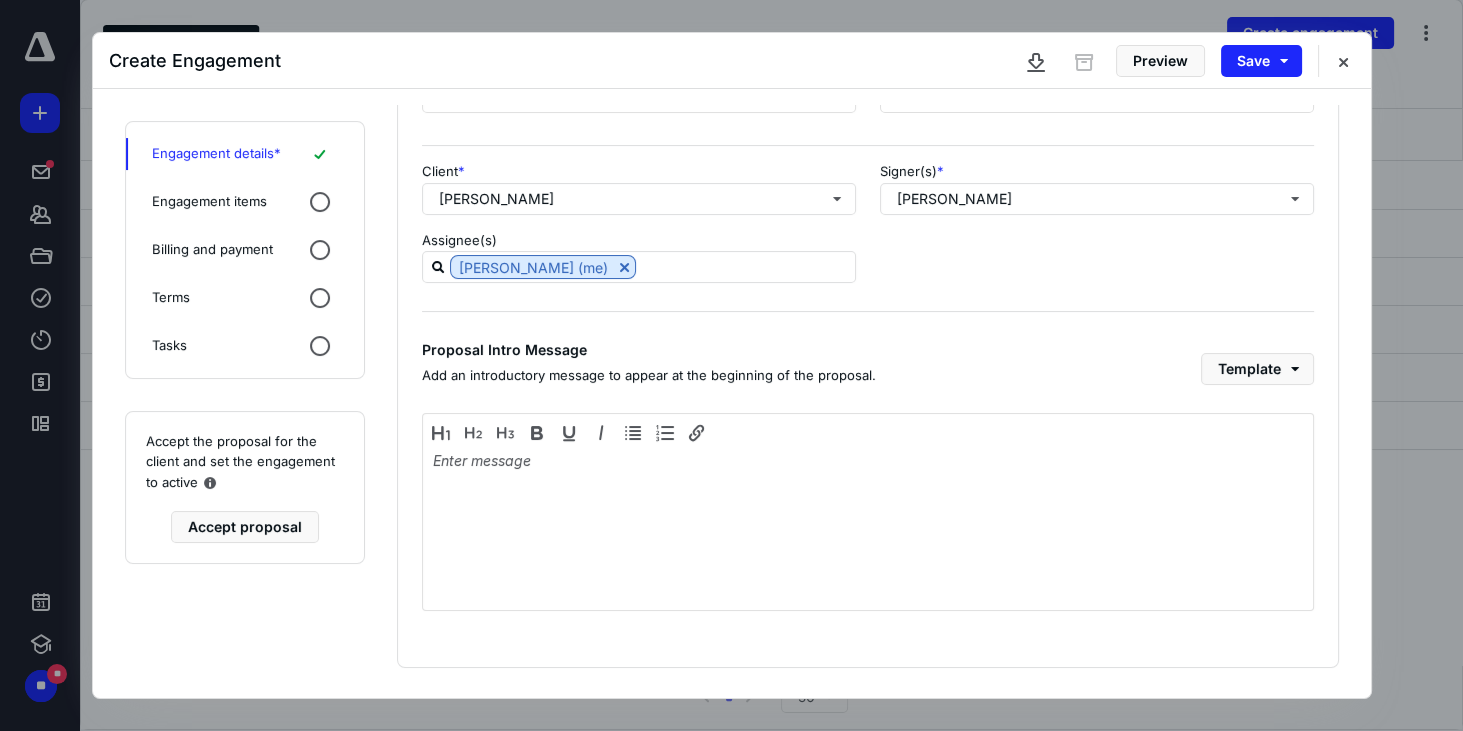 click on "Engagement items" at bounding box center [209, 202] 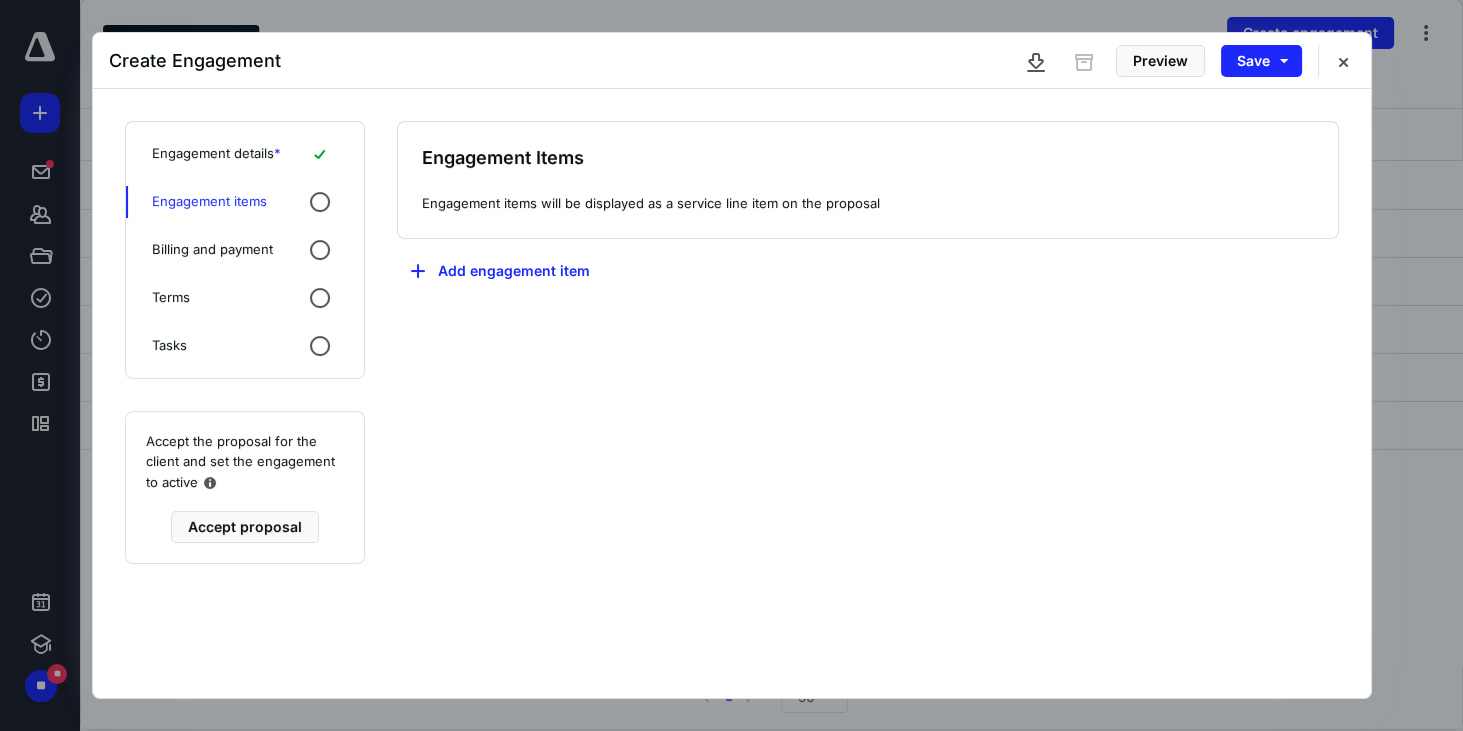 scroll, scrollTop: 0, scrollLeft: 0, axis: both 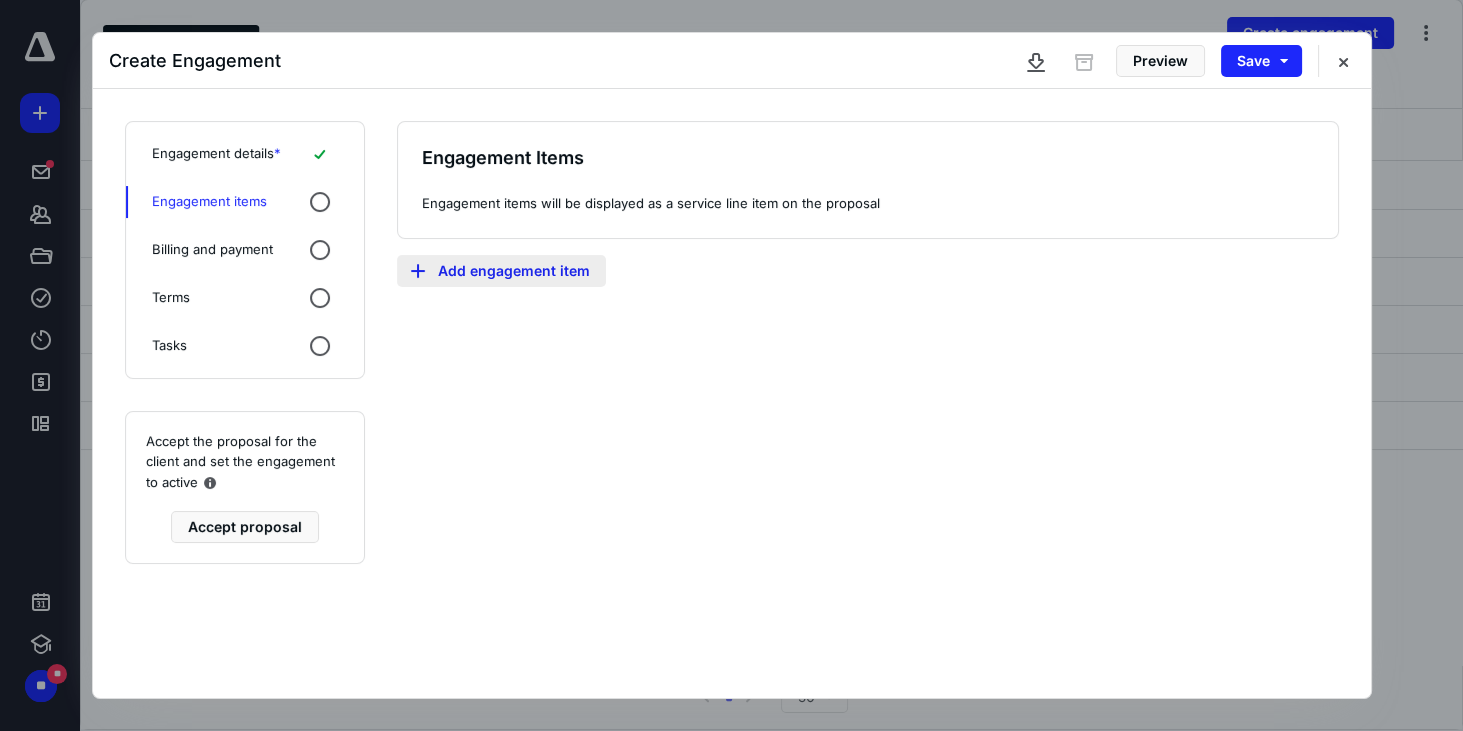 click on "Add engagement item" at bounding box center (501, 271) 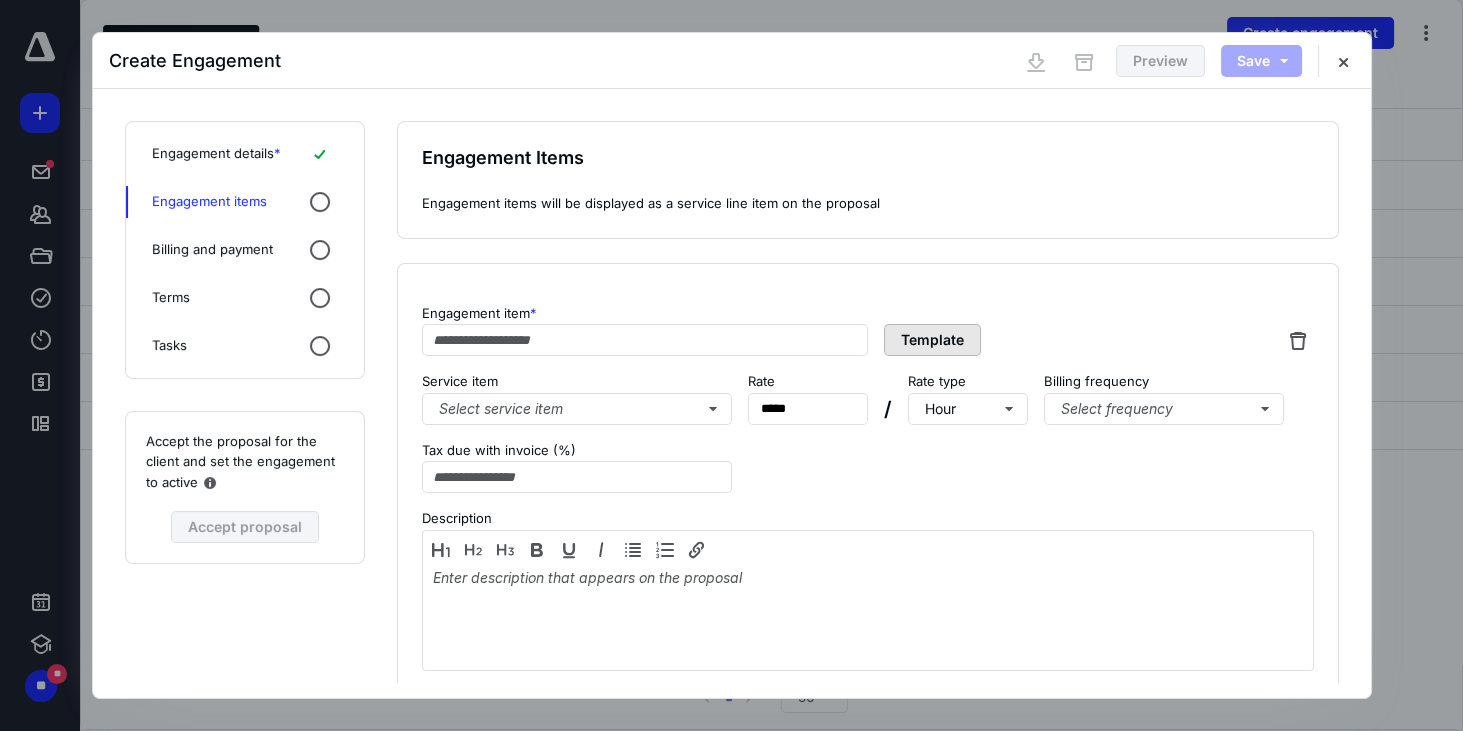 click on "Template" at bounding box center (932, 340) 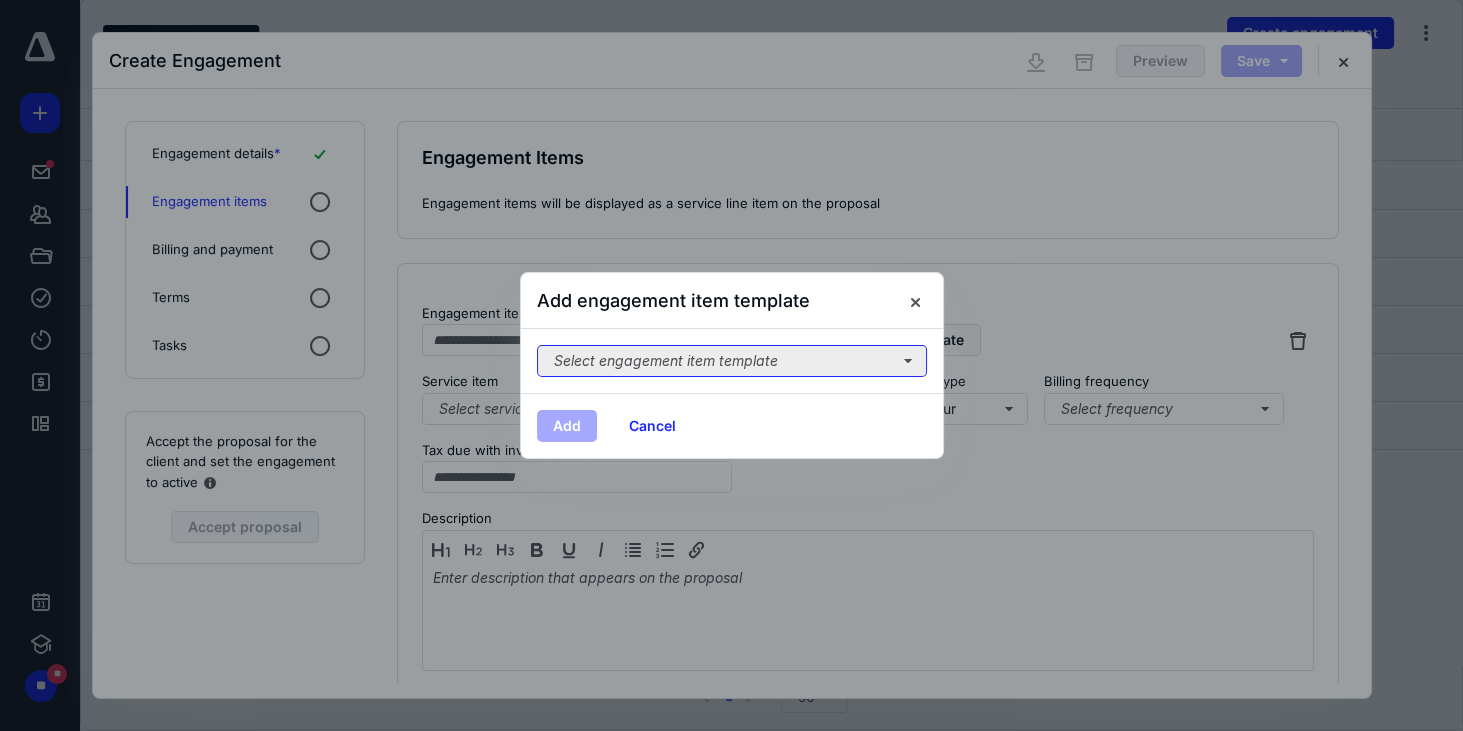 click on "Select engagement item template" at bounding box center (732, 361) 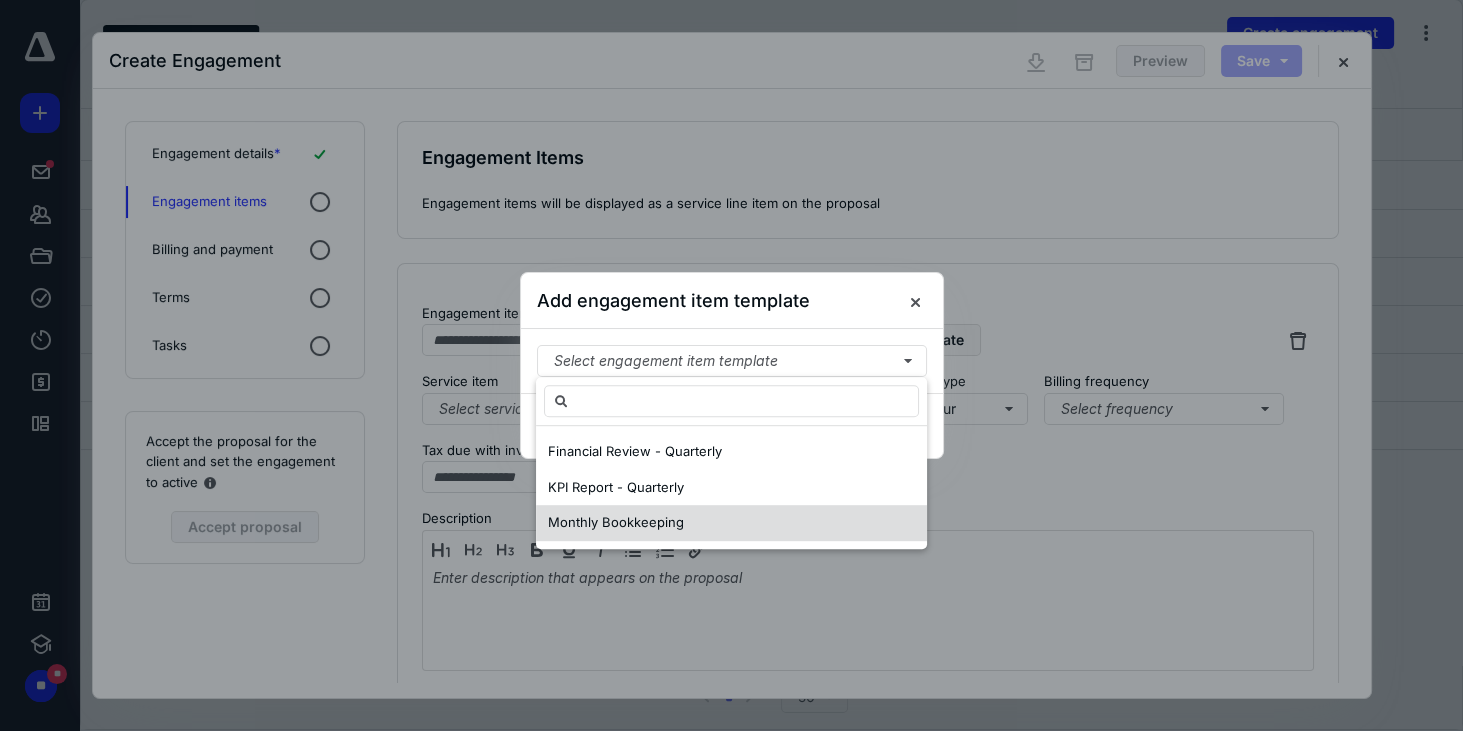 click on "Monthly Bookkeeping" at bounding box center [616, 523] 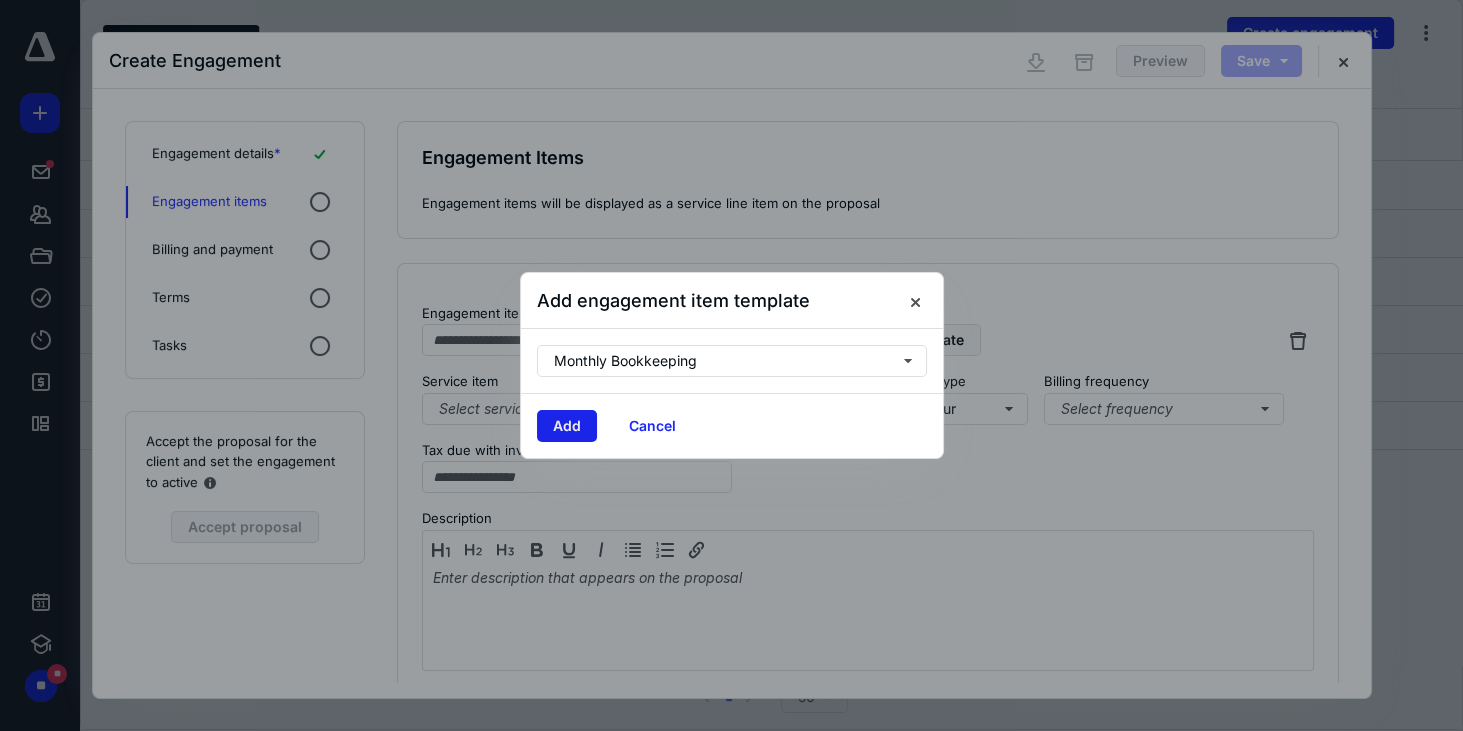click on "Add" at bounding box center (567, 426) 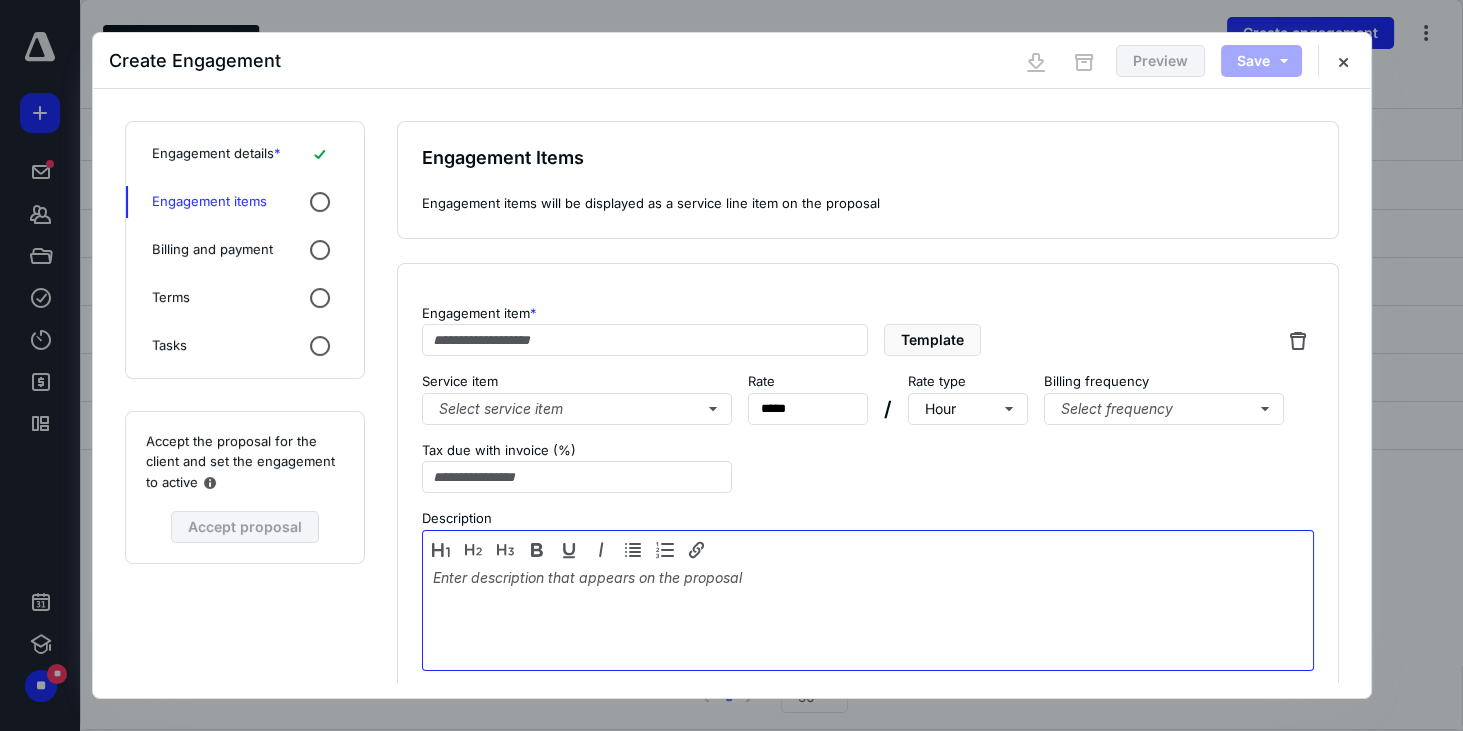 type on "**********" 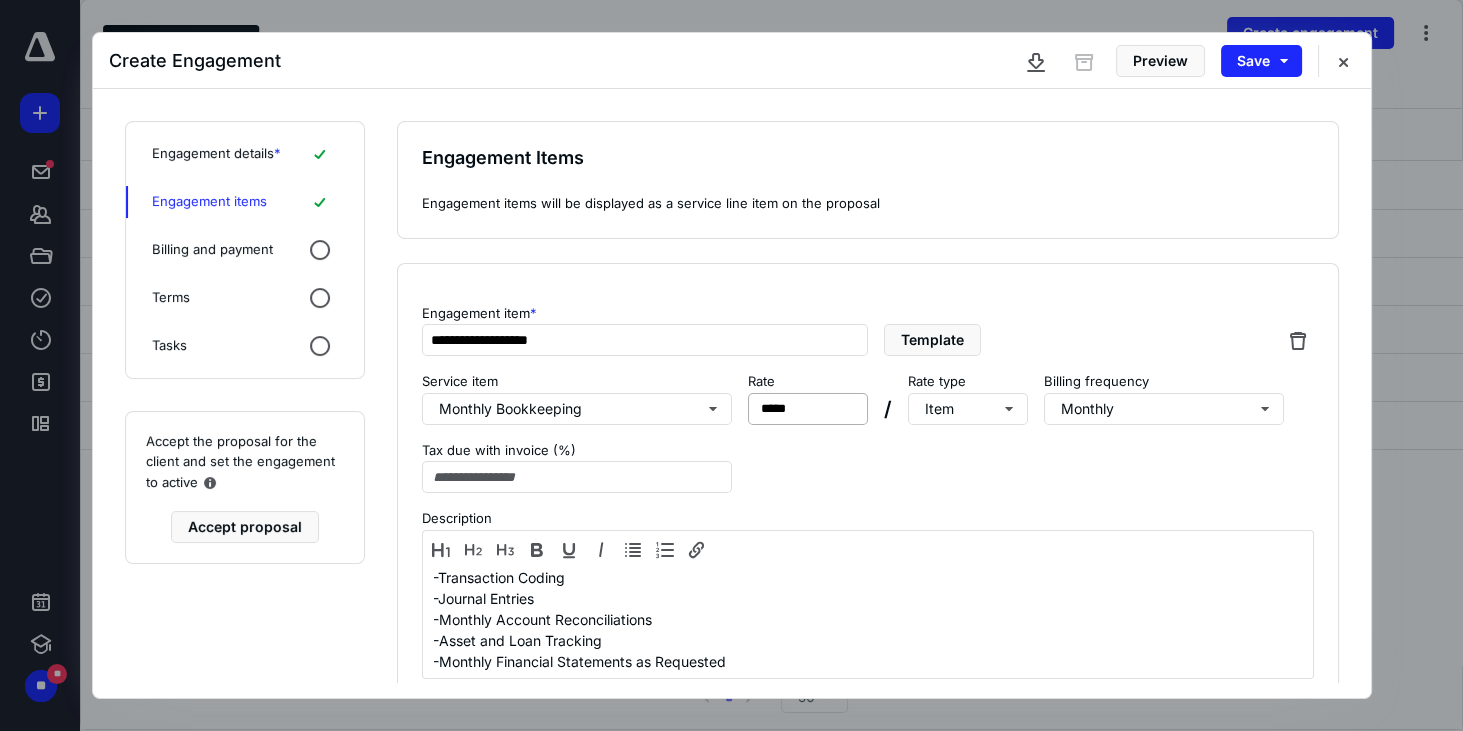 click on "Rate * *****" at bounding box center [808, 398] 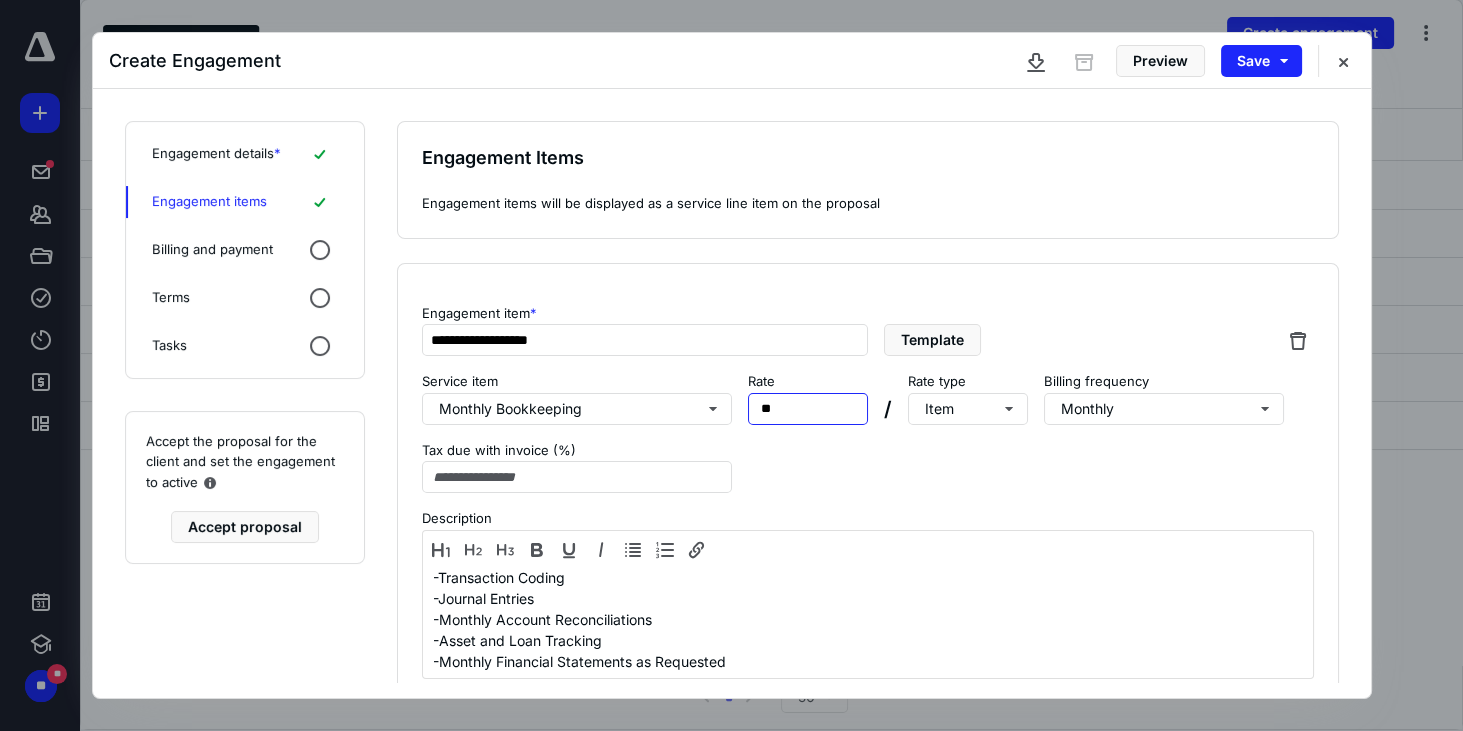 type on "***" 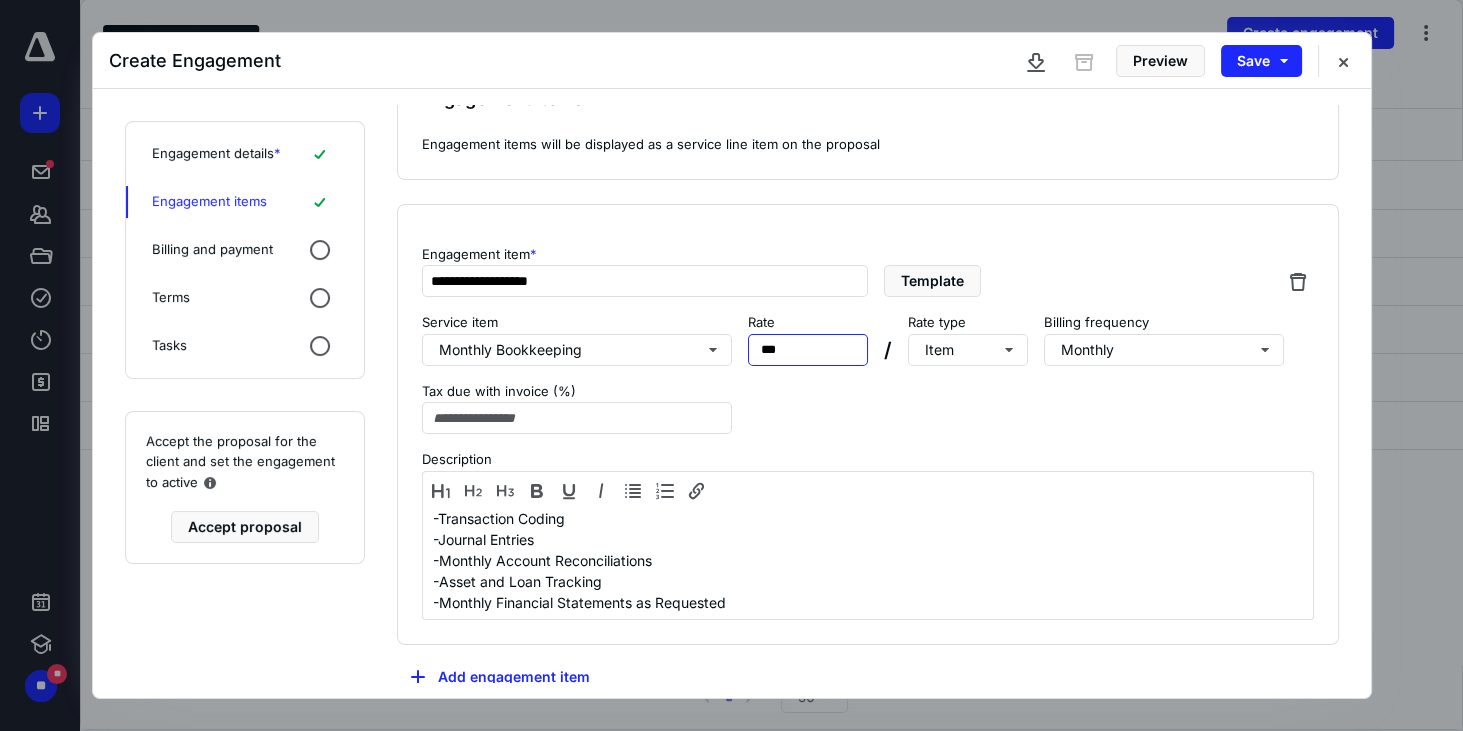 scroll, scrollTop: 82, scrollLeft: 0, axis: vertical 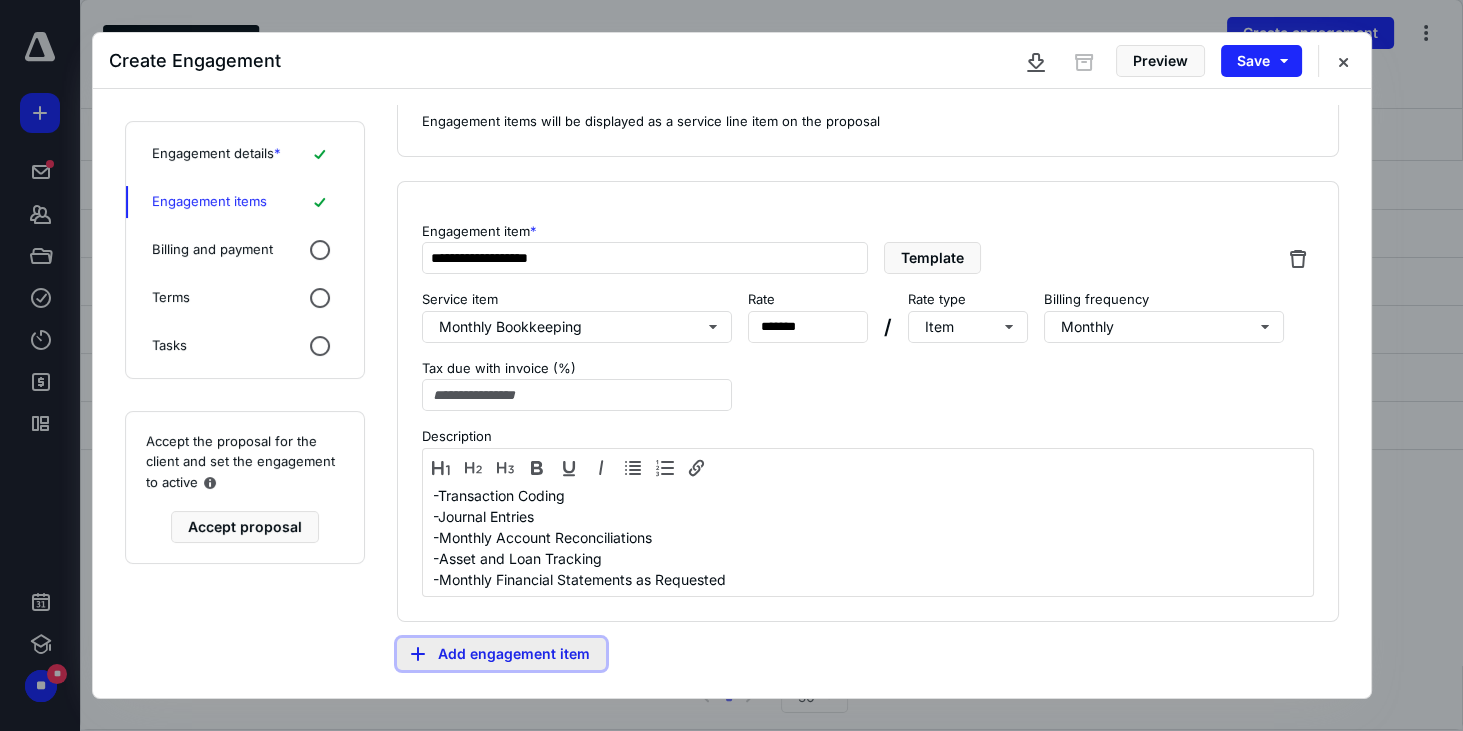 click on "Add engagement item" at bounding box center (501, 654) 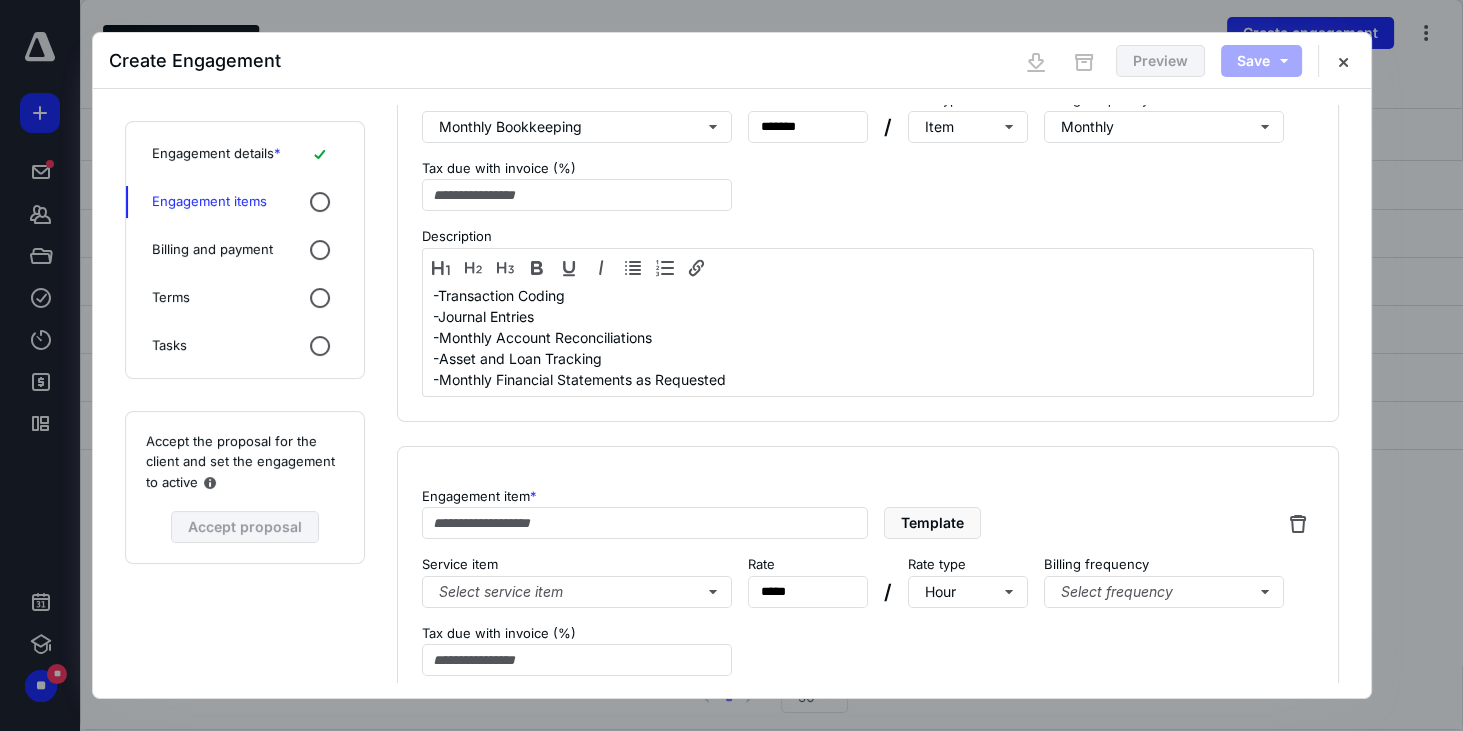 scroll, scrollTop: 425, scrollLeft: 0, axis: vertical 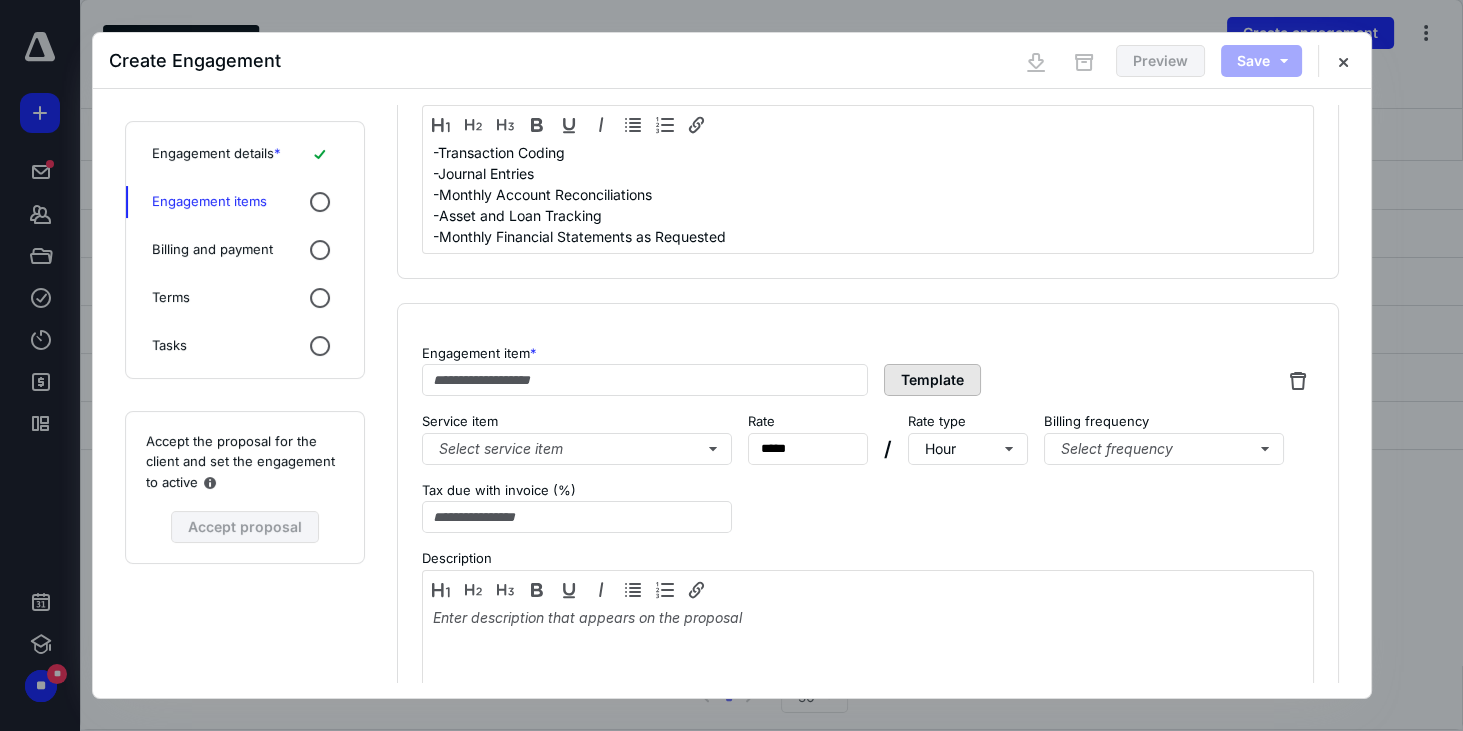 click on "Template" at bounding box center [932, 380] 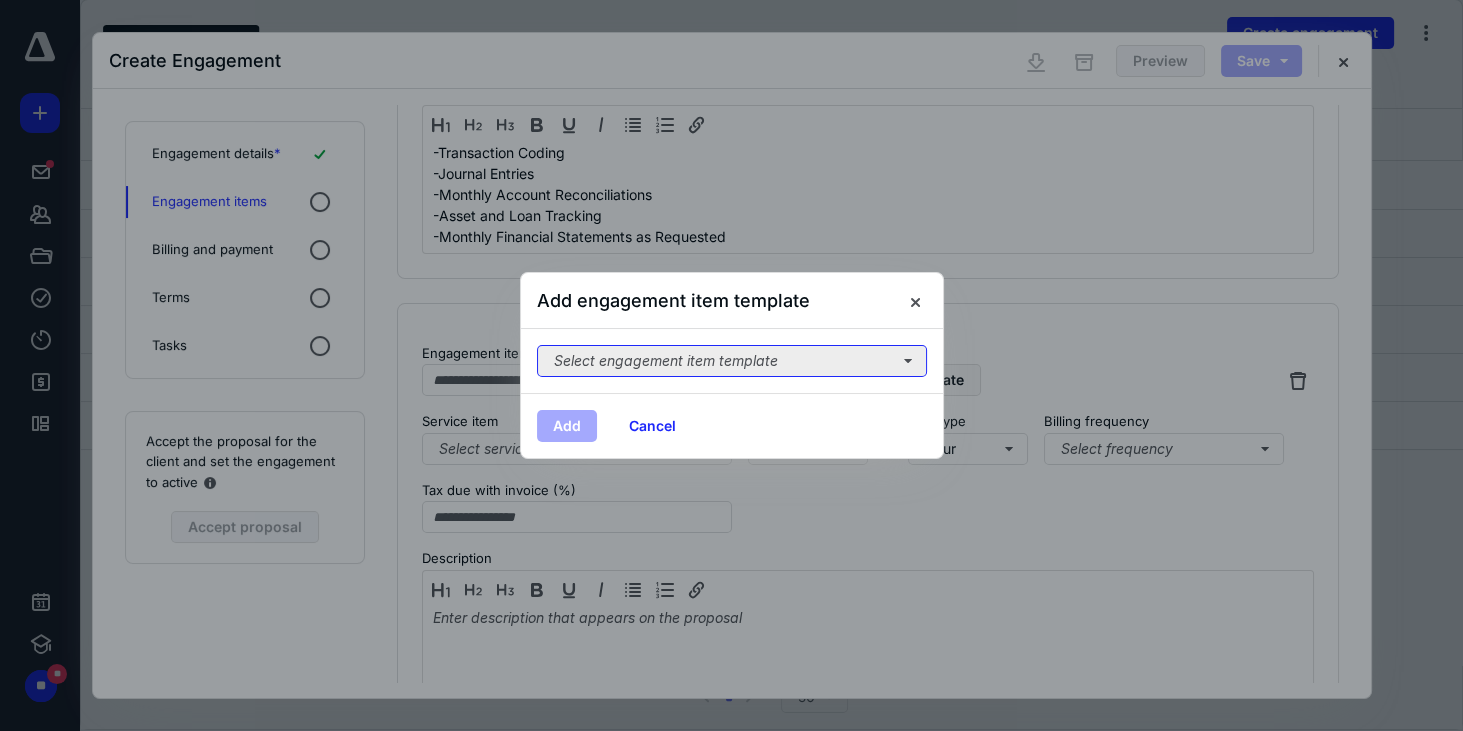 click on "Select engagement item template" at bounding box center [732, 361] 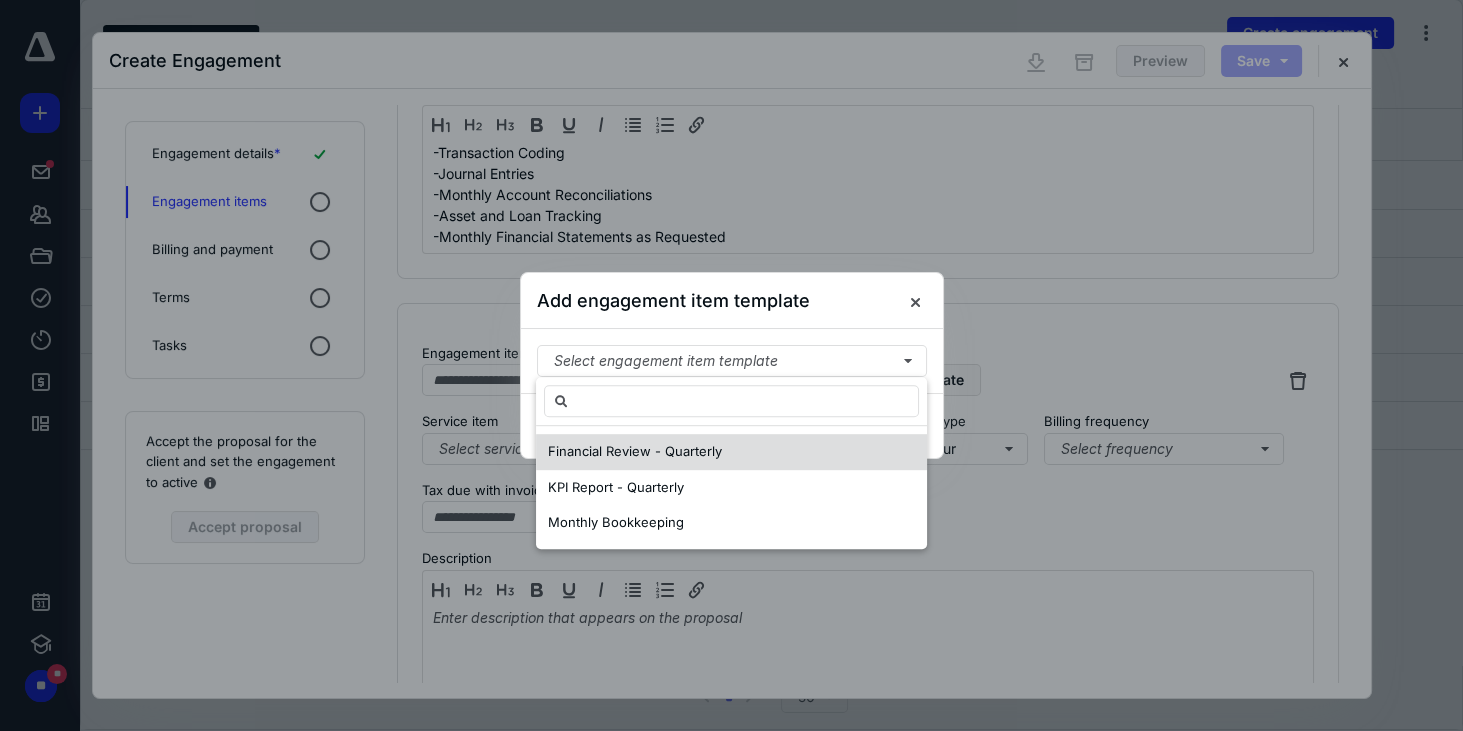 click on "Financial Review - Quarterly" at bounding box center (635, 451) 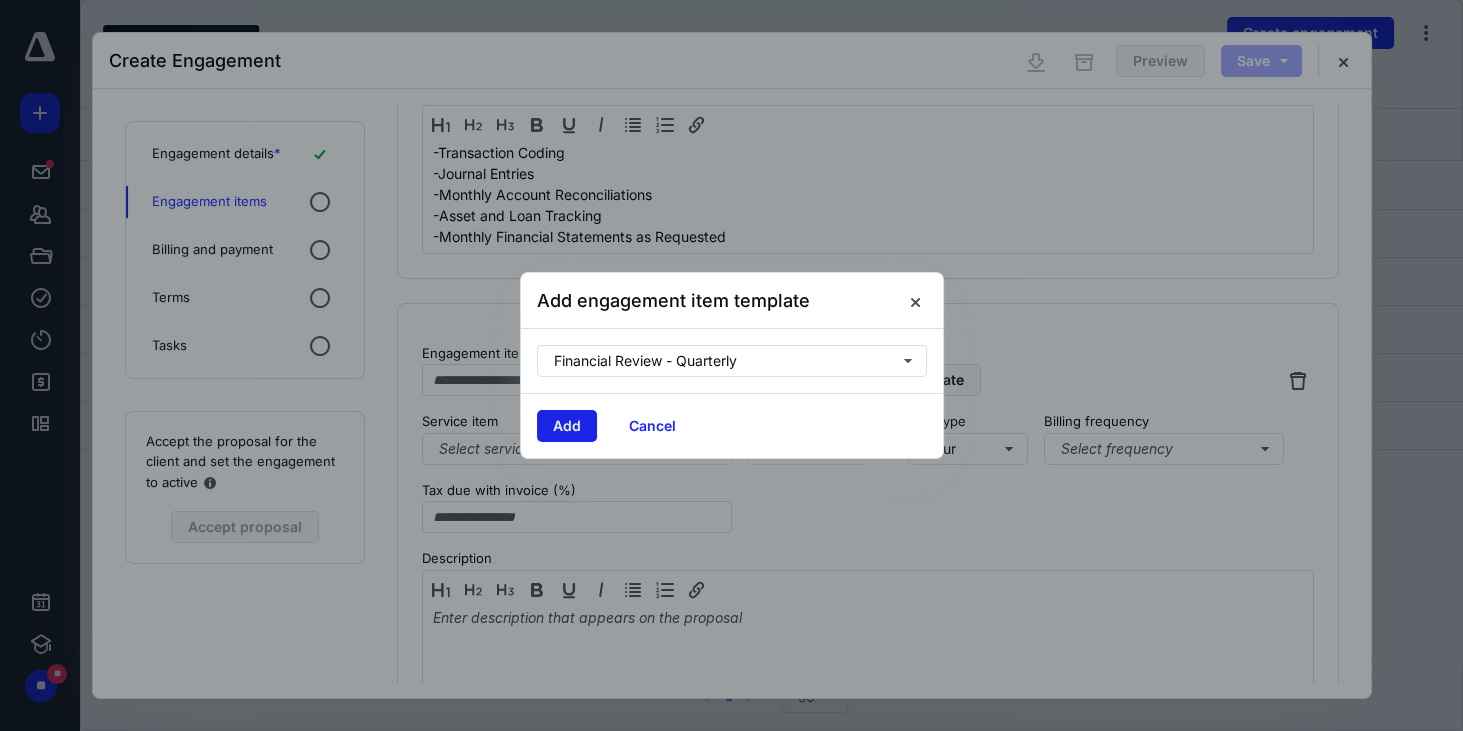 click on "Add" at bounding box center [567, 426] 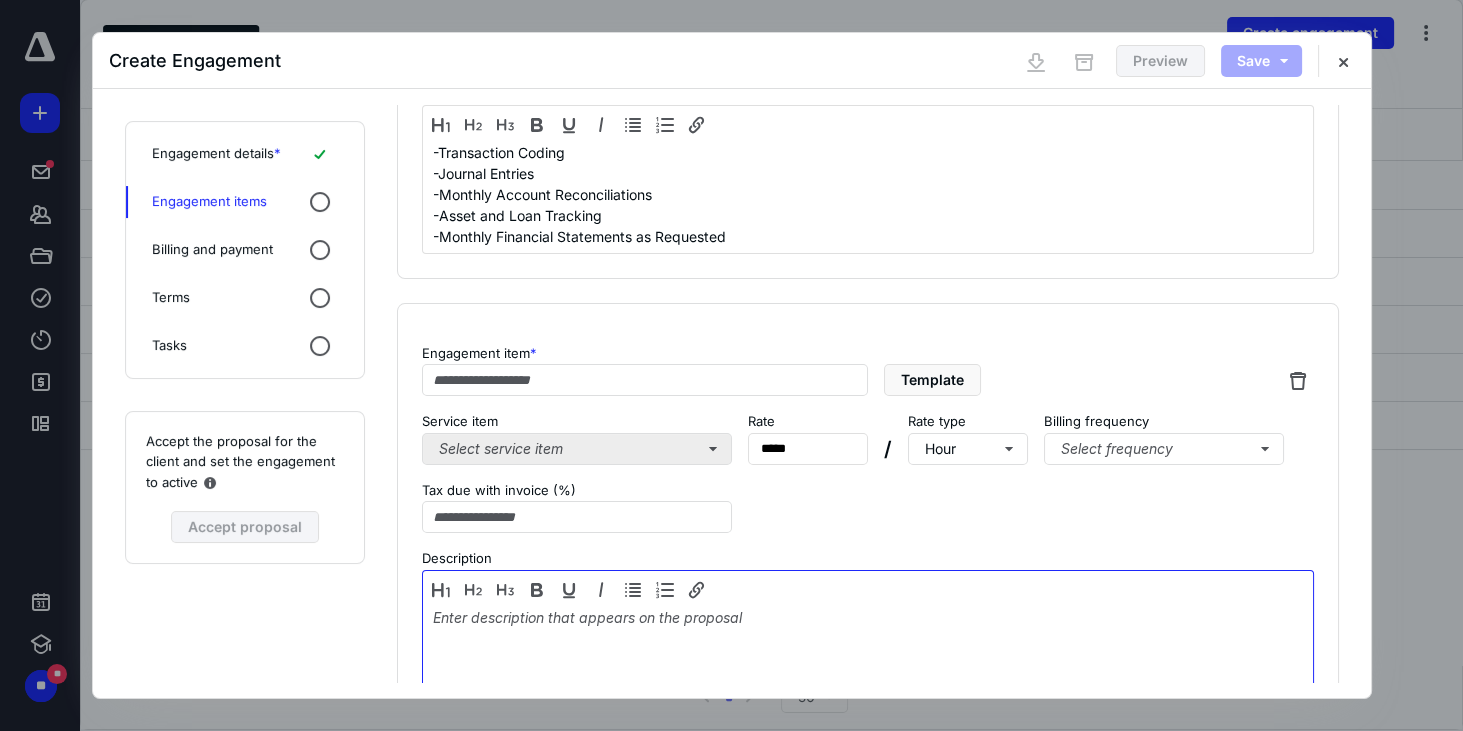 type on "**********" 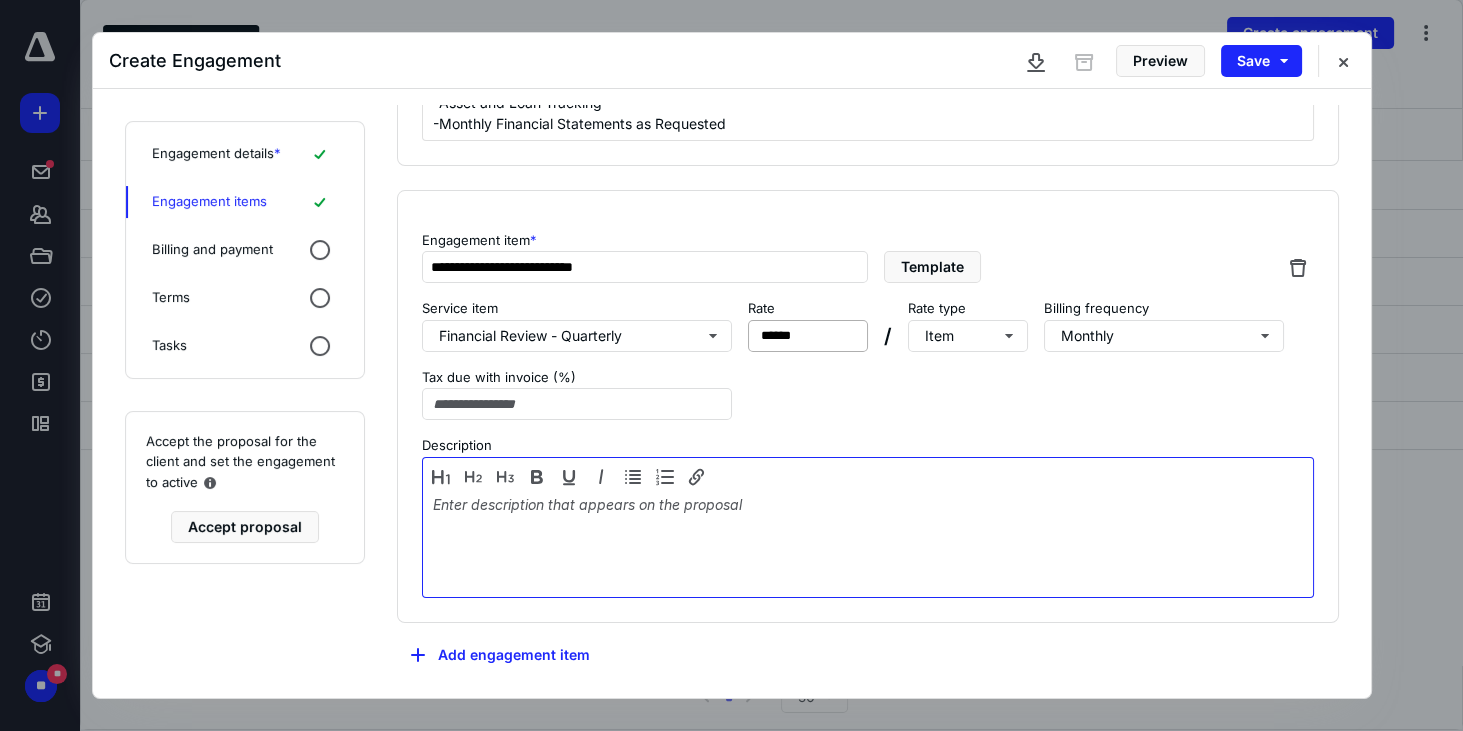 scroll, scrollTop: 538, scrollLeft: 0, axis: vertical 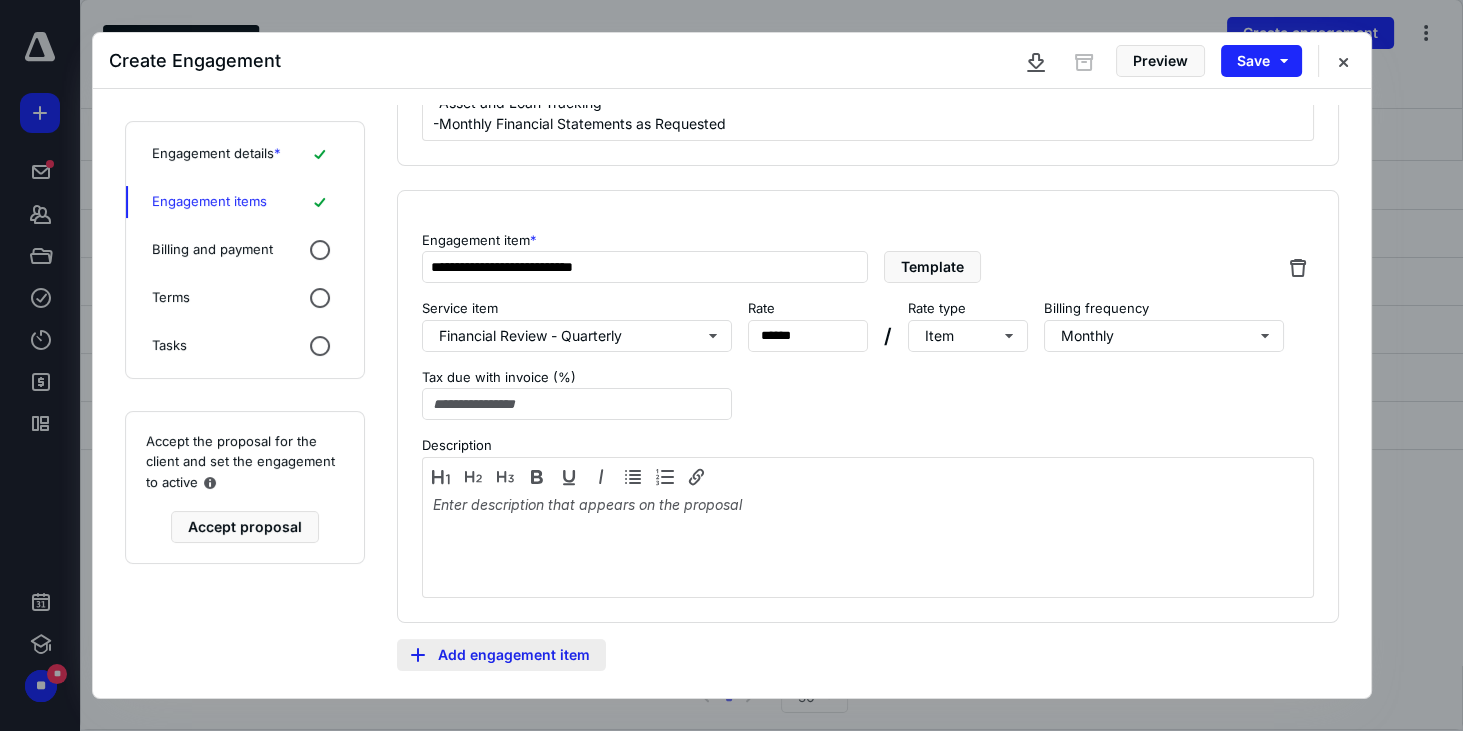 click on "Add engagement item" at bounding box center [501, 655] 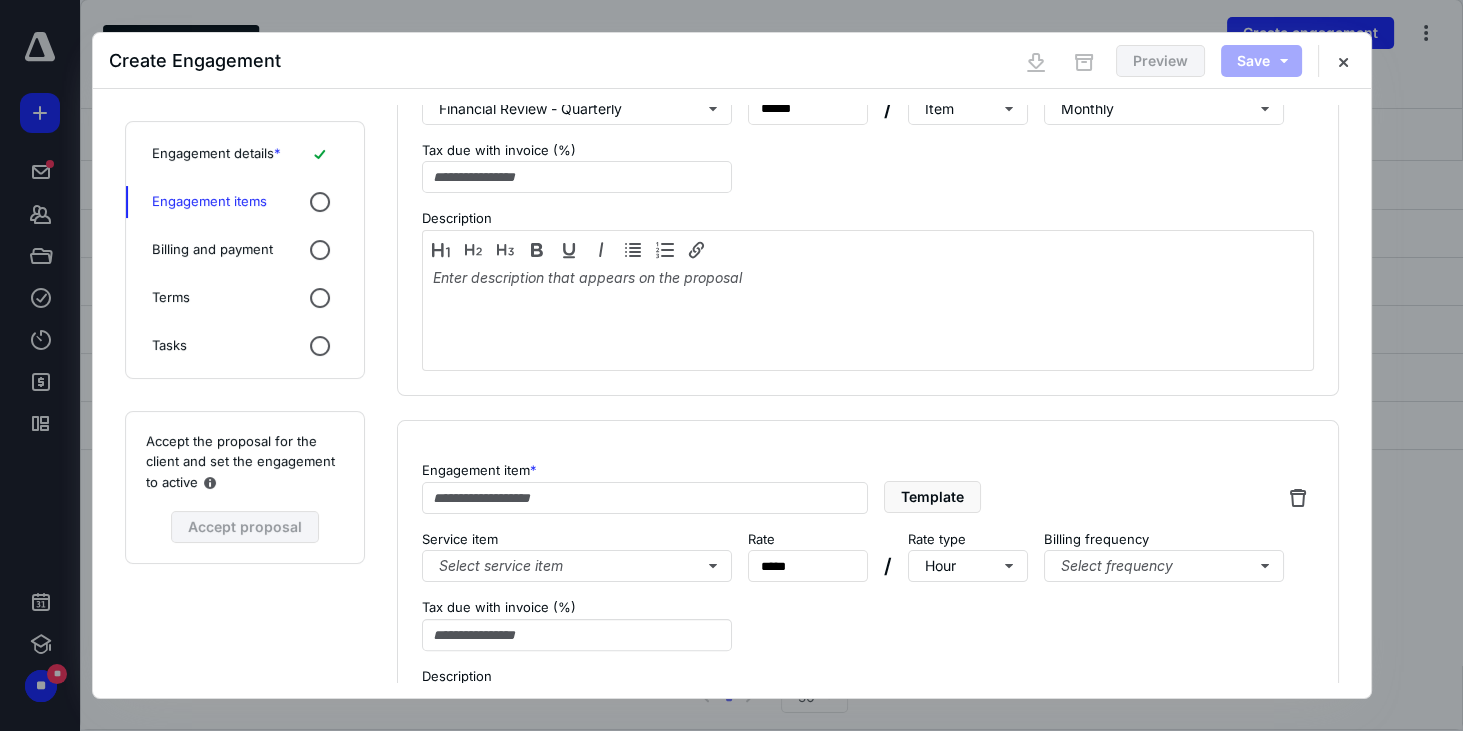 scroll, scrollTop: 824, scrollLeft: 0, axis: vertical 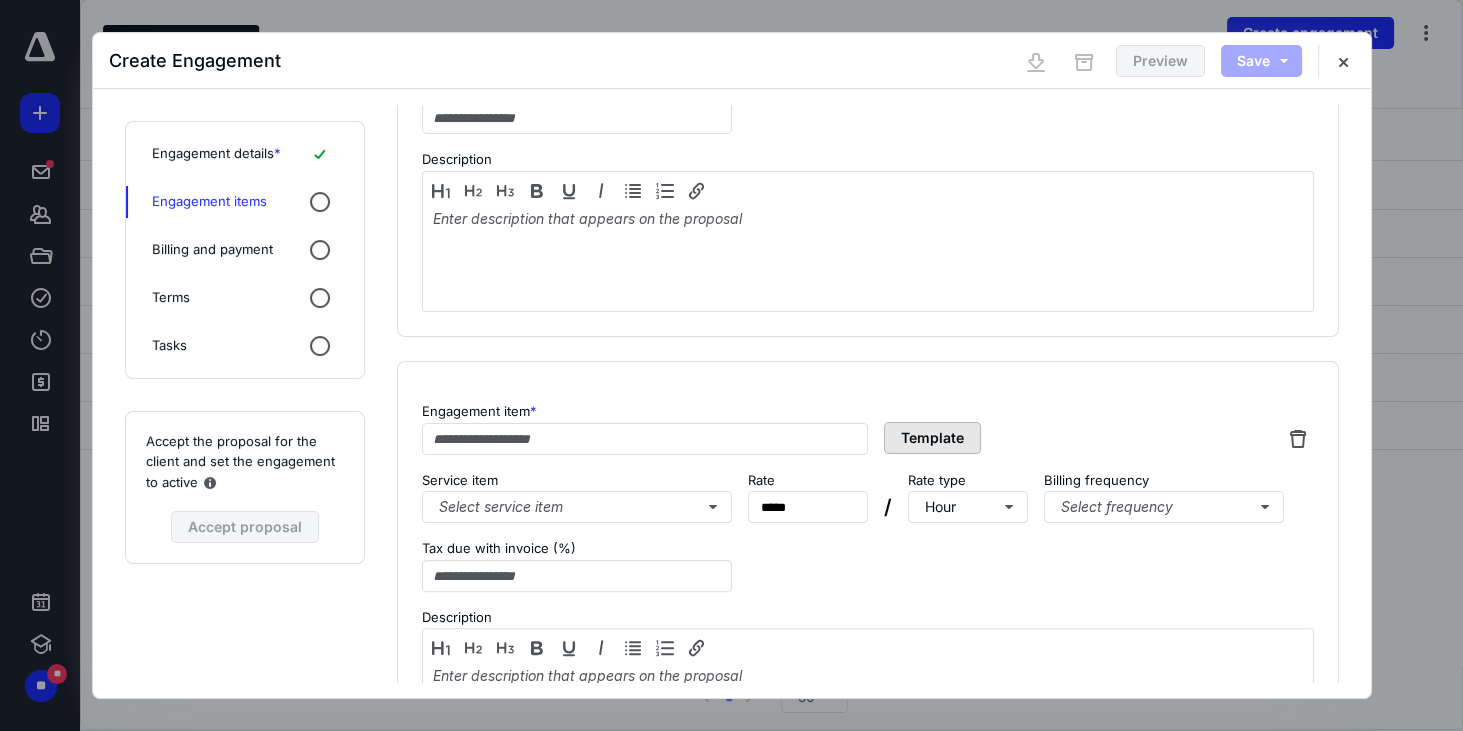 click on "Template" at bounding box center (932, 438) 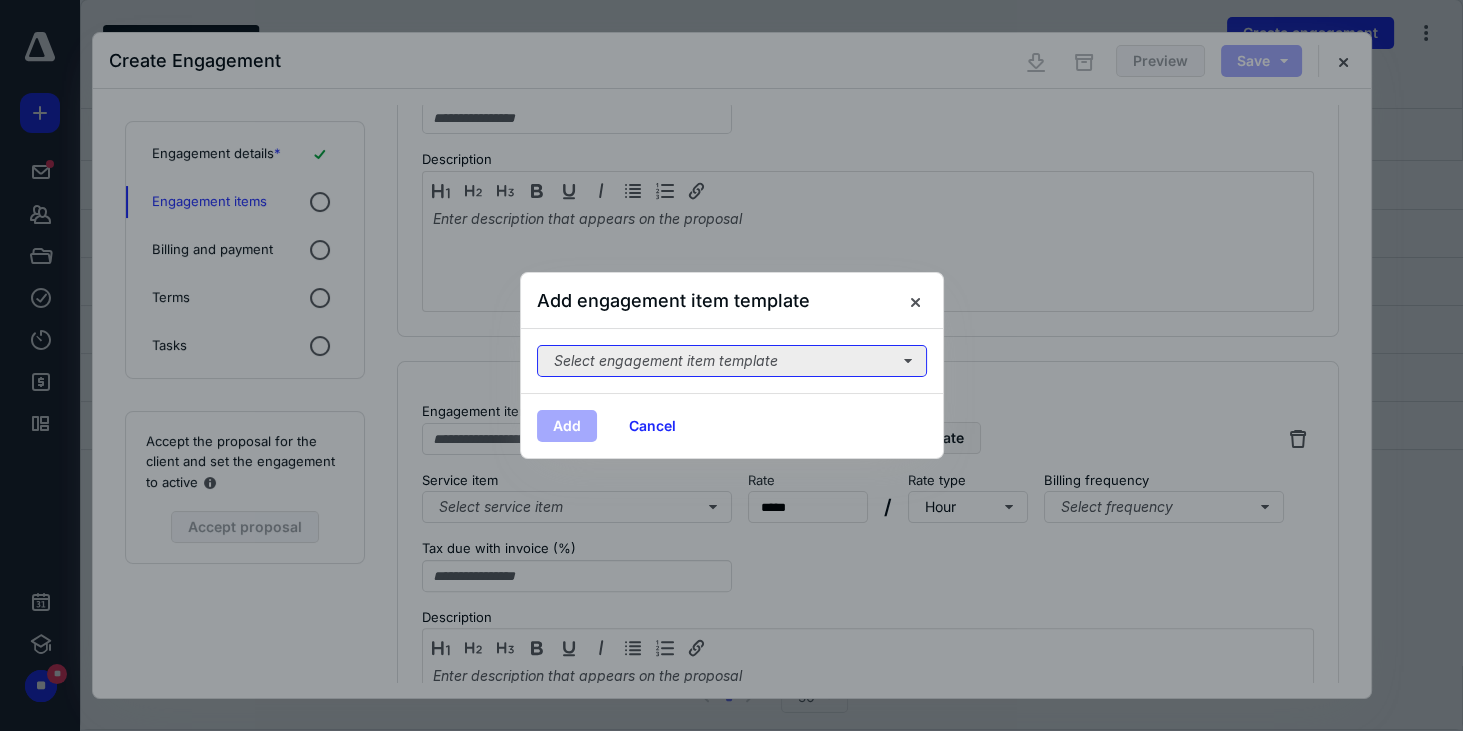click on "Select engagement item template" at bounding box center [732, 361] 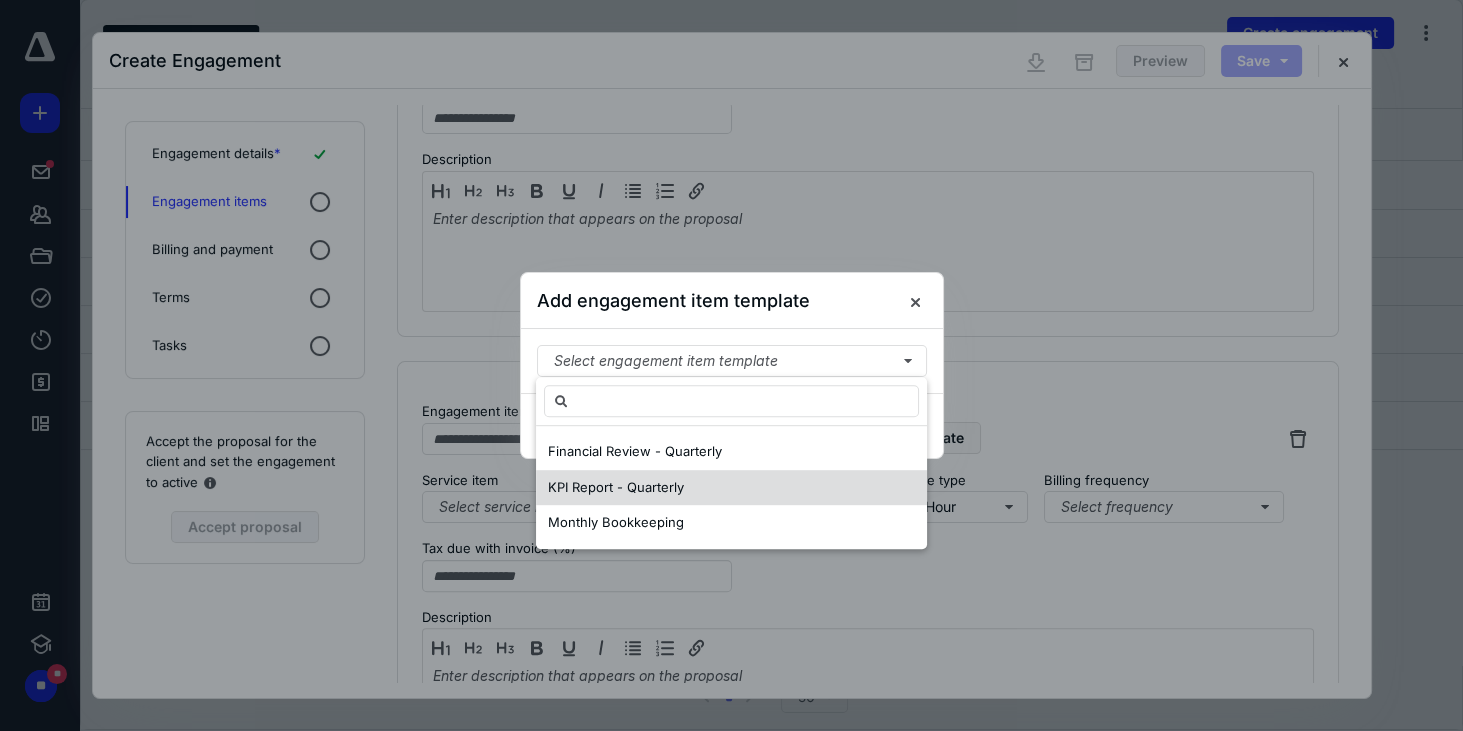 click on "KPI Report - Quarterly" at bounding box center [616, 487] 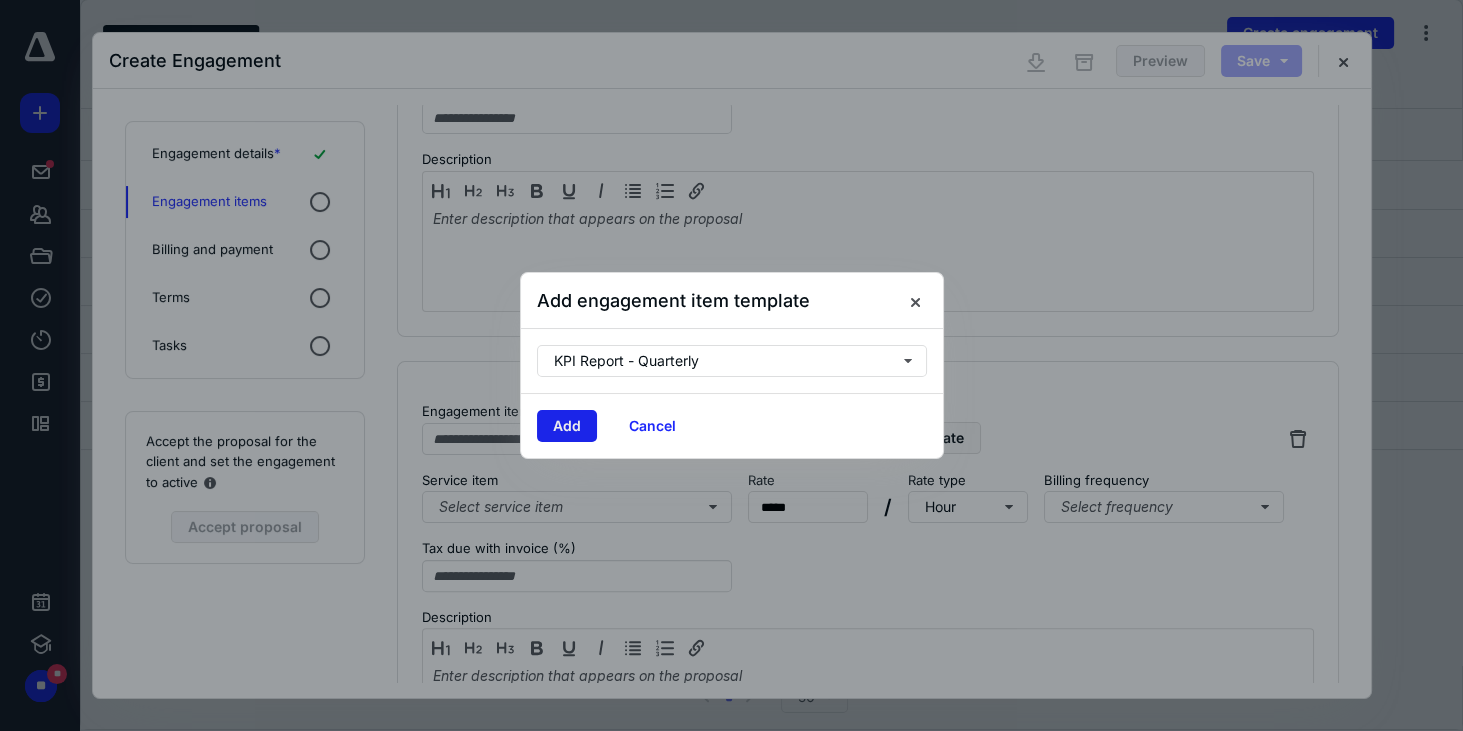 click on "Add" at bounding box center (567, 426) 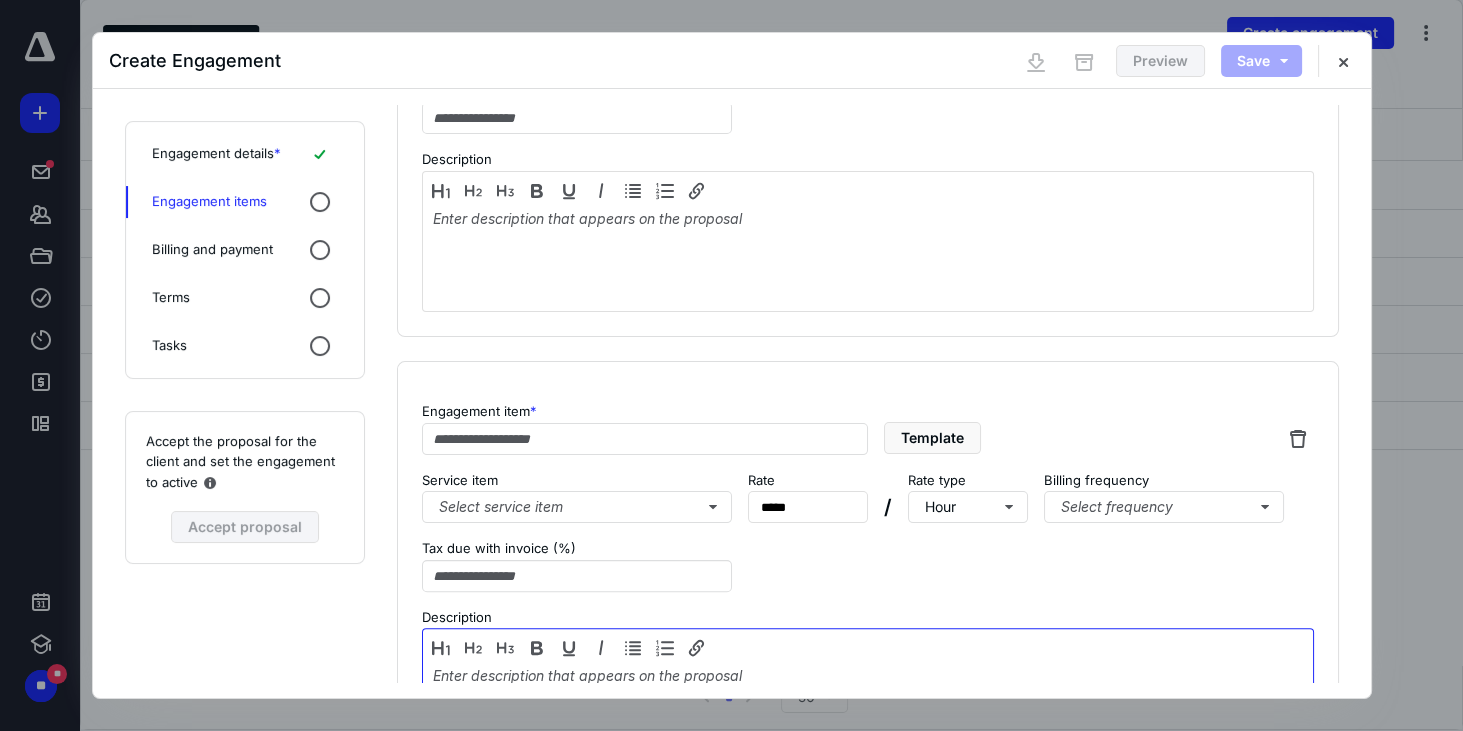 type on "**********" 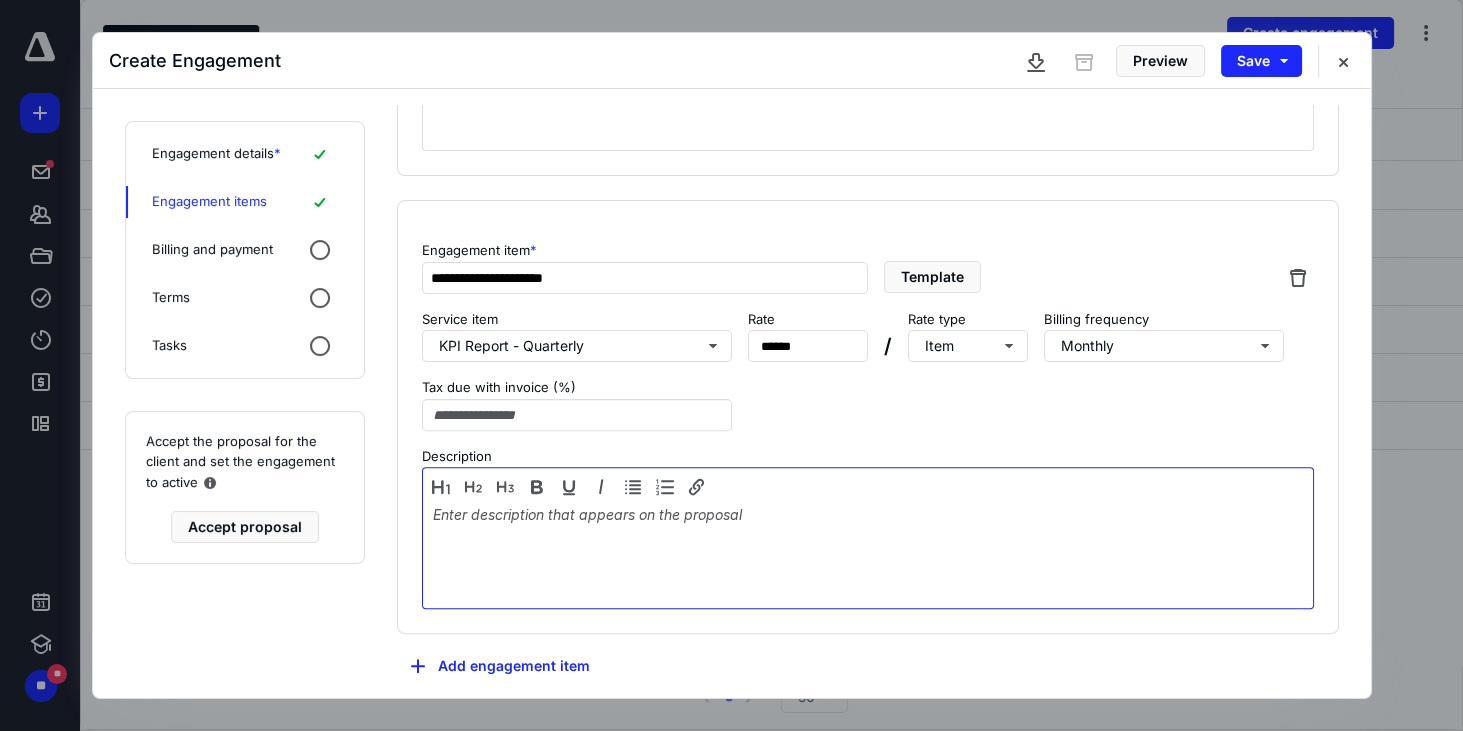 scroll, scrollTop: 995, scrollLeft: 0, axis: vertical 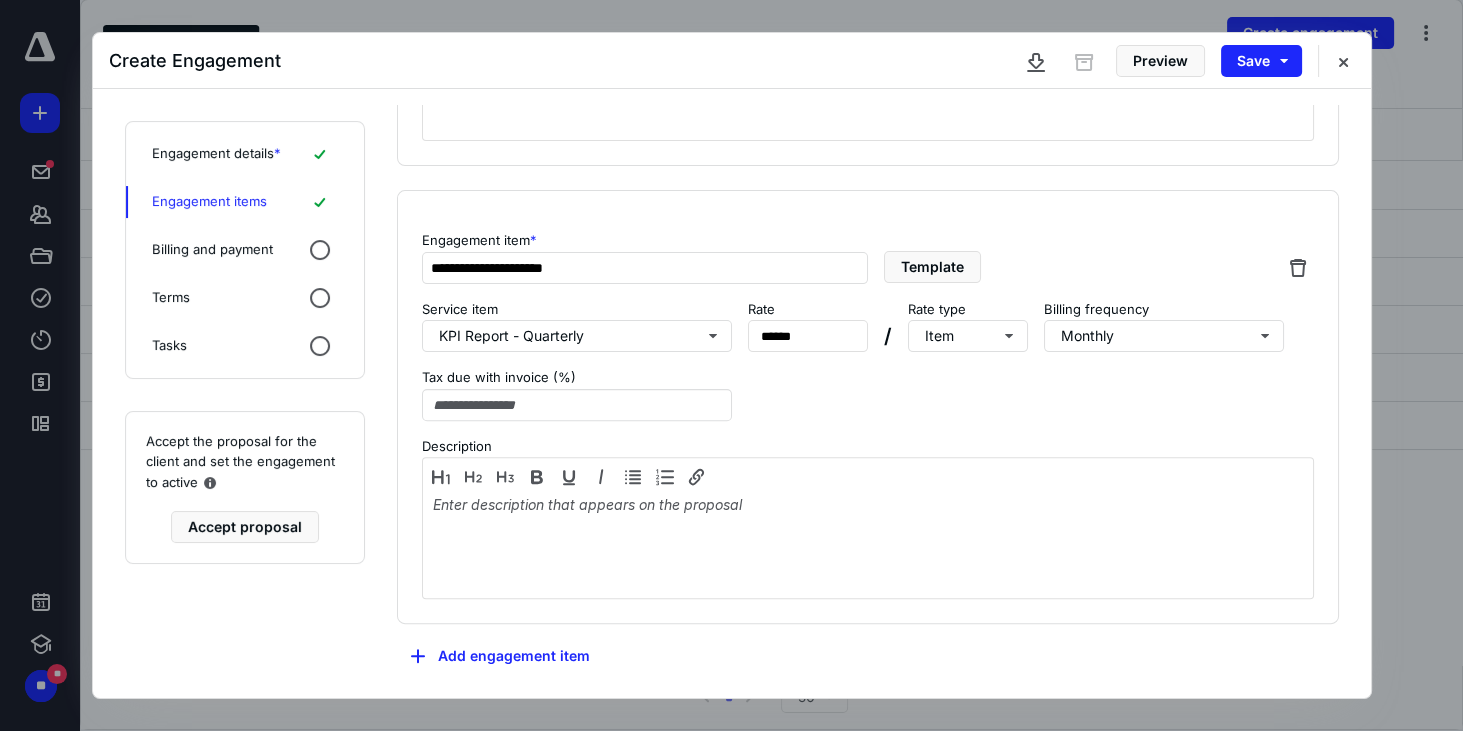 click on "Billing and payment" at bounding box center [212, 250] 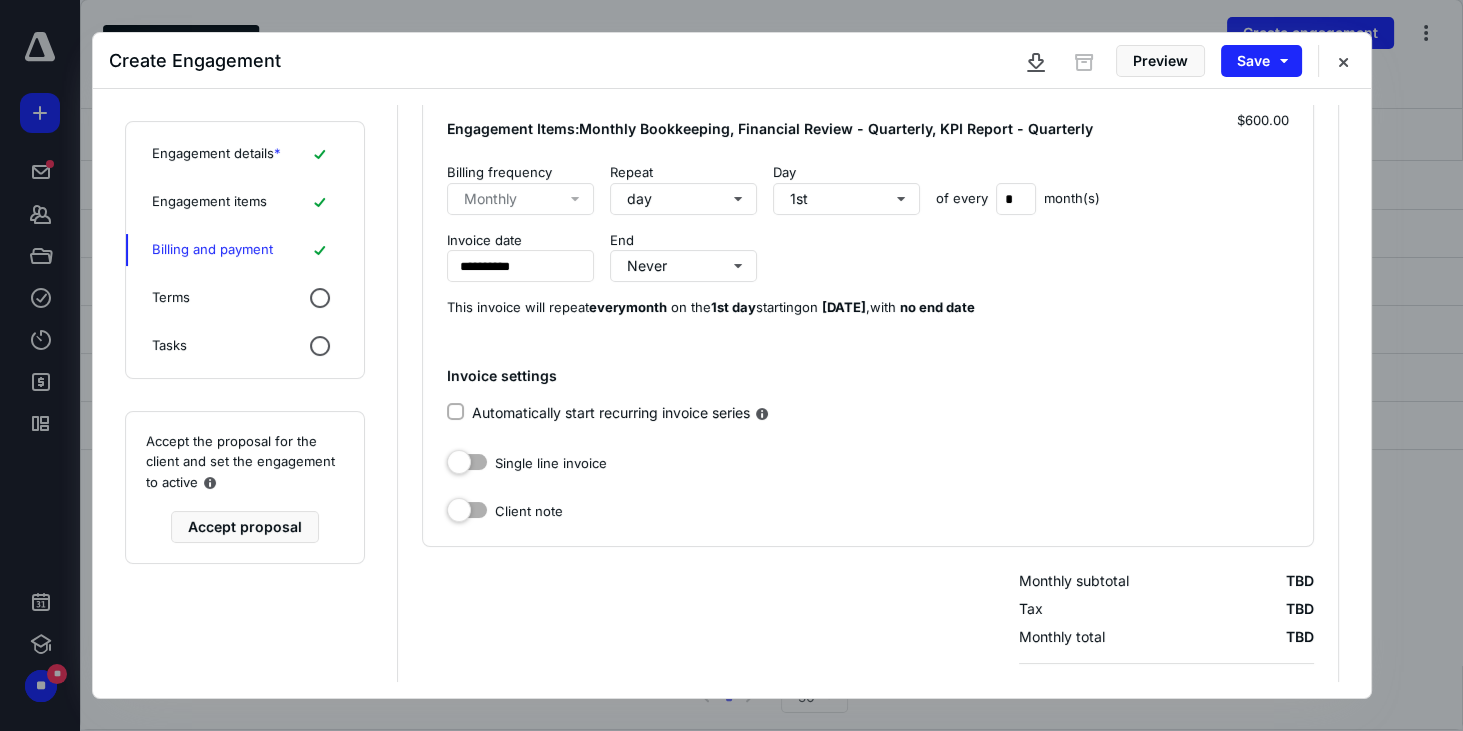 scroll, scrollTop: 218, scrollLeft: 0, axis: vertical 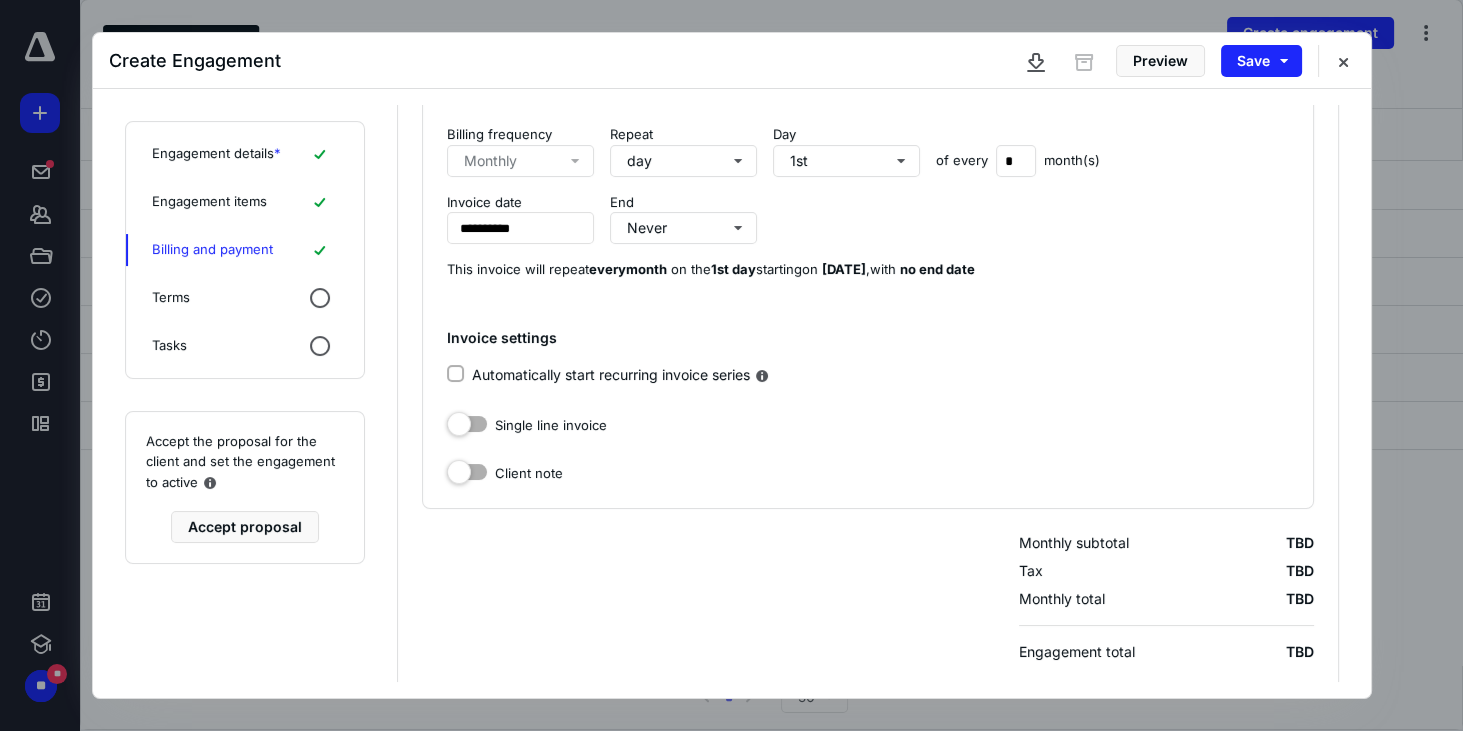 click on "Automatically start recurring invoice series" at bounding box center [455, 374] 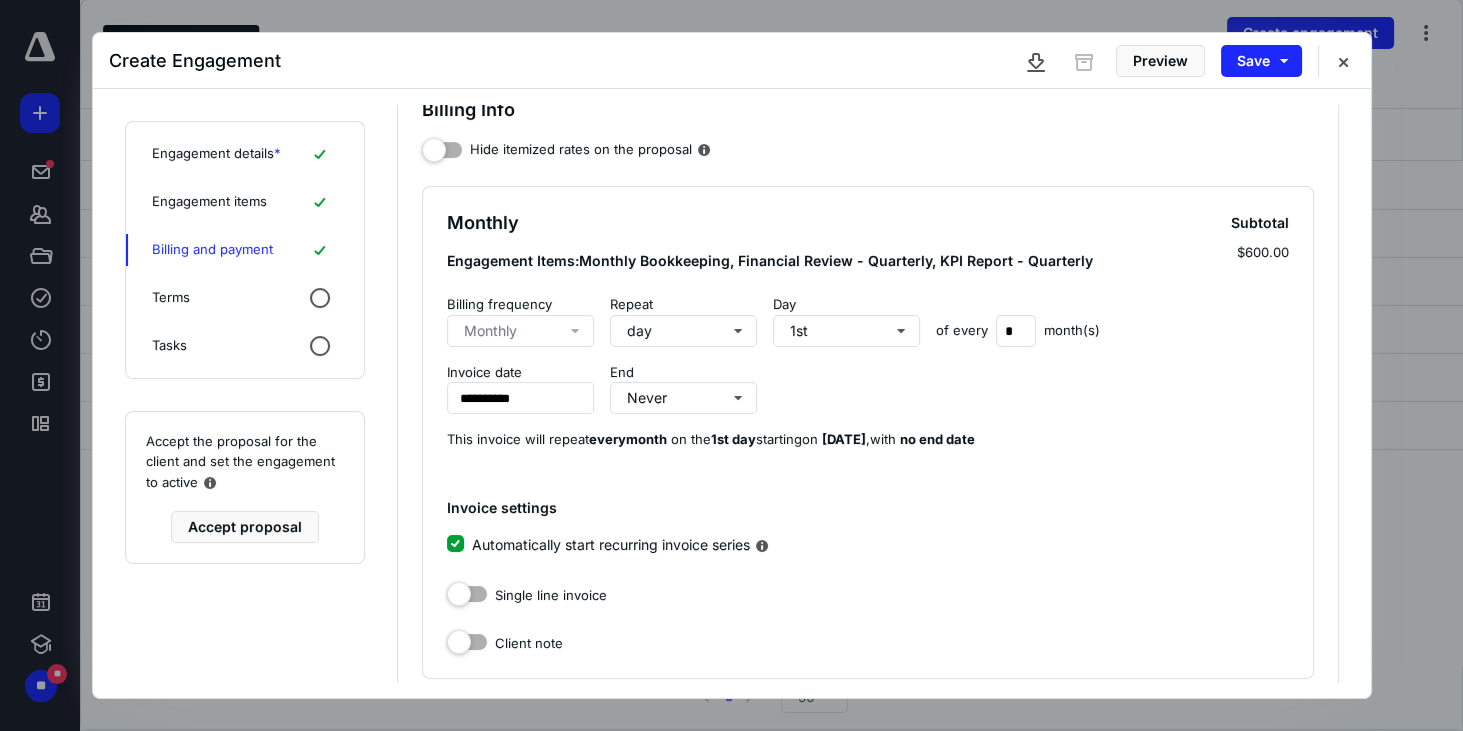 scroll, scrollTop: 46, scrollLeft: 0, axis: vertical 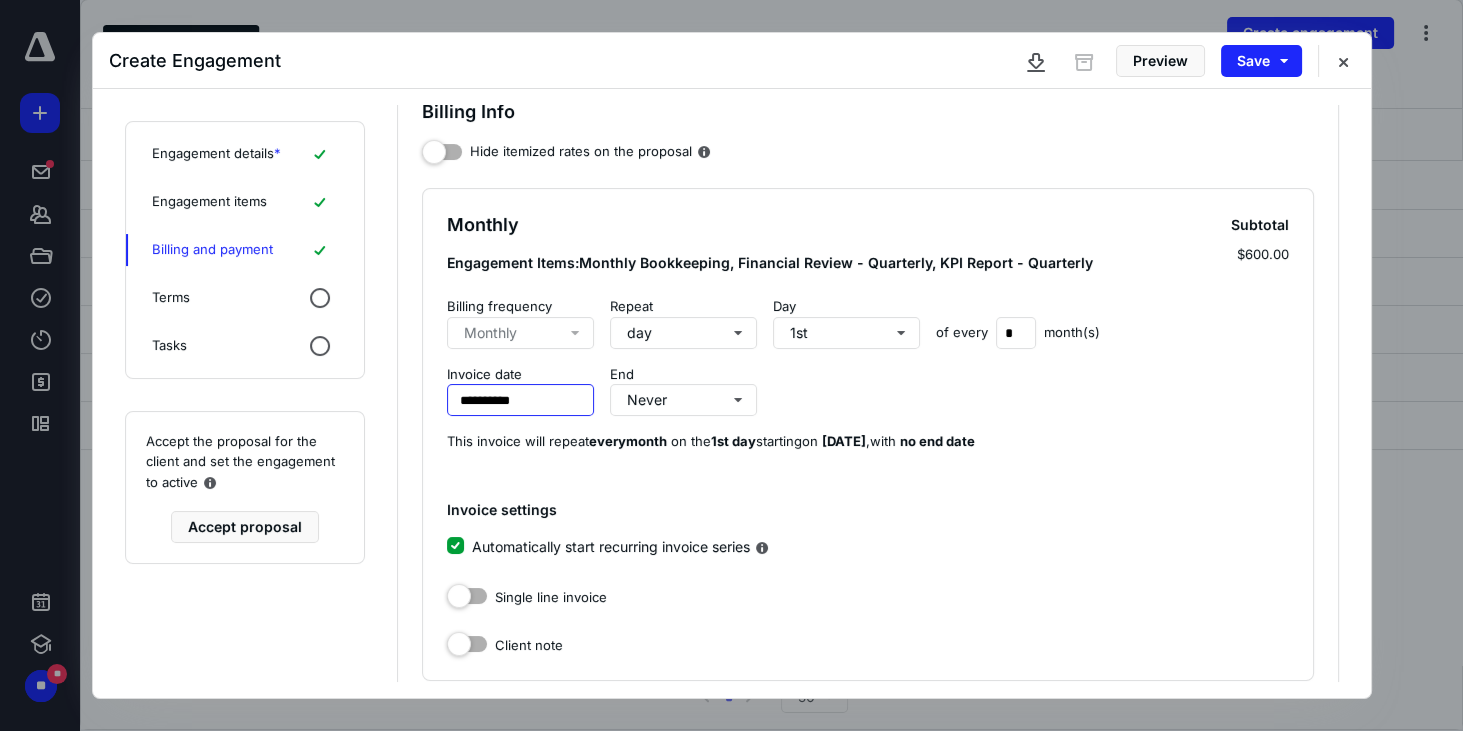 click on "**********" at bounding box center [520, 400] 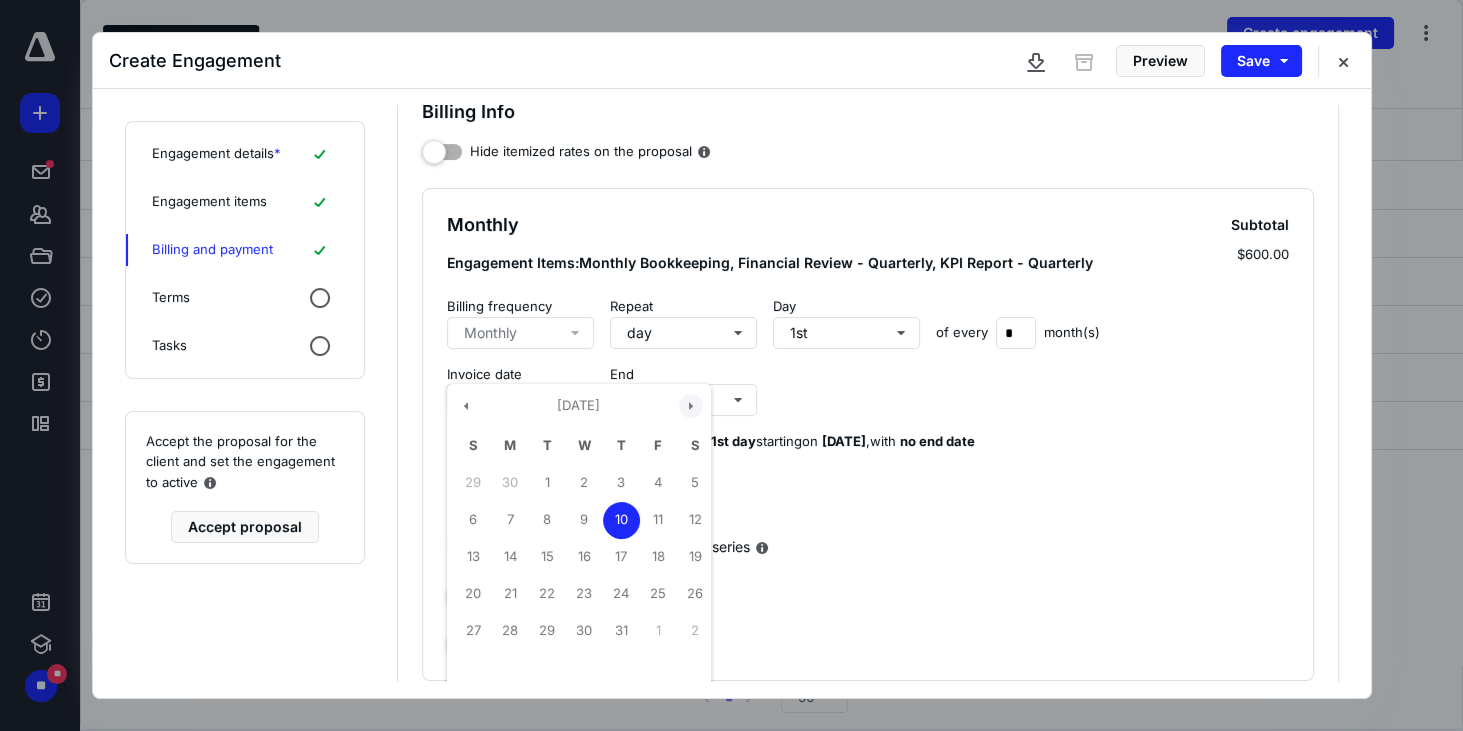 click at bounding box center (691, 406) 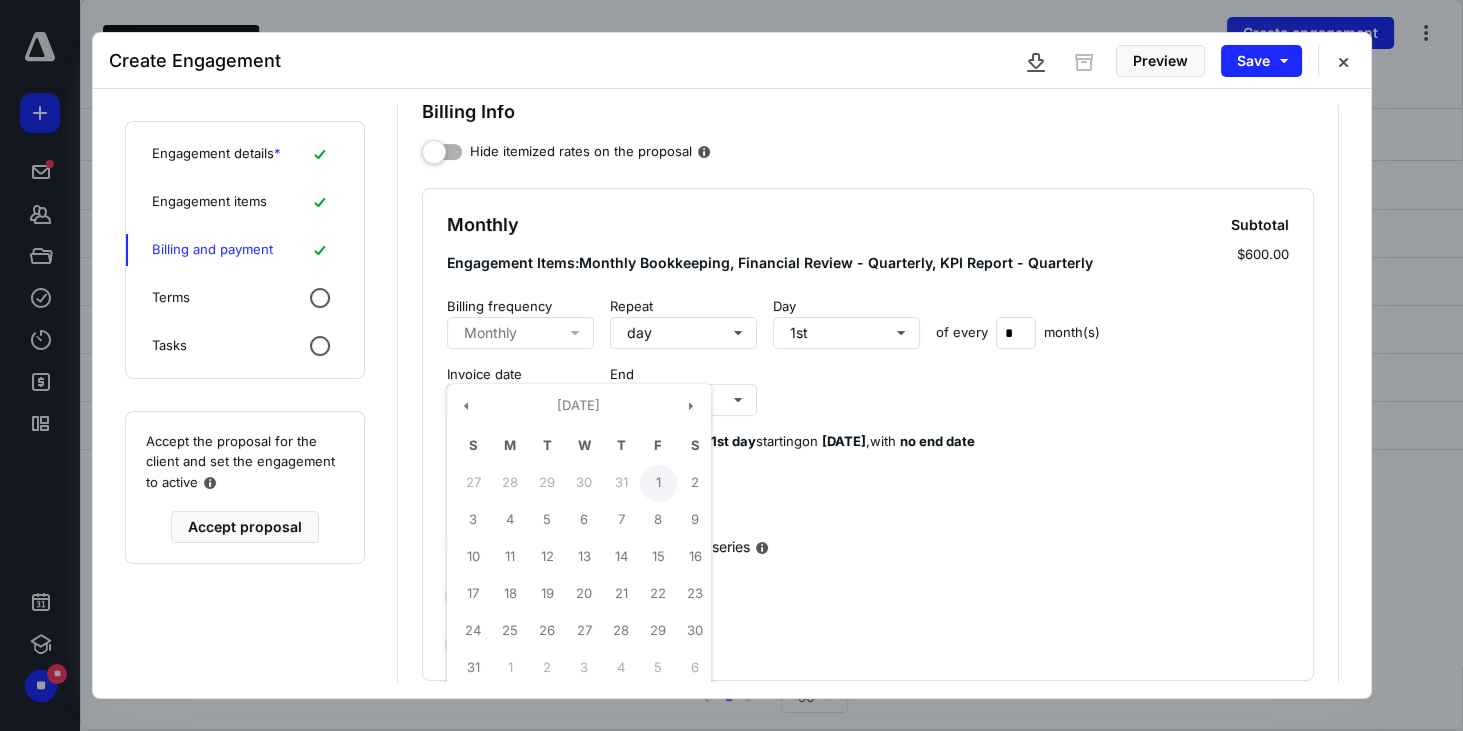 click on "1" at bounding box center (658, 483) 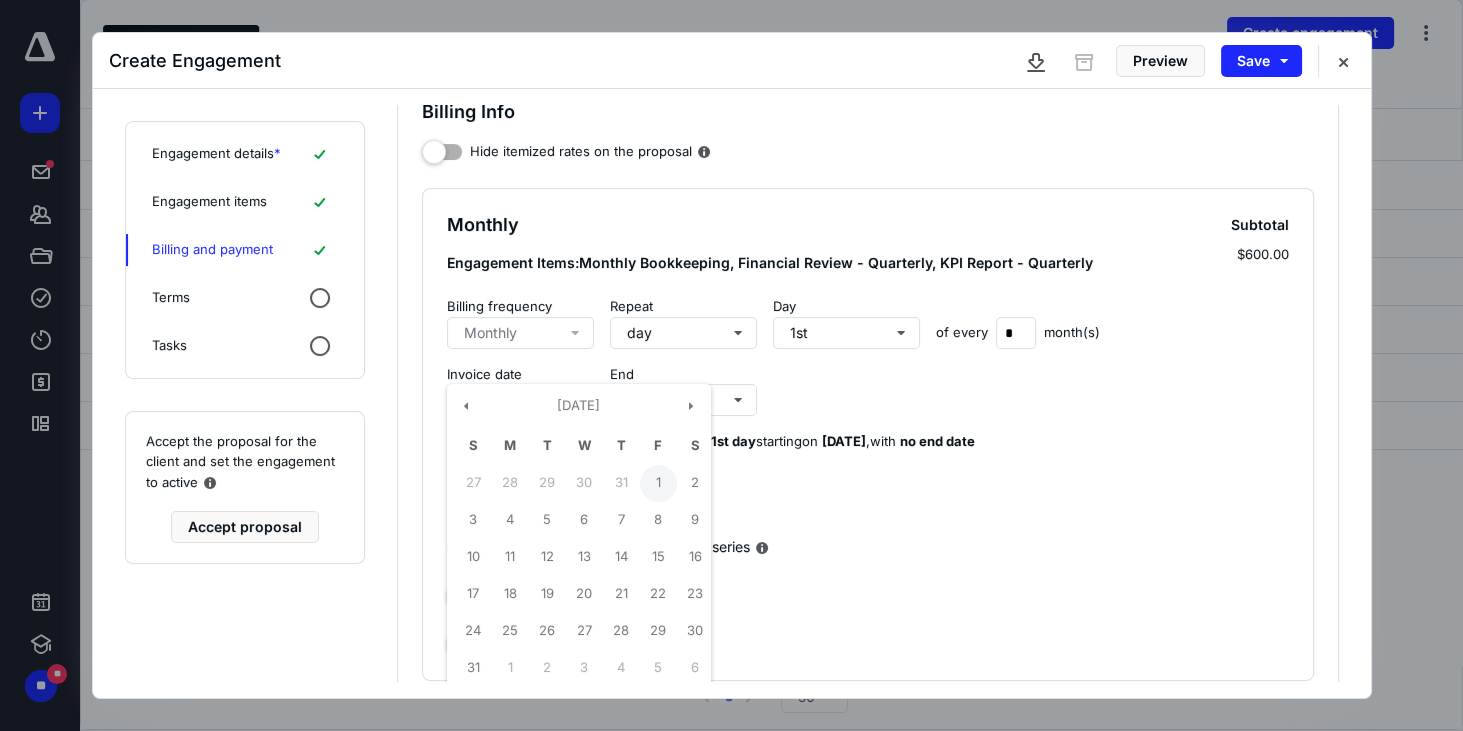 type on "**********" 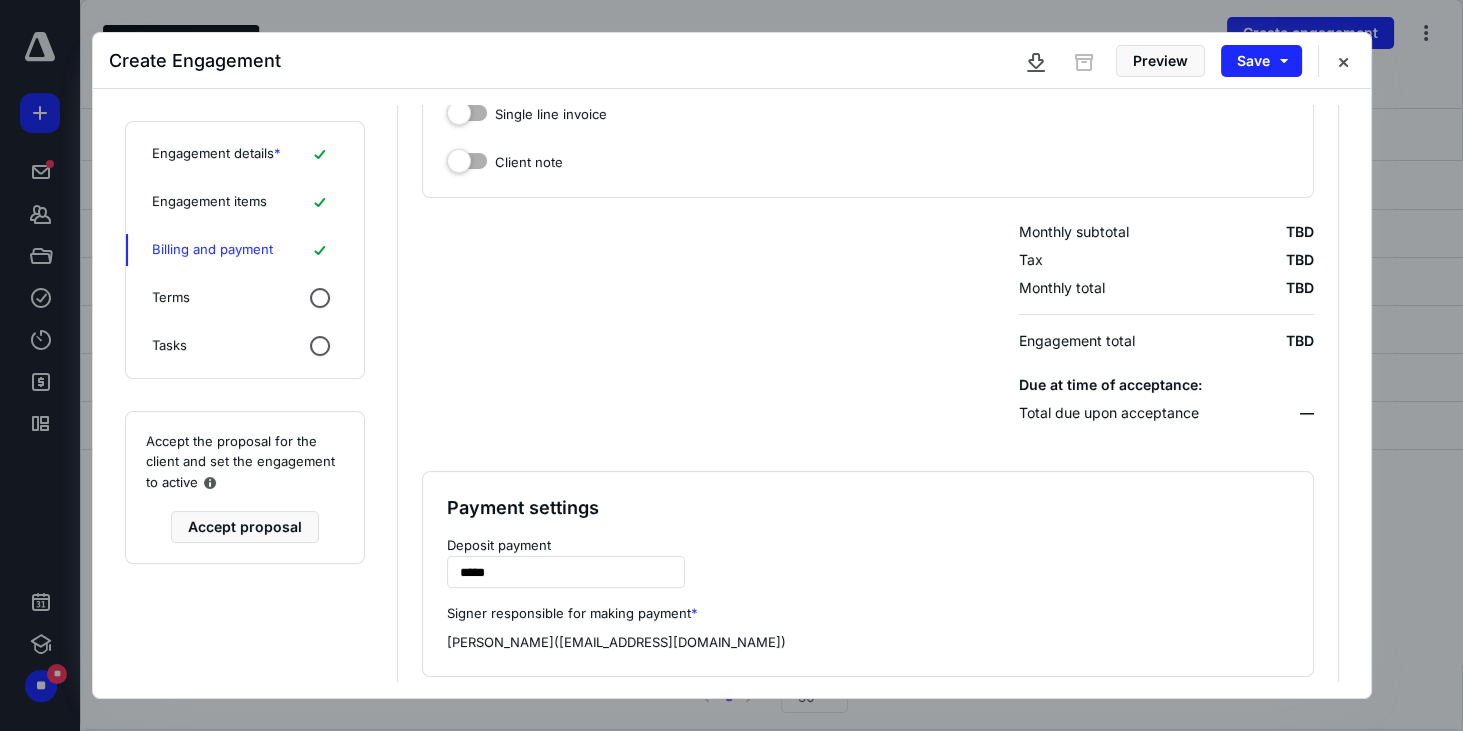 scroll, scrollTop: 561, scrollLeft: 0, axis: vertical 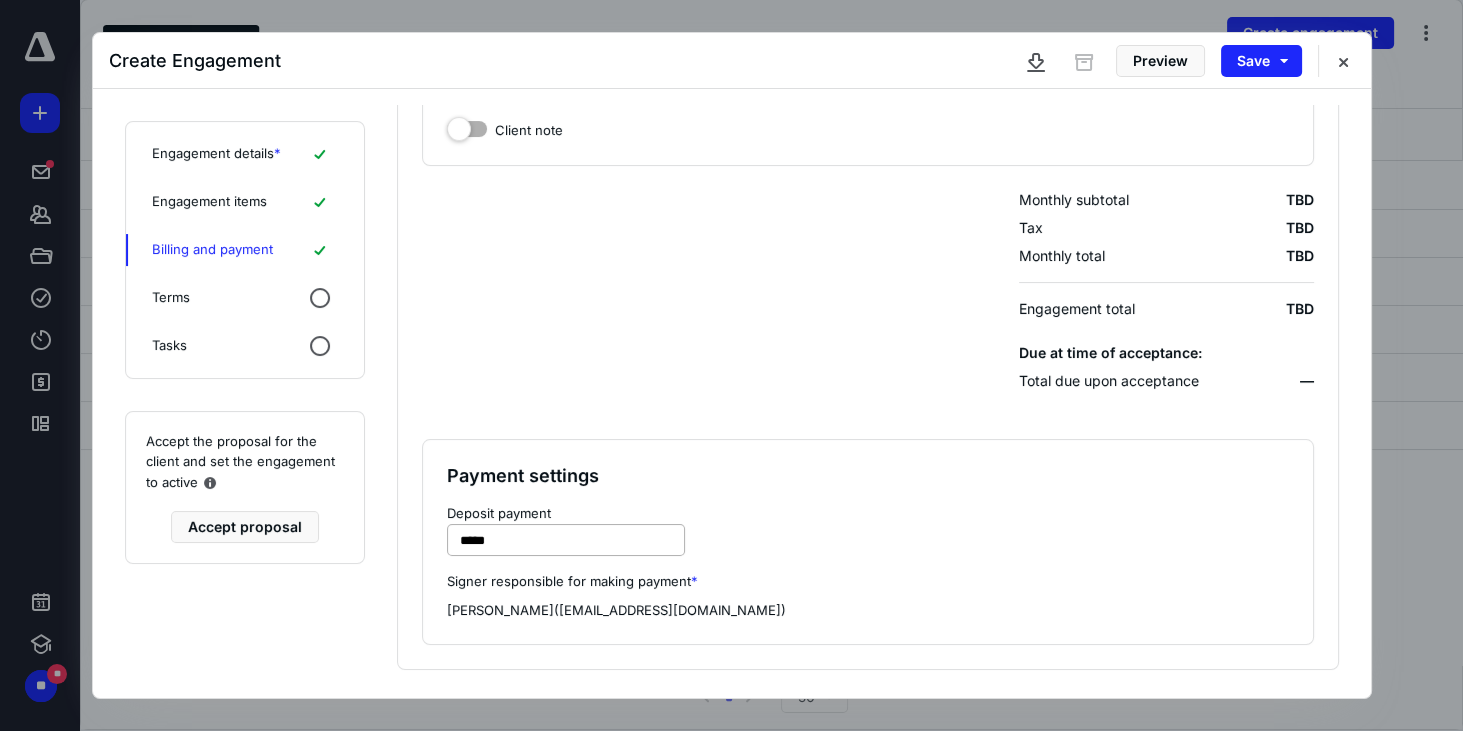 click on "* *****" at bounding box center (566, 540) 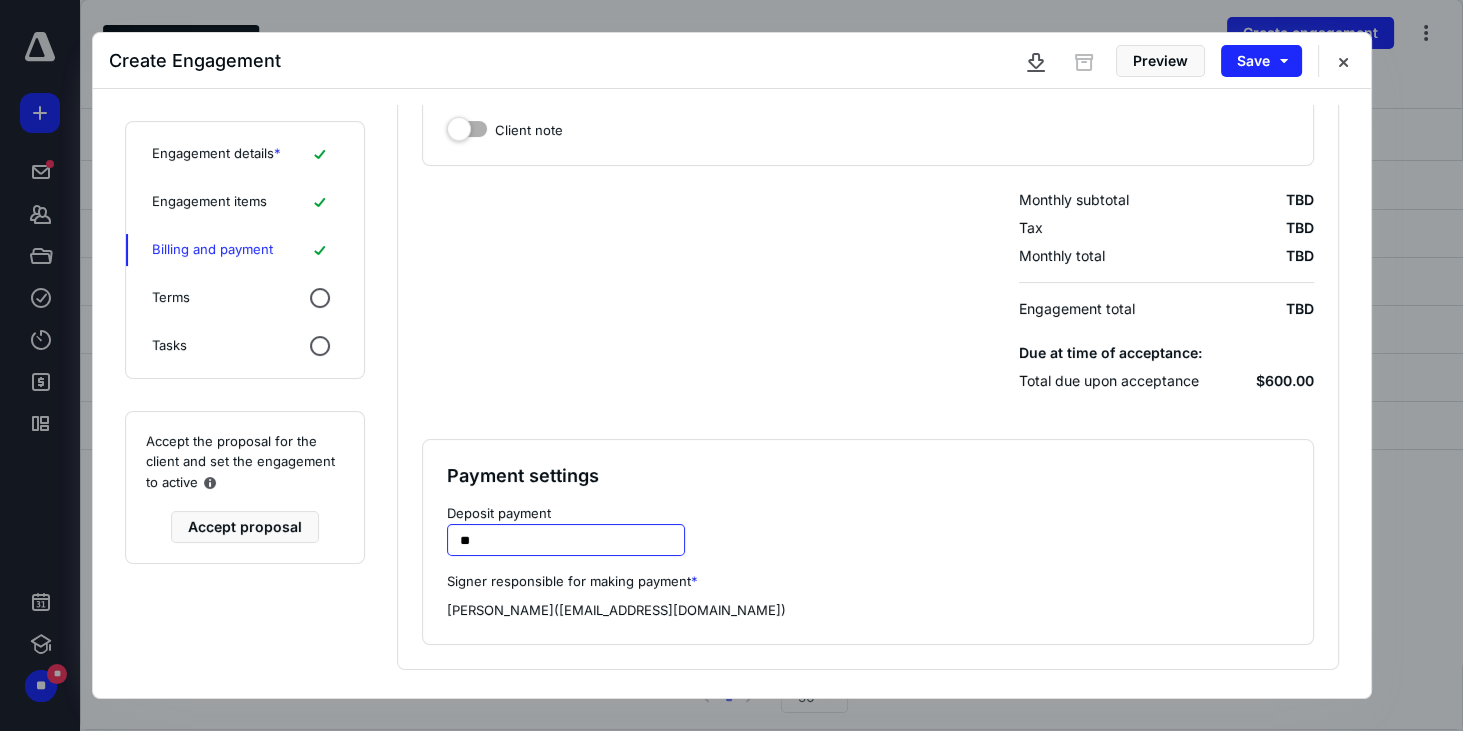 type on "***" 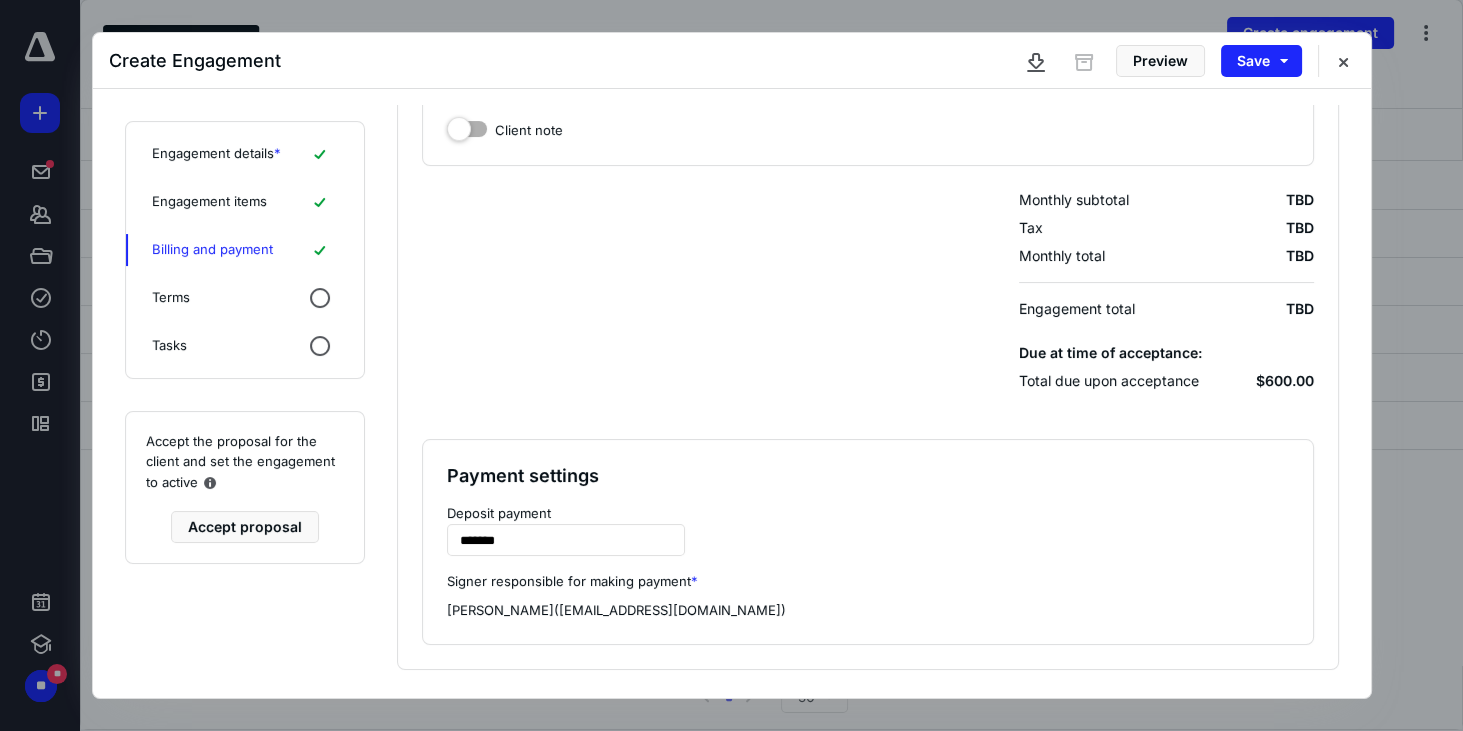 click on "Payment settings" at bounding box center (868, 476) 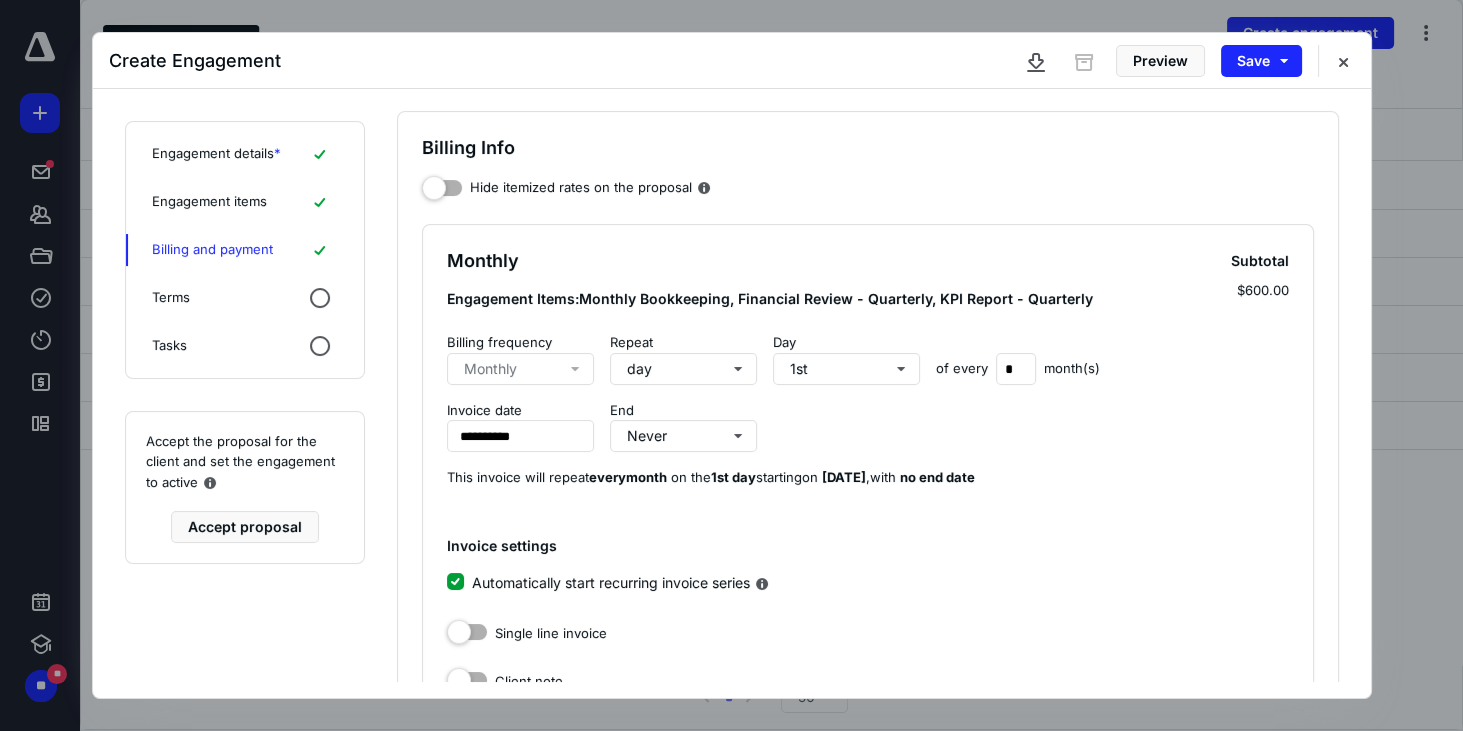 scroll, scrollTop: 0, scrollLeft: 0, axis: both 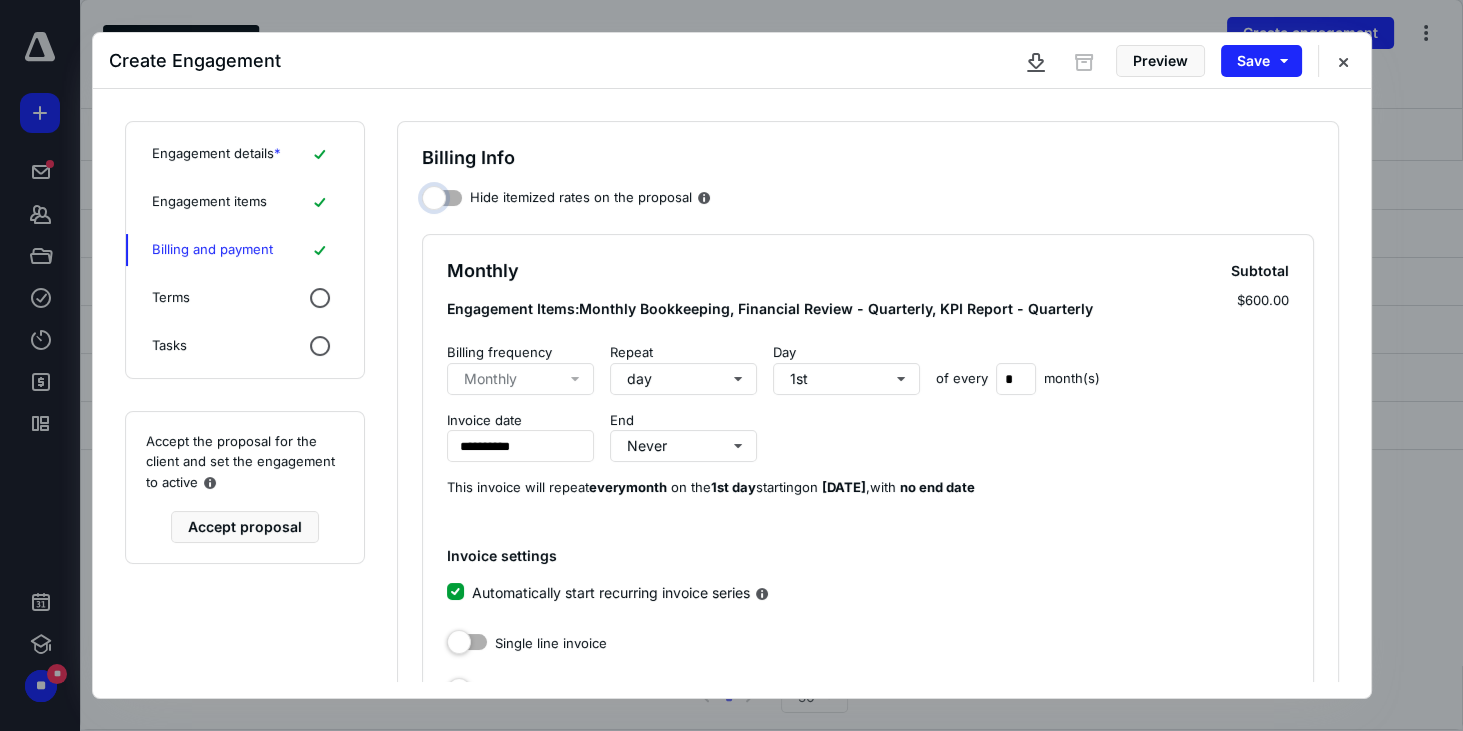 click on "Hide itemized rates on the proposal" at bounding box center (442, 195) 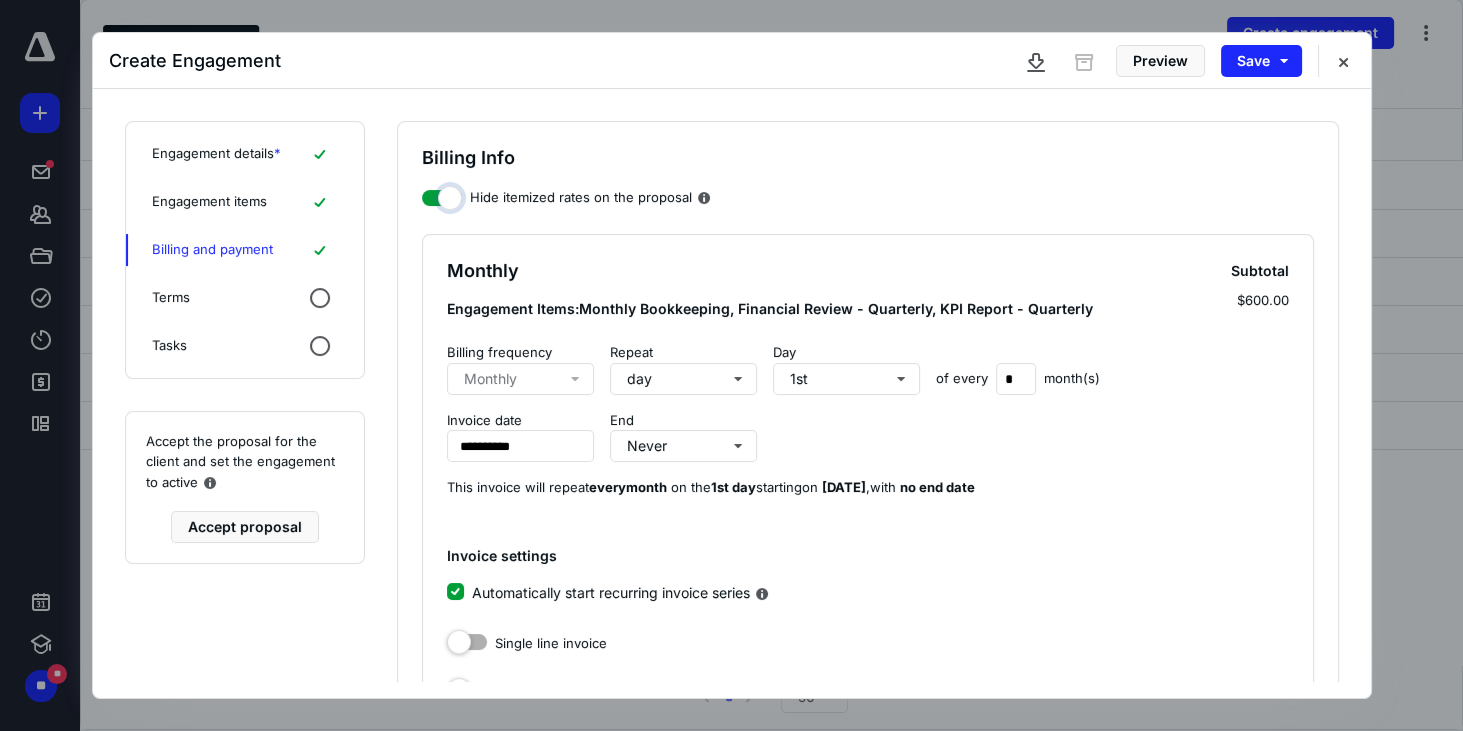 checkbox on "true" 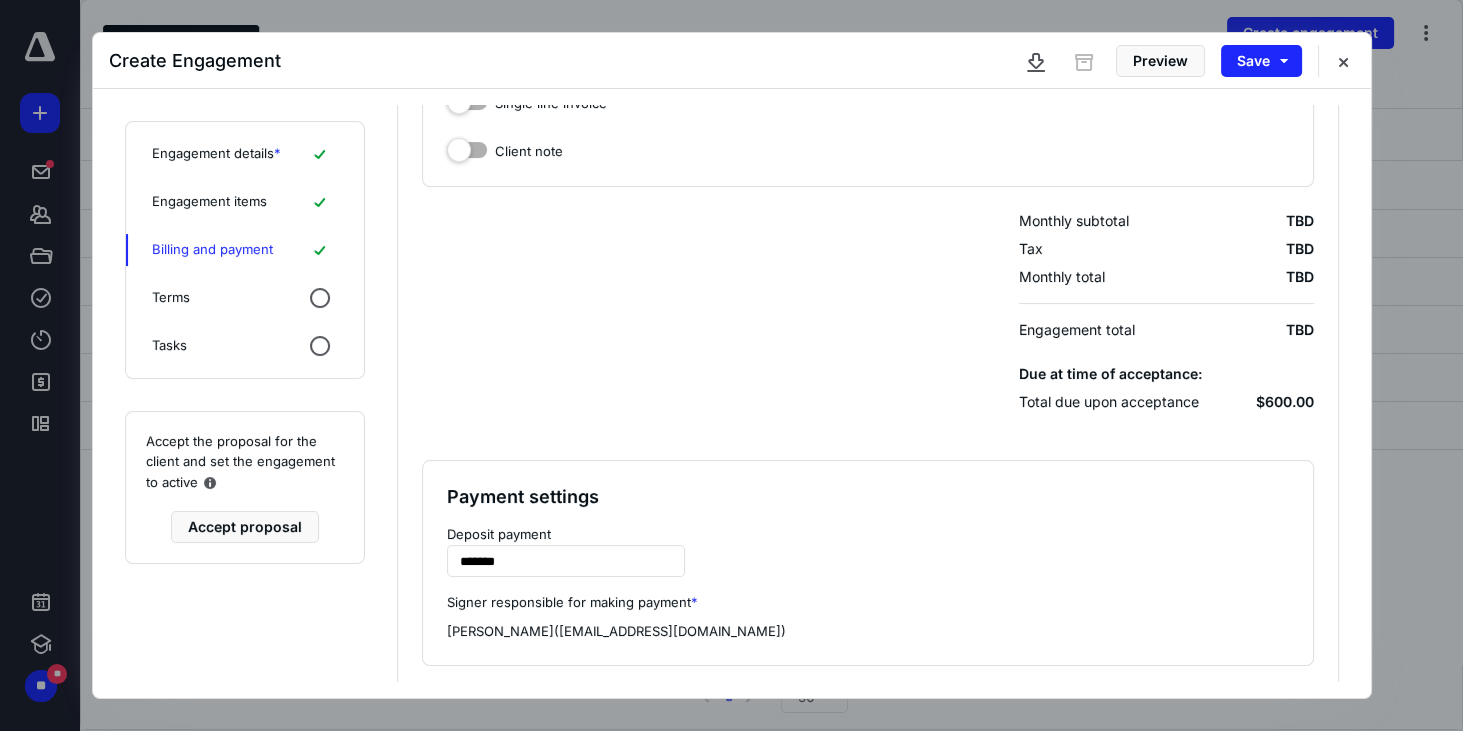 scroll, scrollTop: 561, scrollLeft: 0, axis: vertical 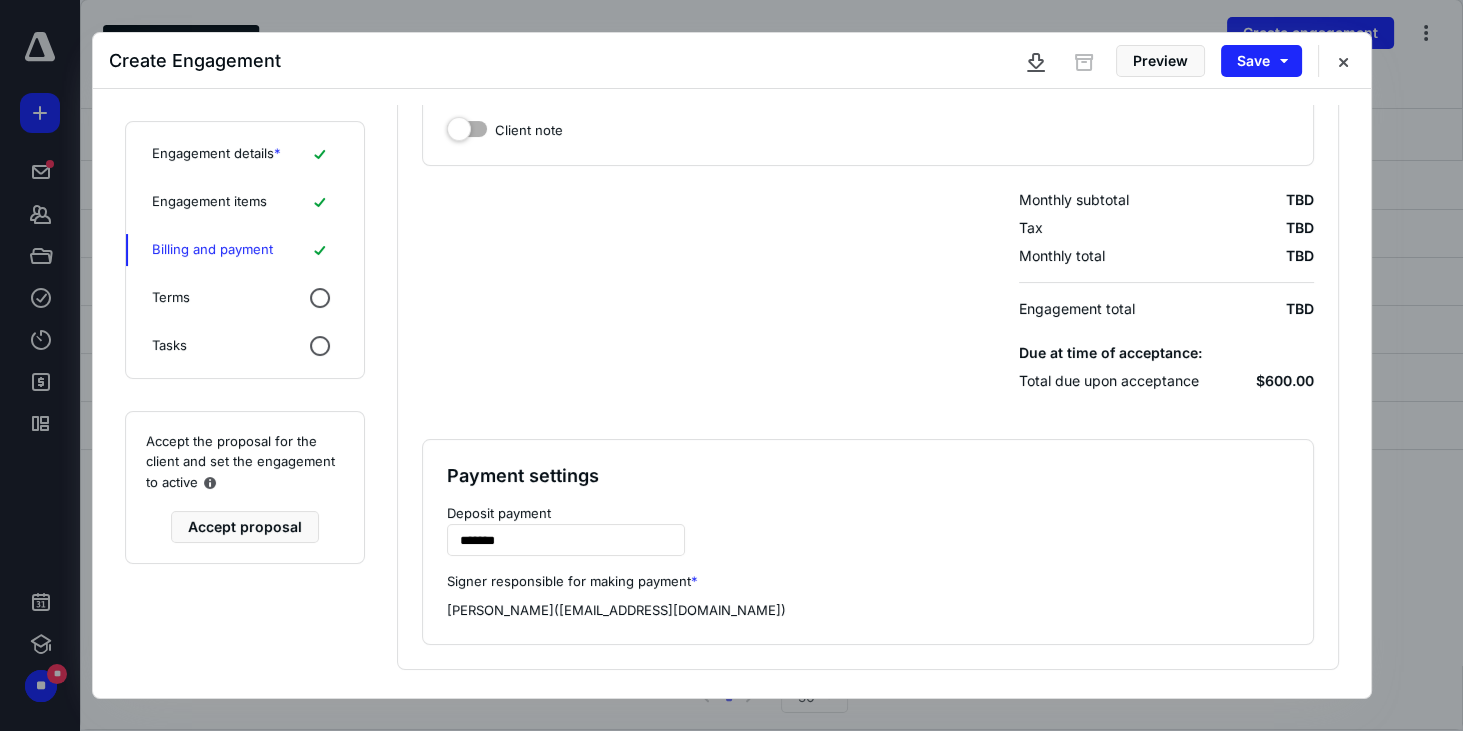 click on "Terms" at bounding box center [171, 298] 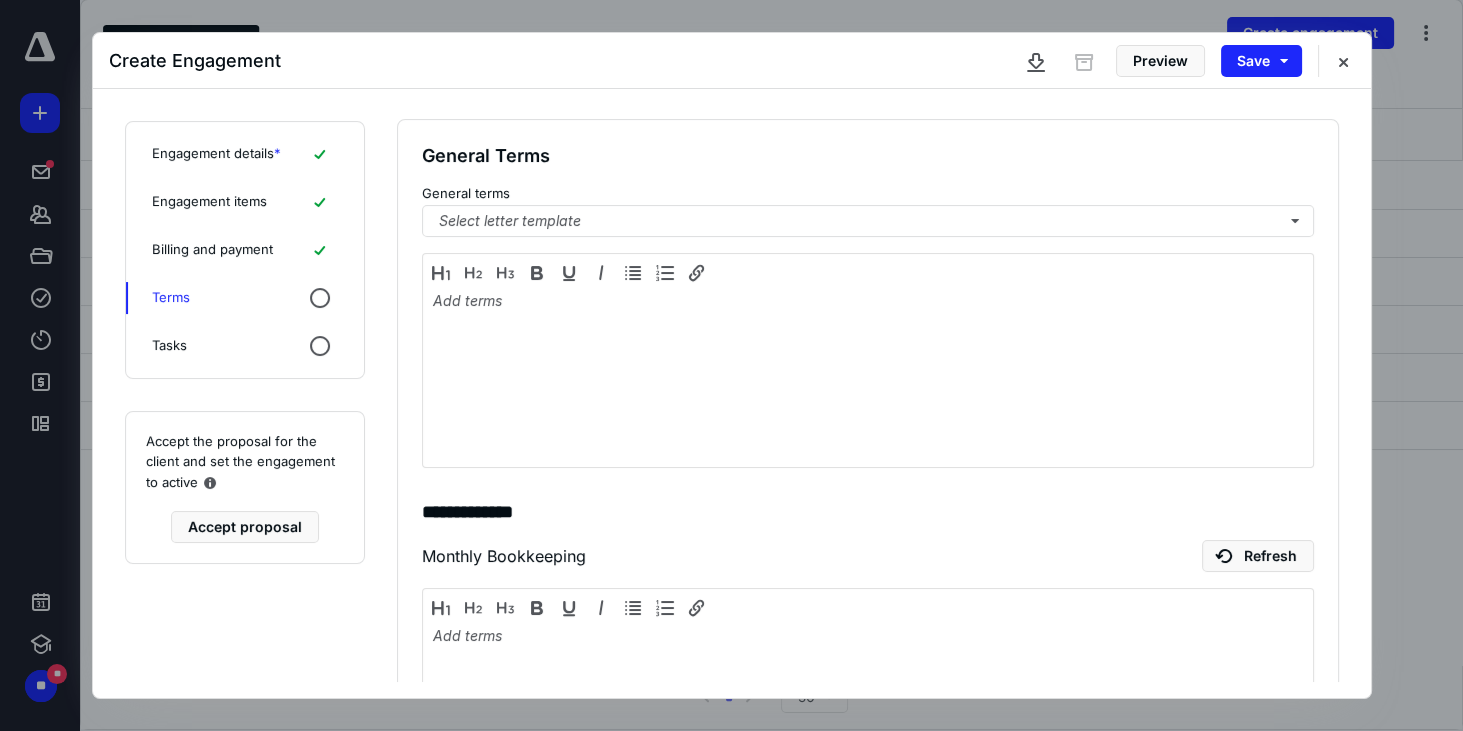 scroll, scrollTop: 0, scrollLeft: 0, axis: both 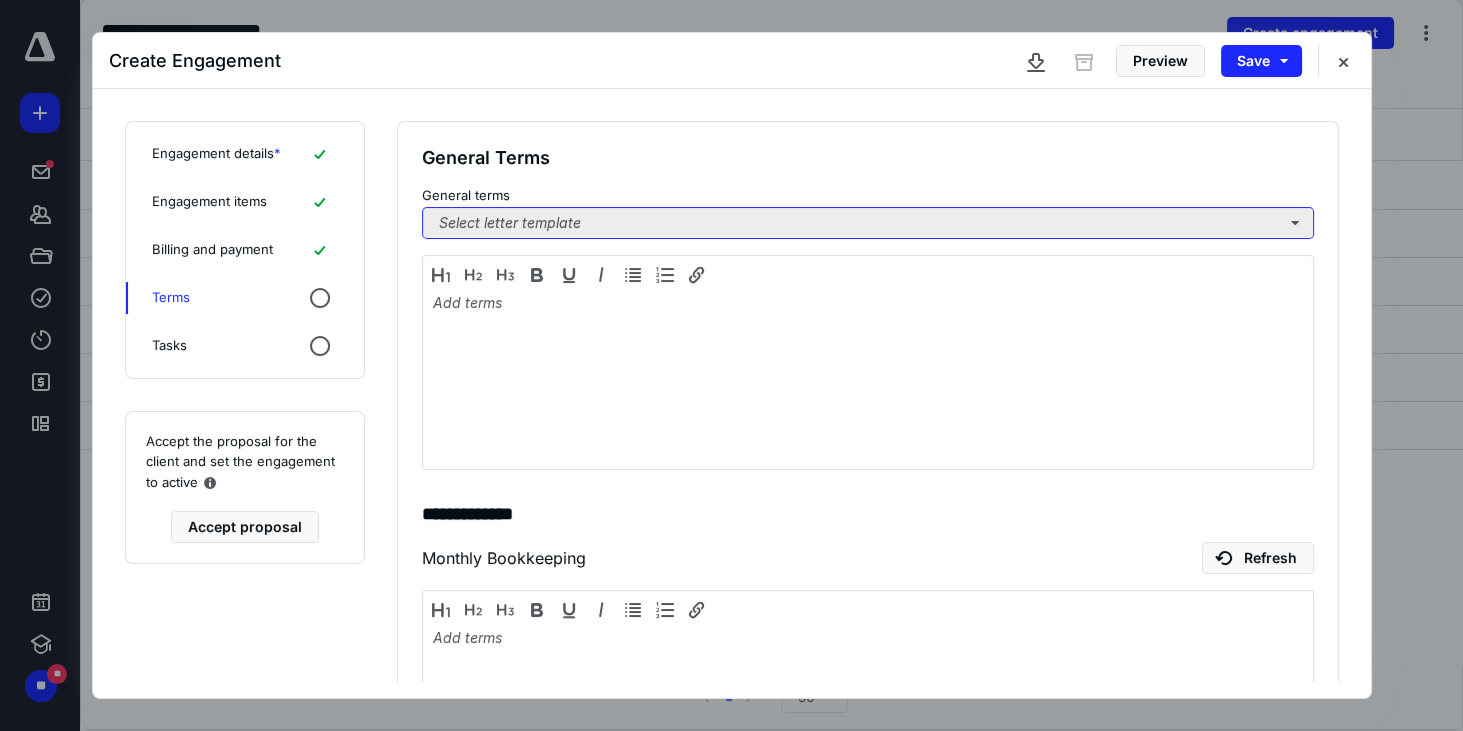 click on "Select letter template" at bounding box center (868, 223) 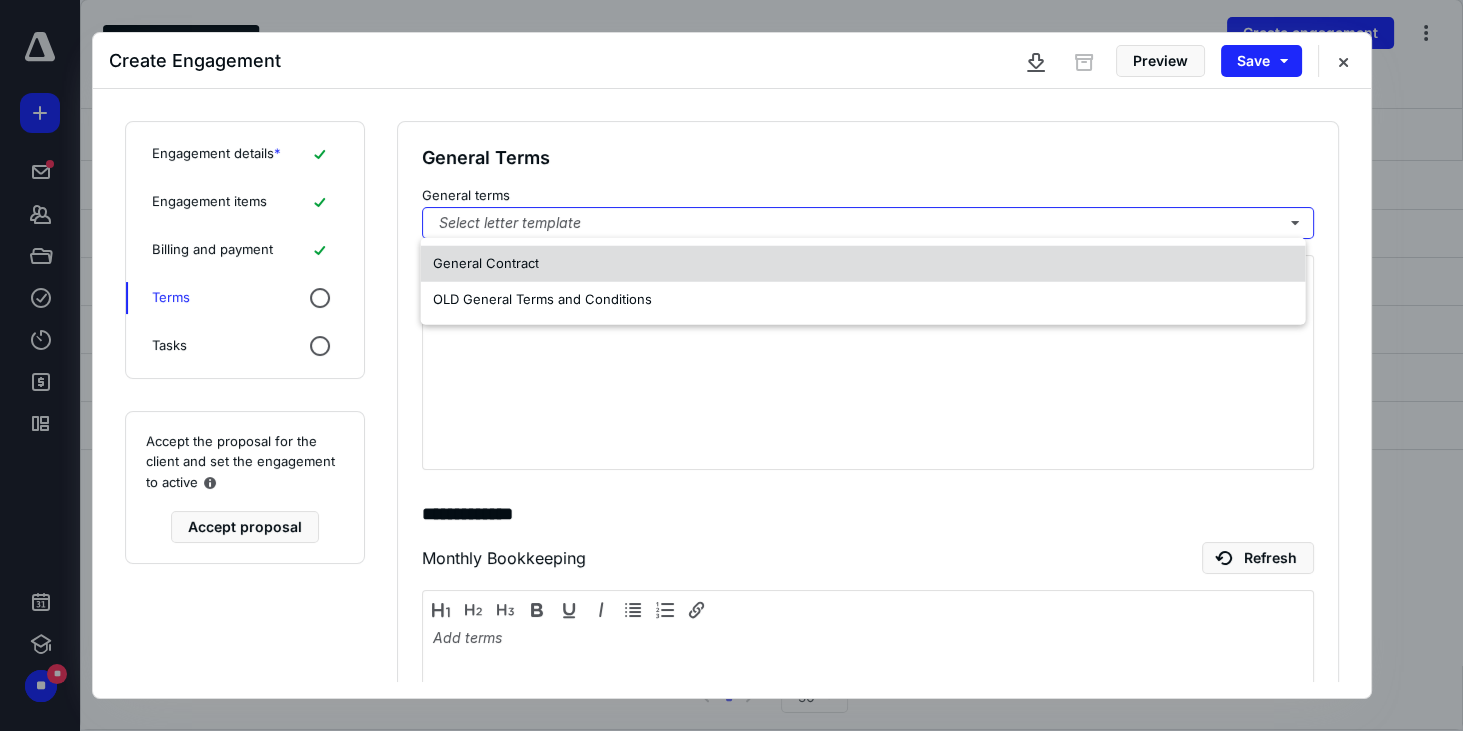 click on "General Contract" at bounding box center (486, 263) 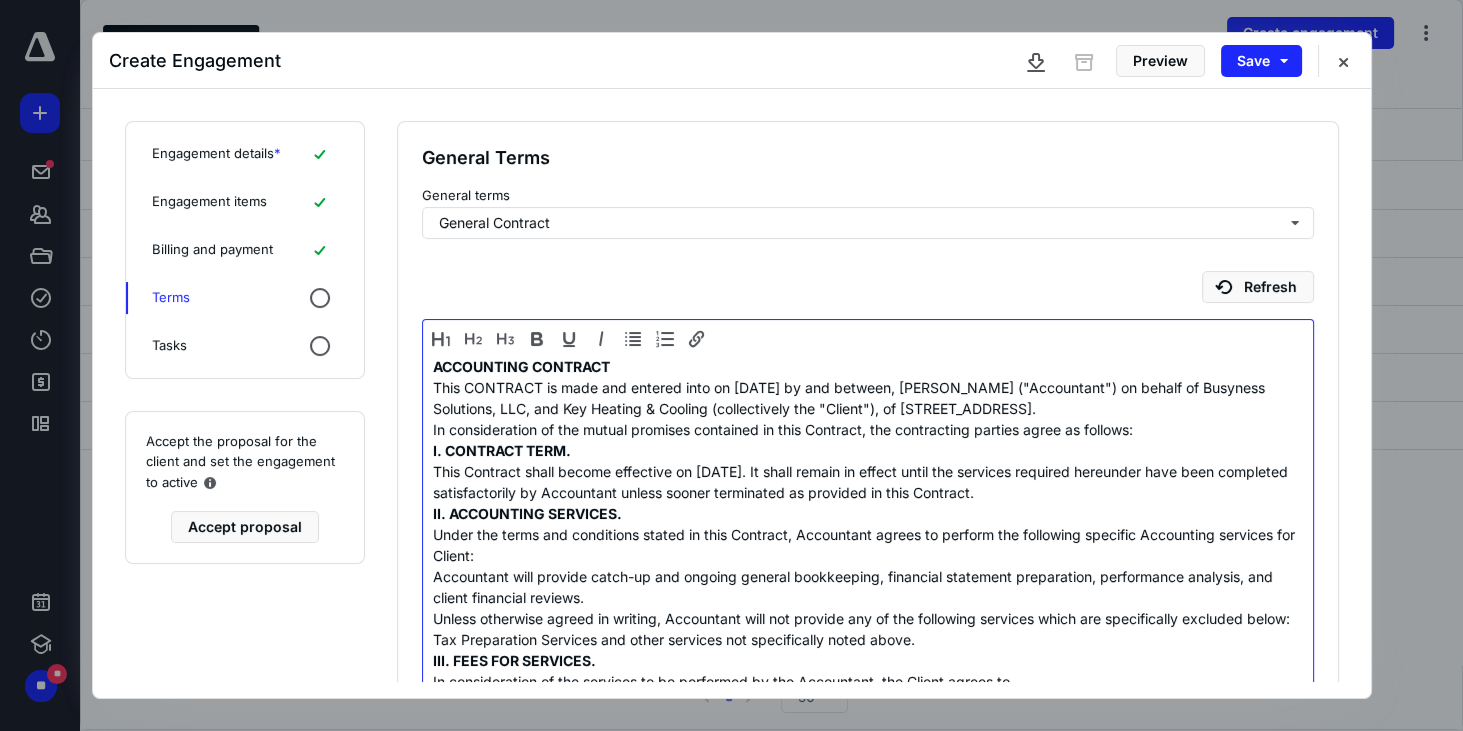 type 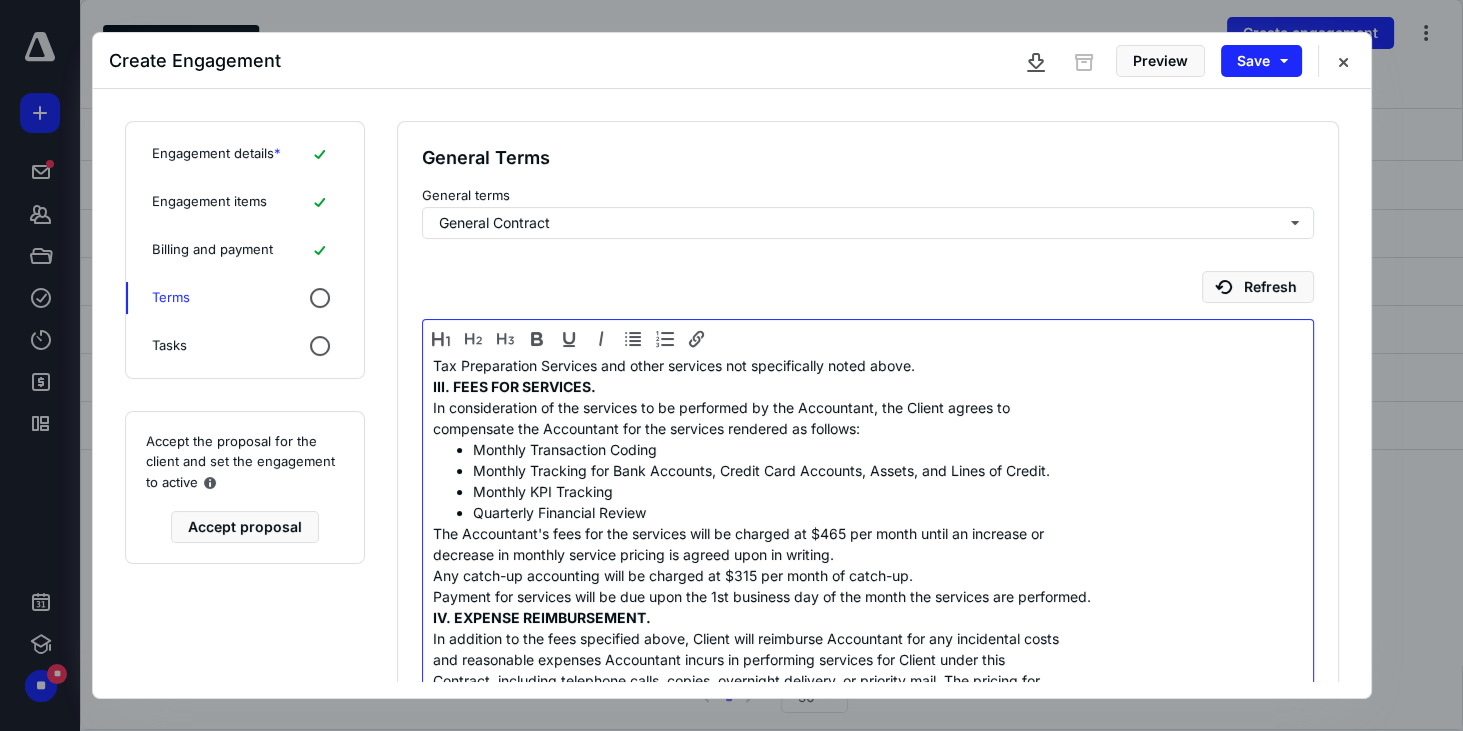scroll, scrollTop: 285, scrollLeft: 0, axis: vertical 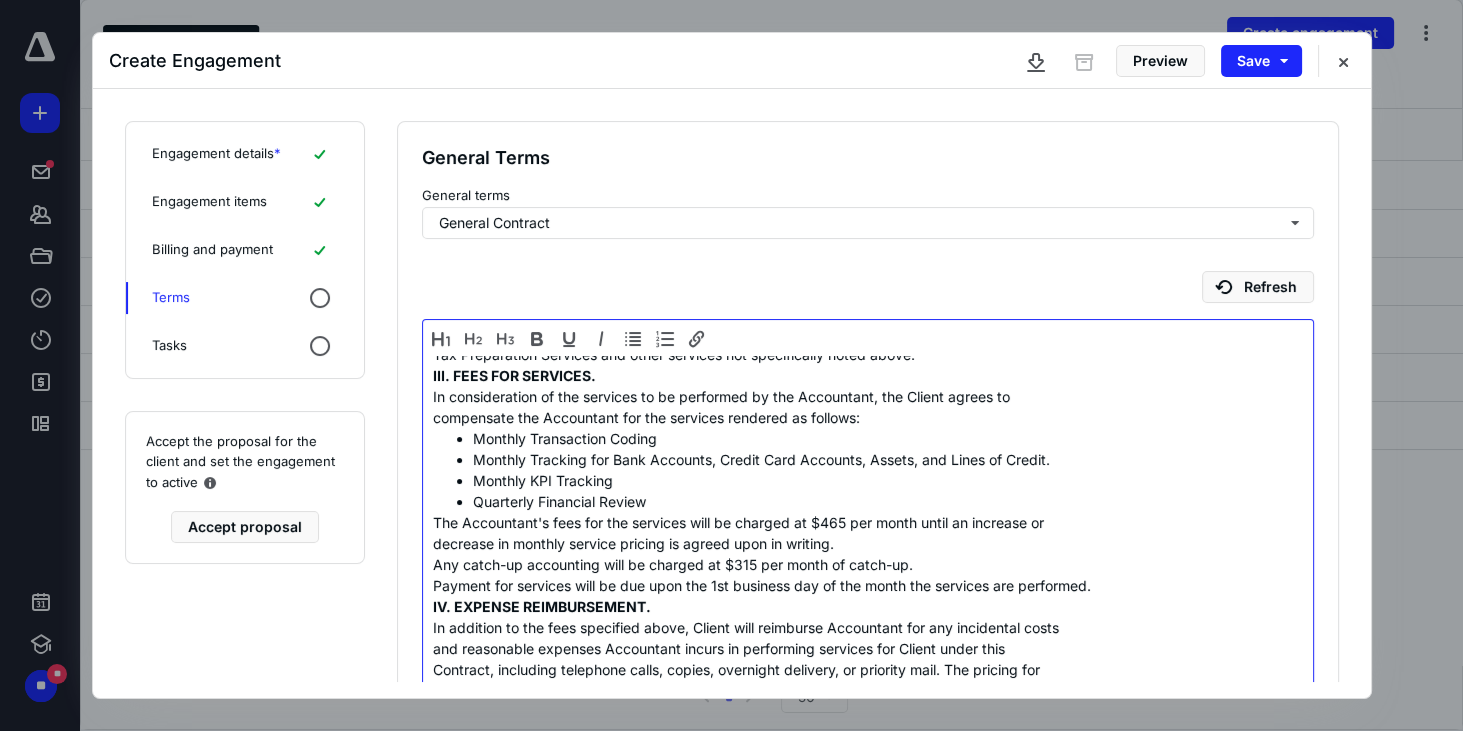 click on "The Accountant's fees for the services will be charged at $465 per
month until an increase or" at bounding box center [865, 522] 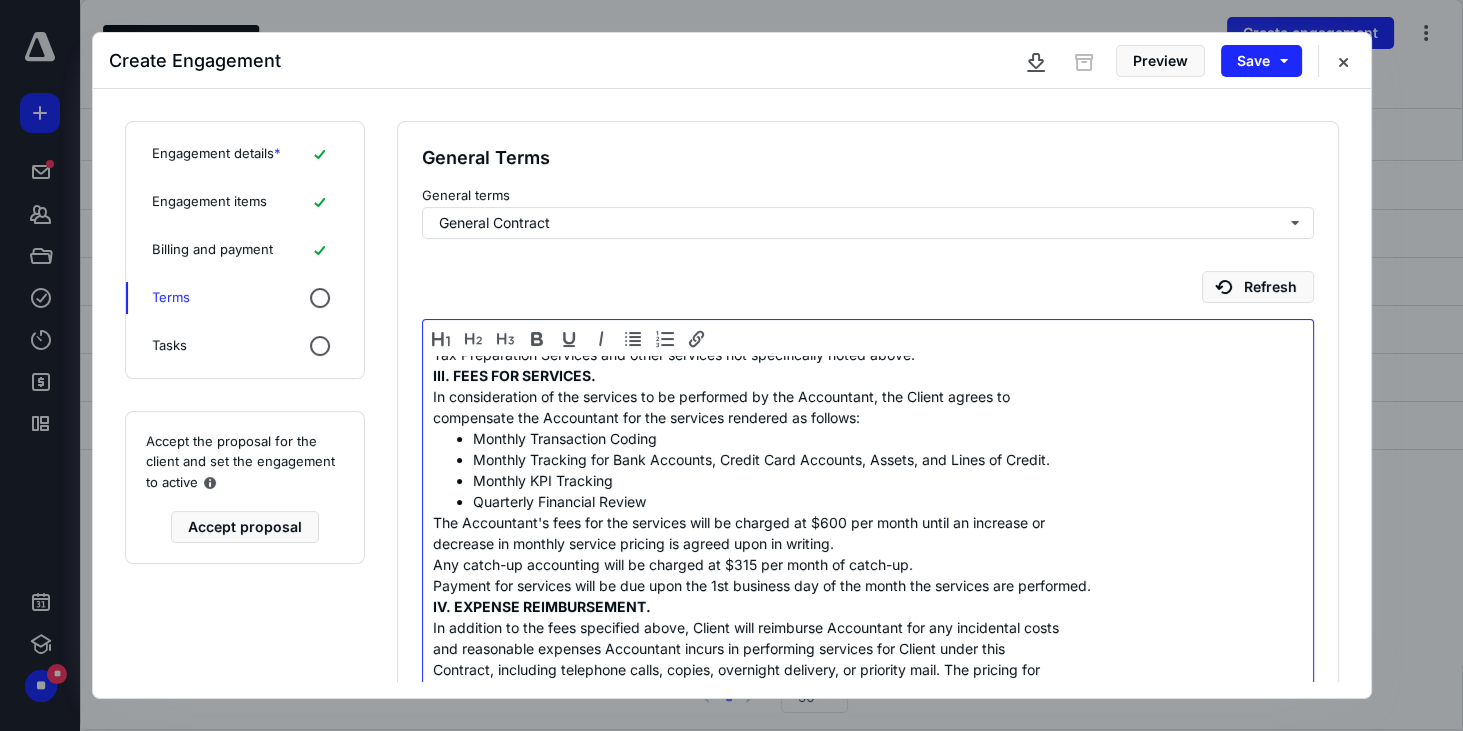 click on "Any catch-up accounting will be charged at $315 per month of
catch-up." at bounding box center [865, 564] 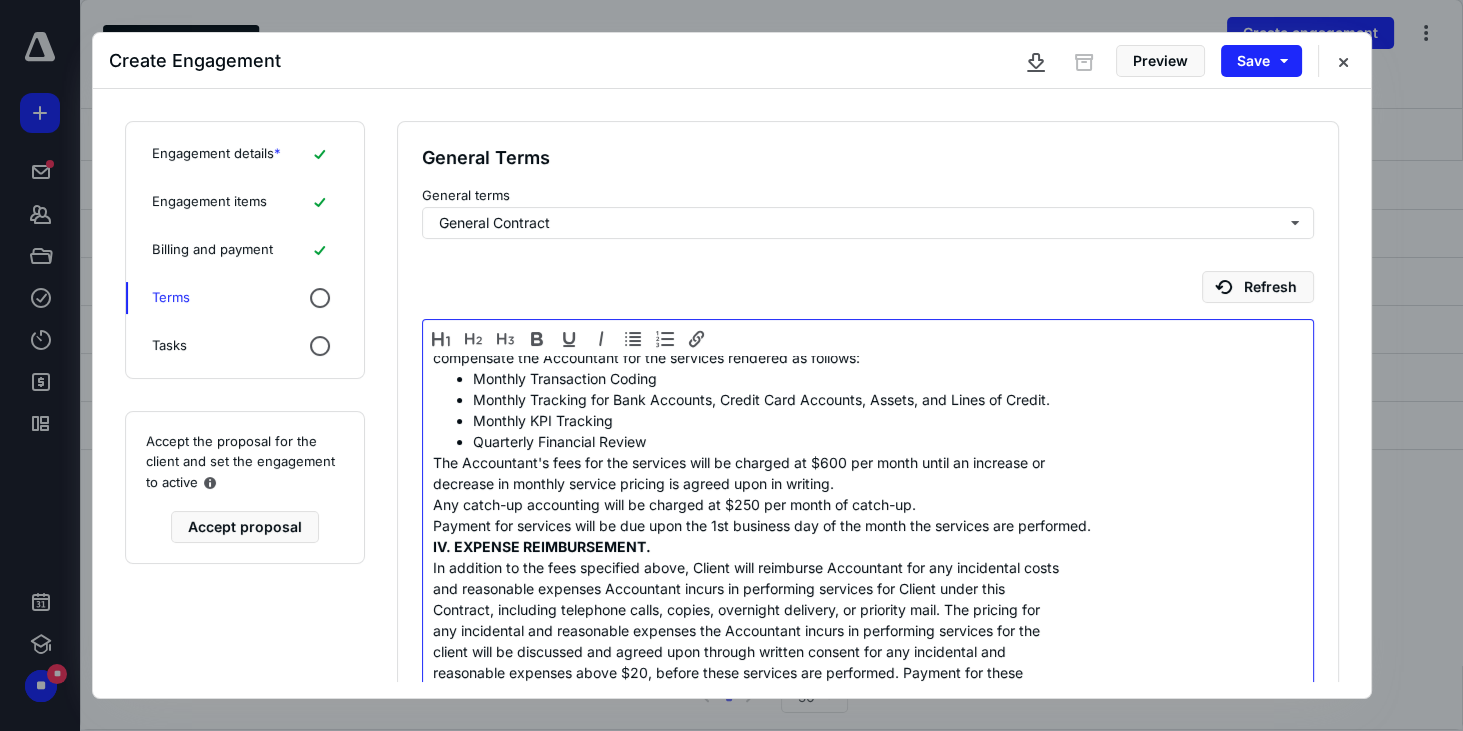 scroll, scrollTop: 400, scrollLeft: 0, axis: vertical 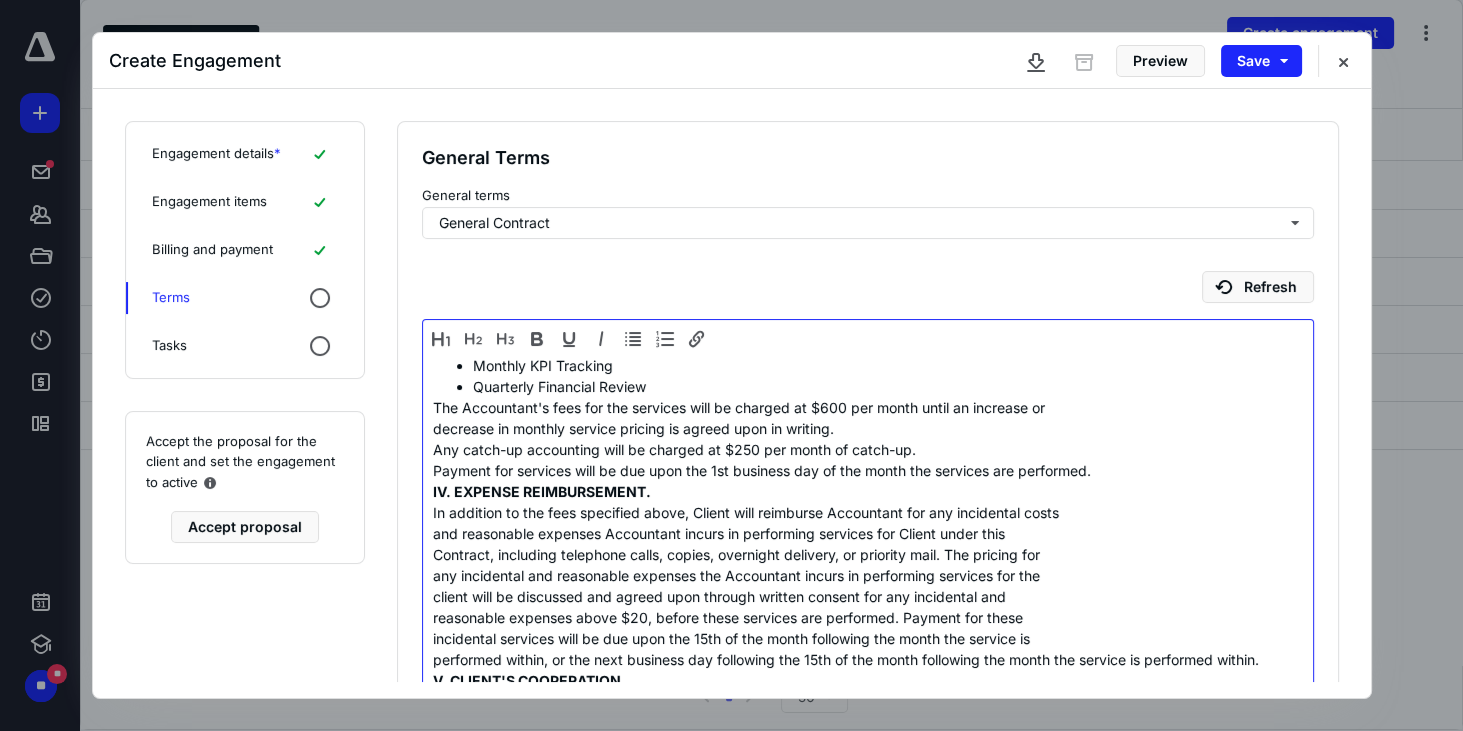 click on "Payment for services will be due upon the 1st business day of the
month the services are performed." at bounding box center [865, 470] 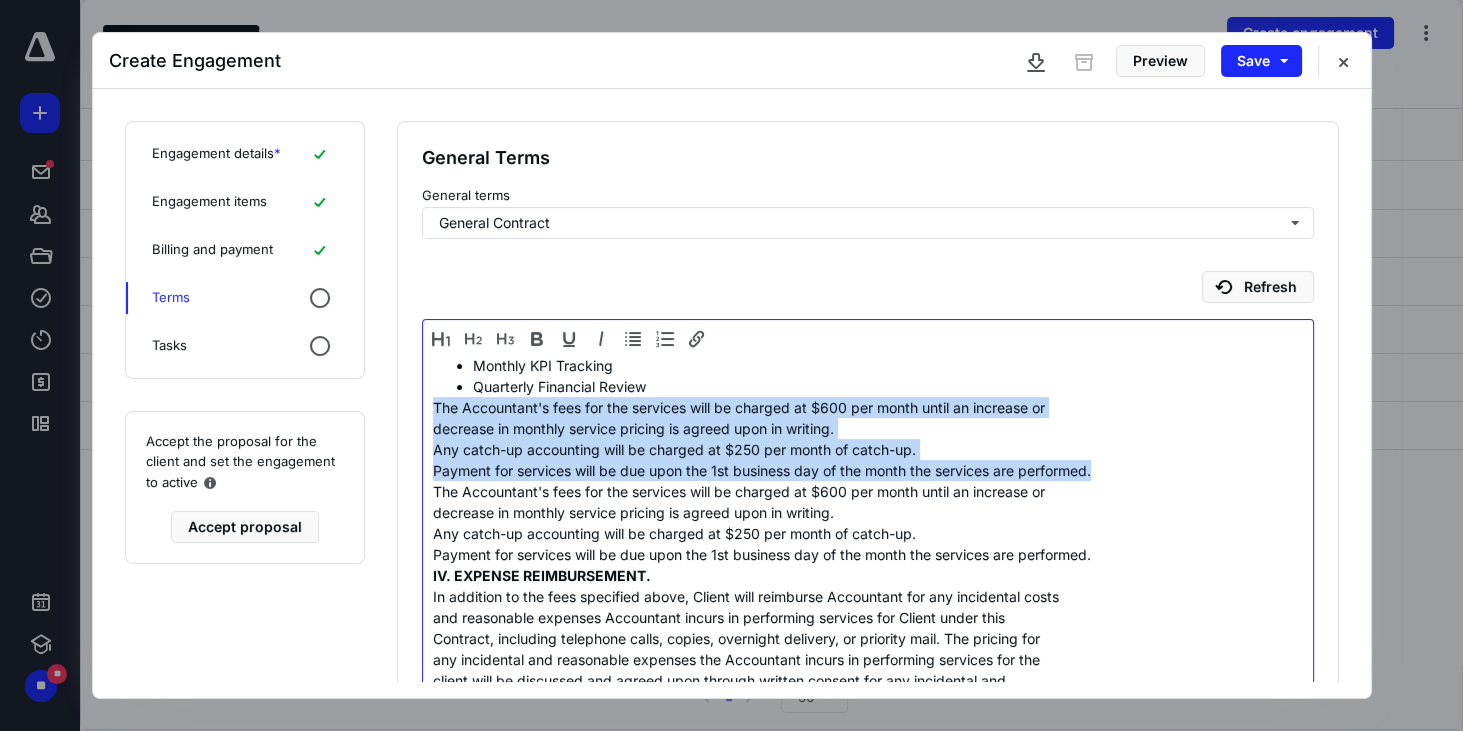 drag, startPoint x: 1096, startPoint y: 468, endPoint x: 433, endPoint y: 411, distance: 665.44574 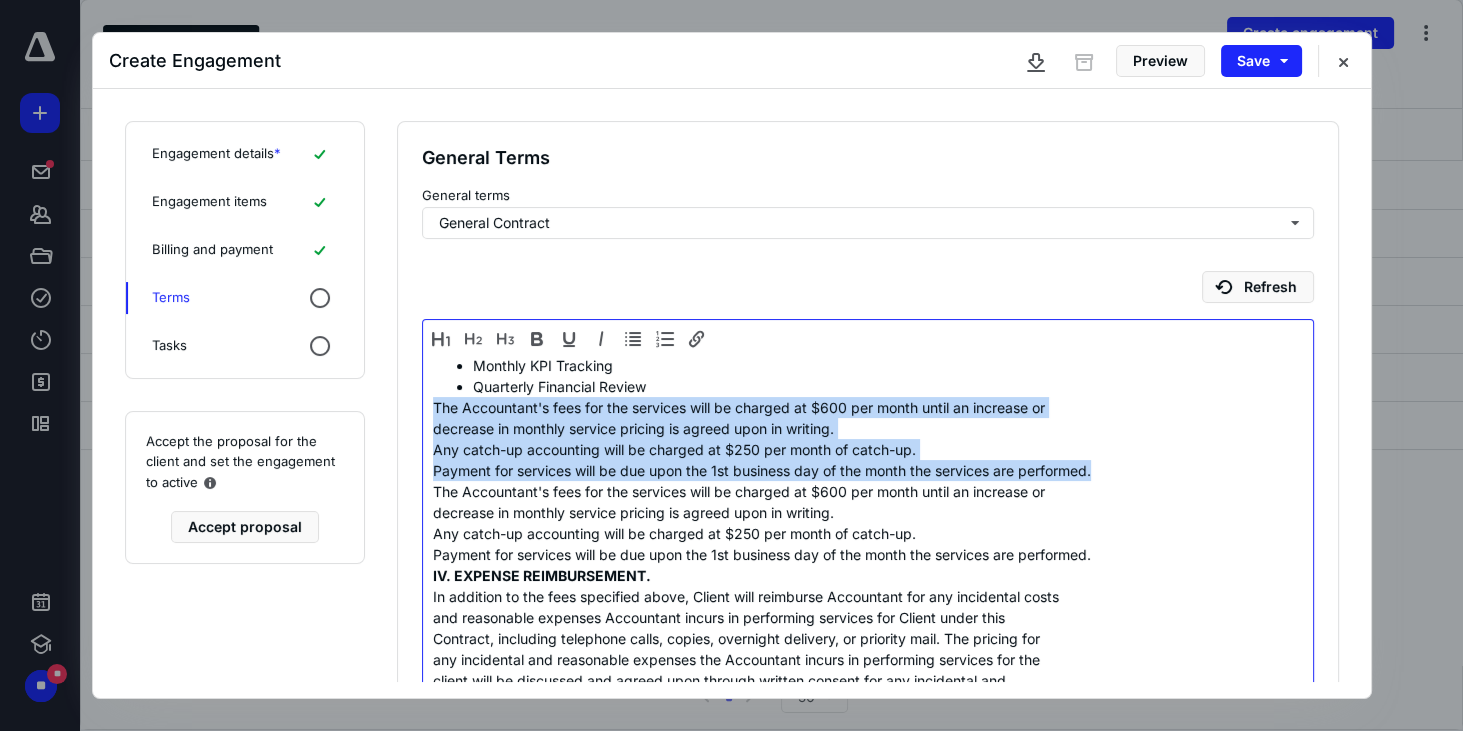 click on "ACCOUNTING CONTRACT
This CONTRACT is made and entered into on [DATE] by and
between, [PERSON_NAME] ("Accountant") on behalf of Busyness Solutions,
LLC, and Key Heating & Cooling (collectively the "Client"), of [STREET_ADDRESS].
In consideration of the mutual promises contained in this Contract,
the contracting parties agree as follows:
I. CONTRACT TERM.
This Contract shall become effective on [DATE]. It shall remain
in effect until the services required hereunder have been completed
satisfactorily by Accountant unless sooner terminated as provided in
this Contract.
II. ACCOUNTING SERVICES.
Under the terms and conditions stated in this Contract, Accountant
agrees to perform the following specific Accounting services for
Client:
Accountant will provide catch-up and ongoing general bookkeeping,
financial statement preparation, performance analysis, and client
financial reviews.
III. FEES FOR SERVICES.
Monthly Transaction Coding" at bounding box center (865, 1447) 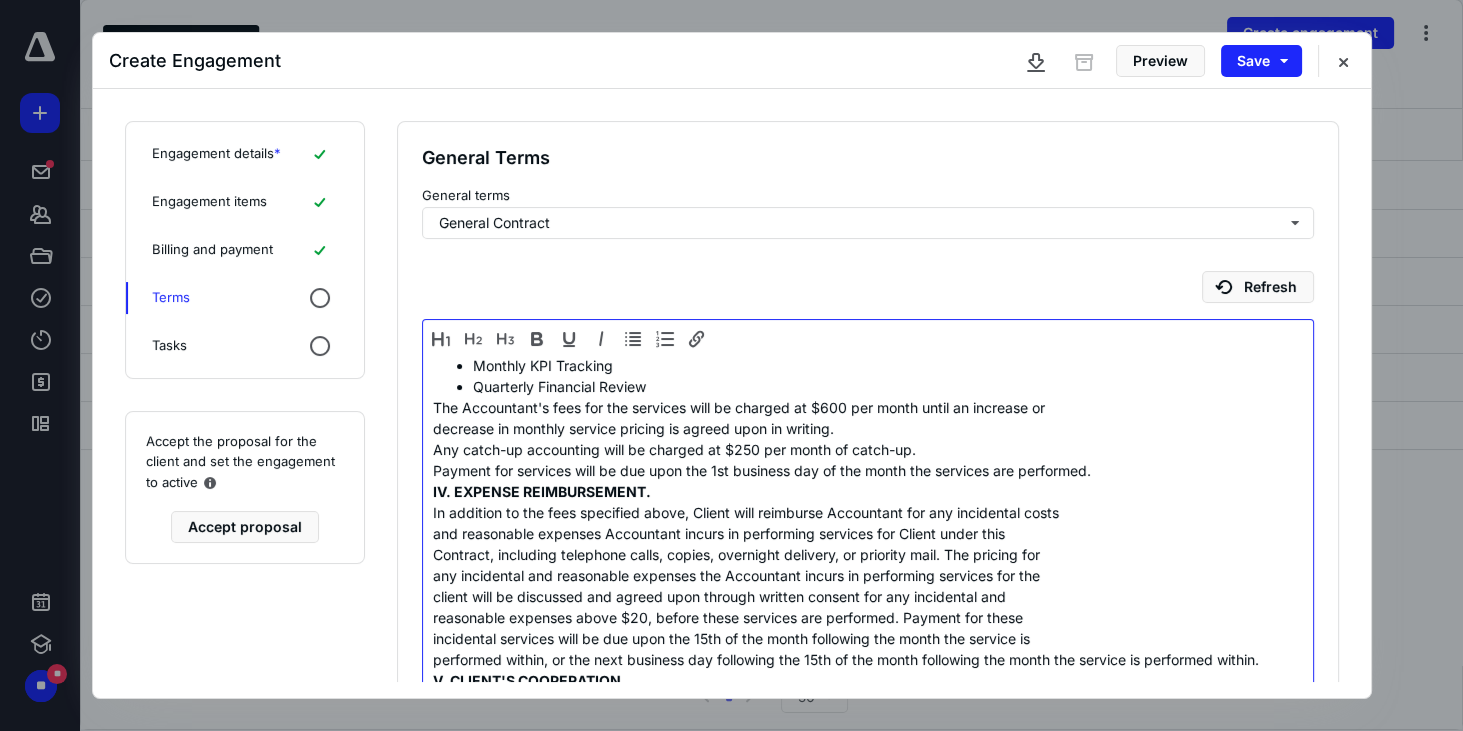 click on "decrease in monthly service pricing is agreed upon in writing." at bounding box center [865, 428] 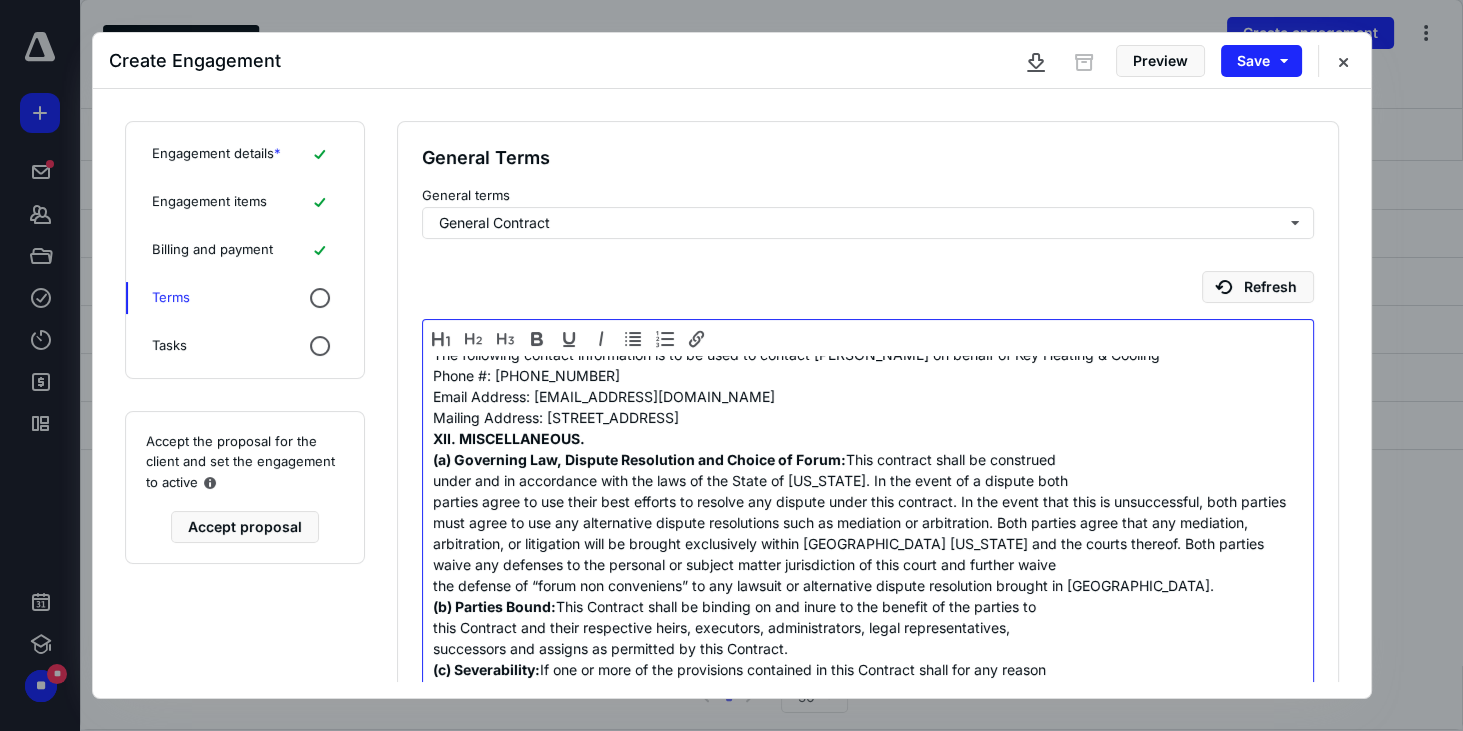 scroll, scrollTop: 2196, scrollLeft: 0, axis: vertical 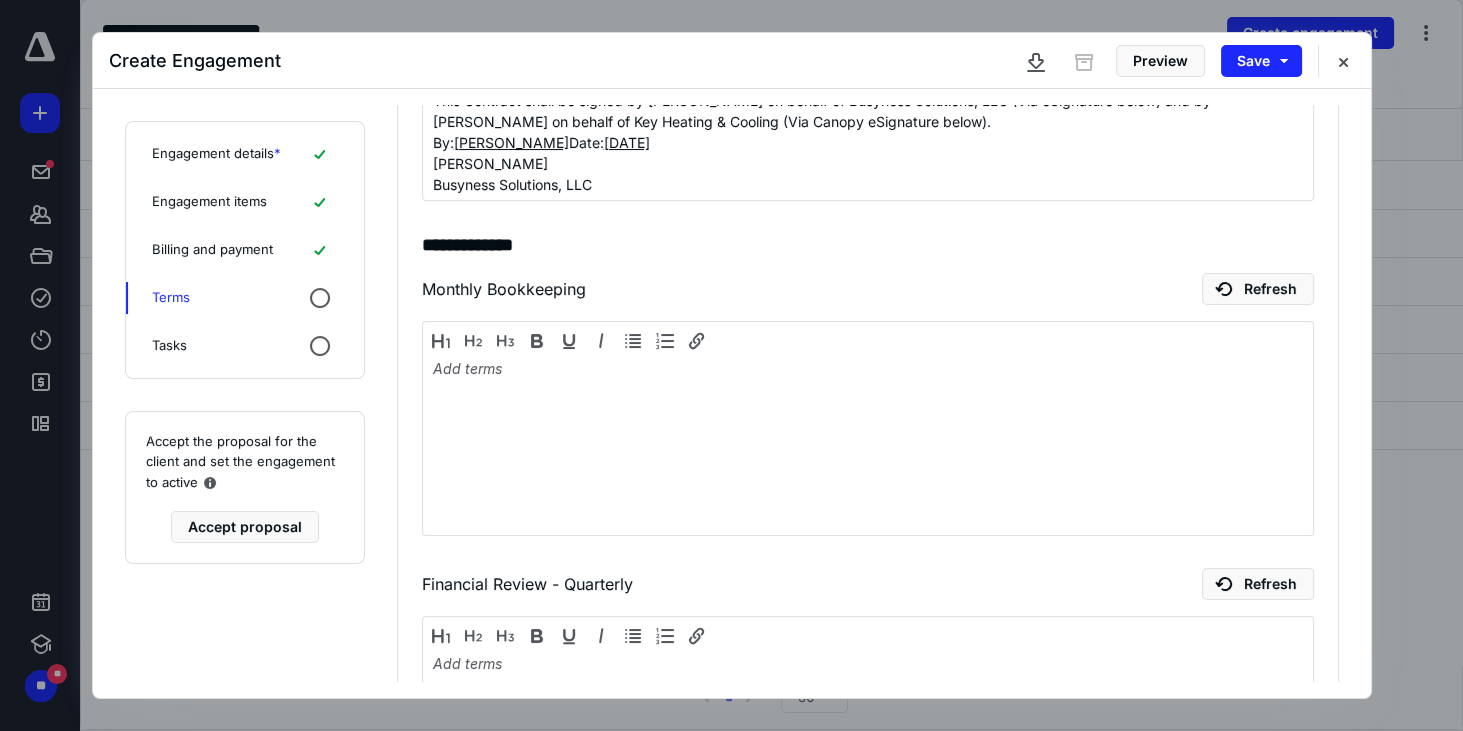 click on "Tasks" at bounding box center (169, 346) 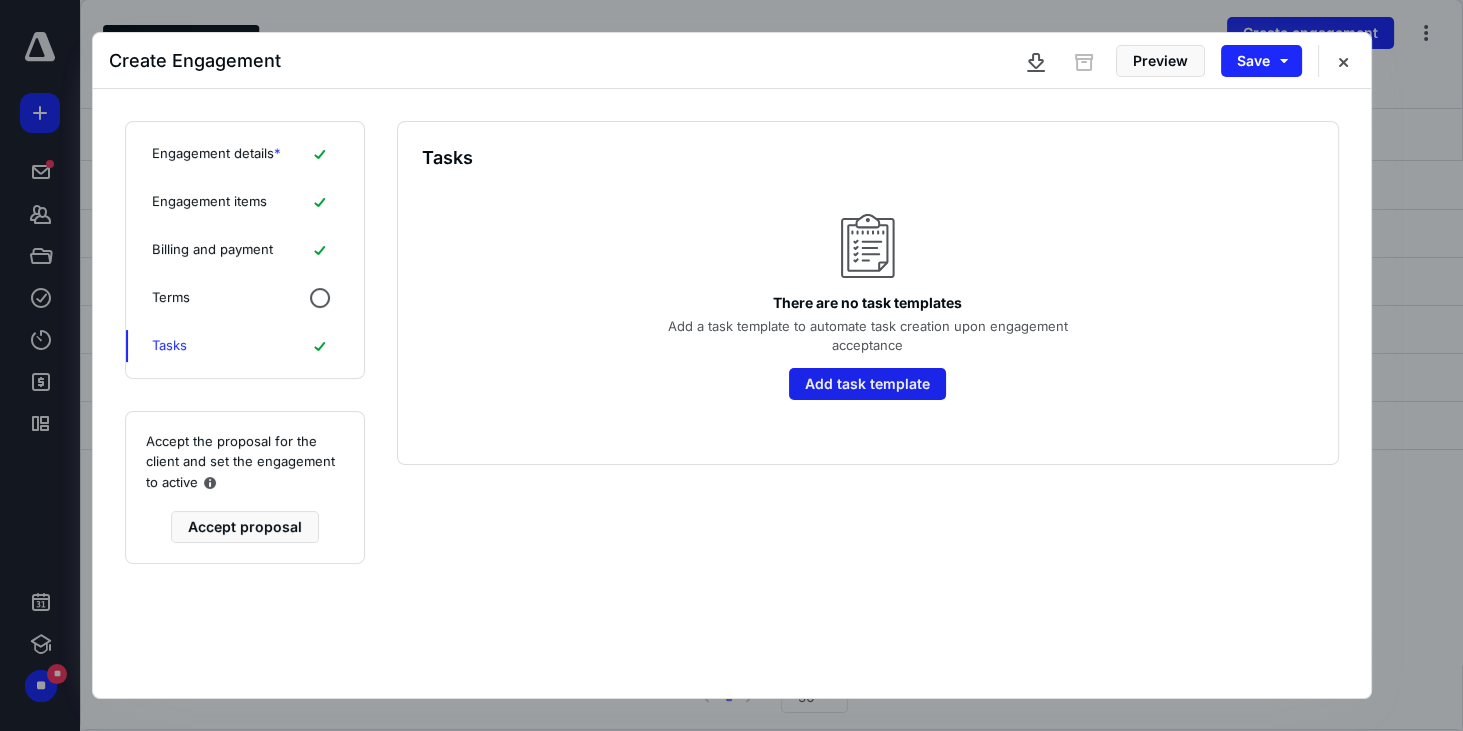 click on "Add task template" at bounding box center (867, 384) 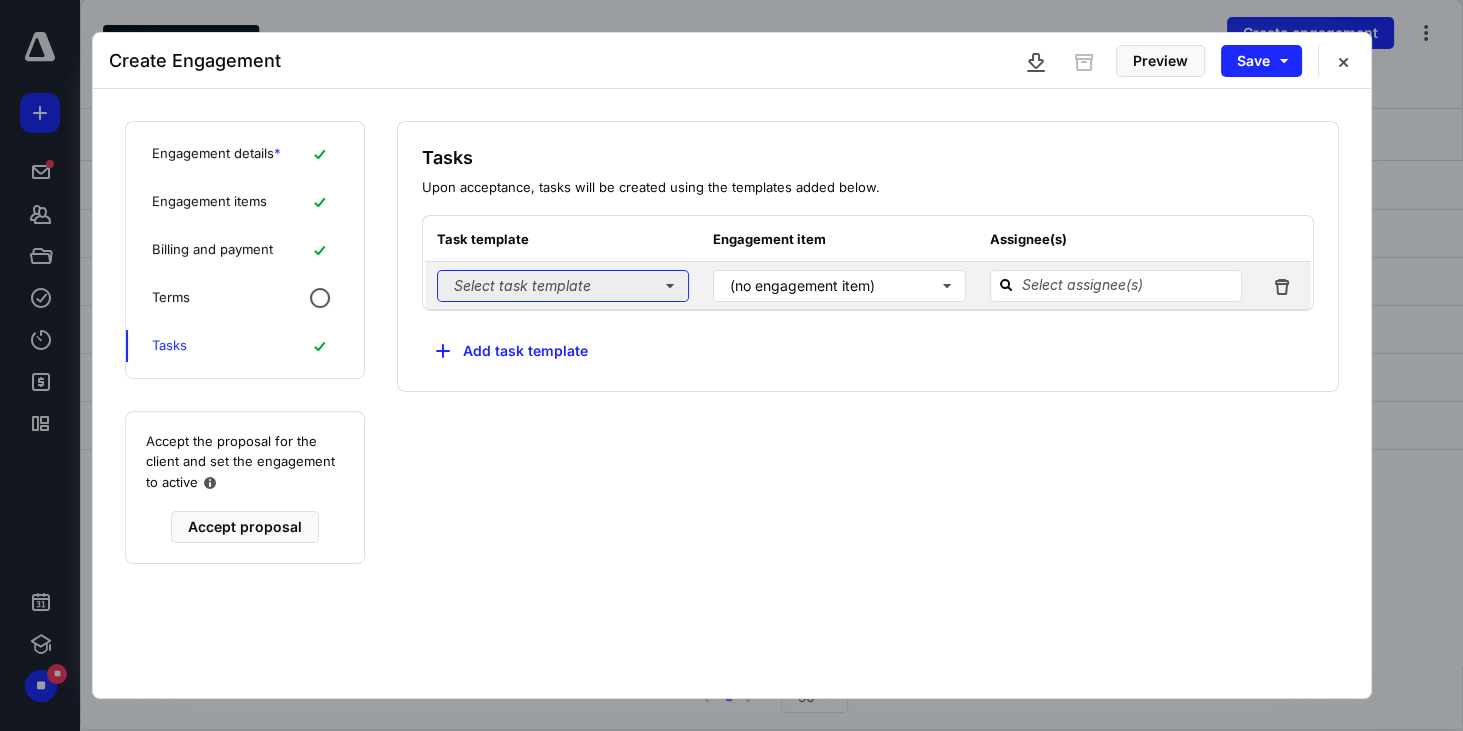 click on "Select task template" at bounding box center [563, 286] 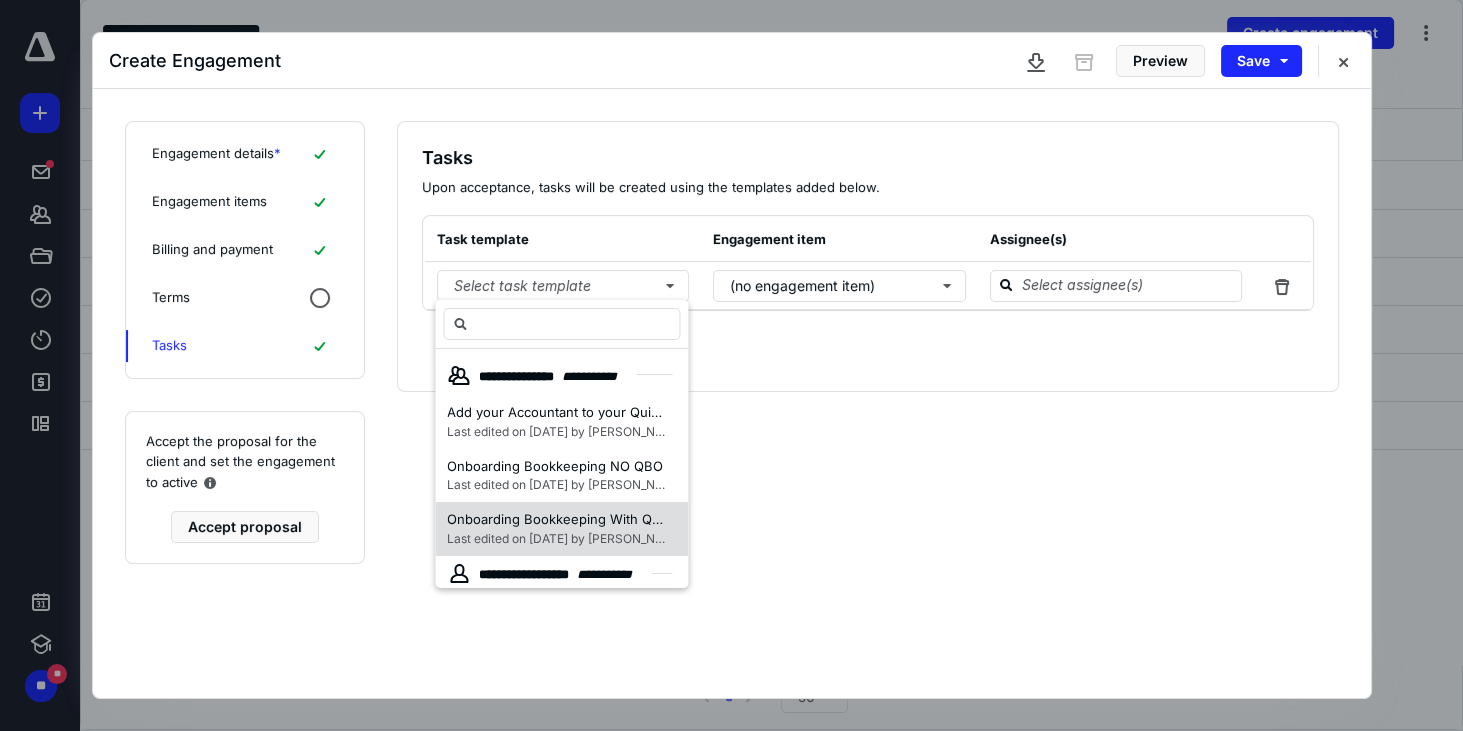click on "Last edited on [DATE] by [PERSON_NAME] (me)" at bounding box center [580, 538] 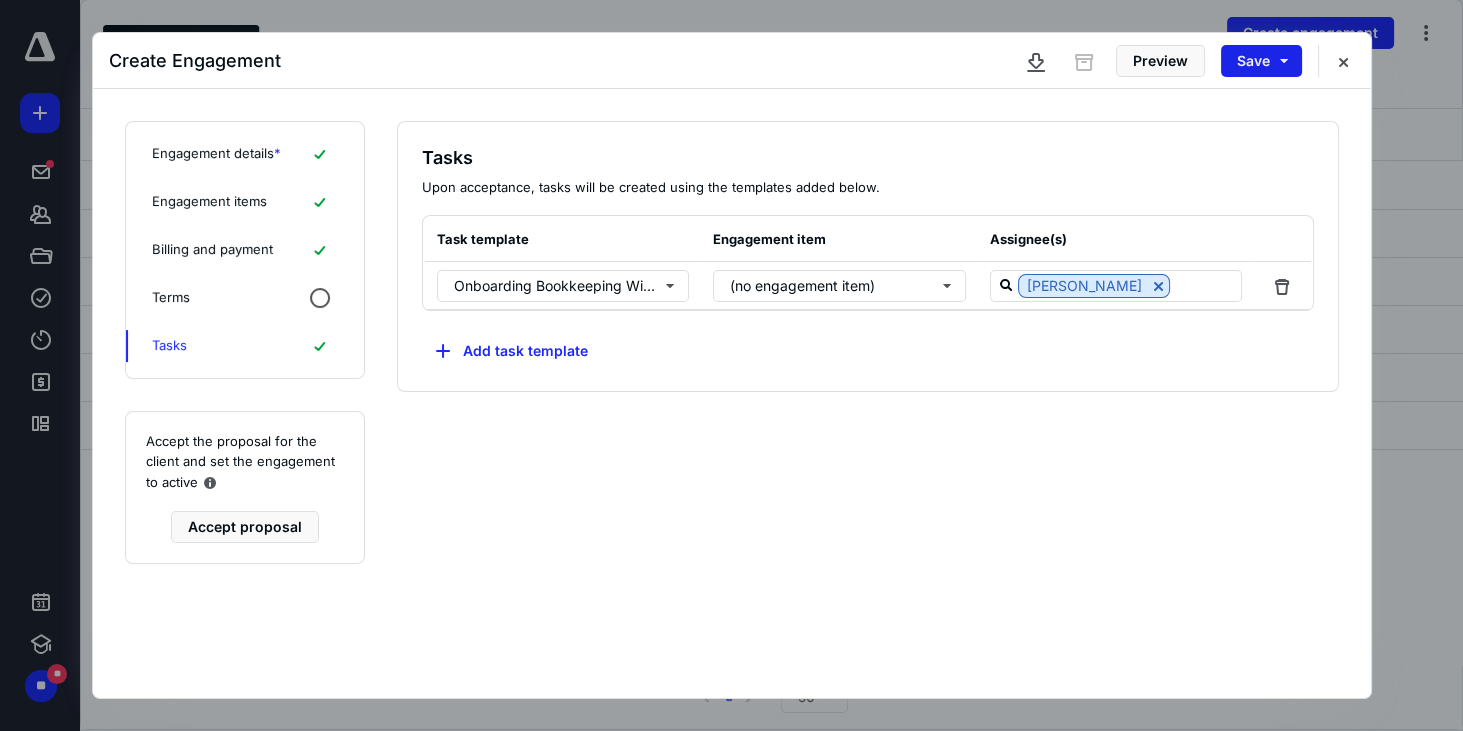 click on "Save" at bounding box center [1261, 61] 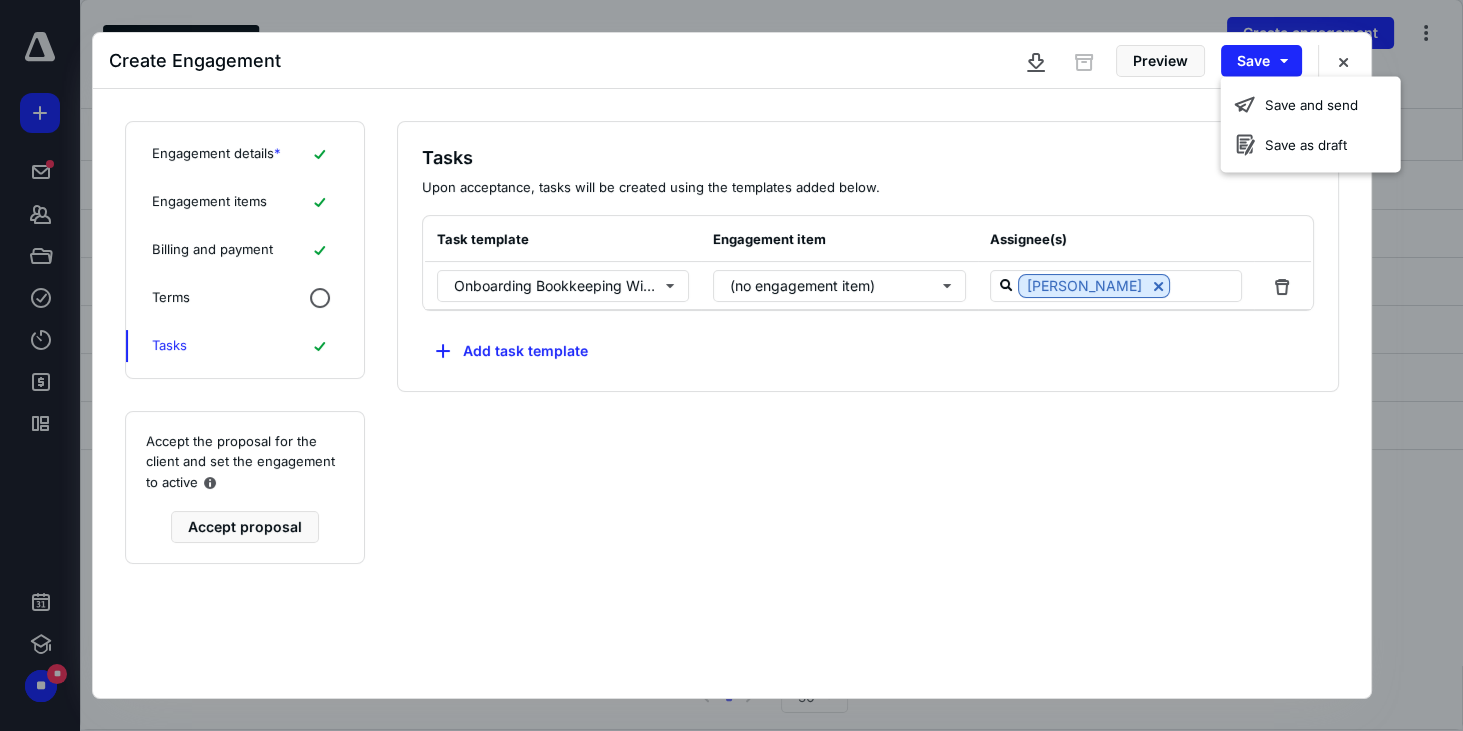 click on "Tasks Upon acceptance, tasks will be created using the templates added below. Task template Engagement item Assignee(s) Onboarding Bookkeeping With QBO (no engagement item) [PERSON_NAME] Add task template" at bounding box center (868, 256) 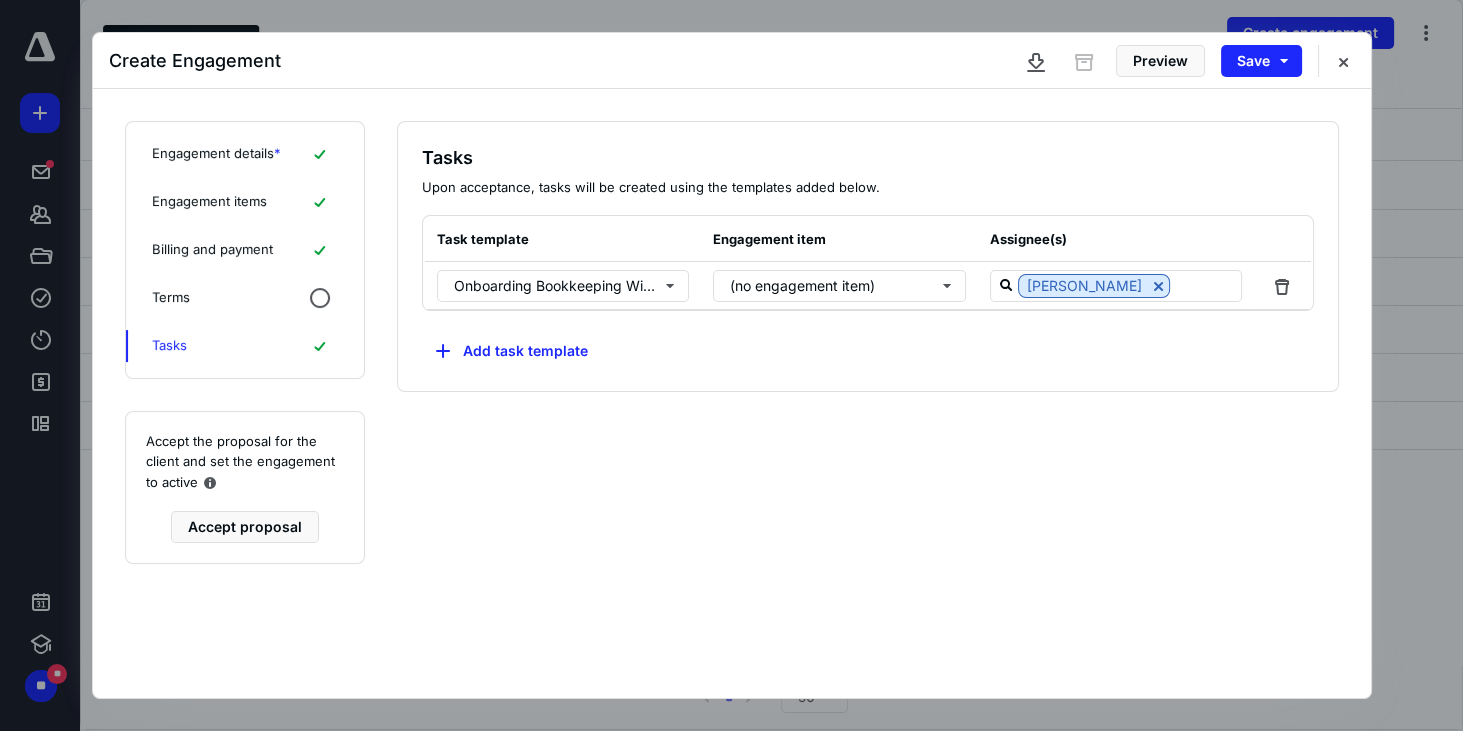 click on "Billing and payment" at bounding box center [212, 250] 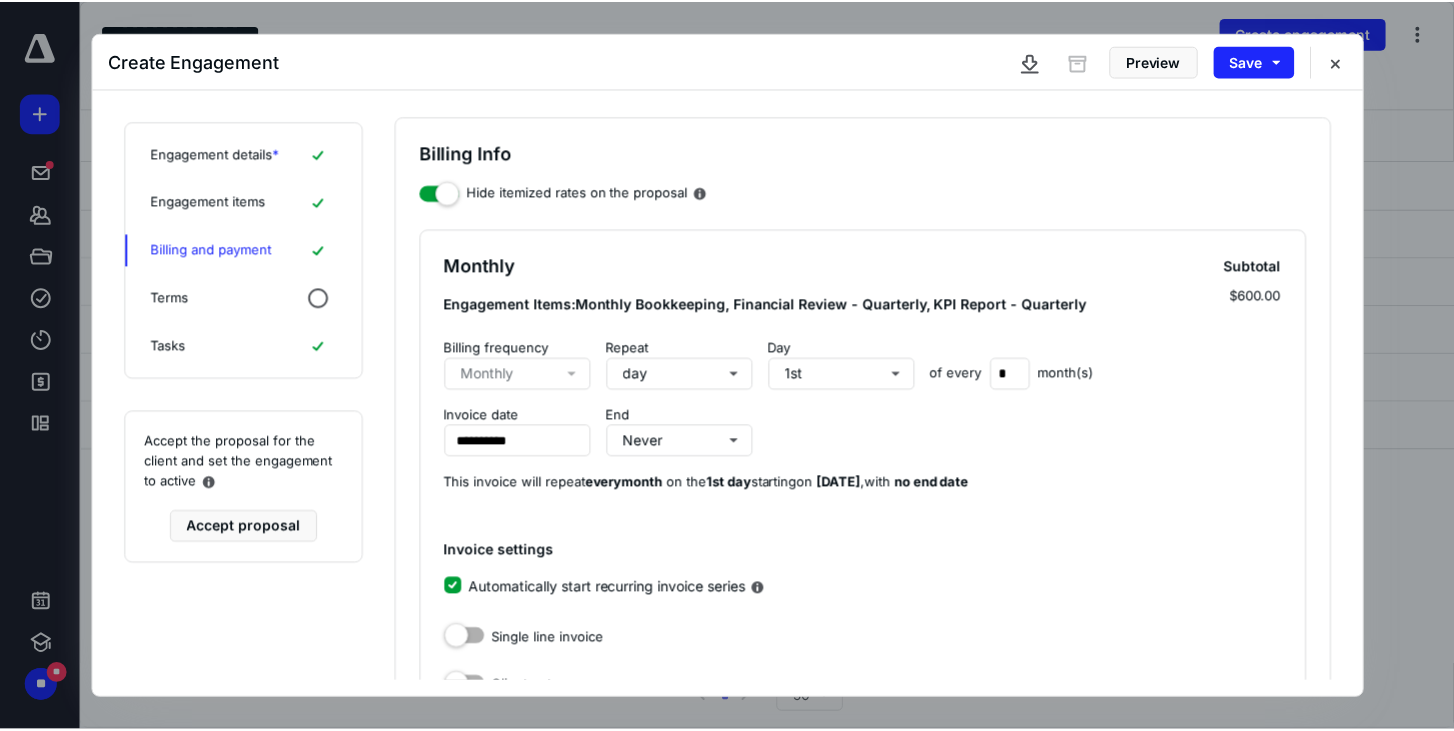 scroll, scrollTop: 0, scrollLeft: 0, axis: both 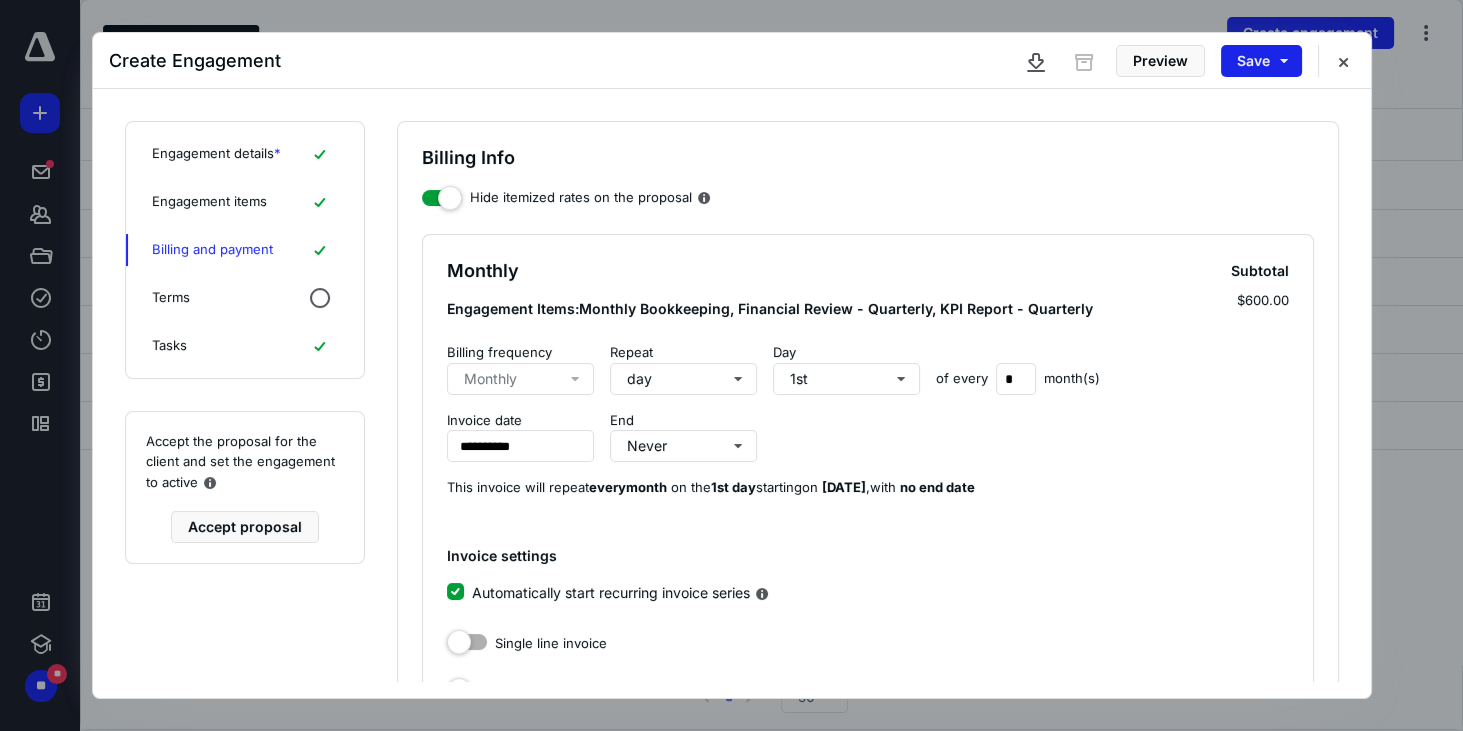 click on "Save" at bounding box center (1261, 61) 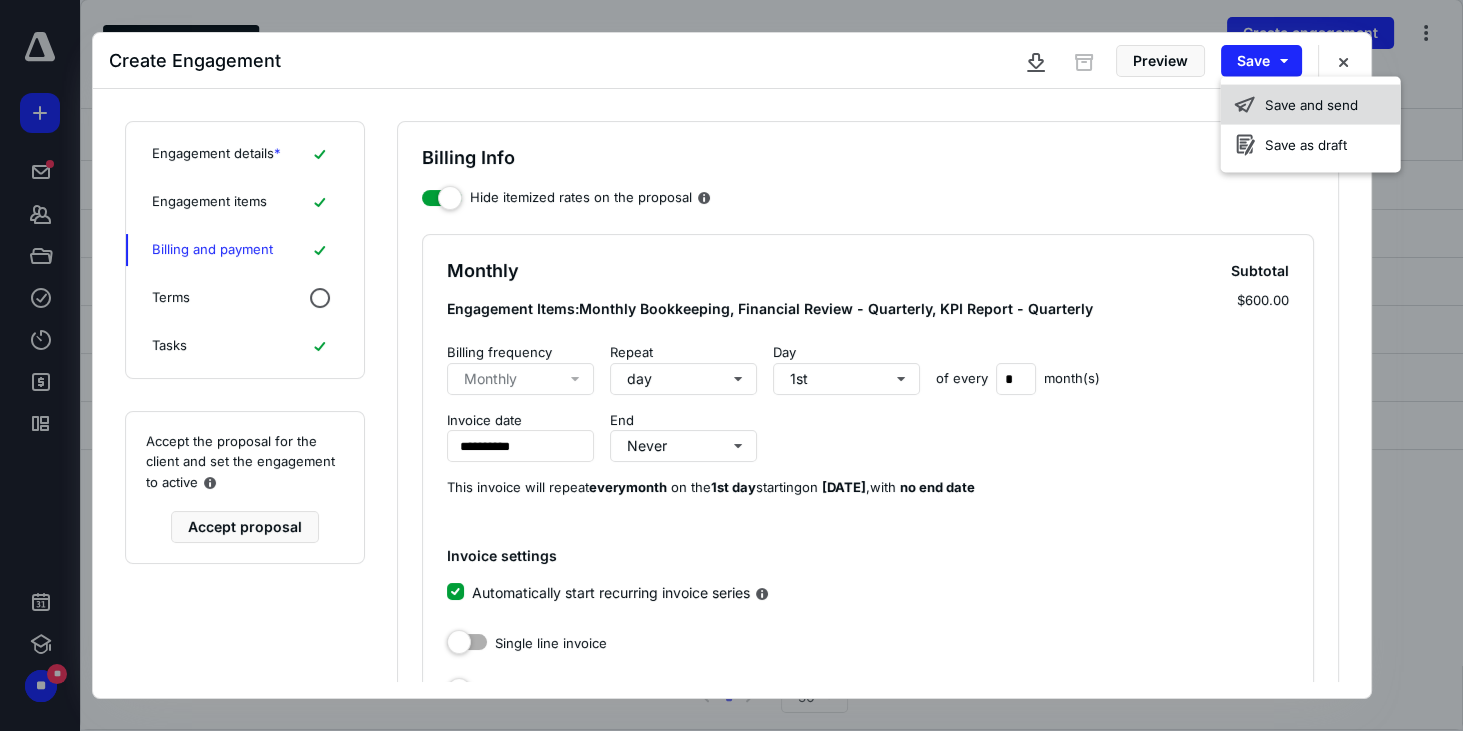 click on "Save and send" at bounding box center [1311, 105] 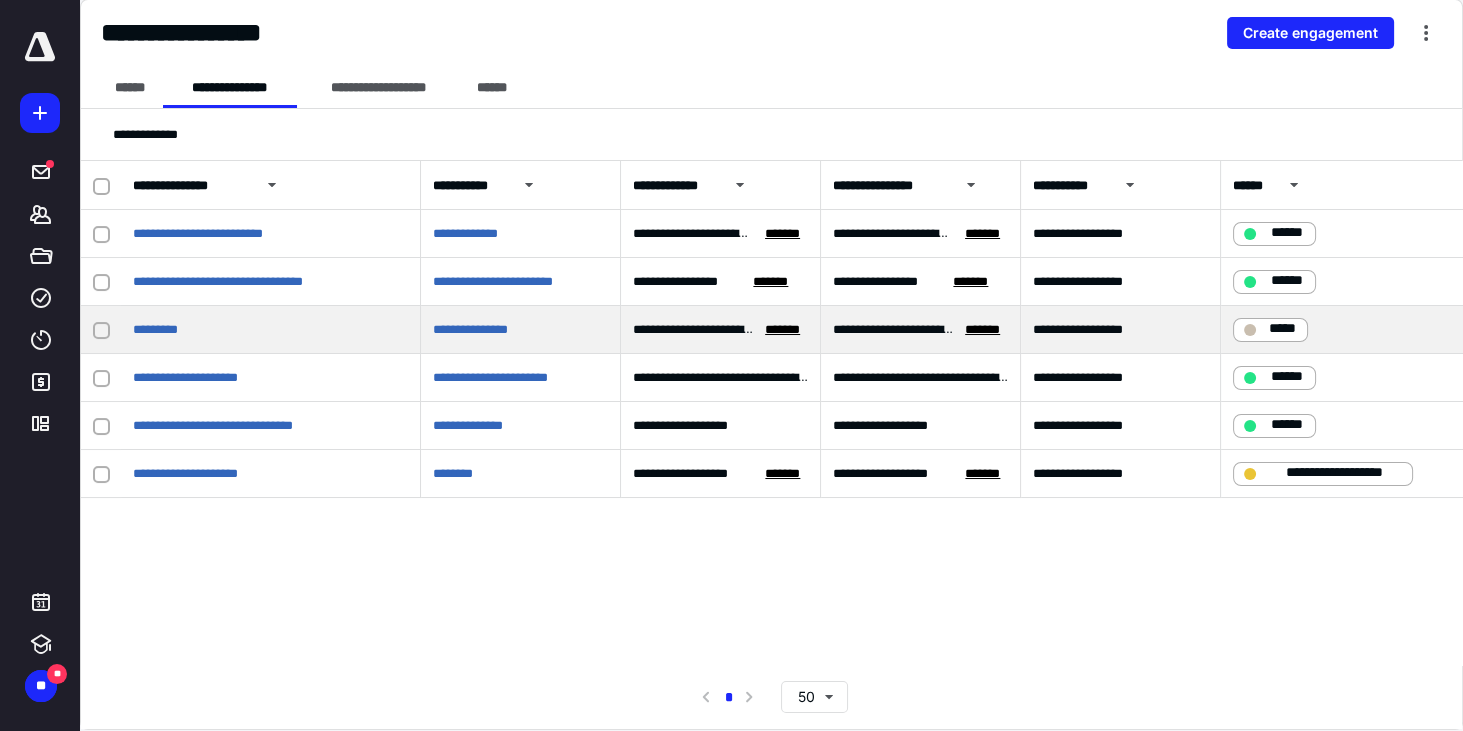 click 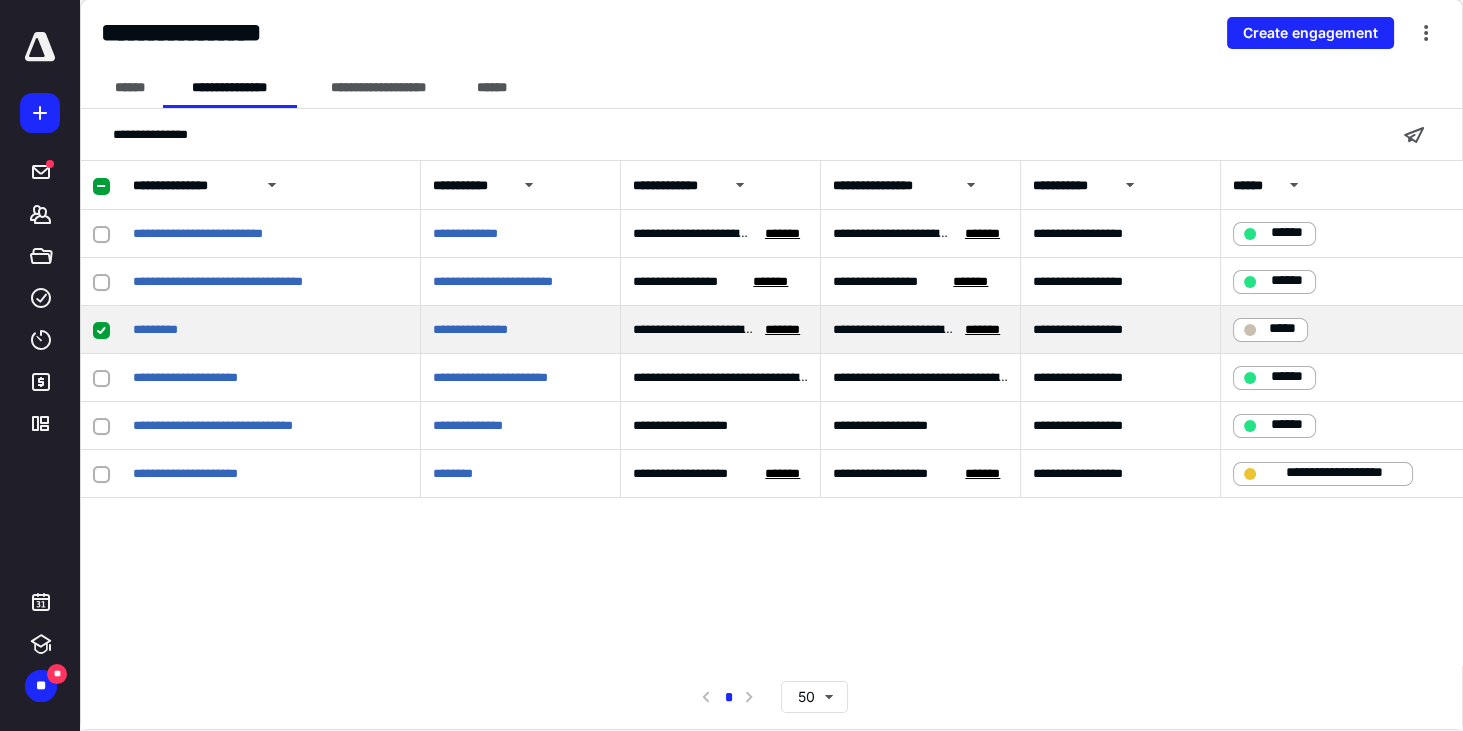 click at bounding box center [101, 330] 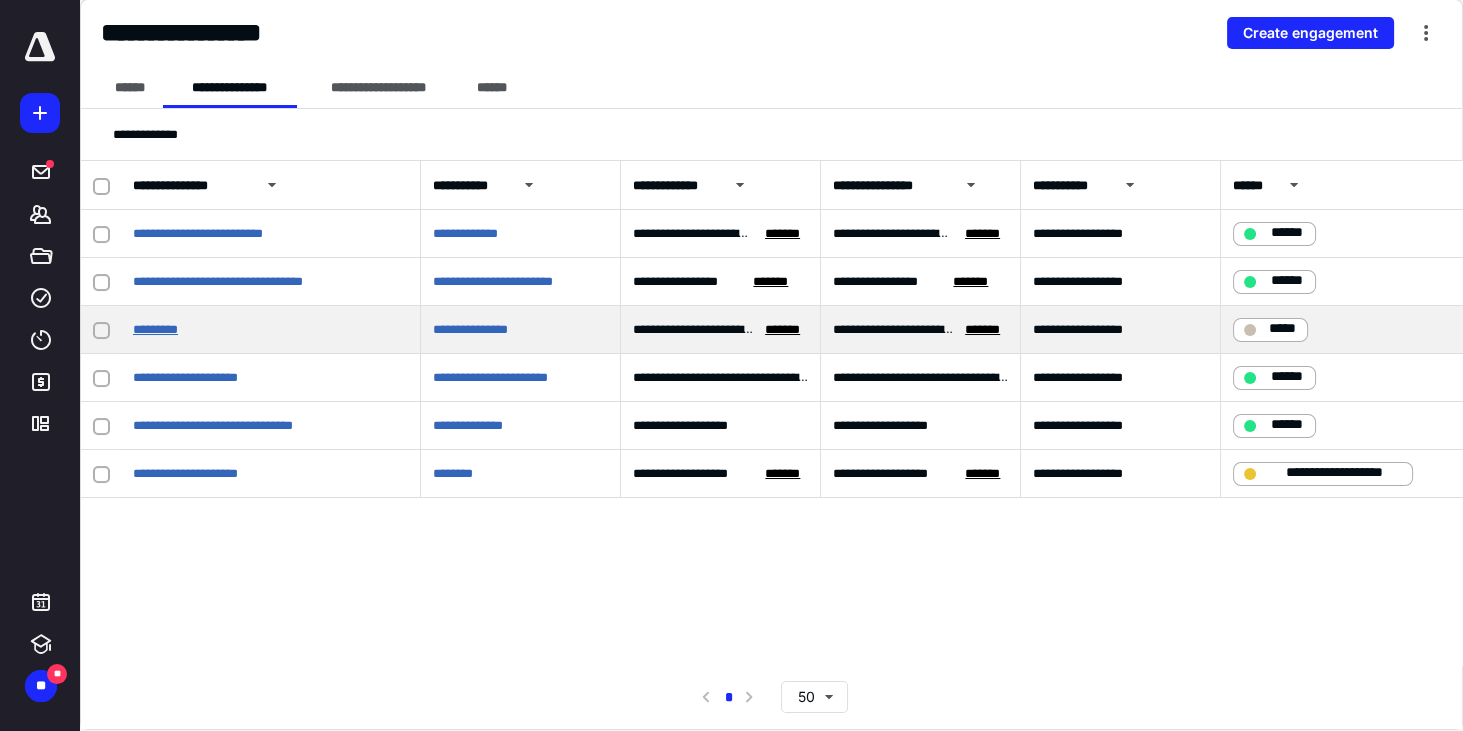 click on "*********" at bounding box center (155, 329) 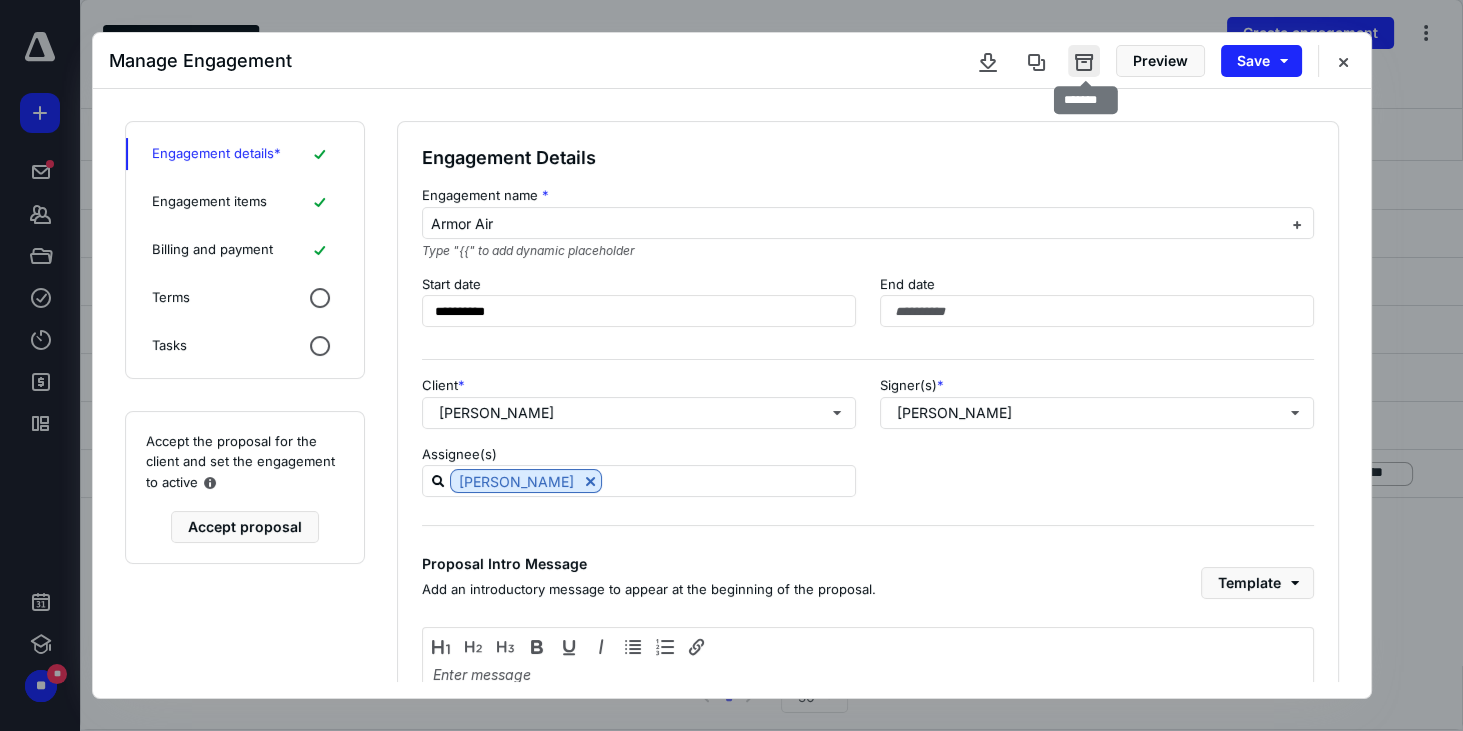 click at bounding box center (1084, 61) 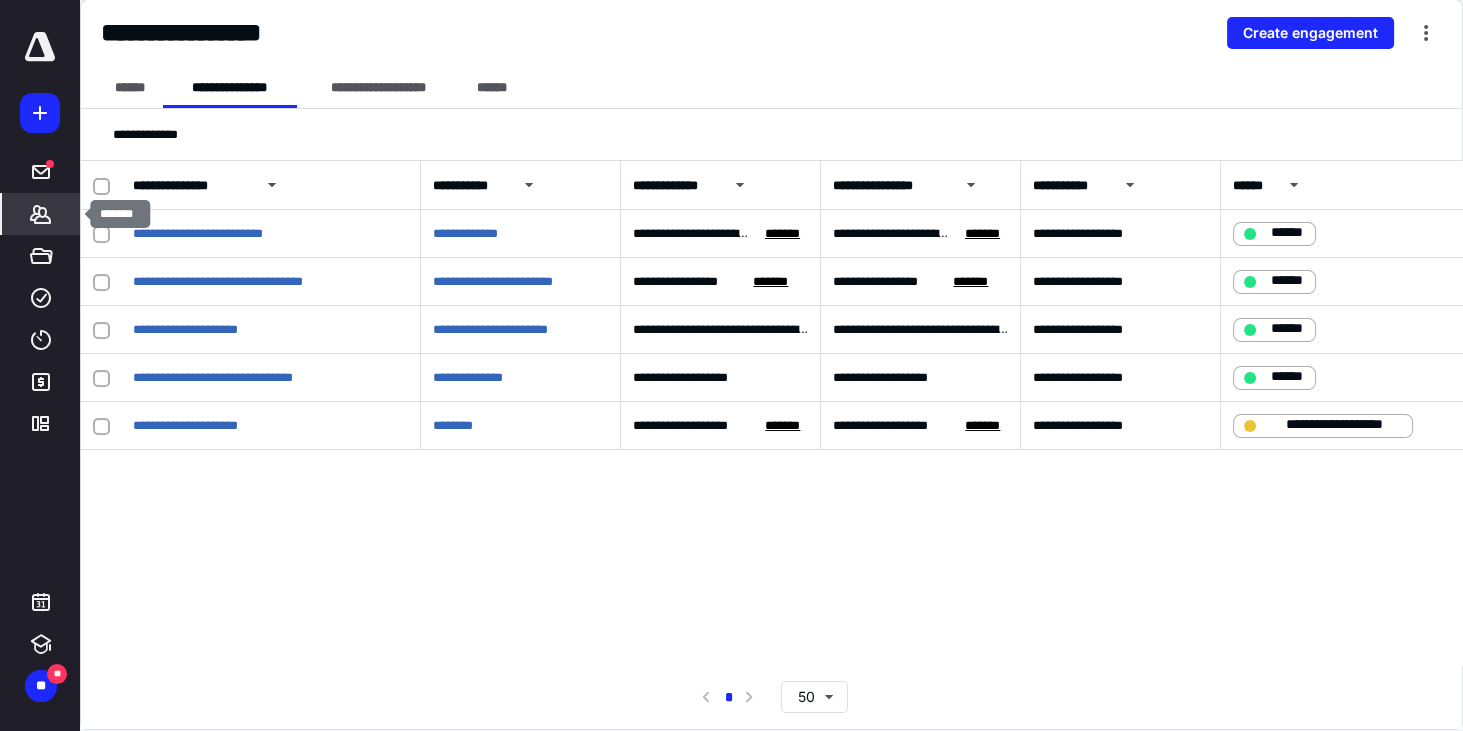 click 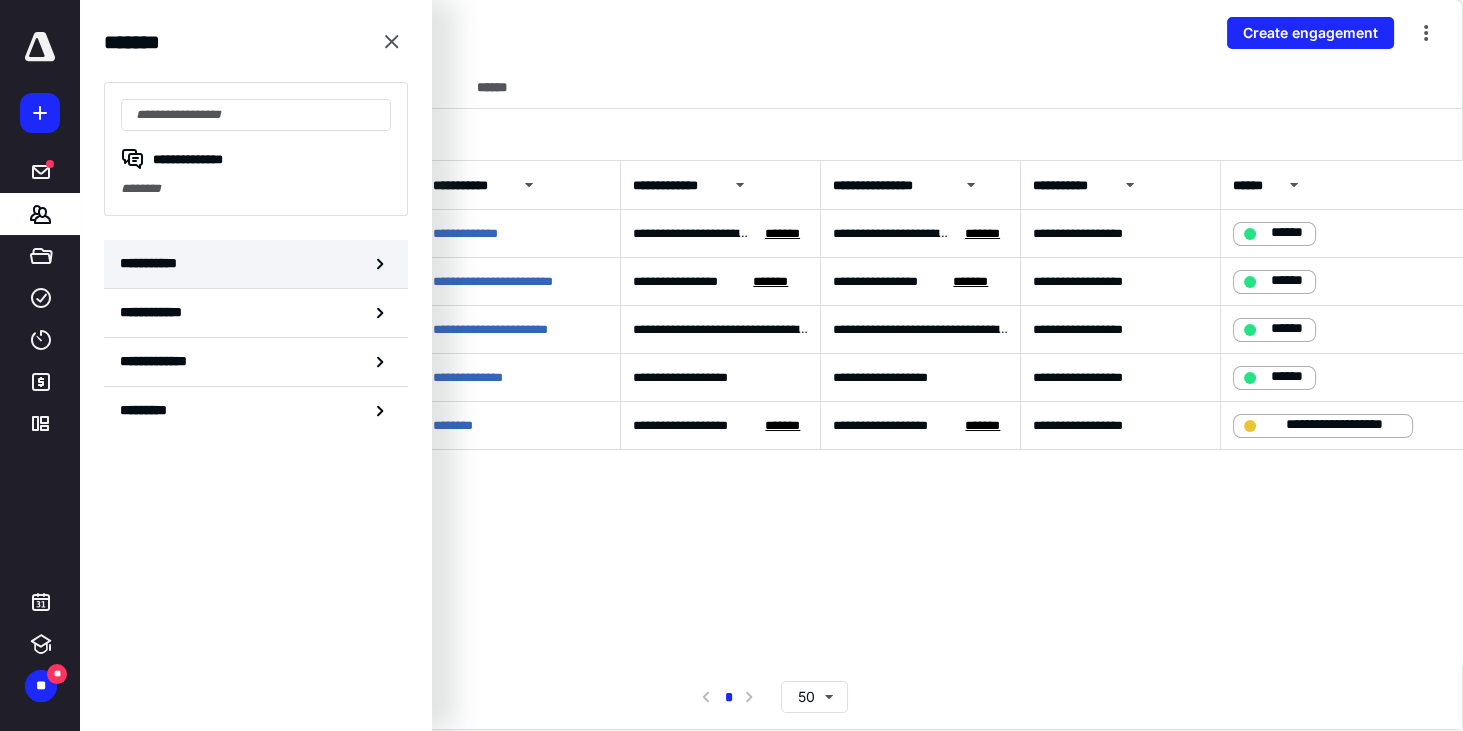click on "**********" at bounding box center (153, 263) 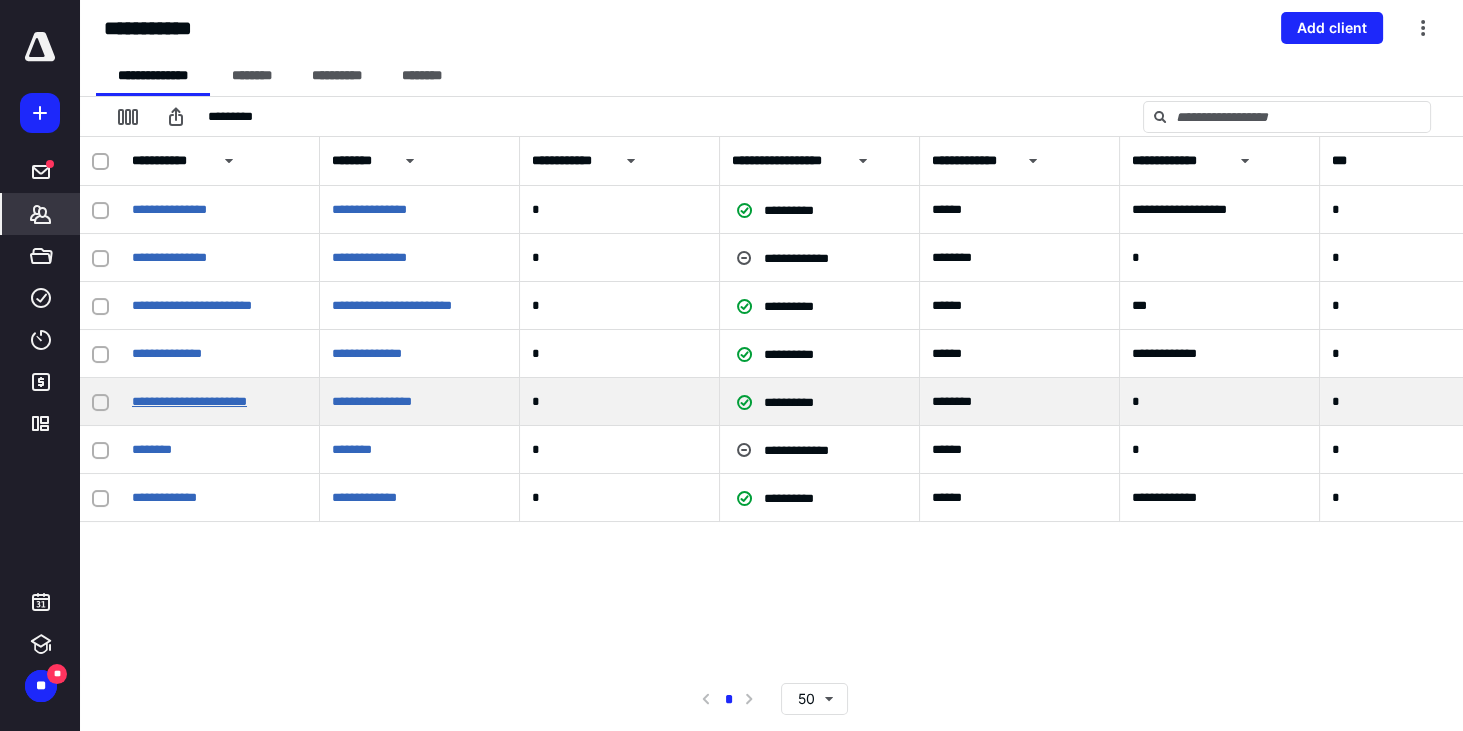 click on "**********" at bounding box center [189, 401] 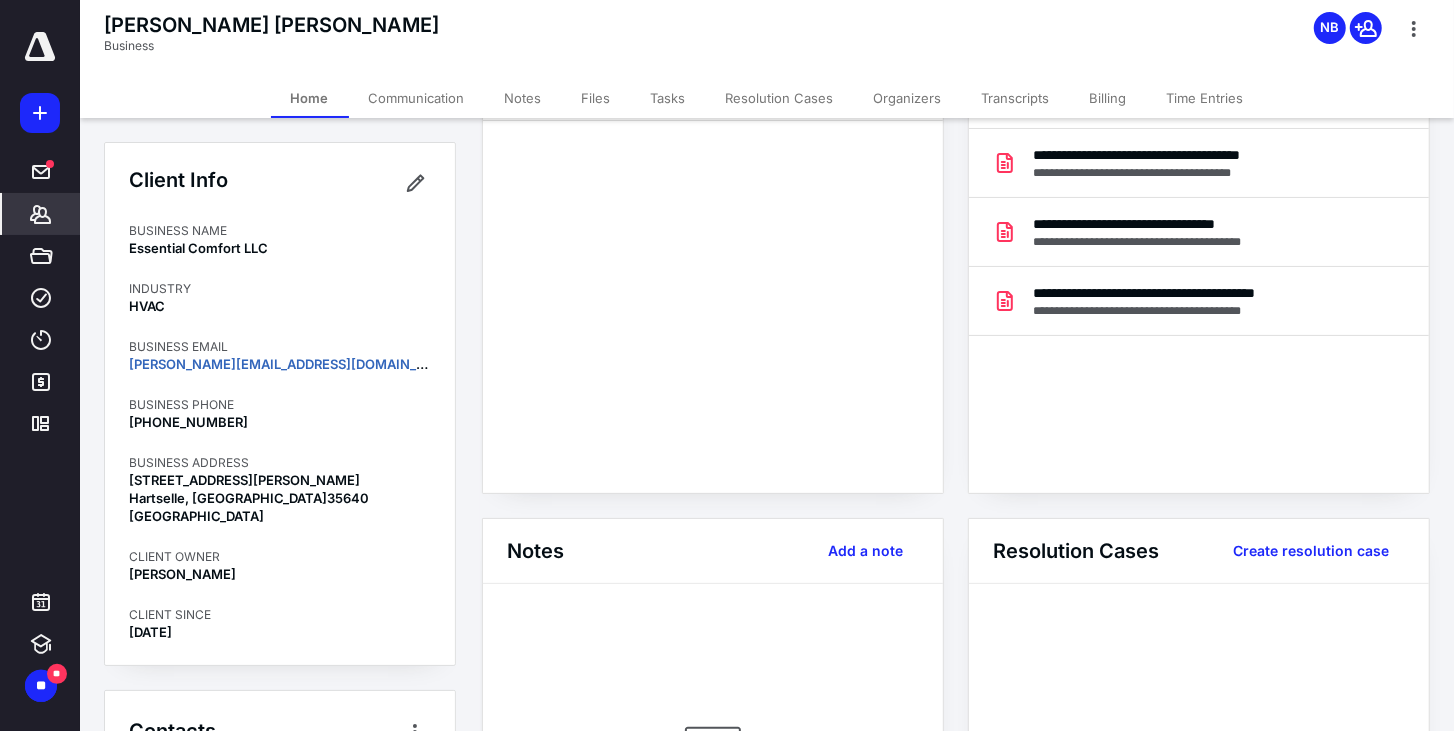 scroll, scrollTop: 57, scrollLeft: 0, axis: vertical 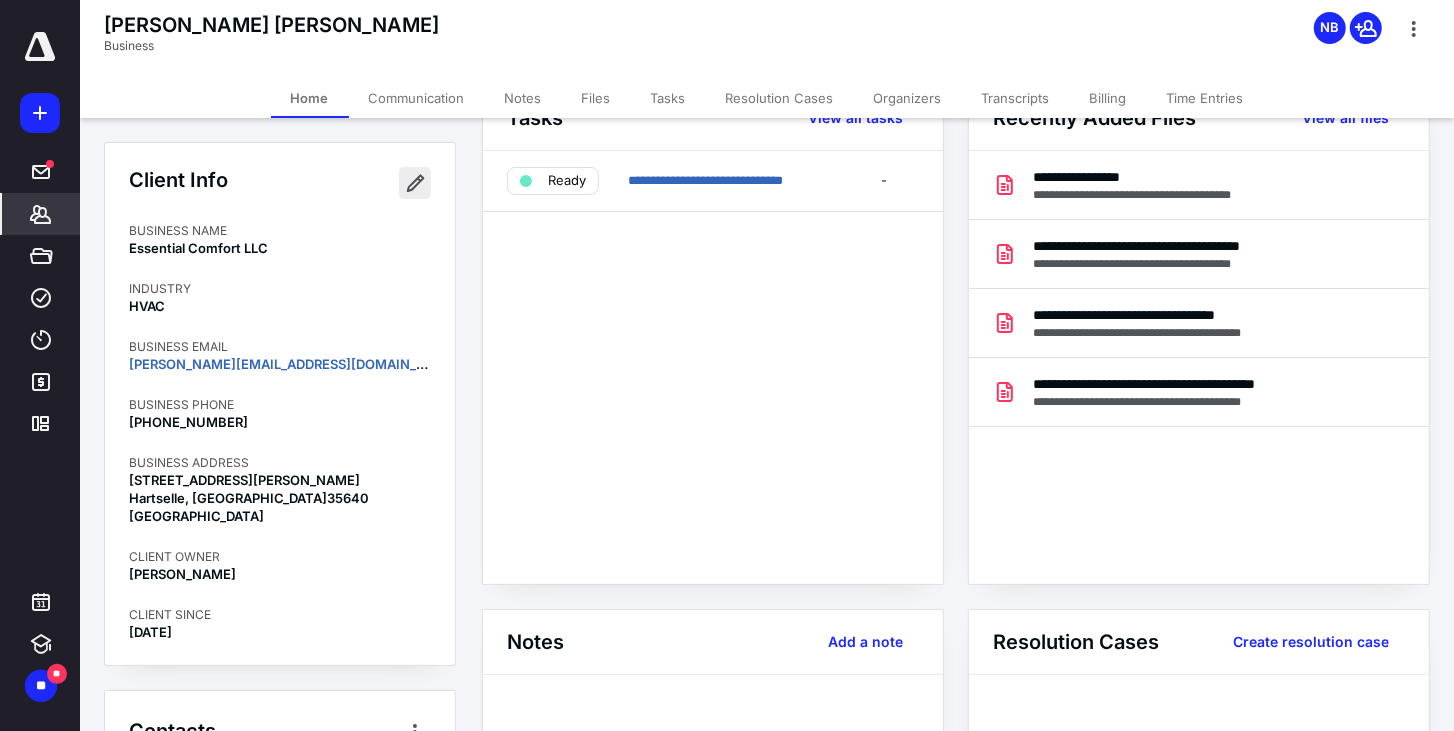 click at bounding box center (415, 183) 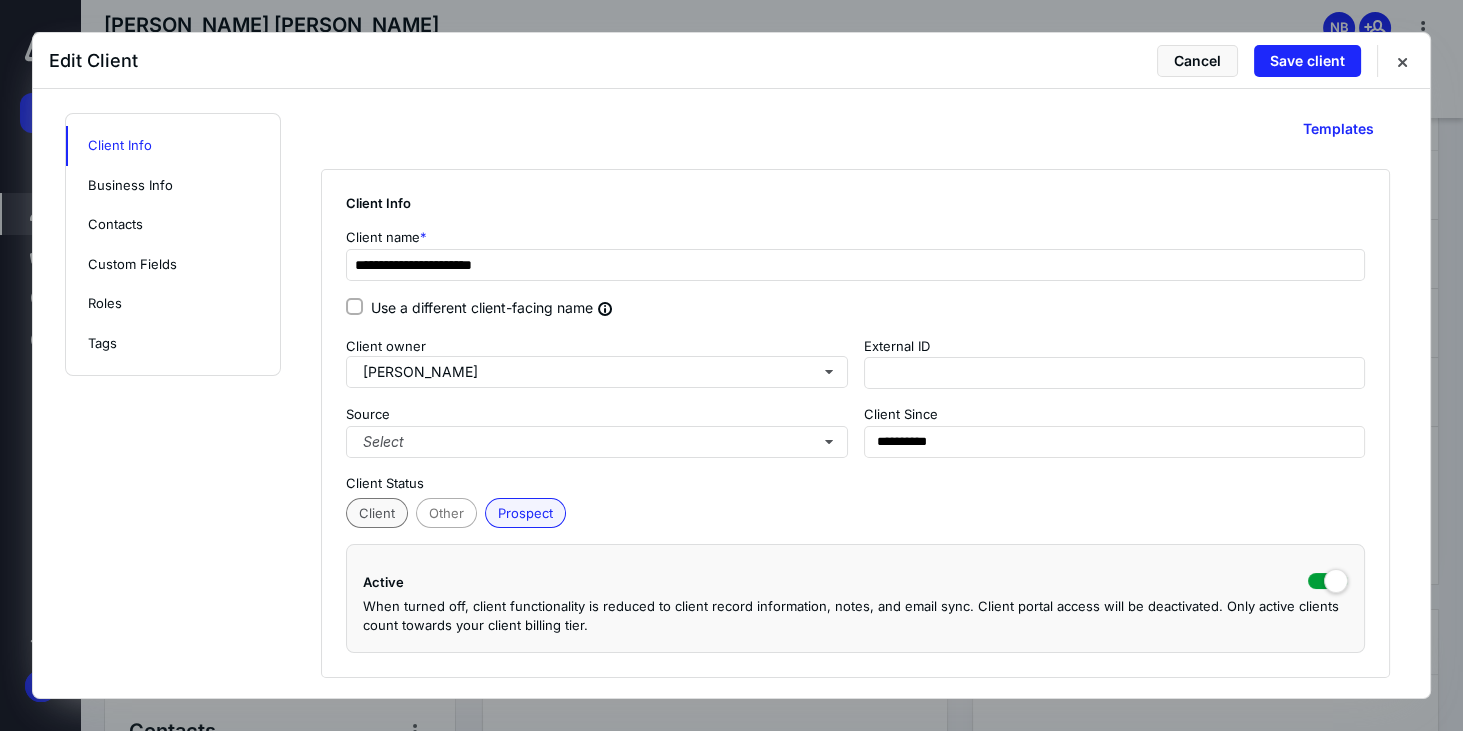 click on "Client" at bounding box center (377, 513) 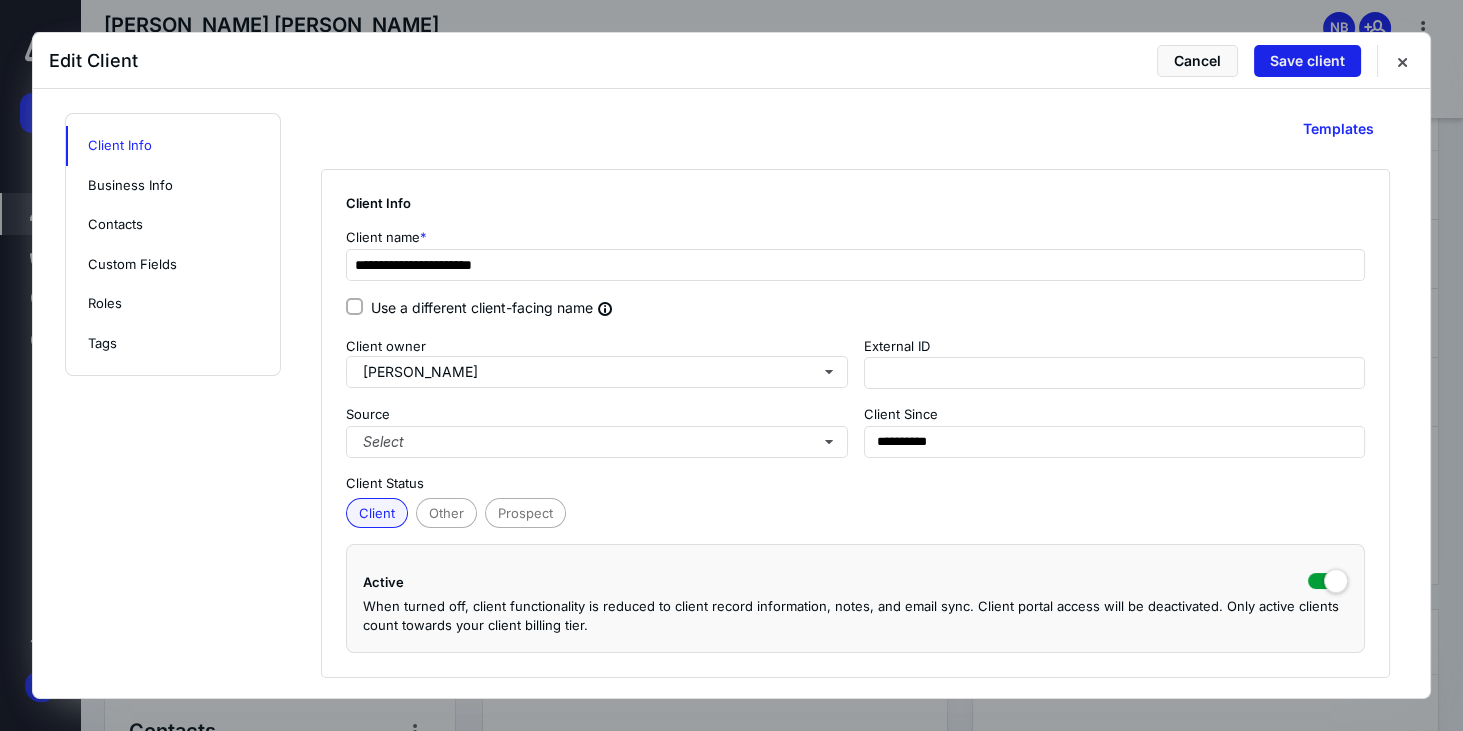 click on "Save client" at bounding box center (1307, 61) 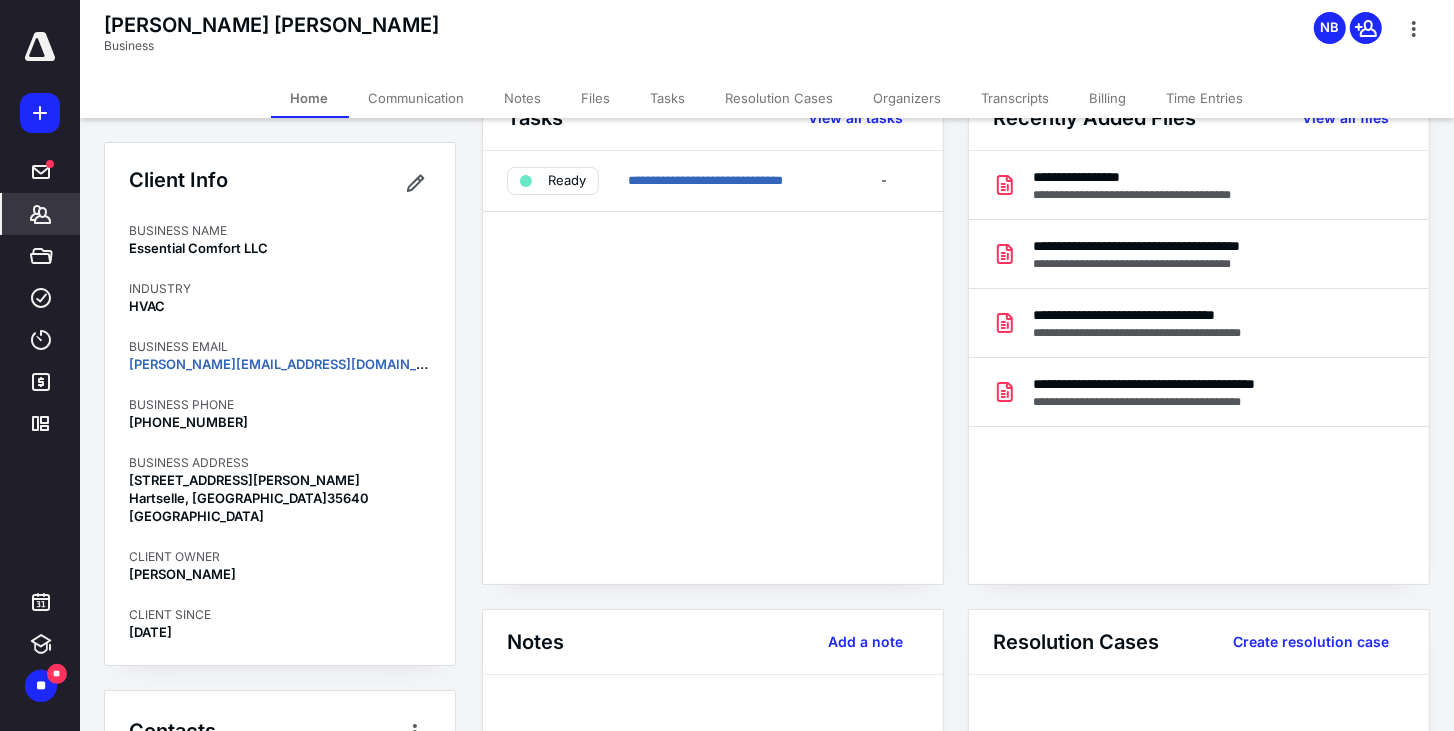 scroll, scrollTop: 0, scrollLeft: 0, axis: both 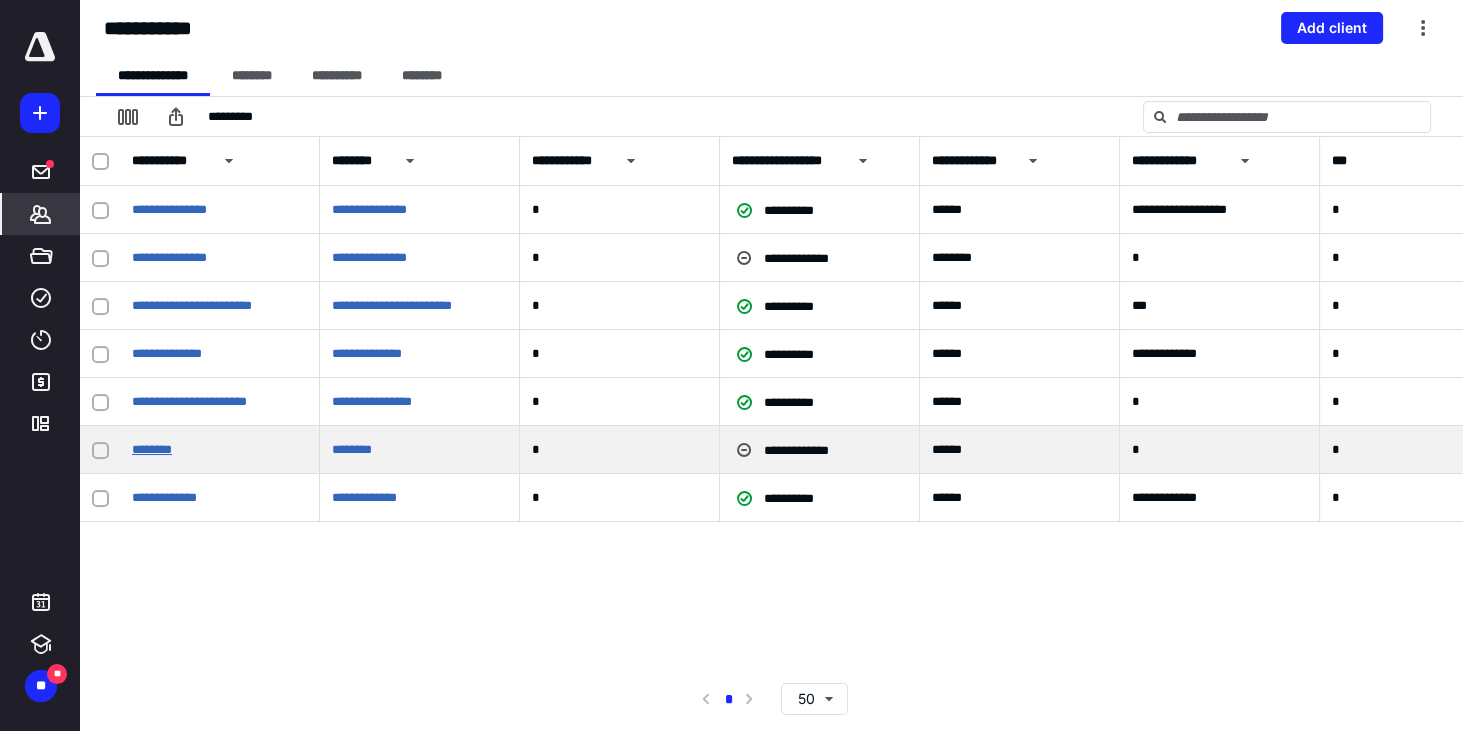 click on "********" at bounding box center (152, 449) 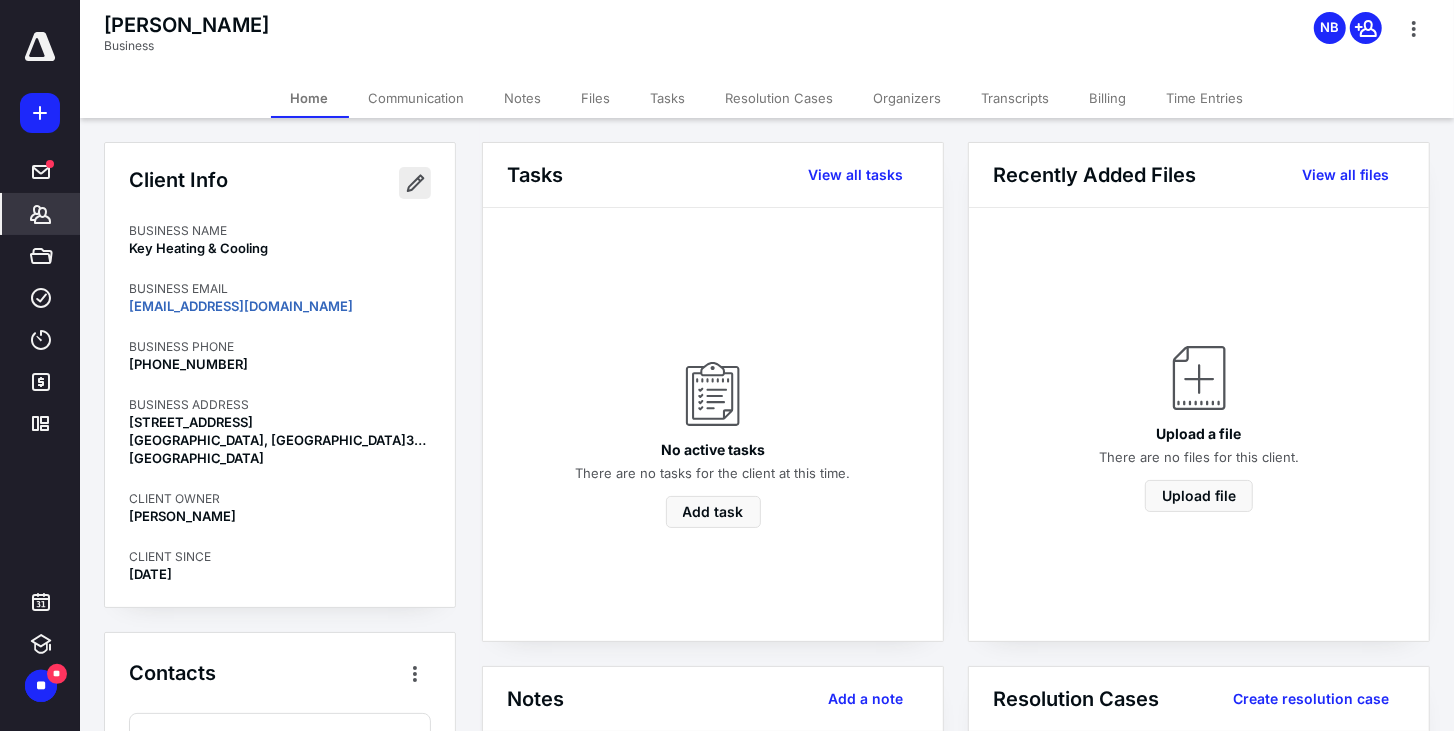 click at bounding box center [415, 183] 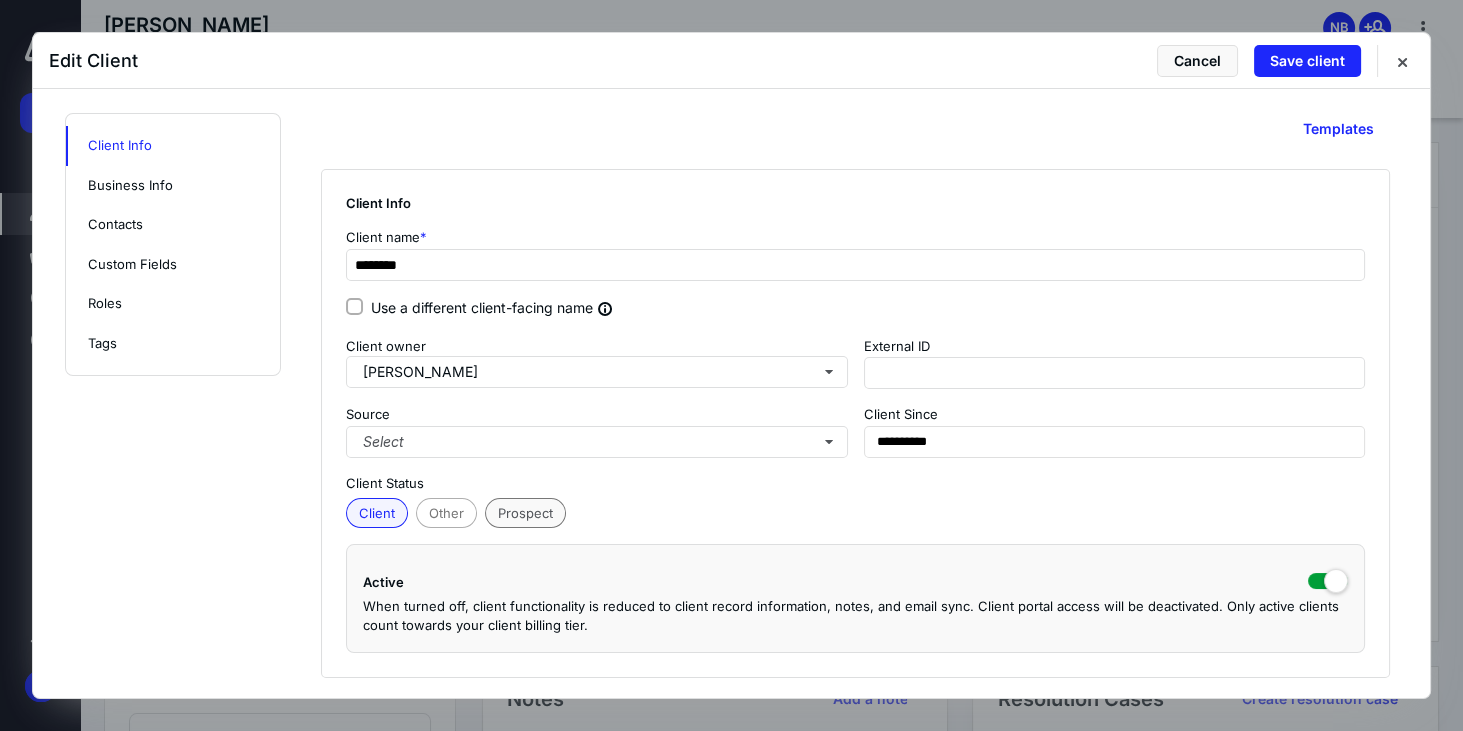 click on "Prospect" at bounding box center (525, 513) 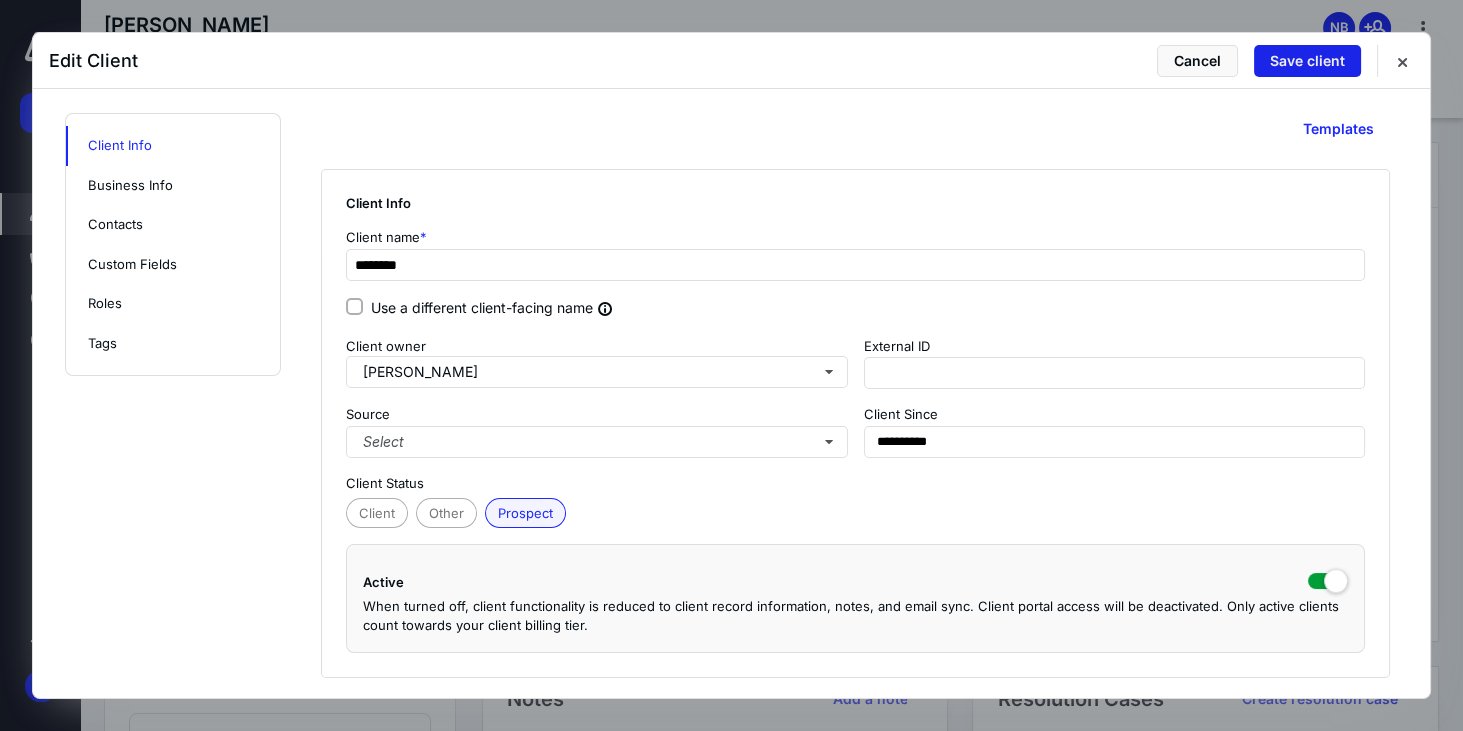 click on "Save client" at bounding box center (1307, 61) 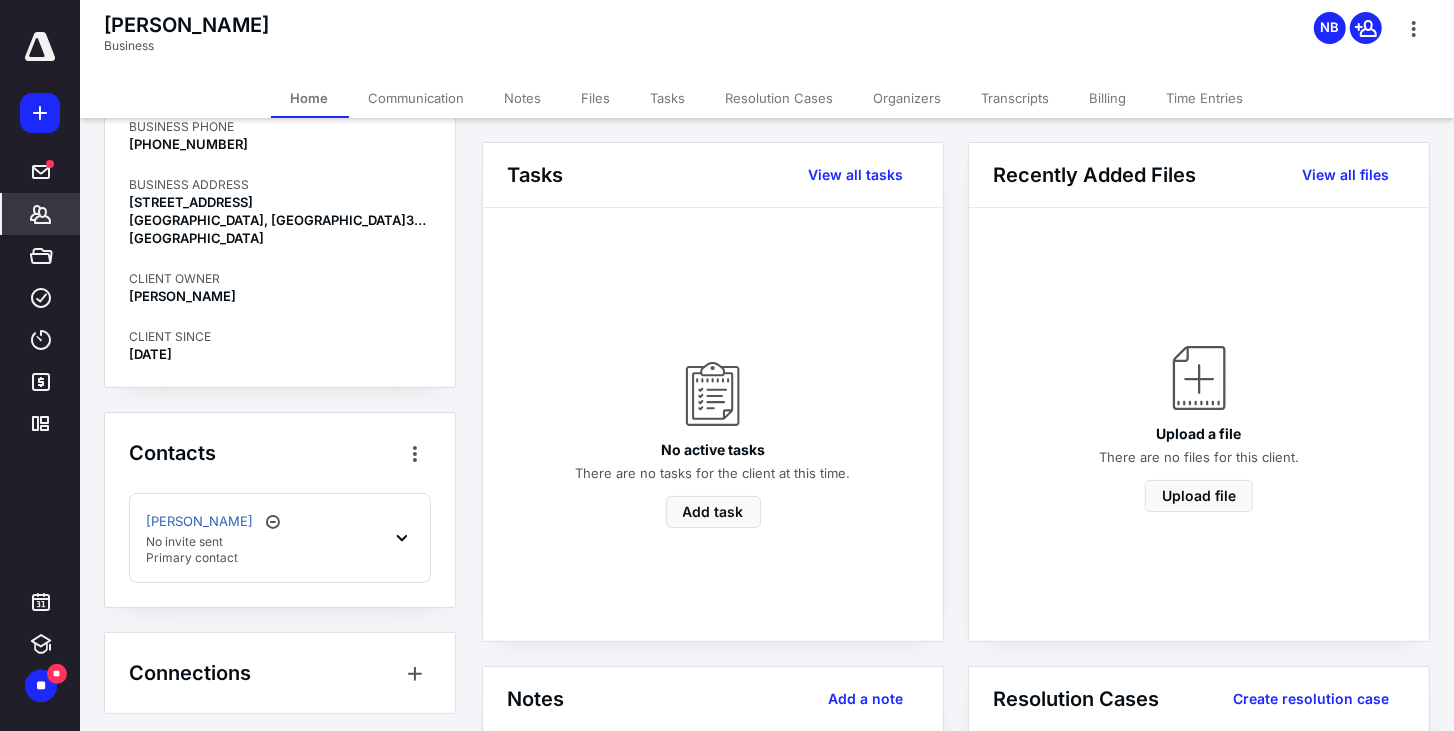 scroll, scrollTop: 223, scrollLeft: 0, axis: vertical 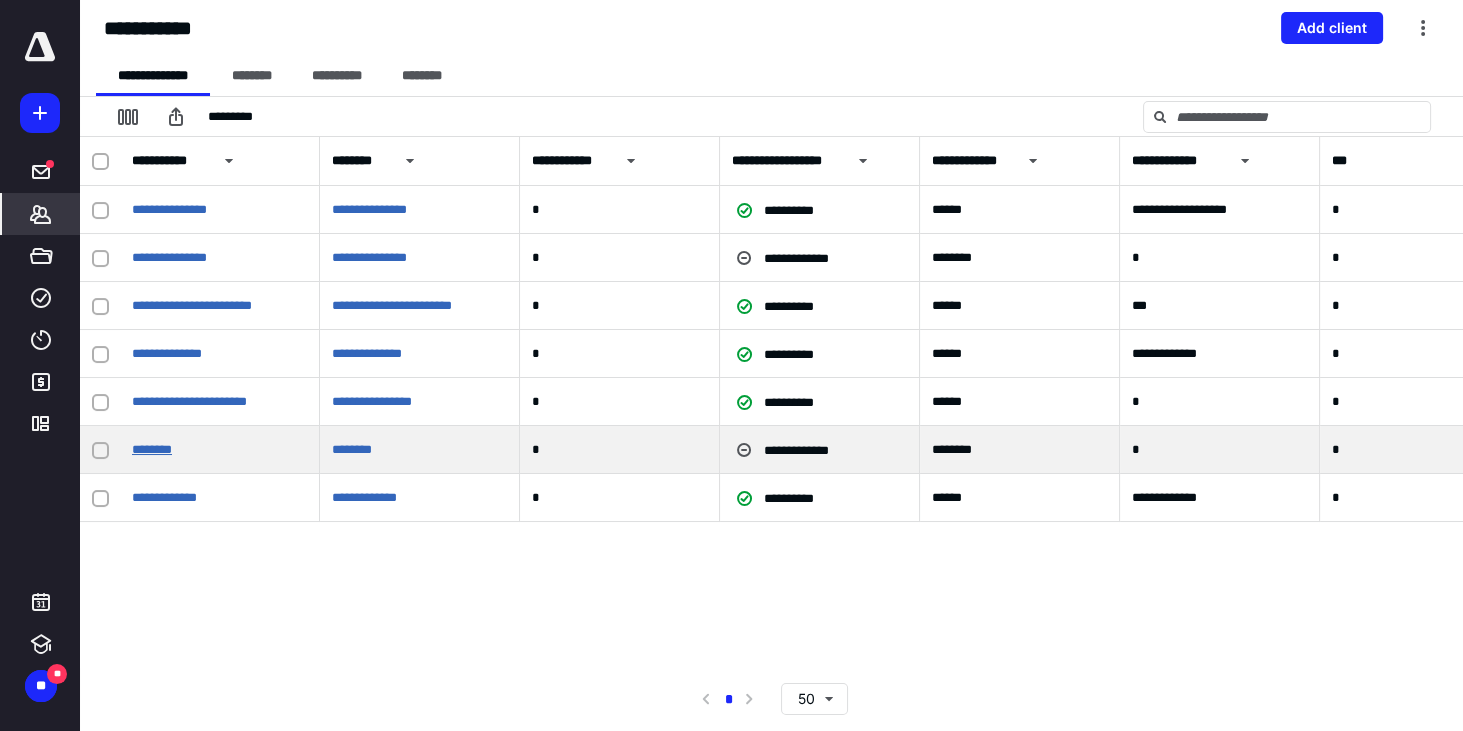 click on "********" at bounding box center [152, 449] 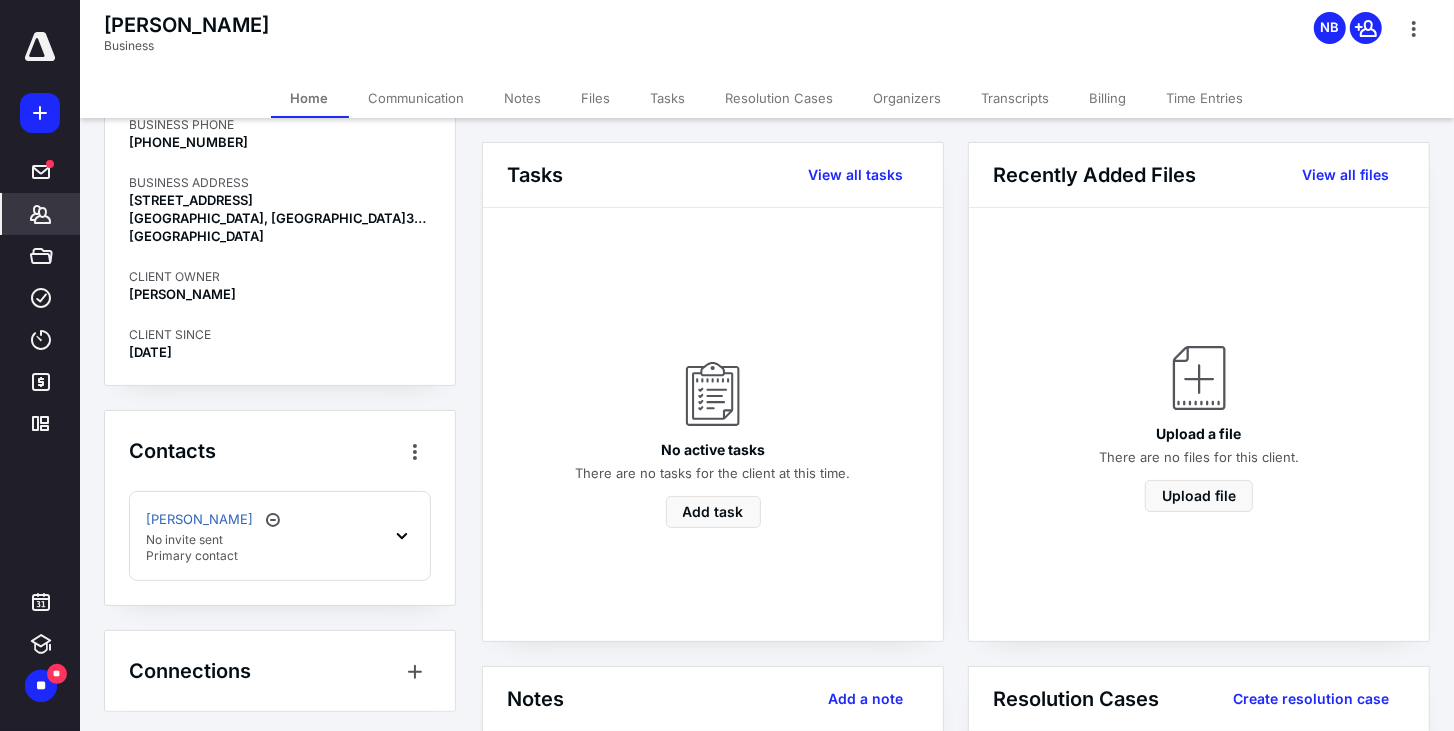 scroll, scrollTop: 223, scrollLeft: 0, axis: vertical 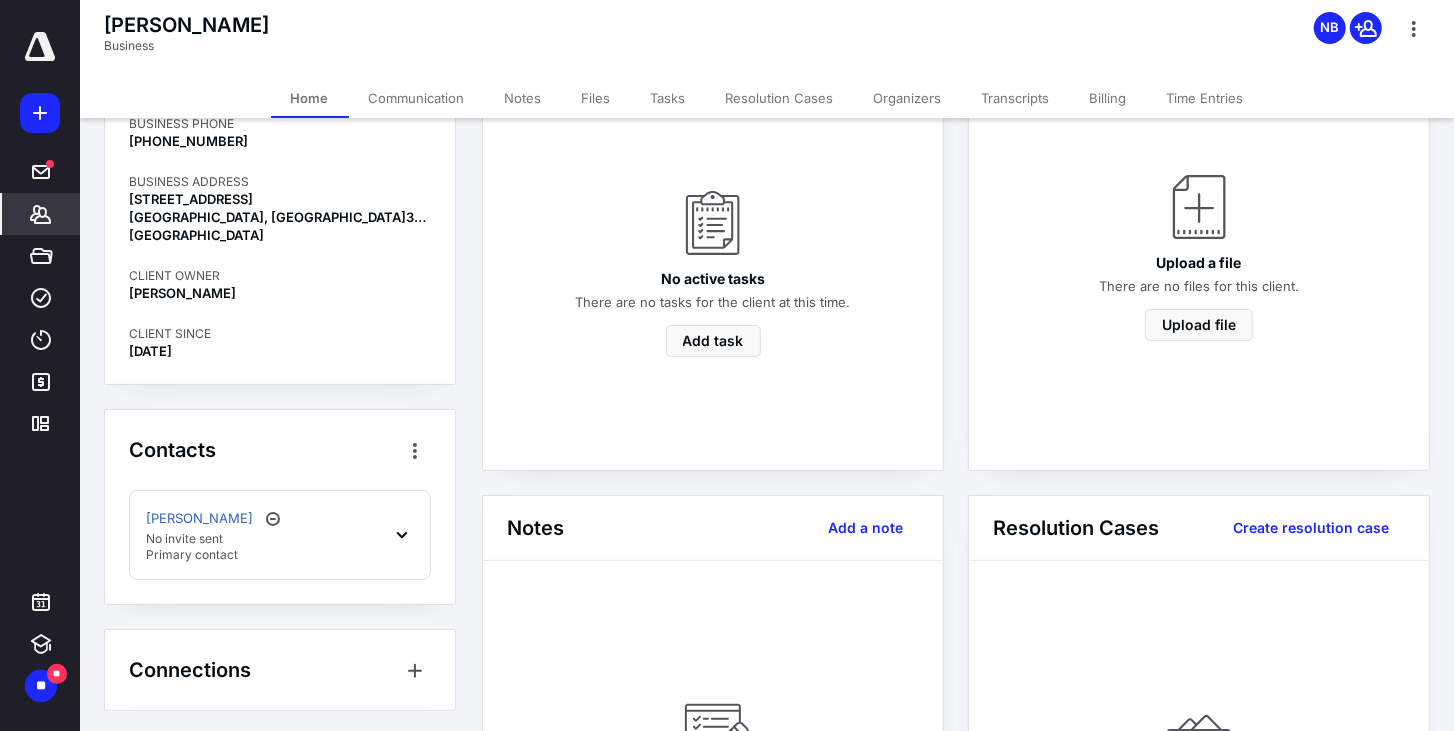 click 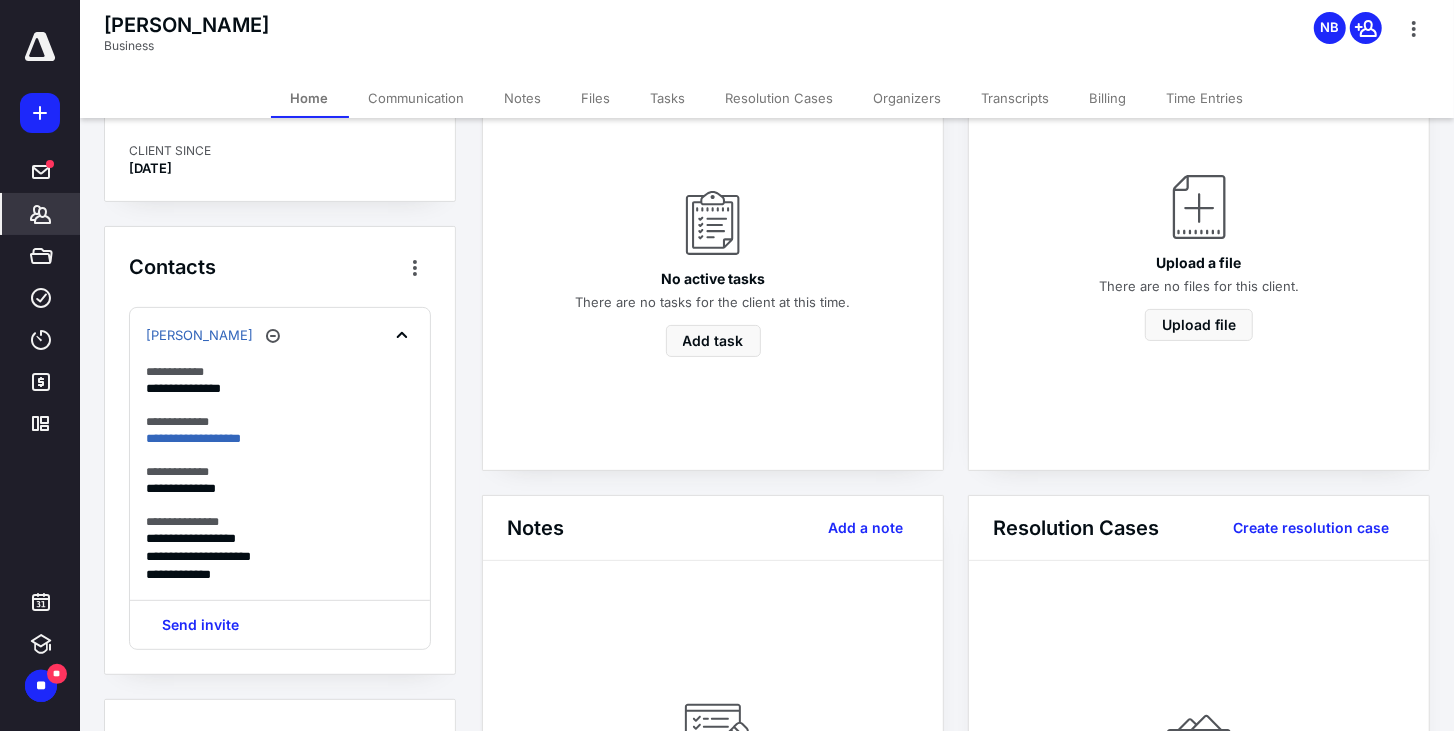 scroll, scrollTop: 476, scrollLeft: 0, axis: vertical 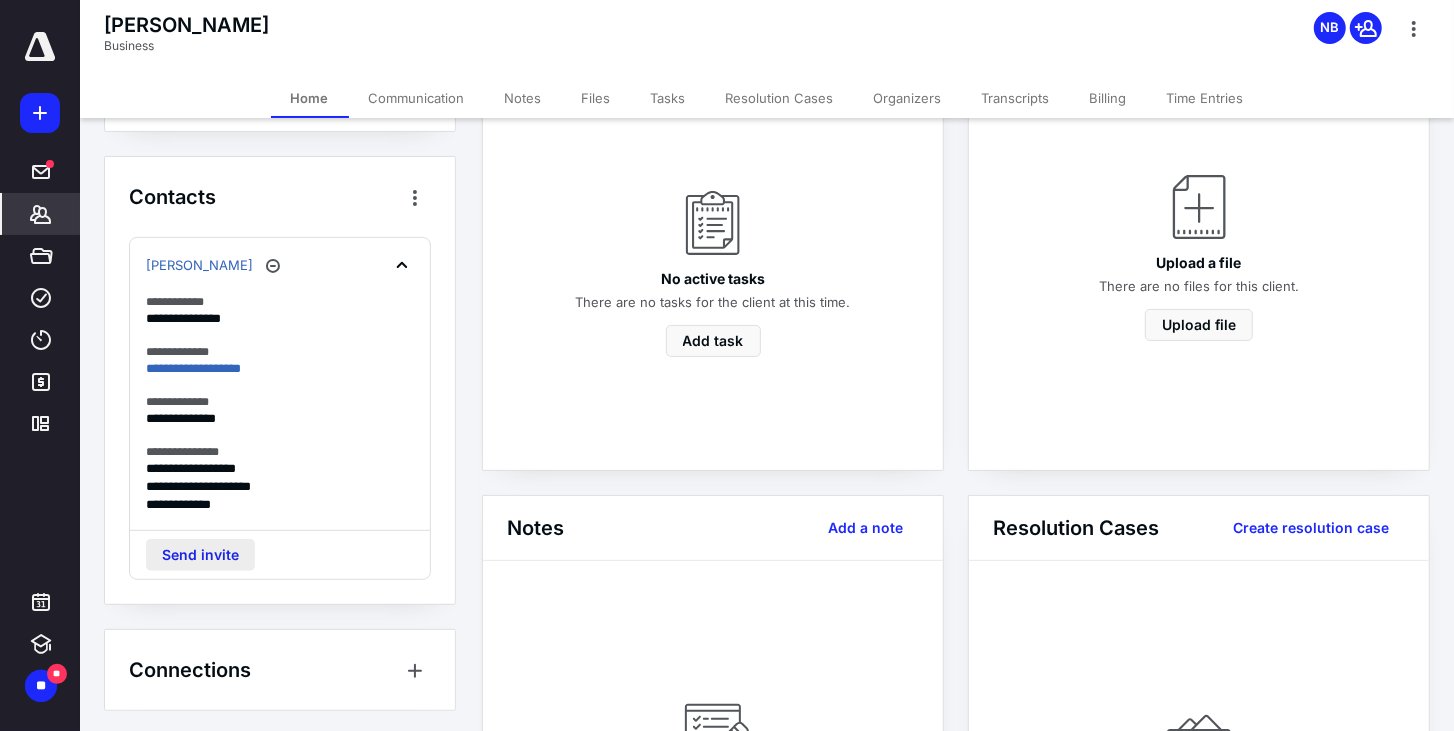click on "Send invite" at bounding box center [200, 555] 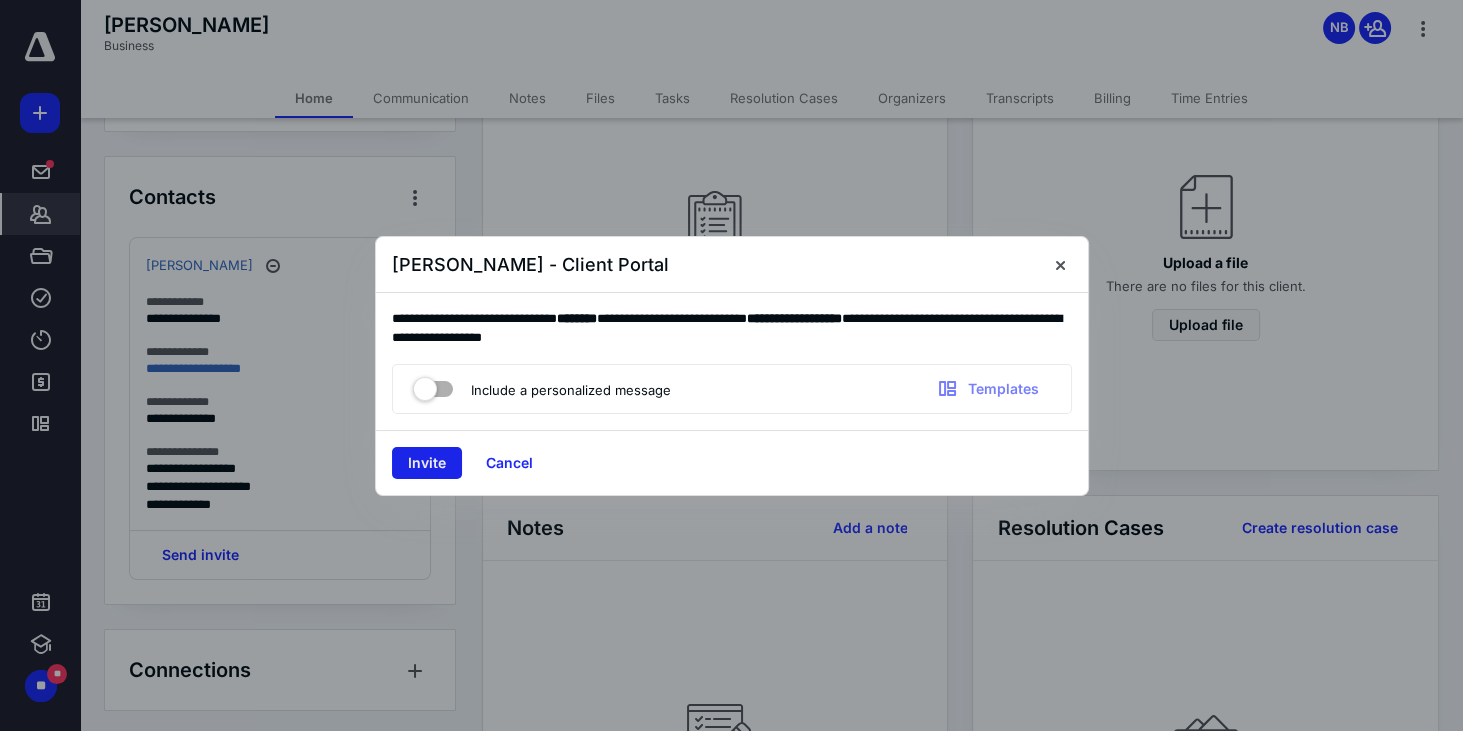 click on "Invite" at bounding box center [427, 463] 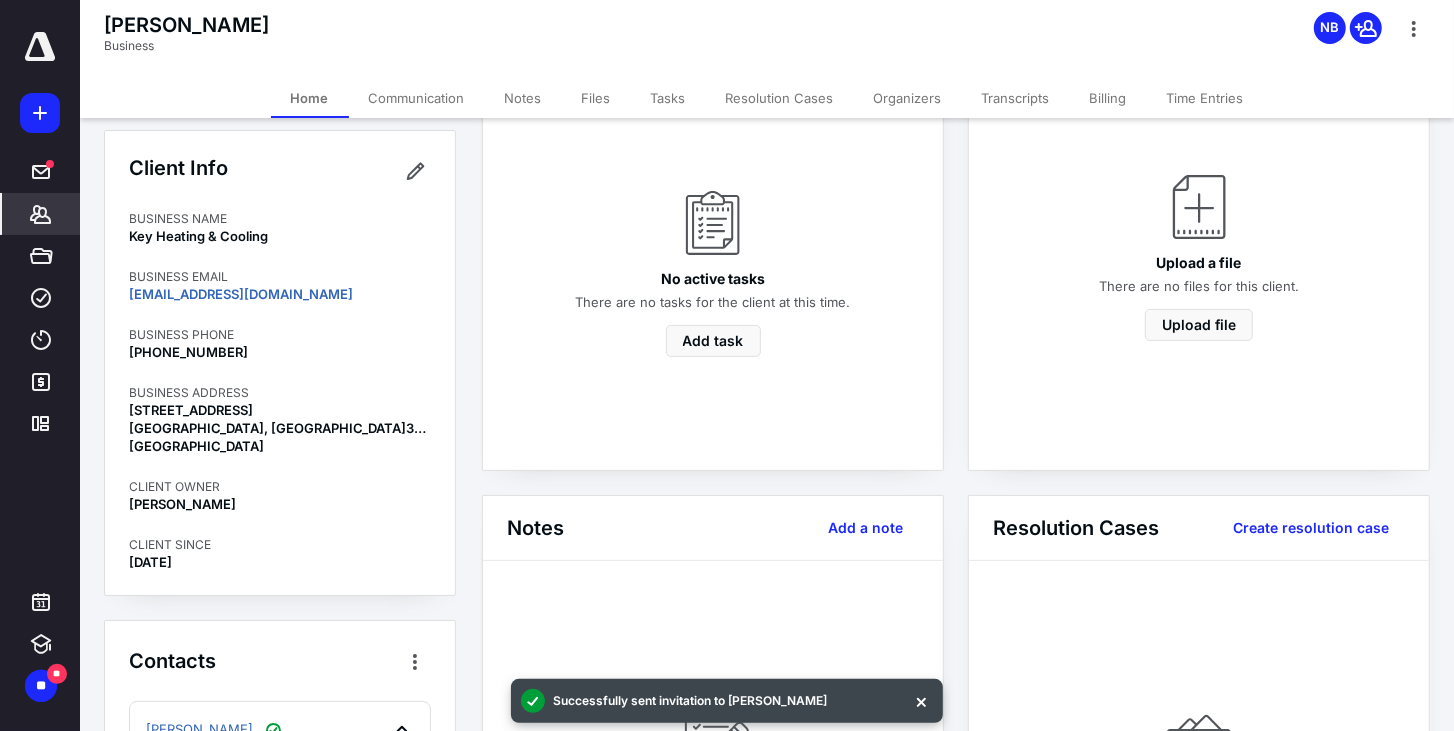scroll, scrollTop: 0, scrollLeft: 0, axis: both 